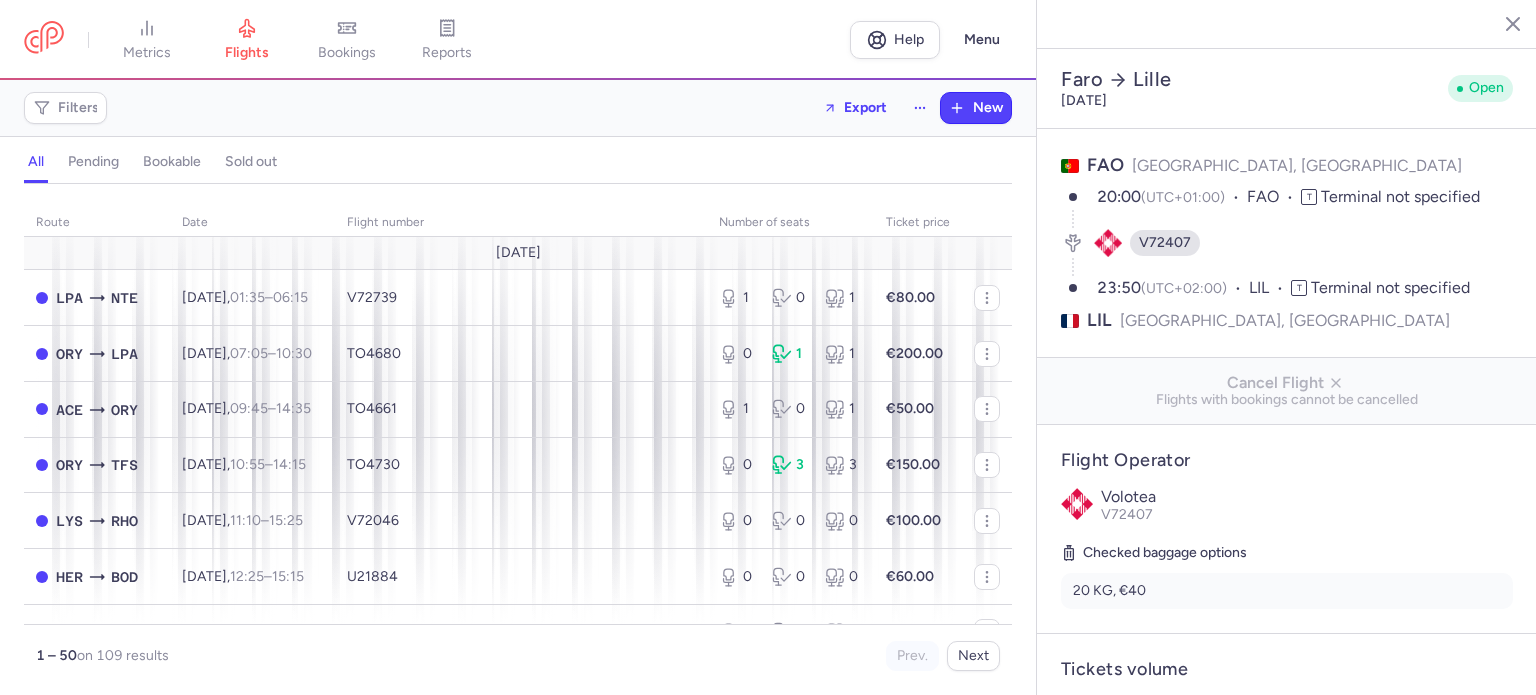 select on "days" 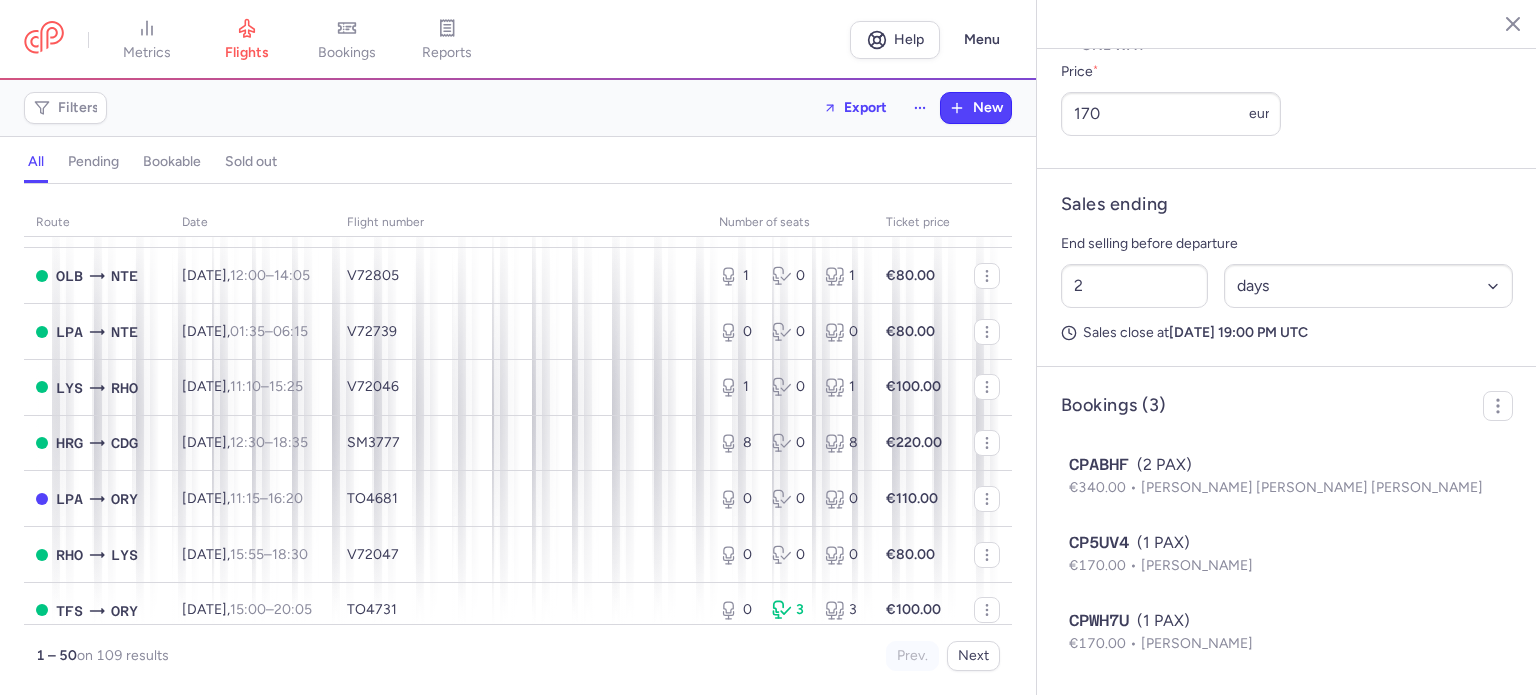 scroll, scrollTop: 1400, scrollLeft: 0, axis: vertical 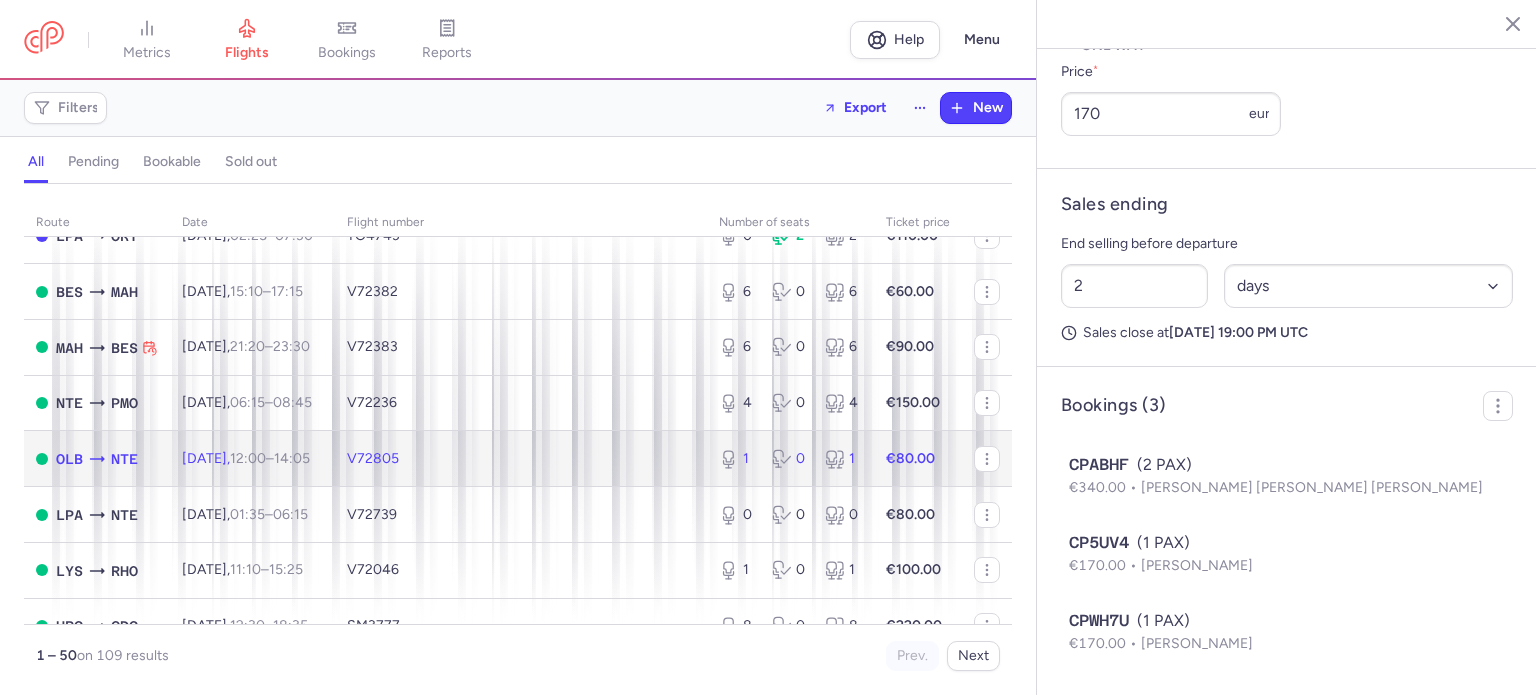 click on "[DATE]  12:00  –  14:05  +0" at bounding box center [246, 458] 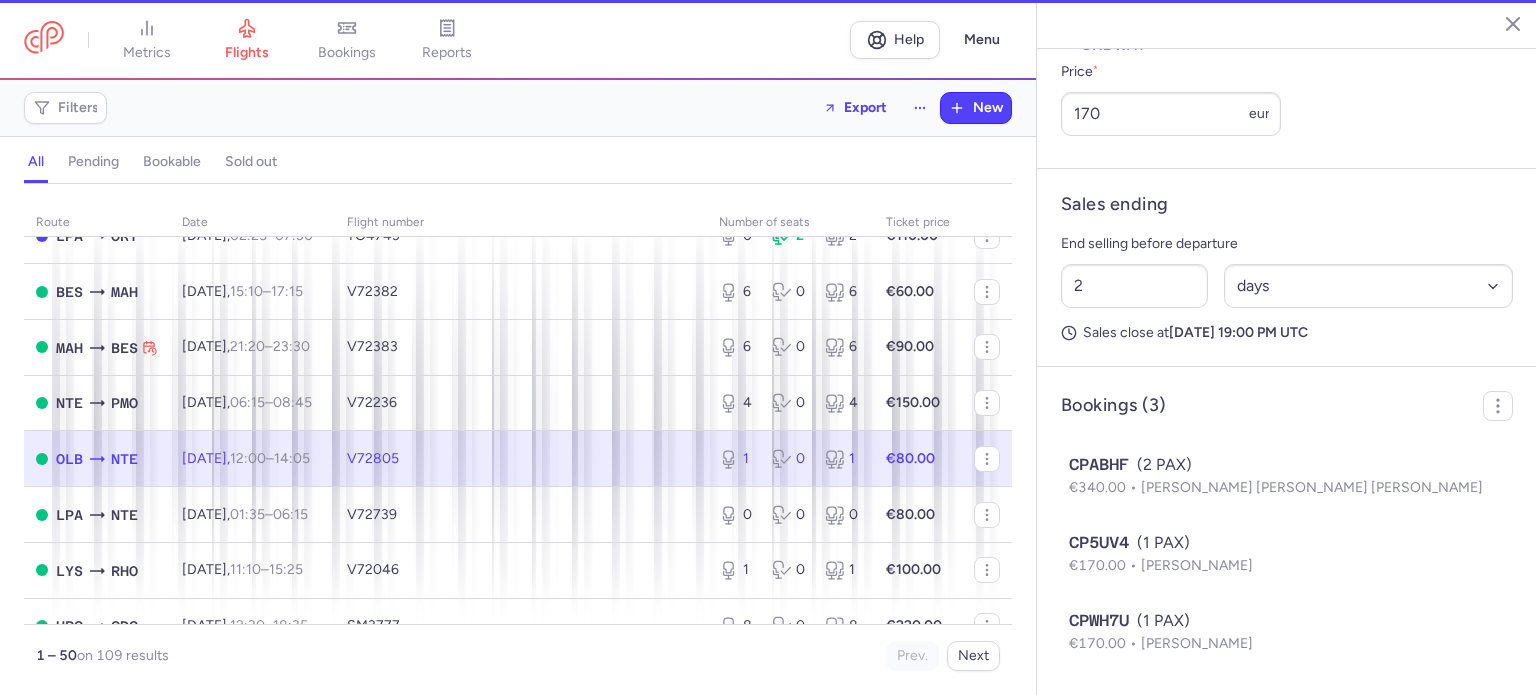 type on "1" 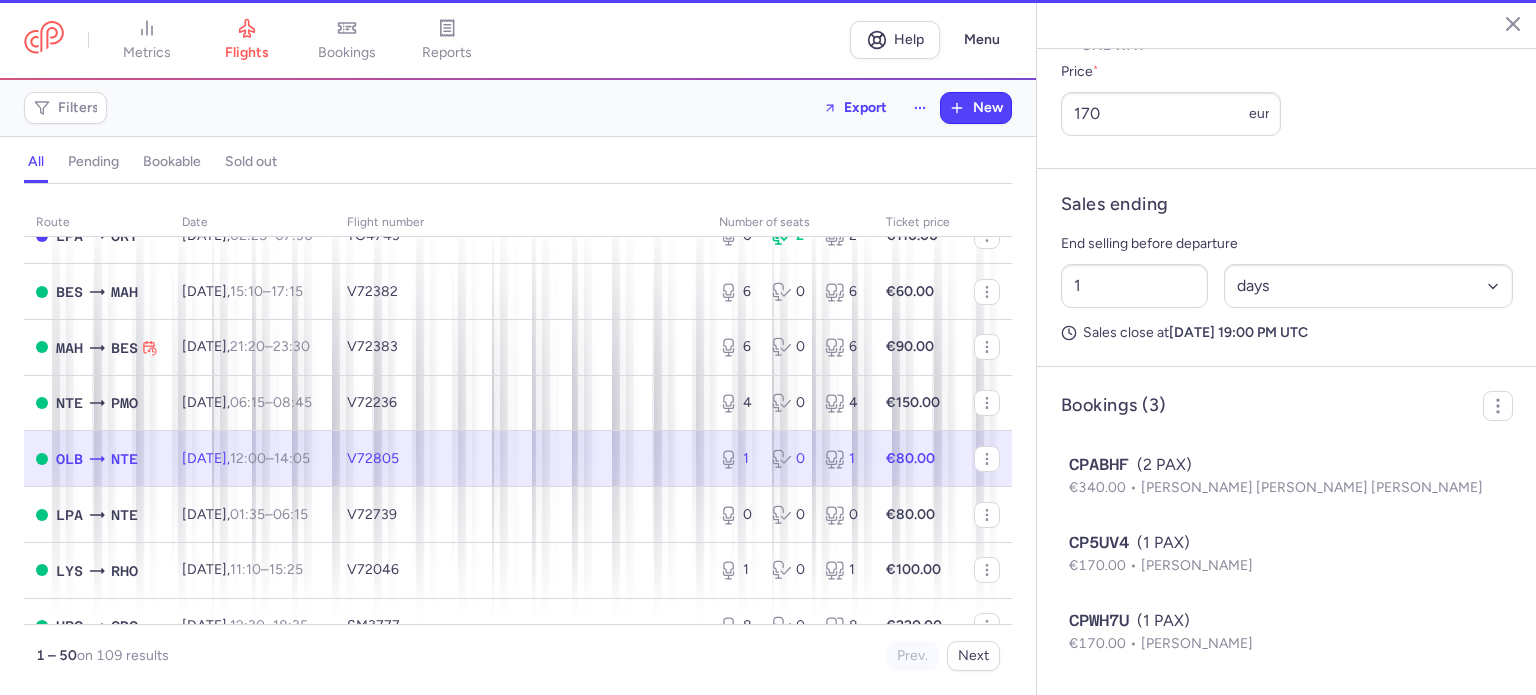 scroll, scrollTop: 683, scrollLeft: 0, axis: vertical 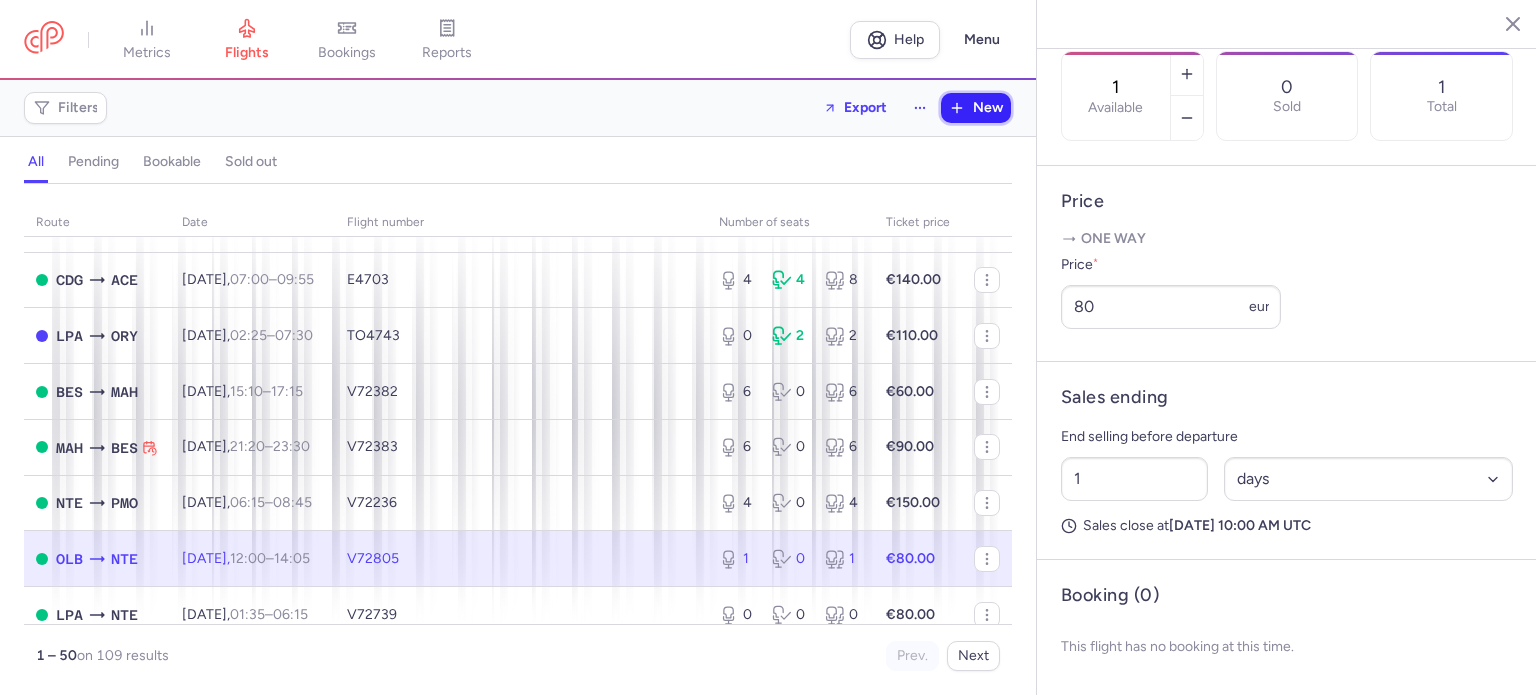 click on "New" at bounding box center [976, 108] 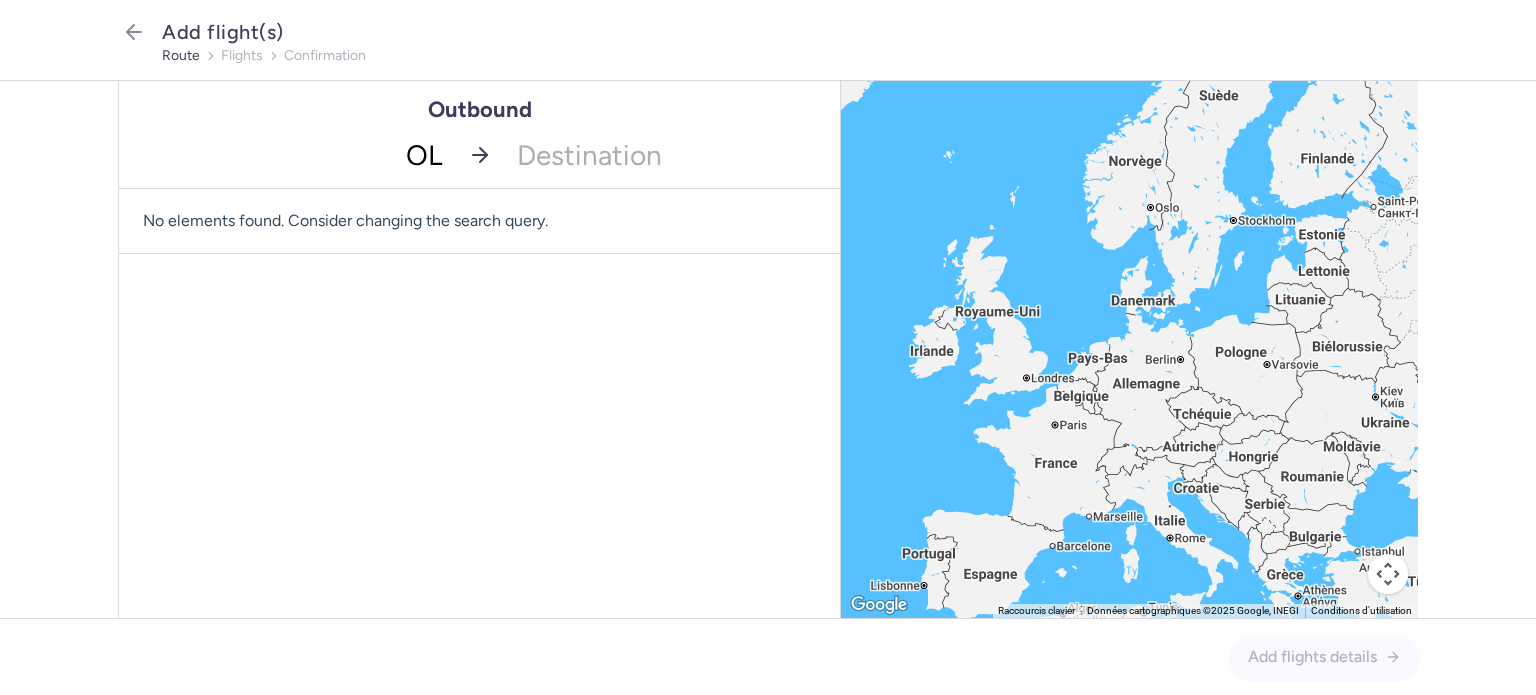 type on "OLB" 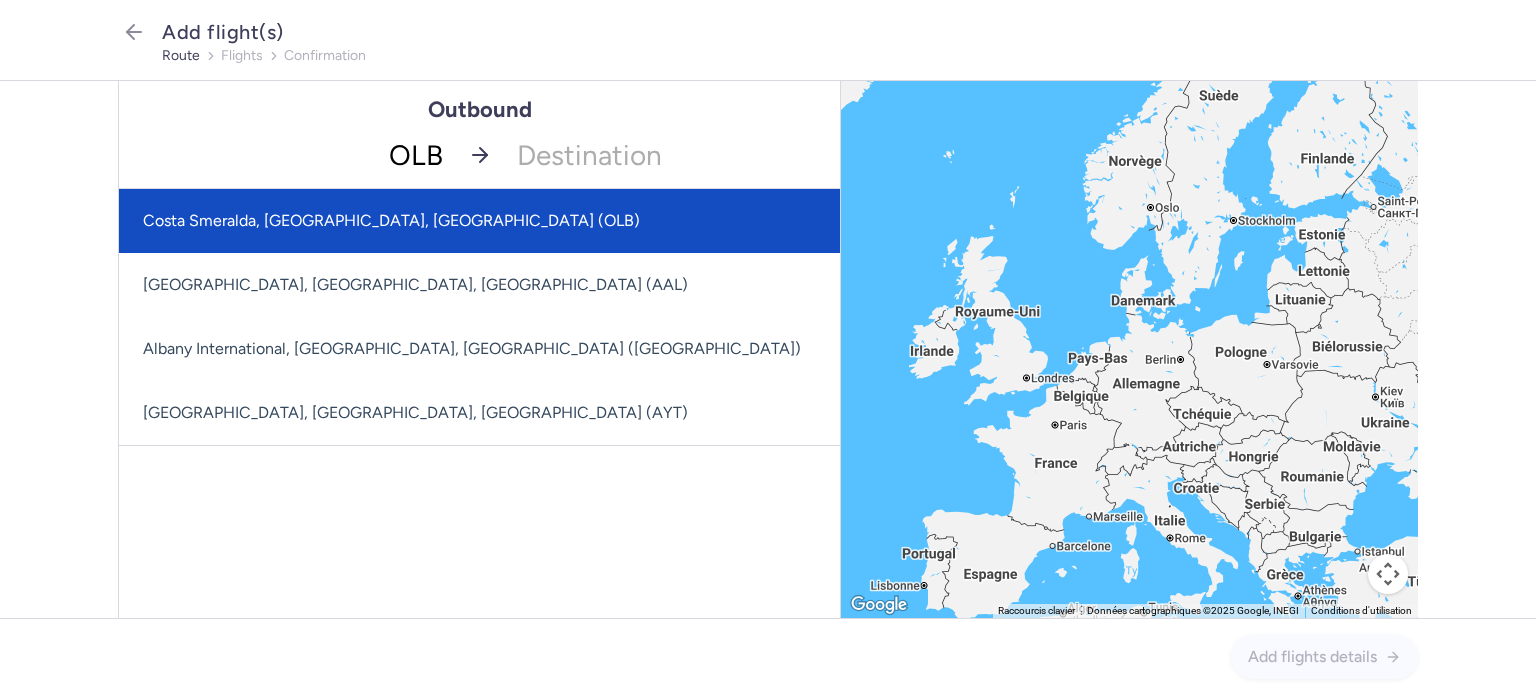 click on "Costa Smeralda, [GEOGRAPHIC_DATA], [GEOGRAPHIC_DATA] (OLB)" 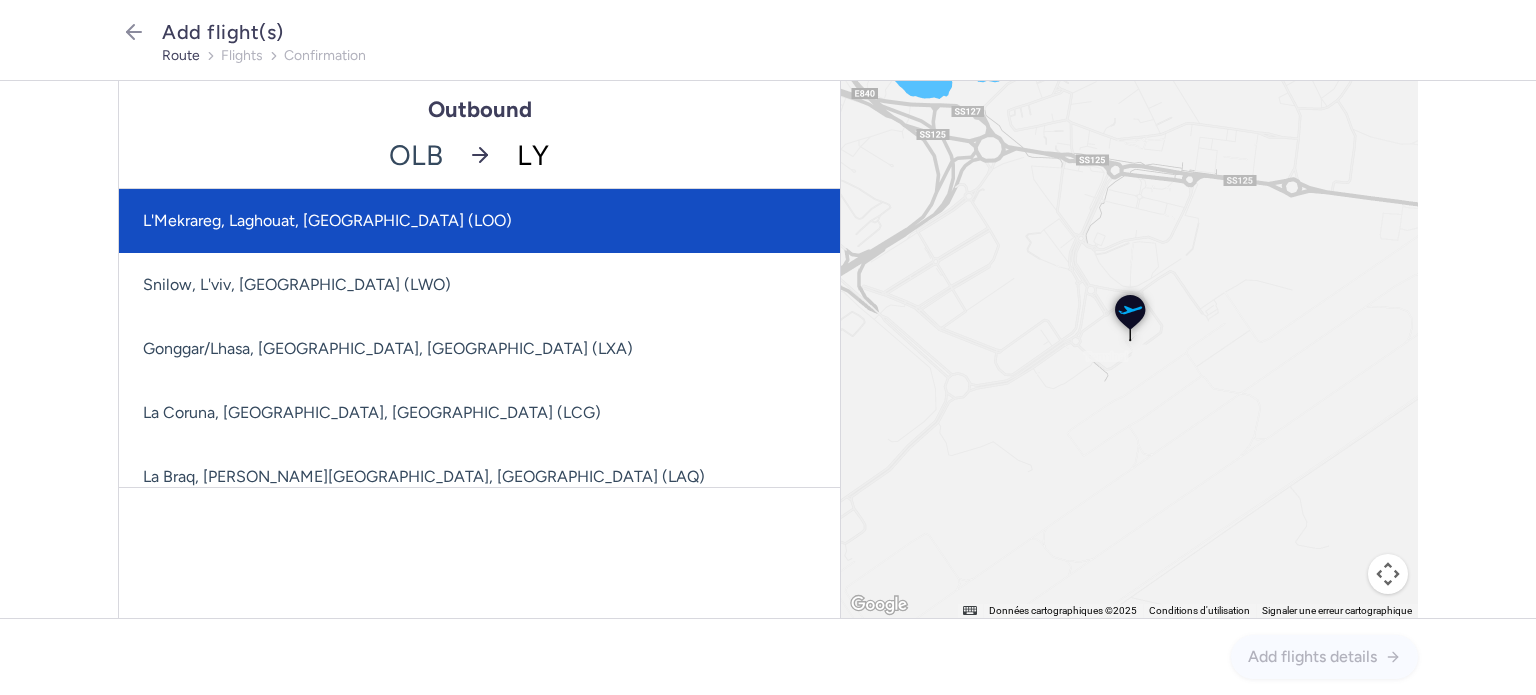 type on "LYS" 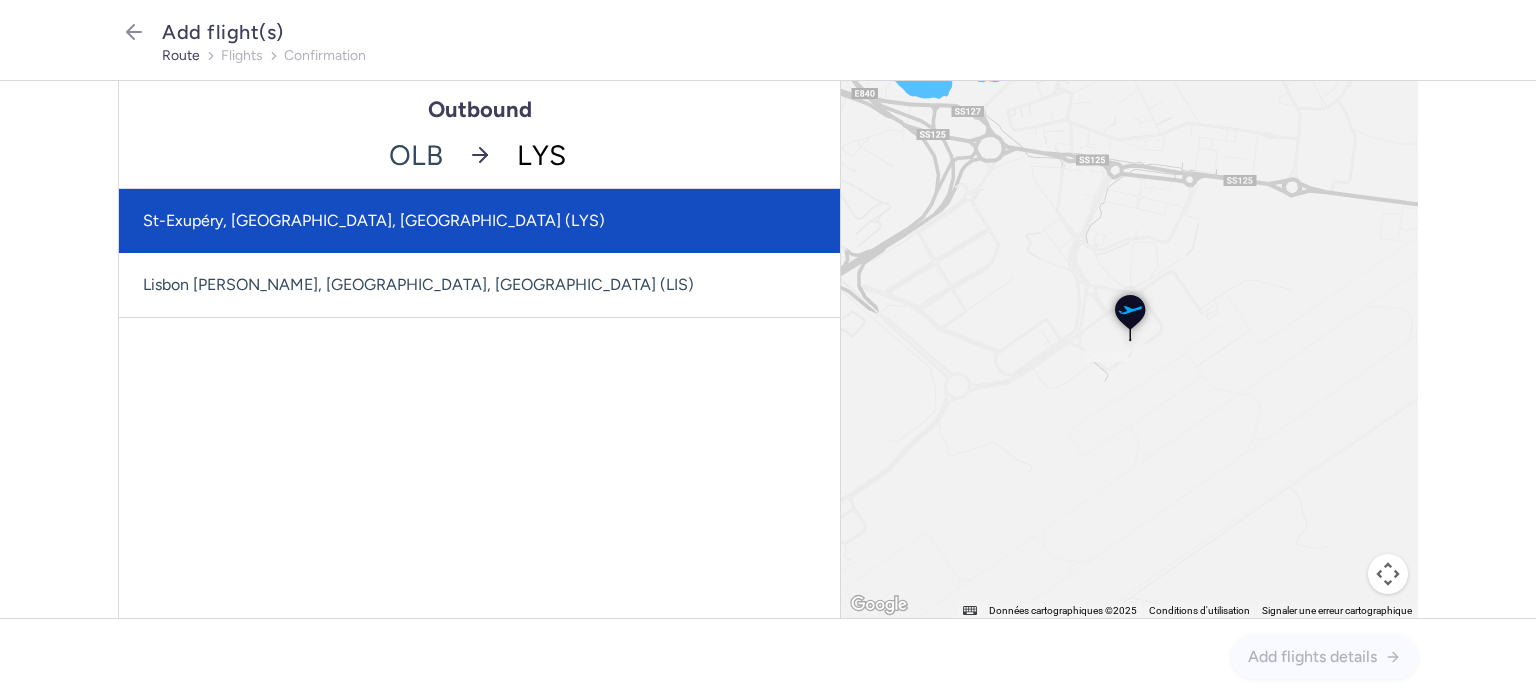click on "St-Exupéry, [GEOGRAPHIC_DATA], [GEOGRAPHIC_DATA] (LYS)" at bounding box center [479, 221] 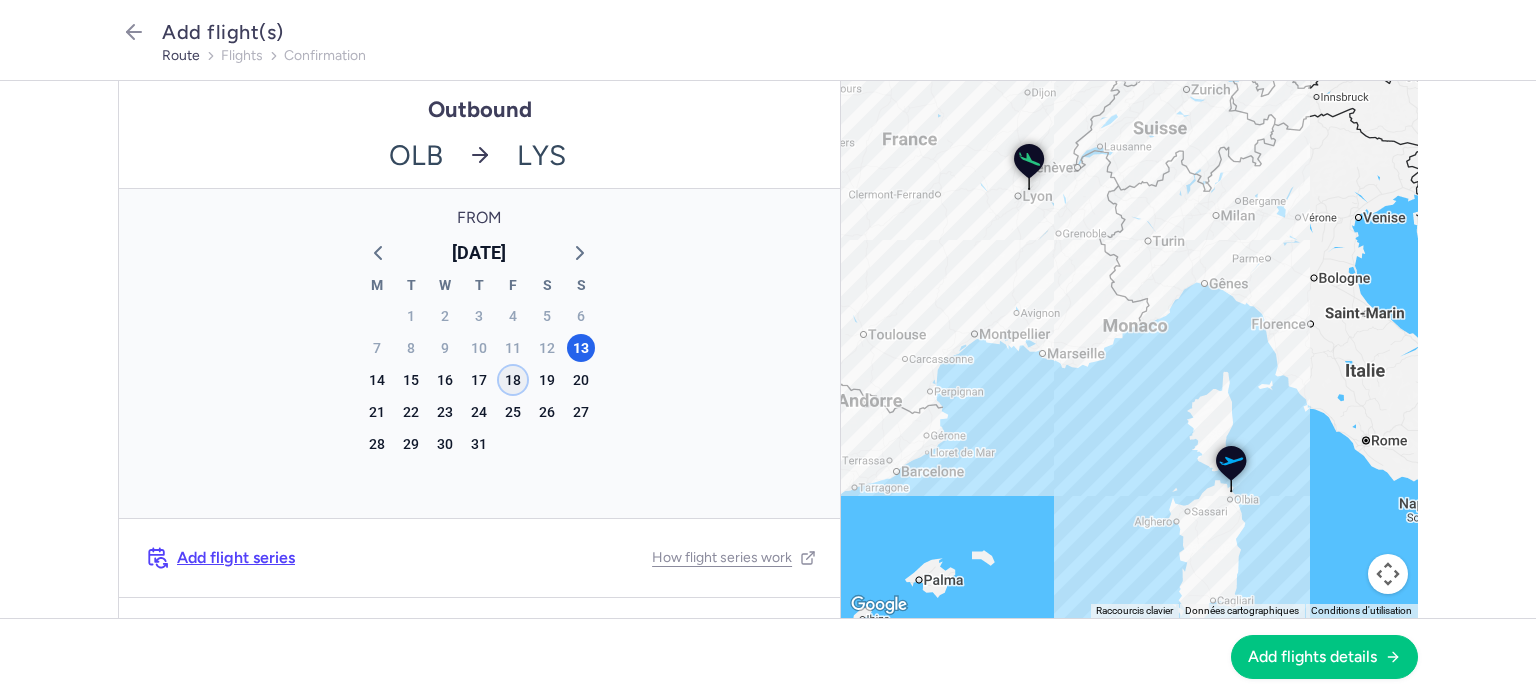 click on "18" 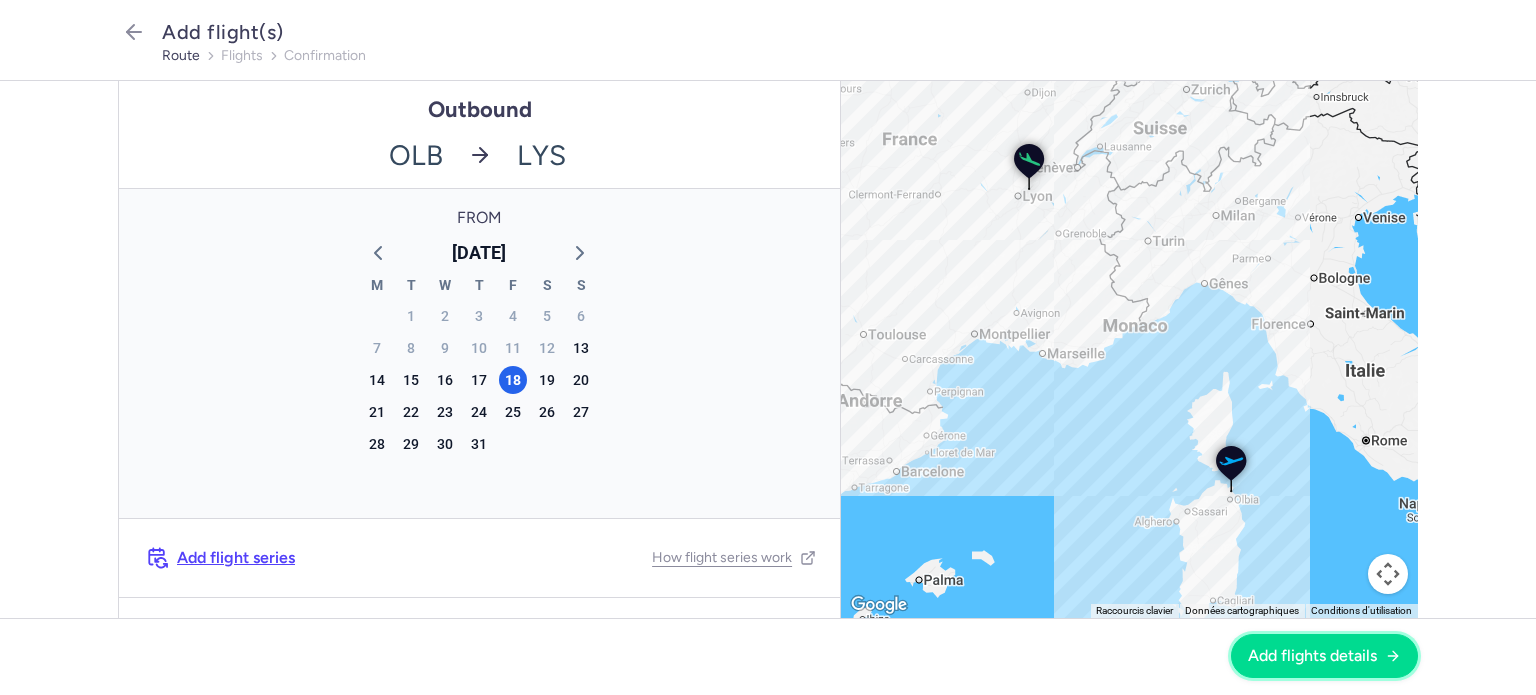 click on "Add flights details" at bounding box center [1312, 656] 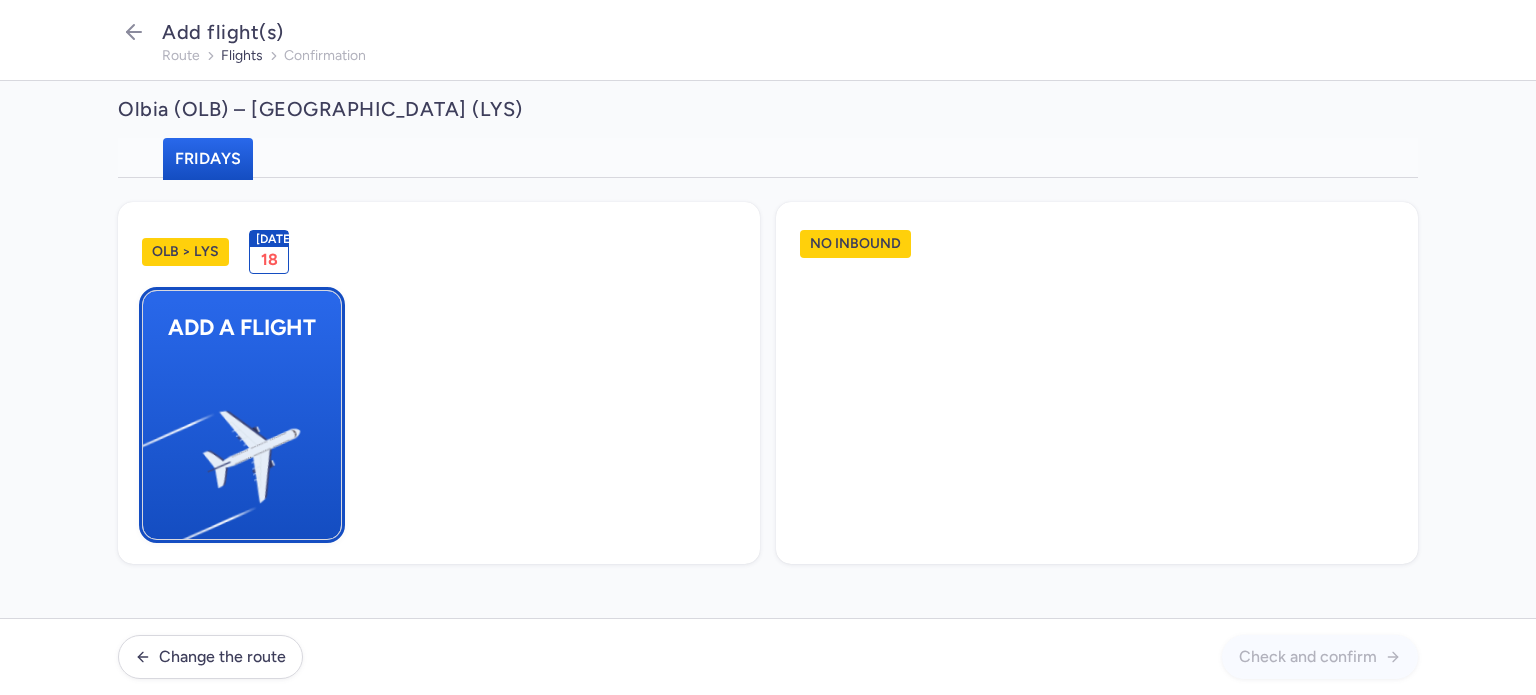 click at bounding box center (153, 448) 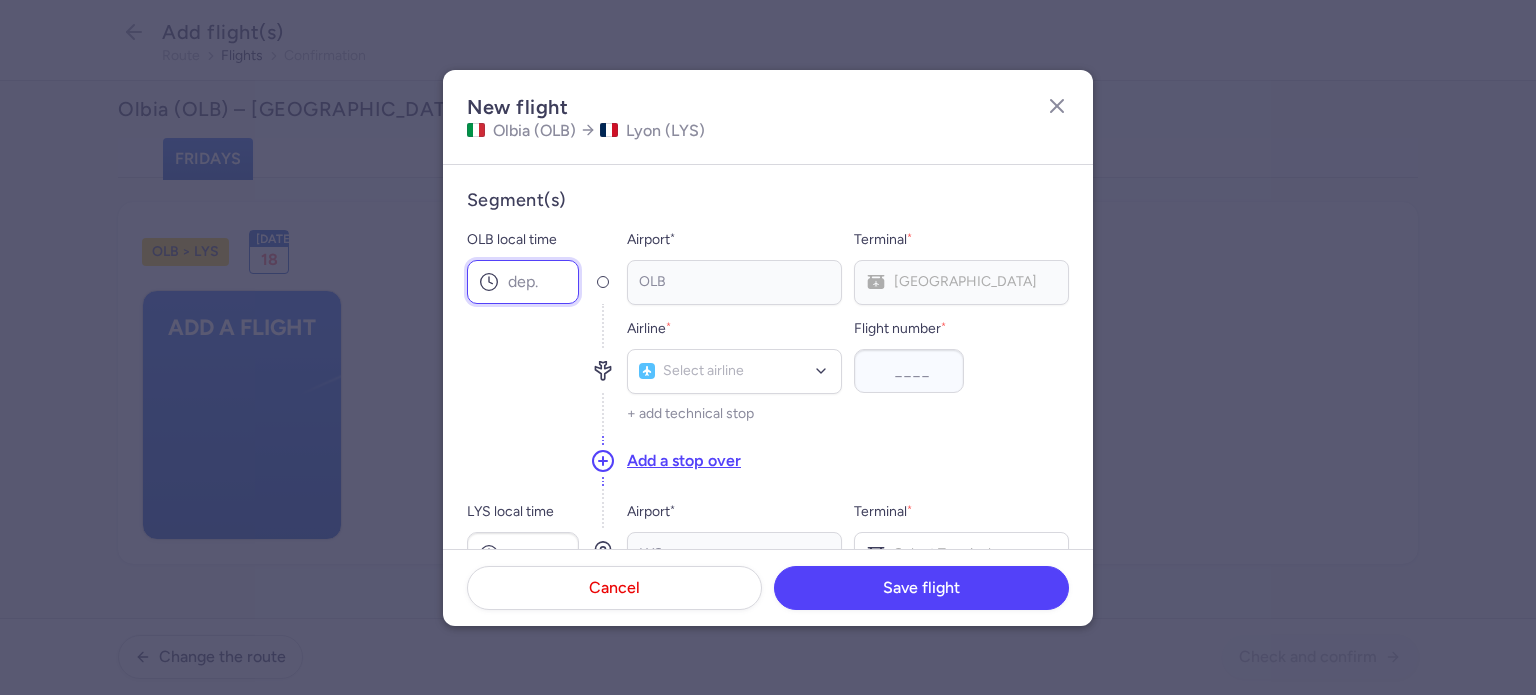 click on "OLB local time" at bounding box center [523, 282] 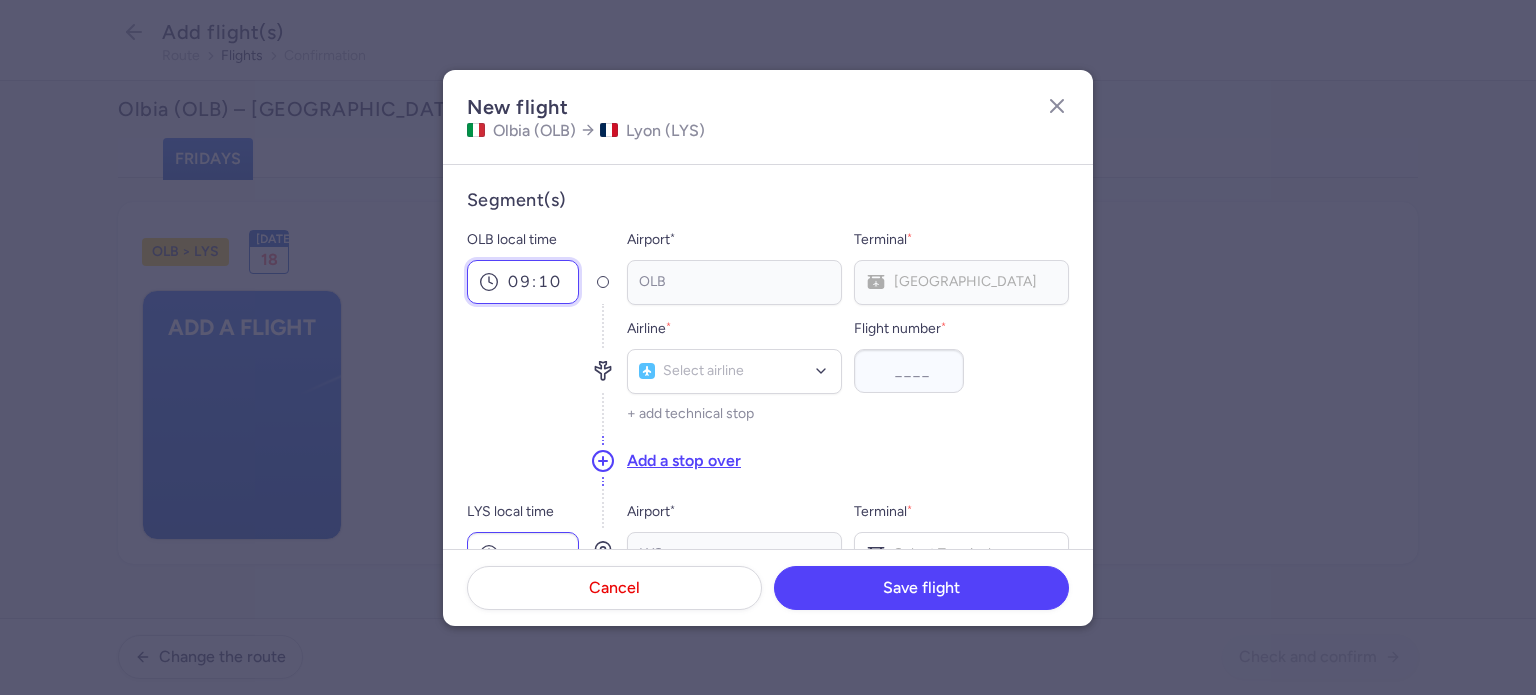 type on "09:10" 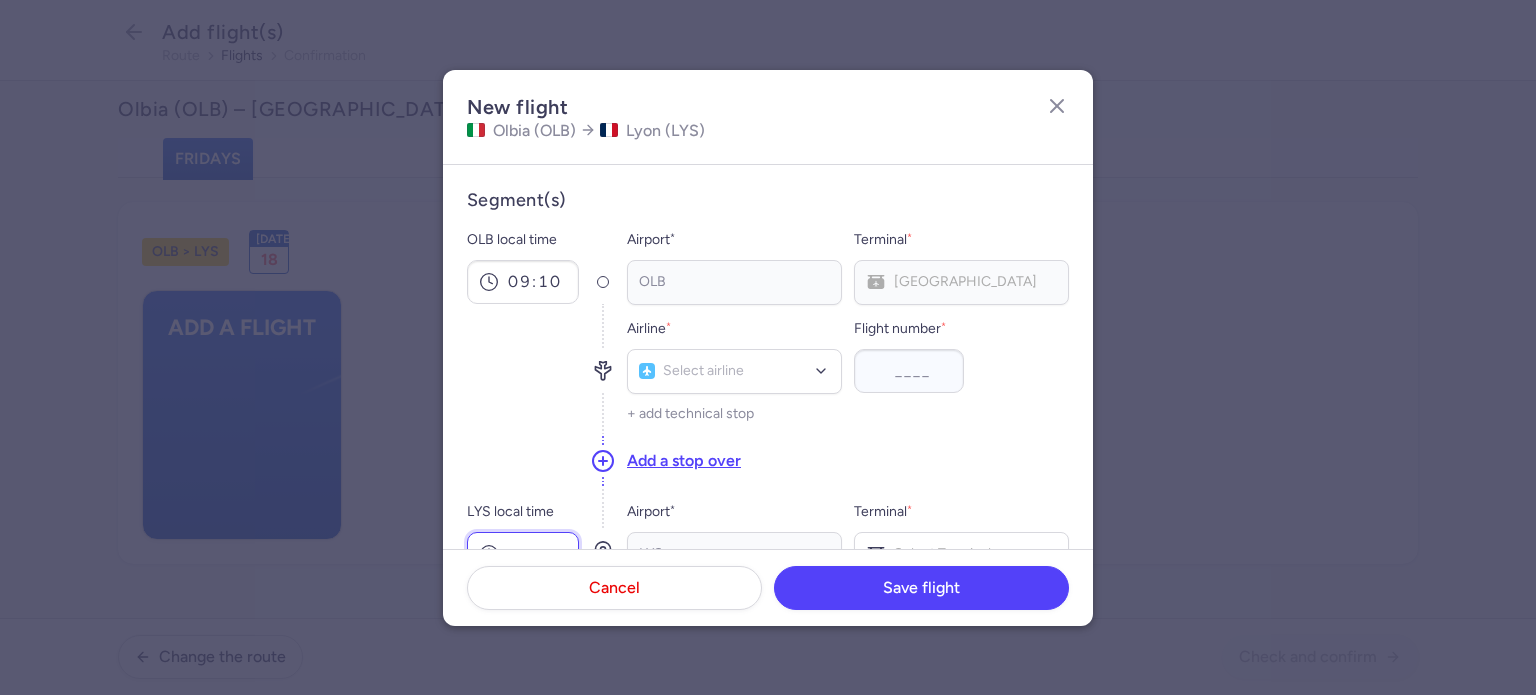 click on "LYS local time" at bounding box center [523, 554] 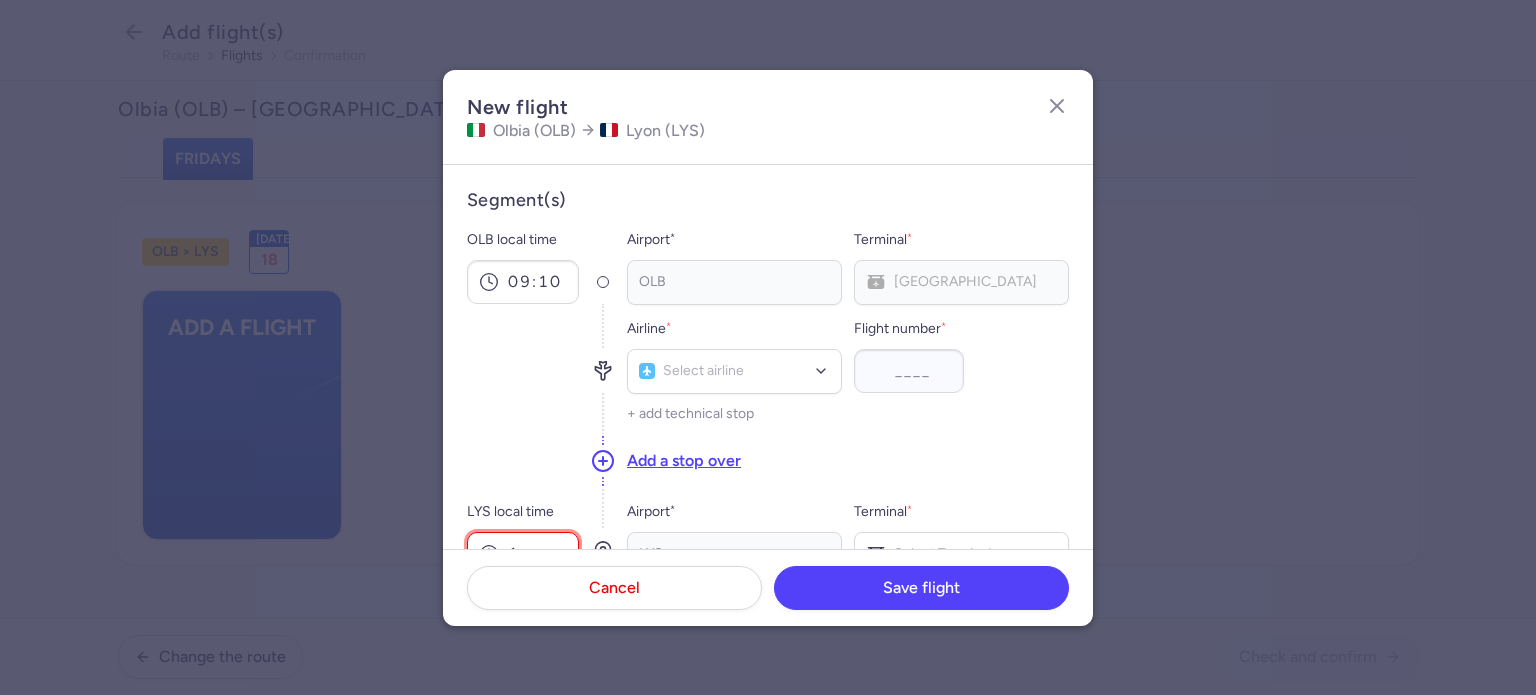 scroll, scrollTop: 13, scrollLeft: 0, axis: vertical 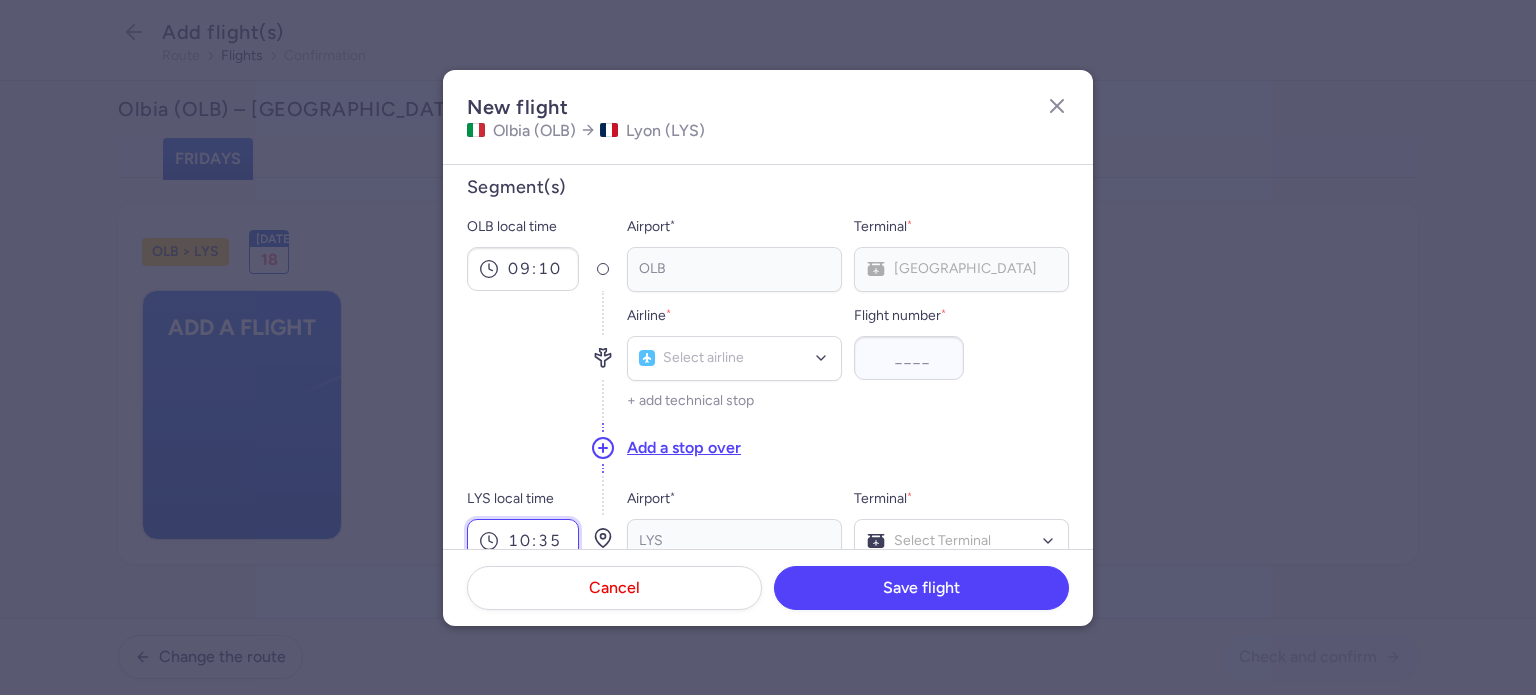 type on "10:35" 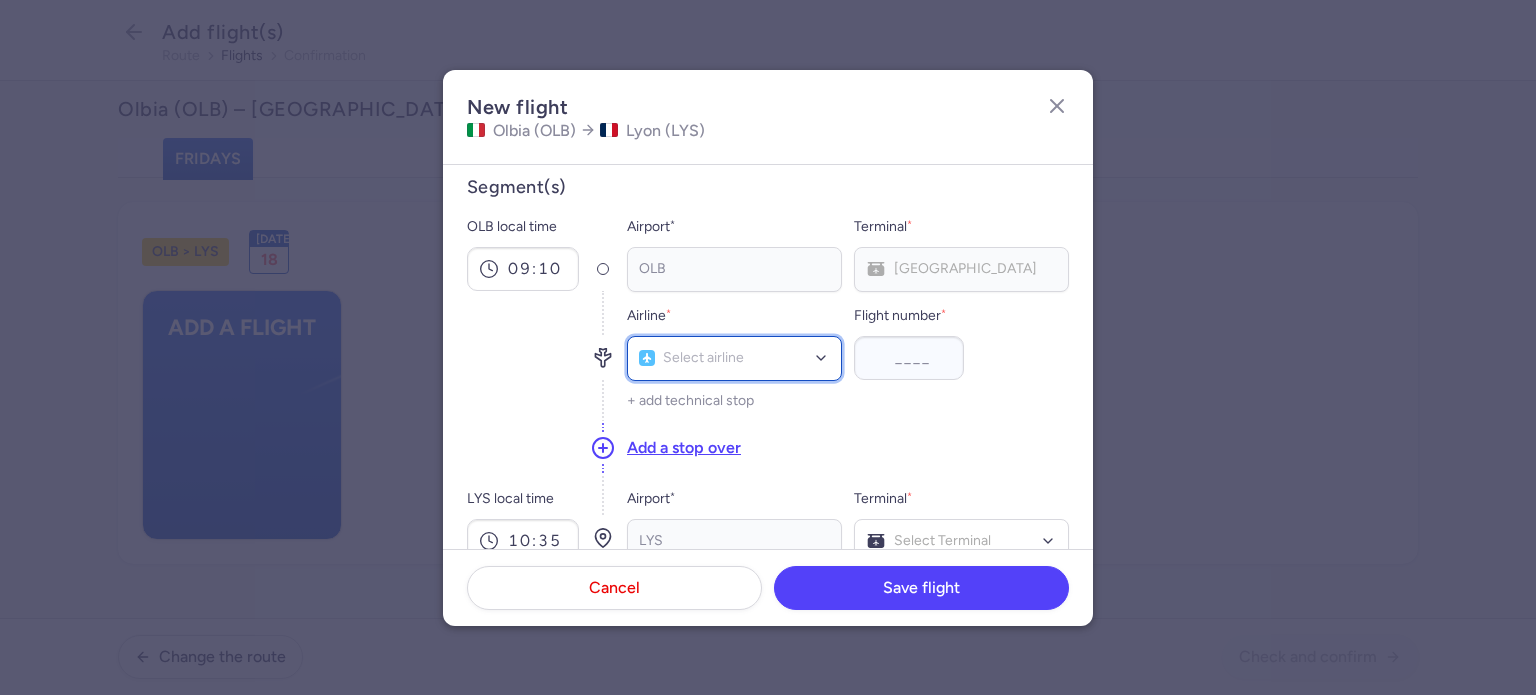 click on "Select airline" 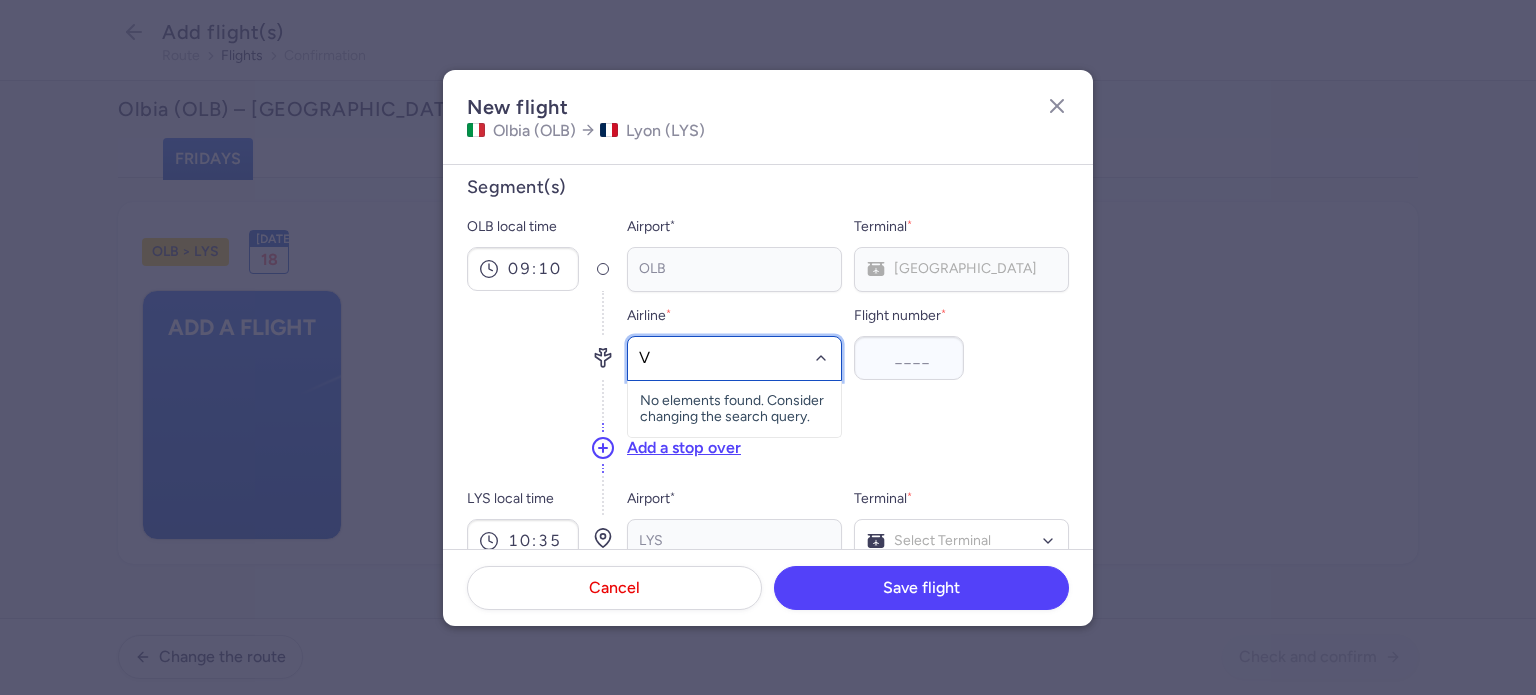 type on "V7" 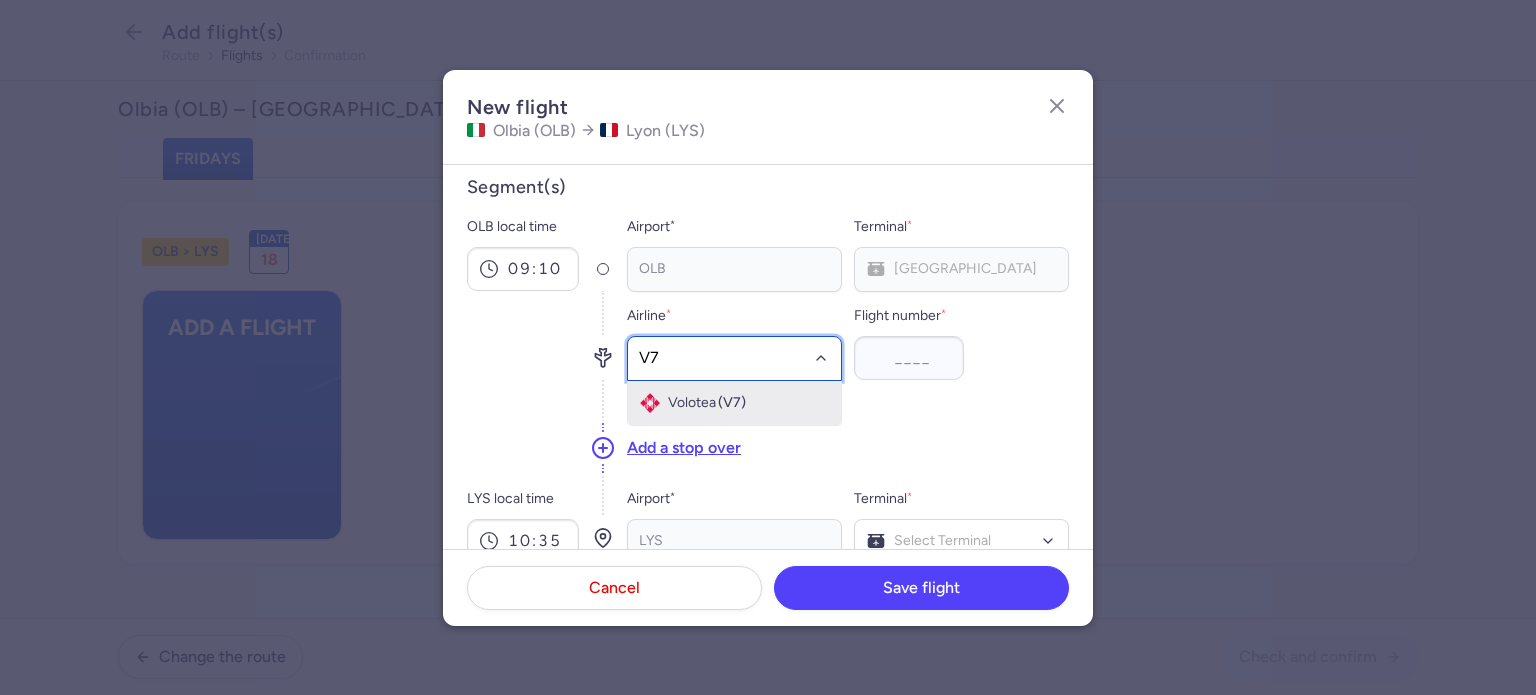 click on "Volotea (V7)" 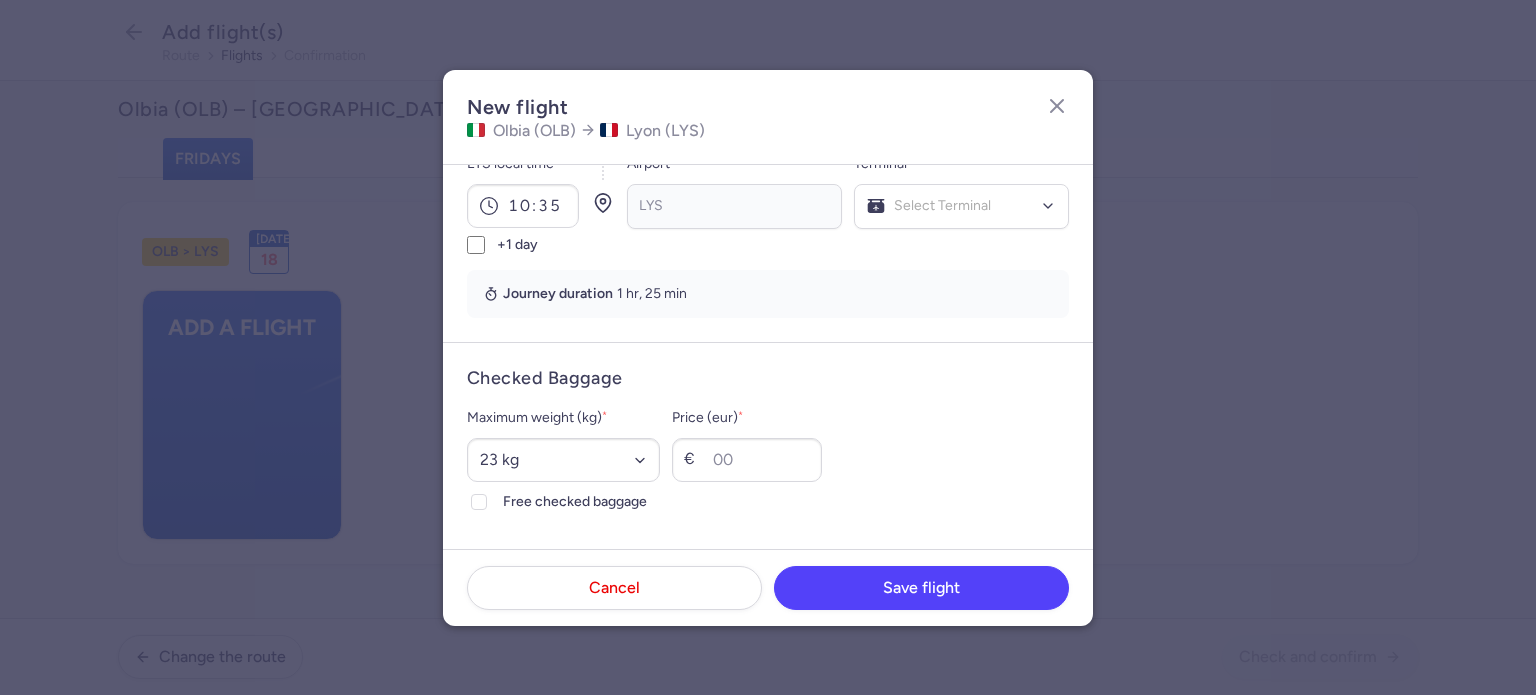 scroll, scrollTop: 313, scrollLeft: 0, axis: vertical 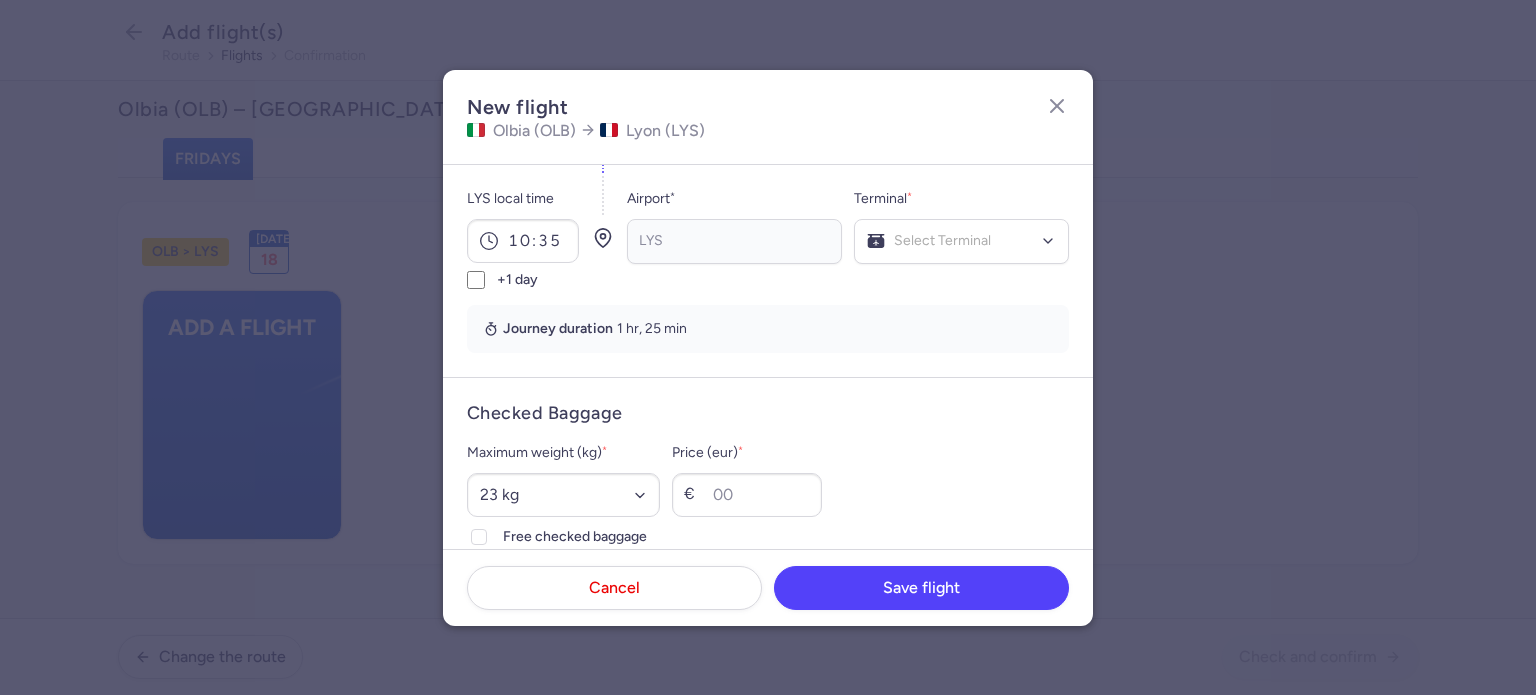 type on "2037" 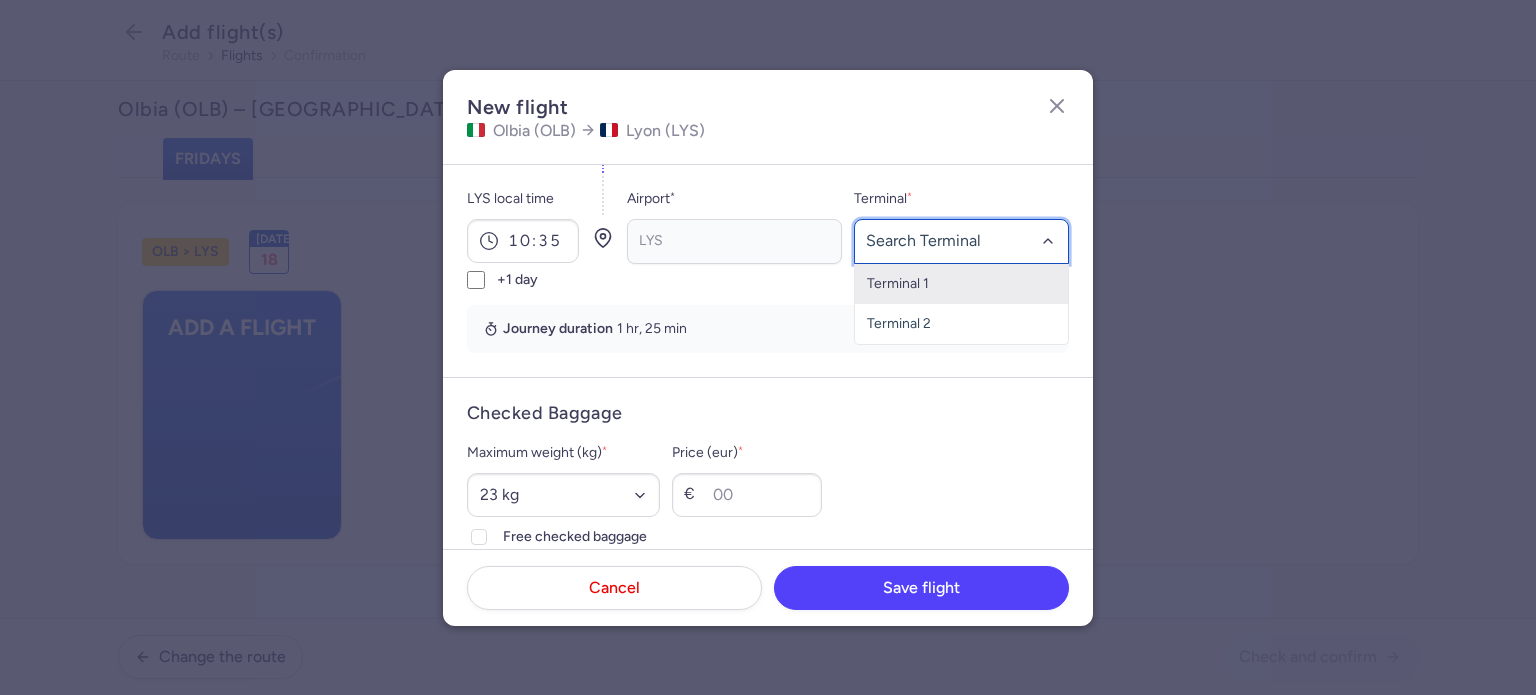 drag, startPoint x: 947, startPoint y: 239, endPoint x: 952, endPoint y: 265, distance: 26.476404 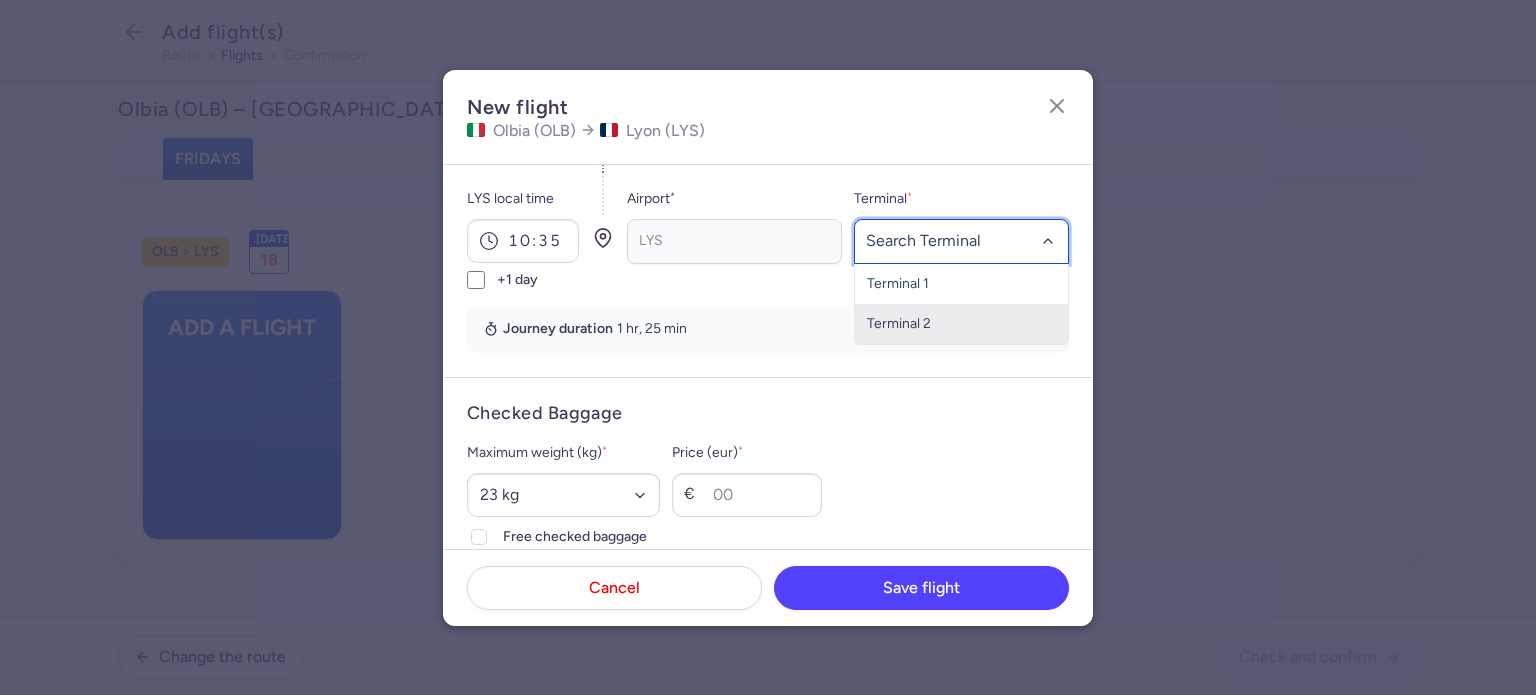 click on "Terminal 2" at bounding box center (961, 324) 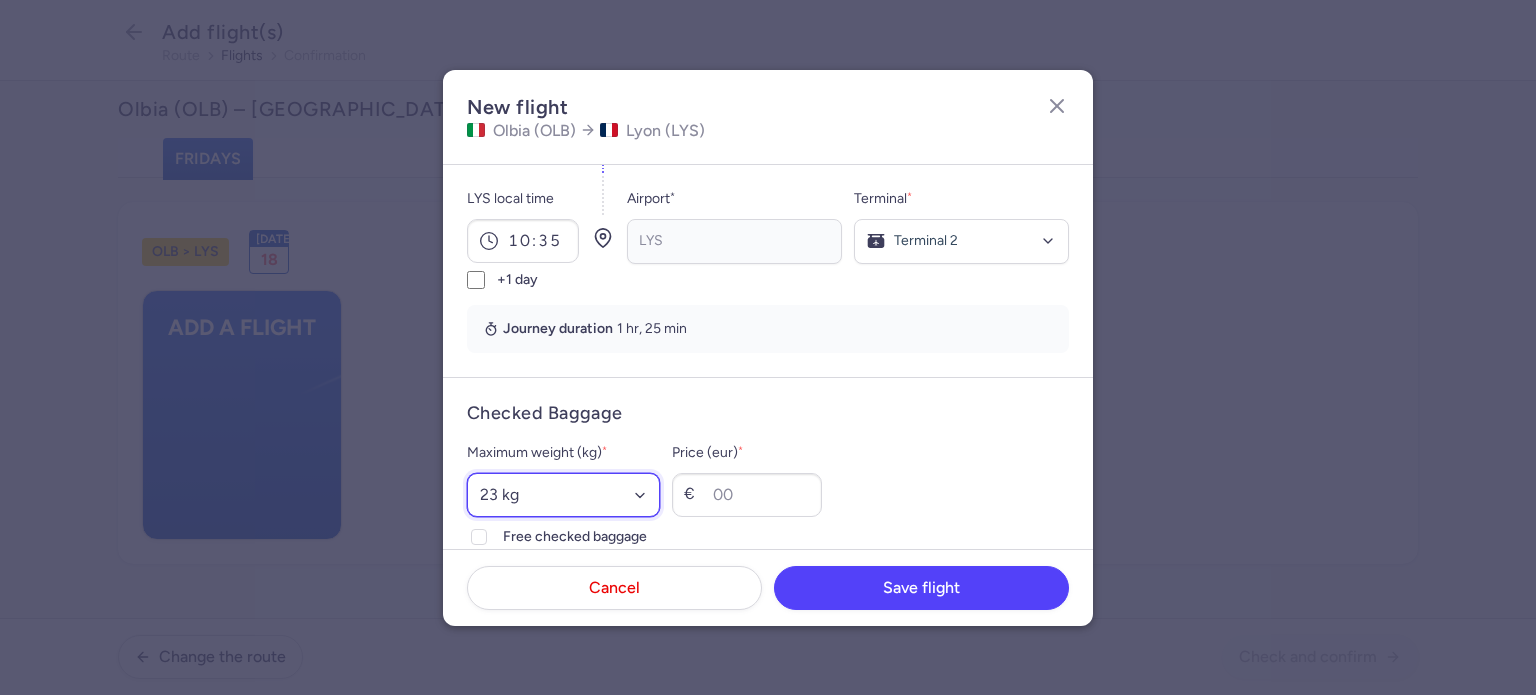 drag, startPoint x: 511, startPoint y: 505, endPoint x: 520, endPoint y: 474, distance: 32.280025 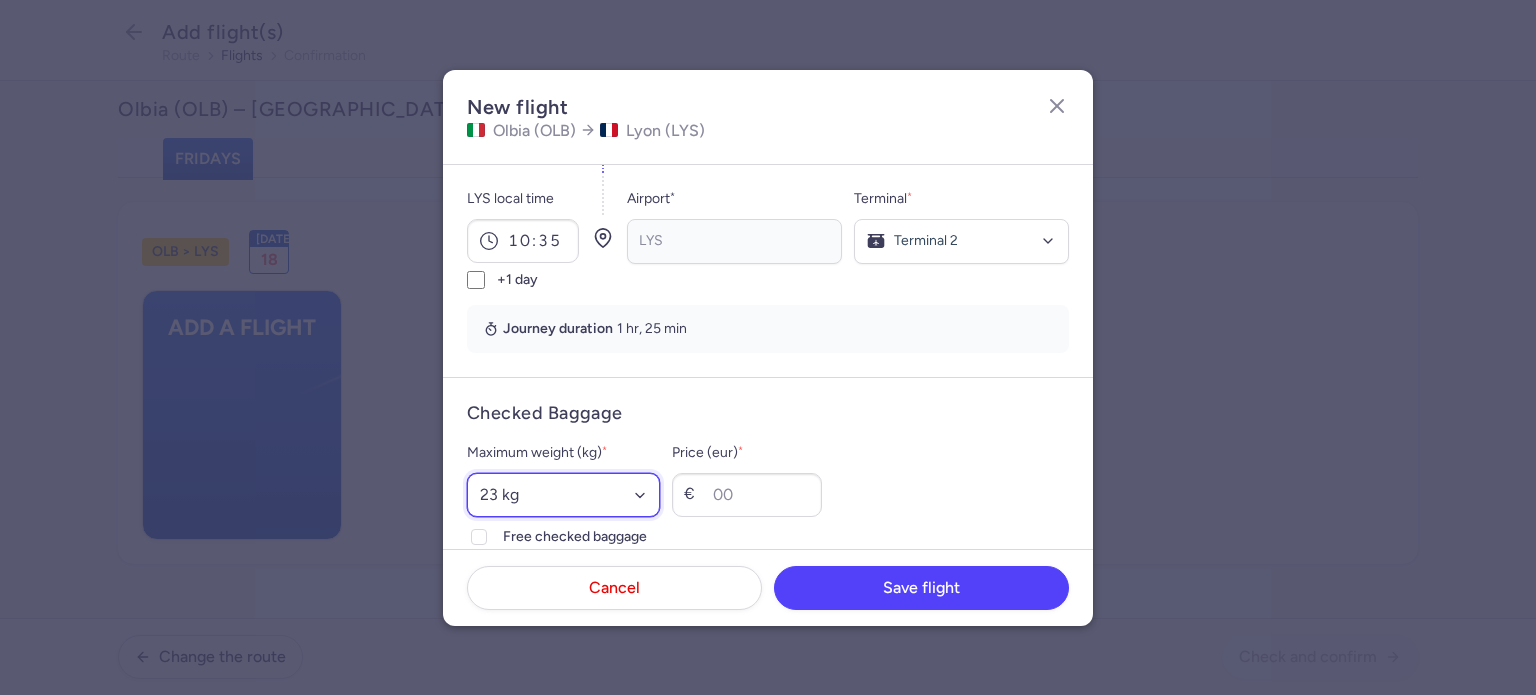 select on "20" 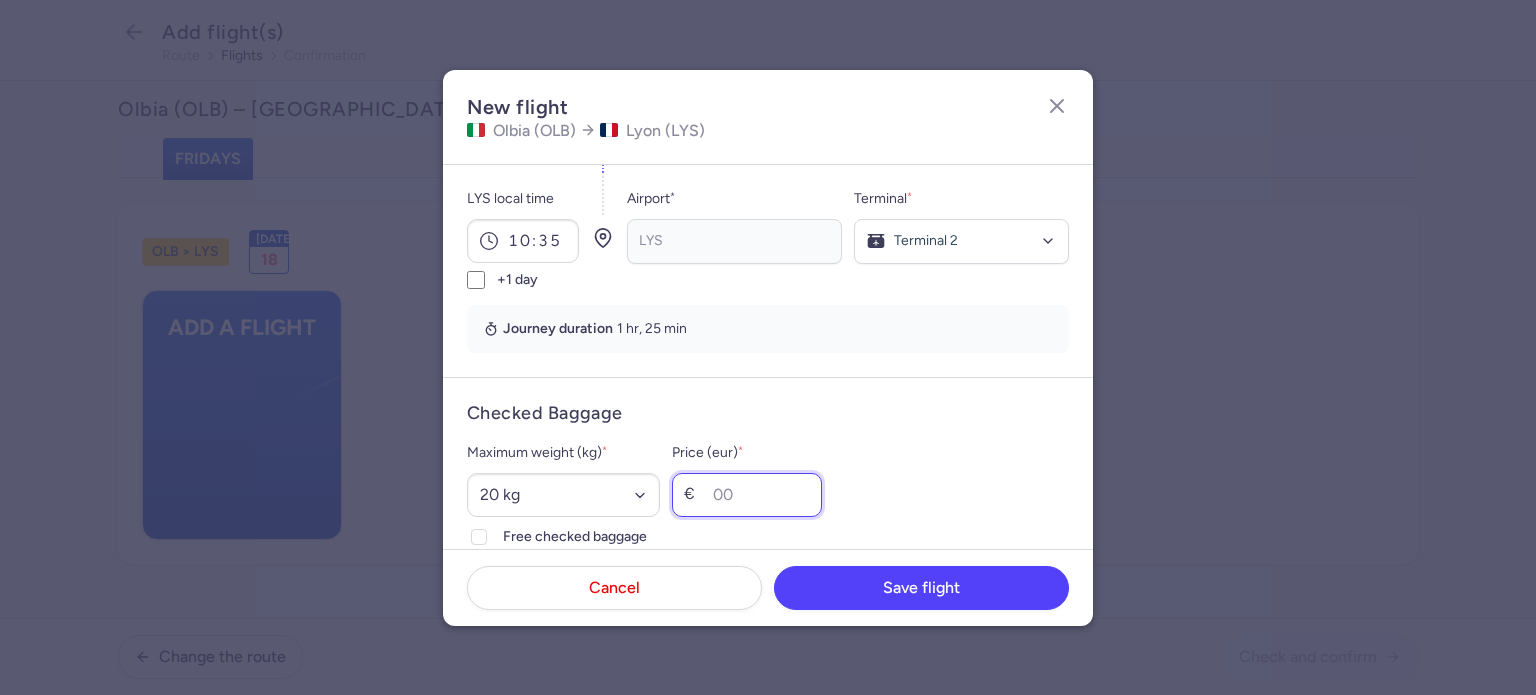 click on "Price (eur)  *" at bounding box center (747, 495) 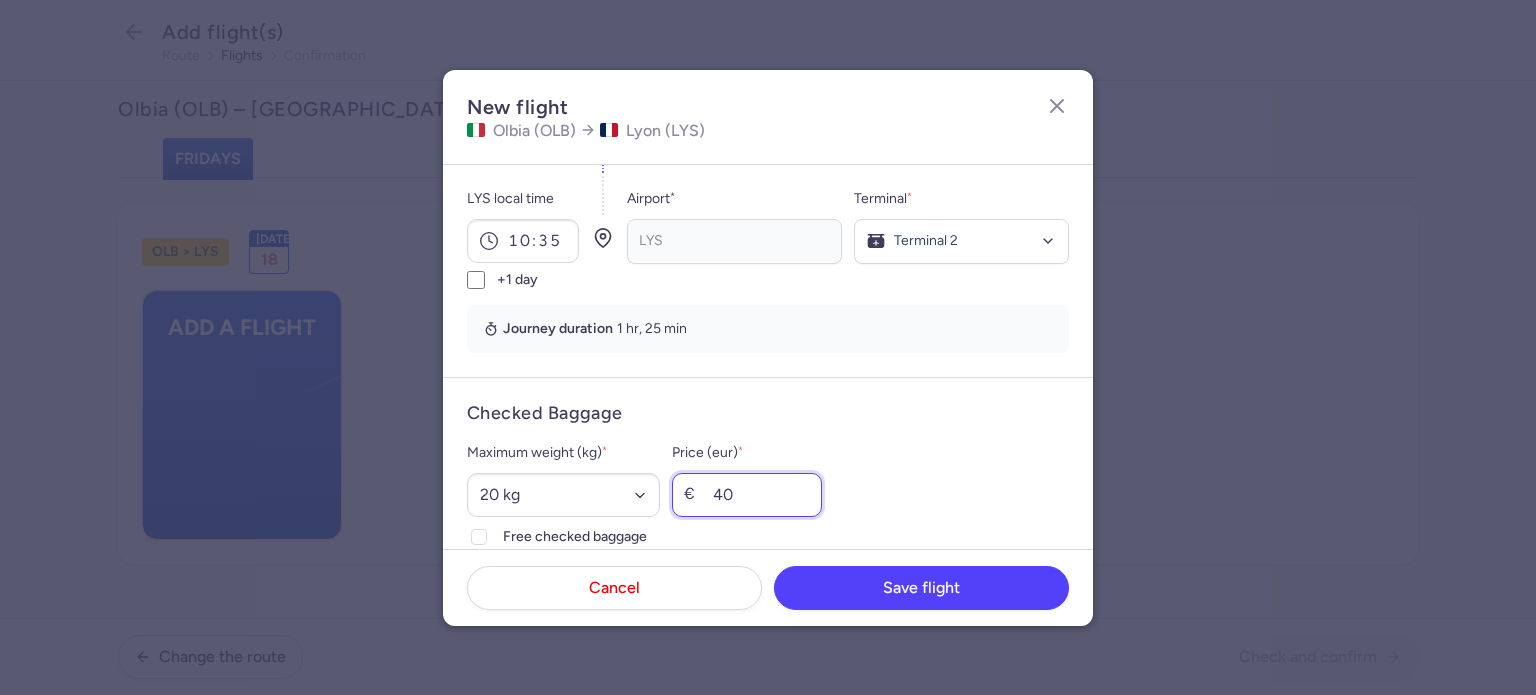 type on "40" 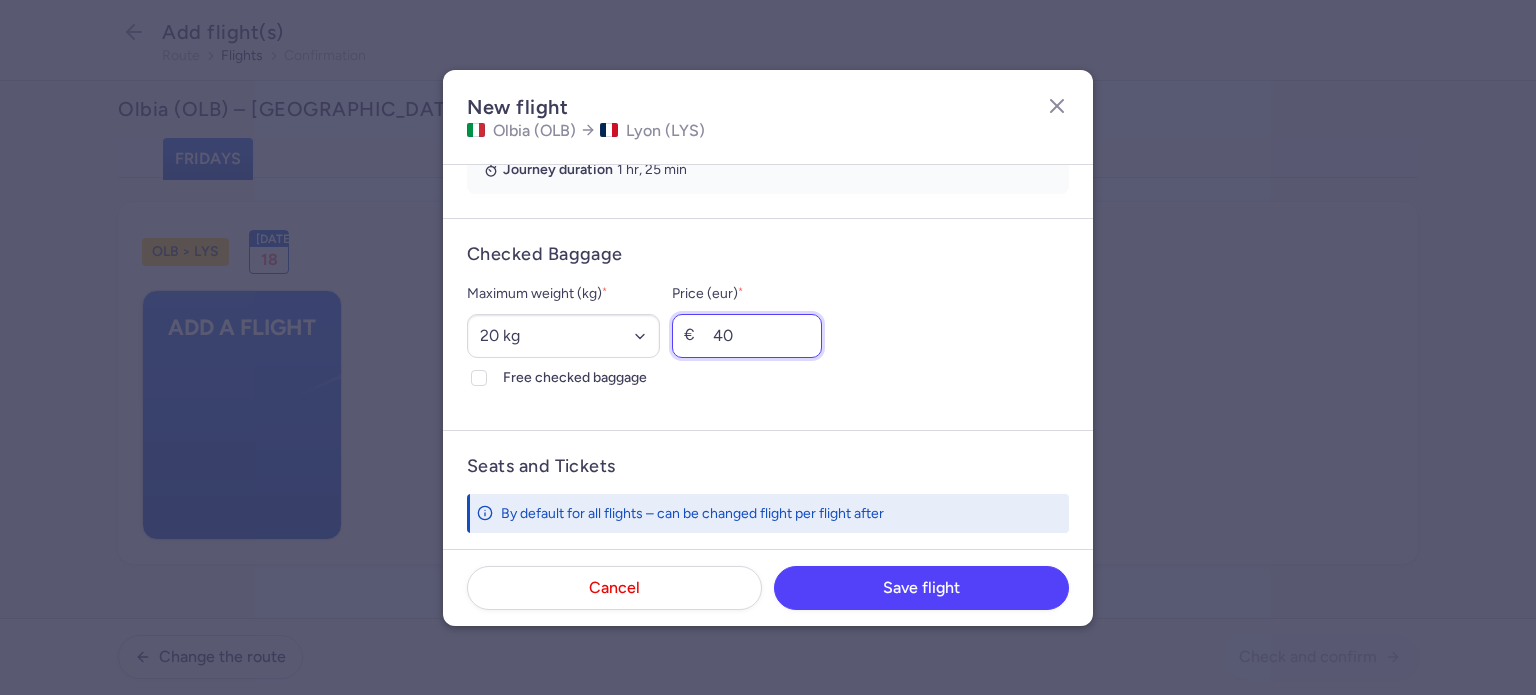 scroll, scrollTop: 613, scrollLeft: 0, axis: vertical 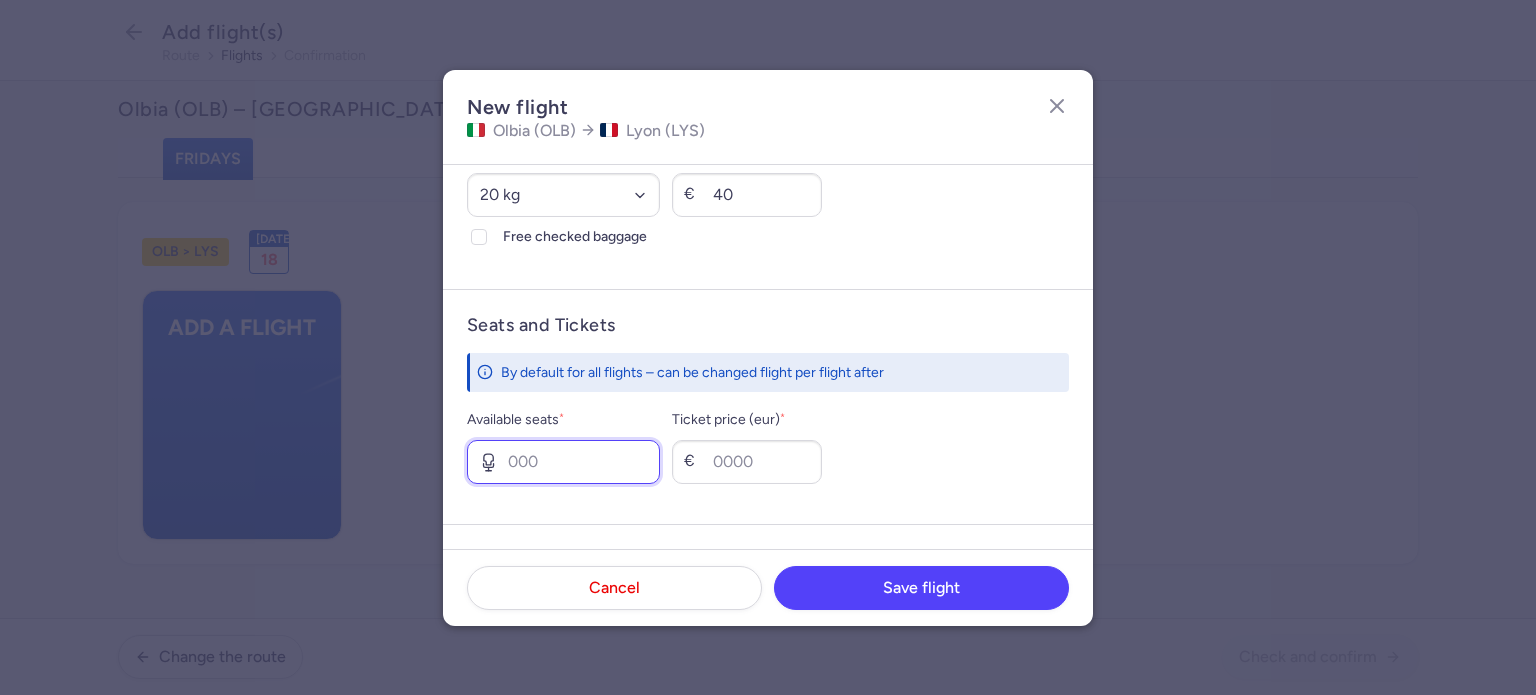 click on "Available seats  *" at bounding box center [563, 462] 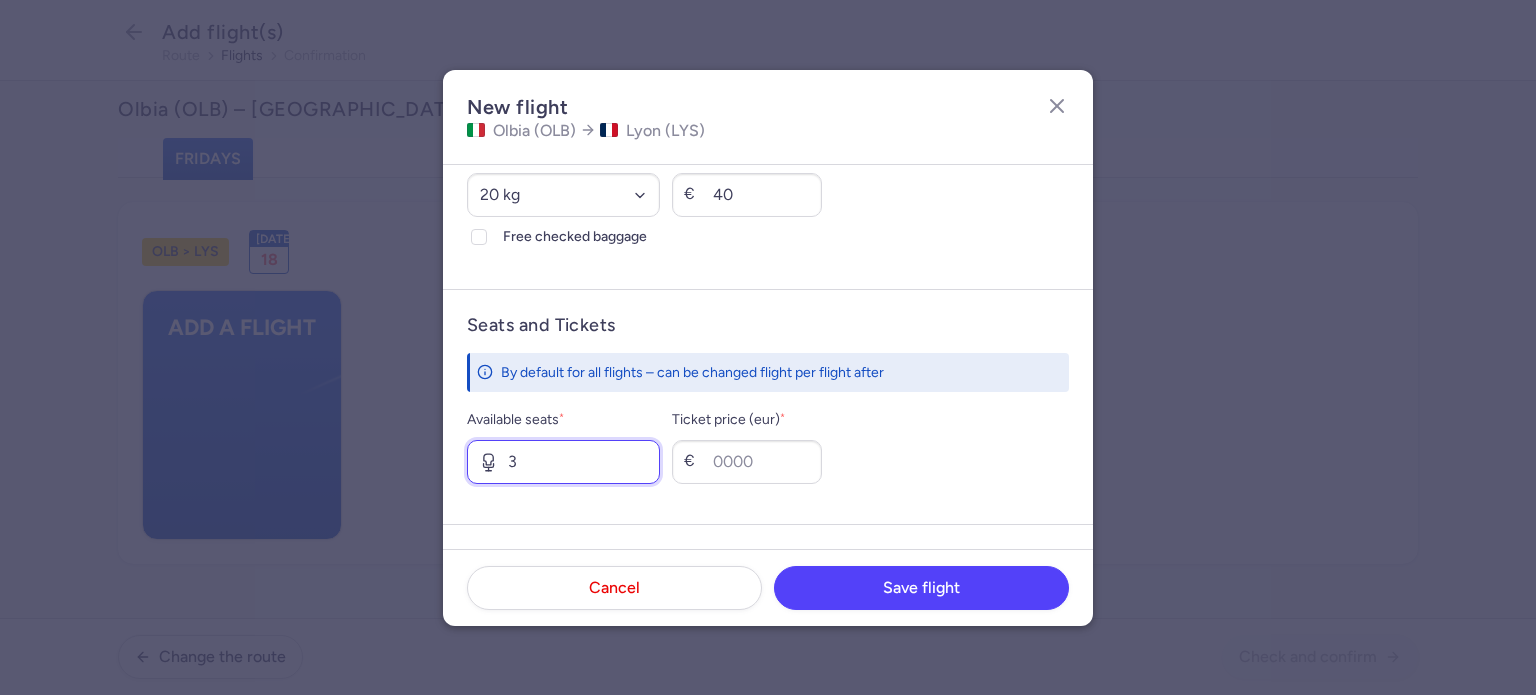 type on "3" 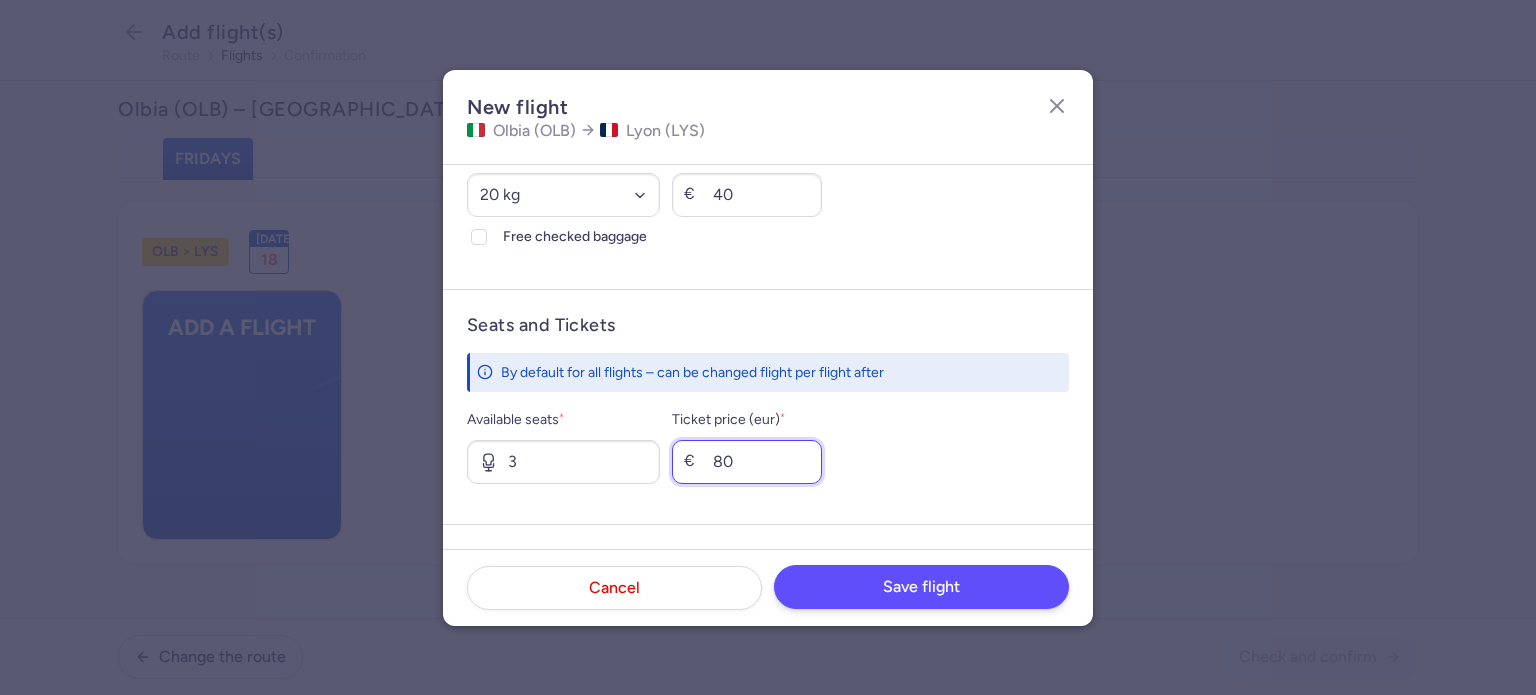 type on "80" 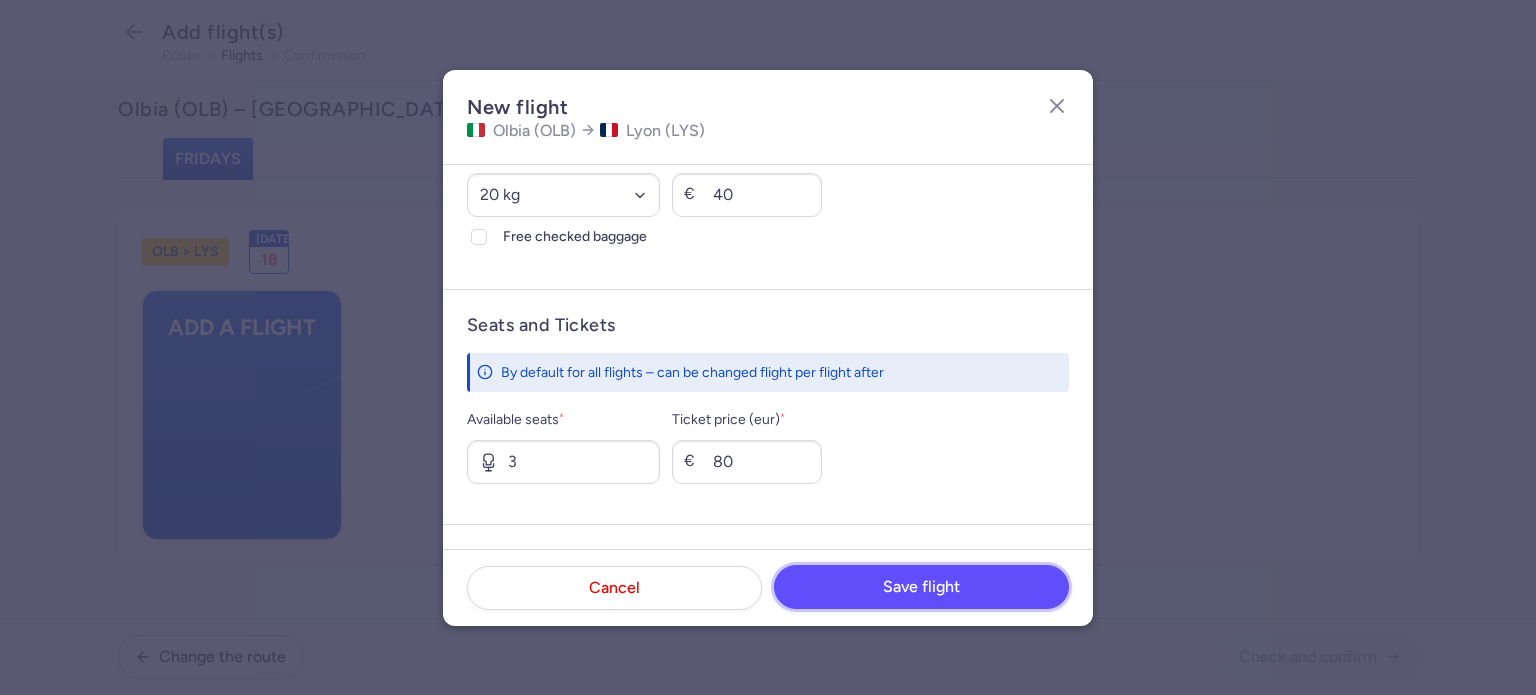 click on "Save flight" at bounding box center [921, 587] 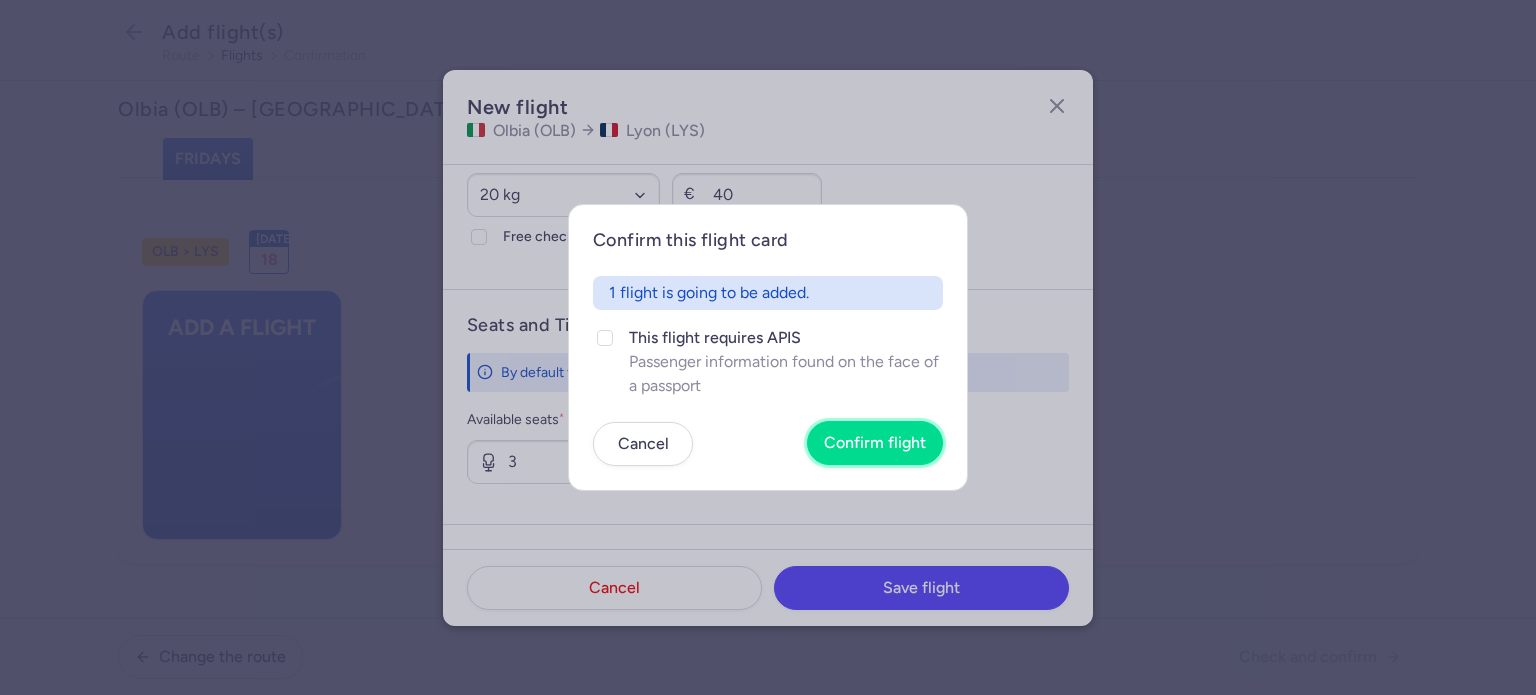 click on "Confirm flight" at bounding box center (875, 443) 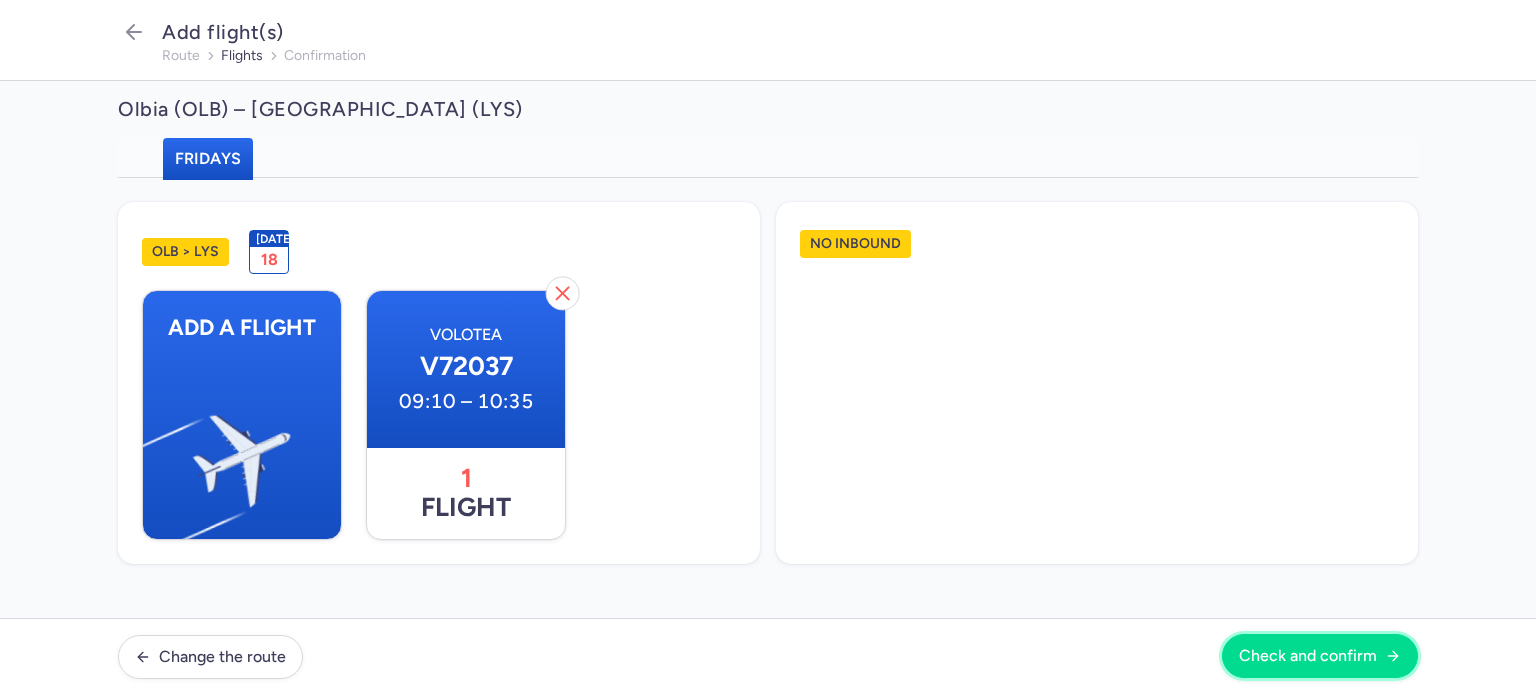 click on "Check and confirm" at bounding box center (1308, 656) 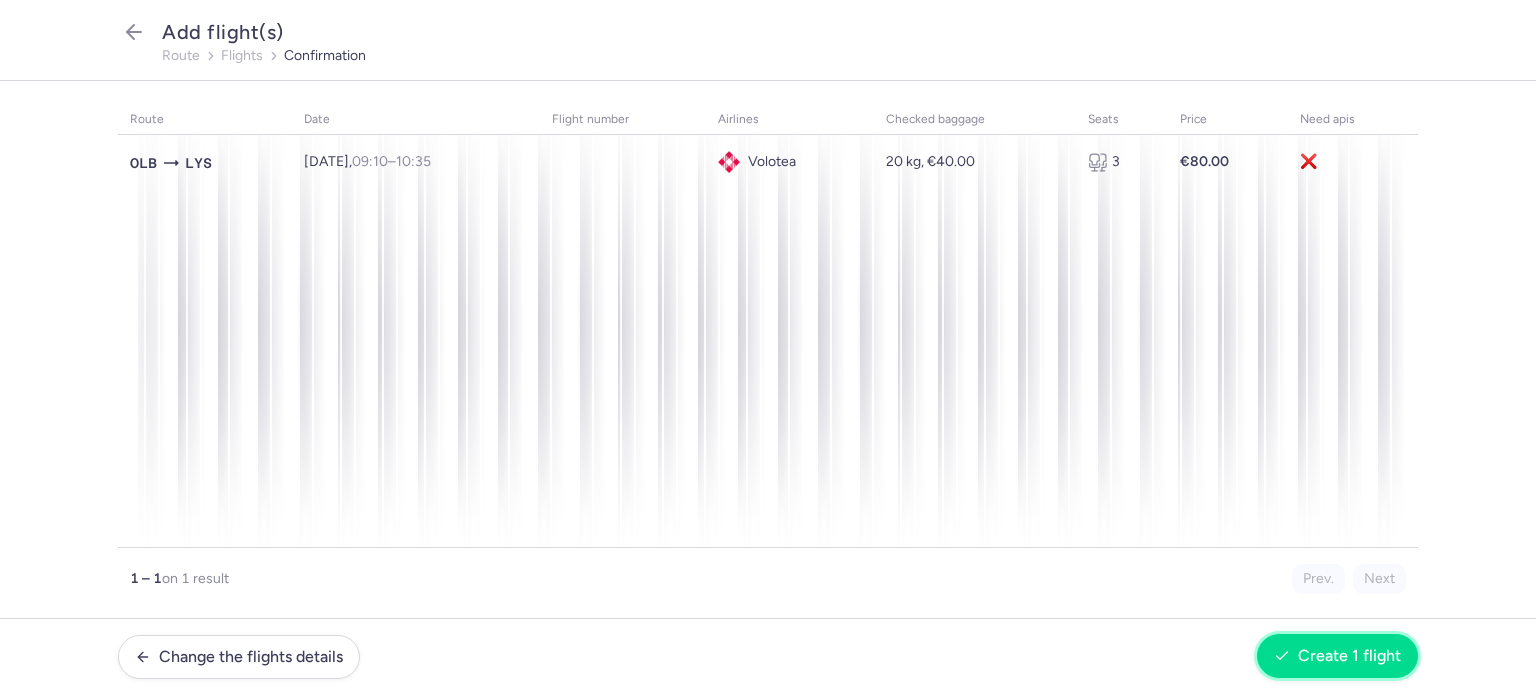 click on "Create 1 flight" at bounding box center (1349, 656) 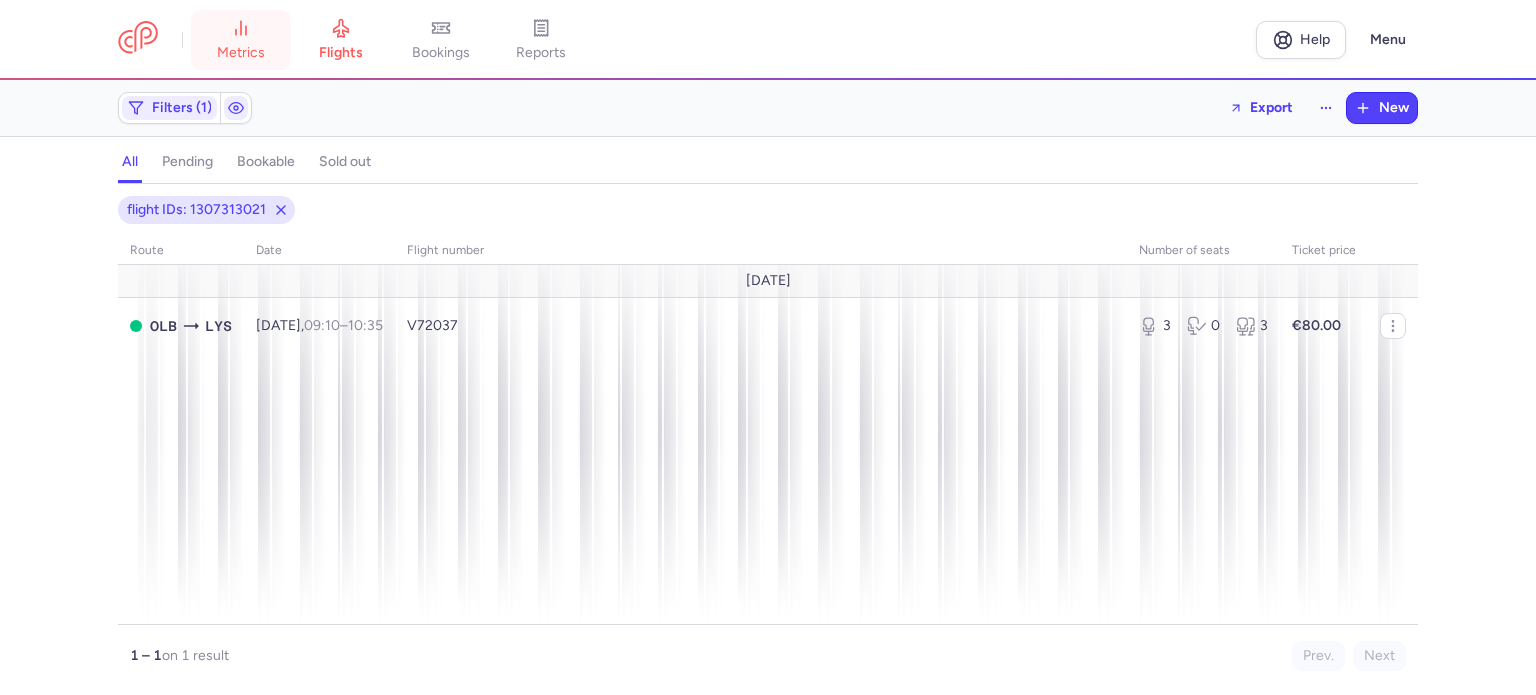 click on "metrics" at bounding box center [241, 53] 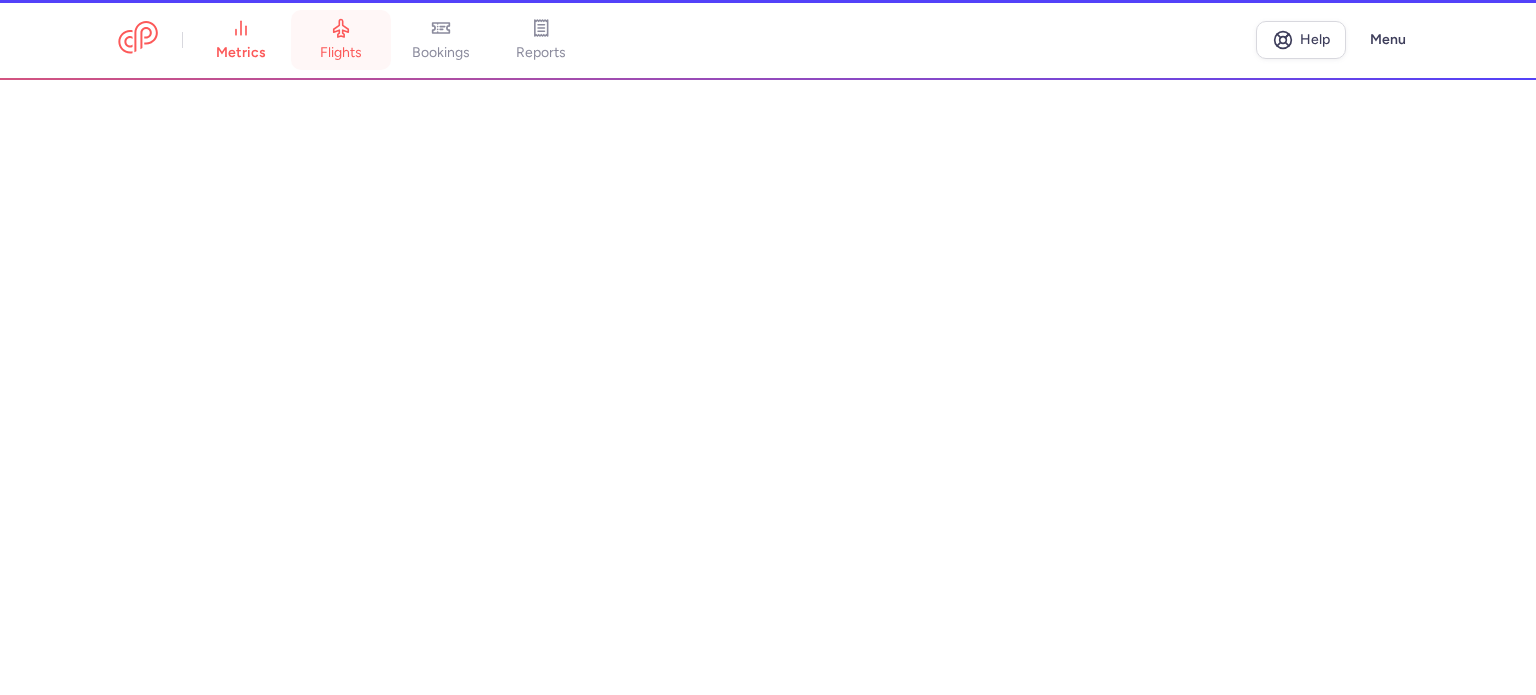 click on "flights" 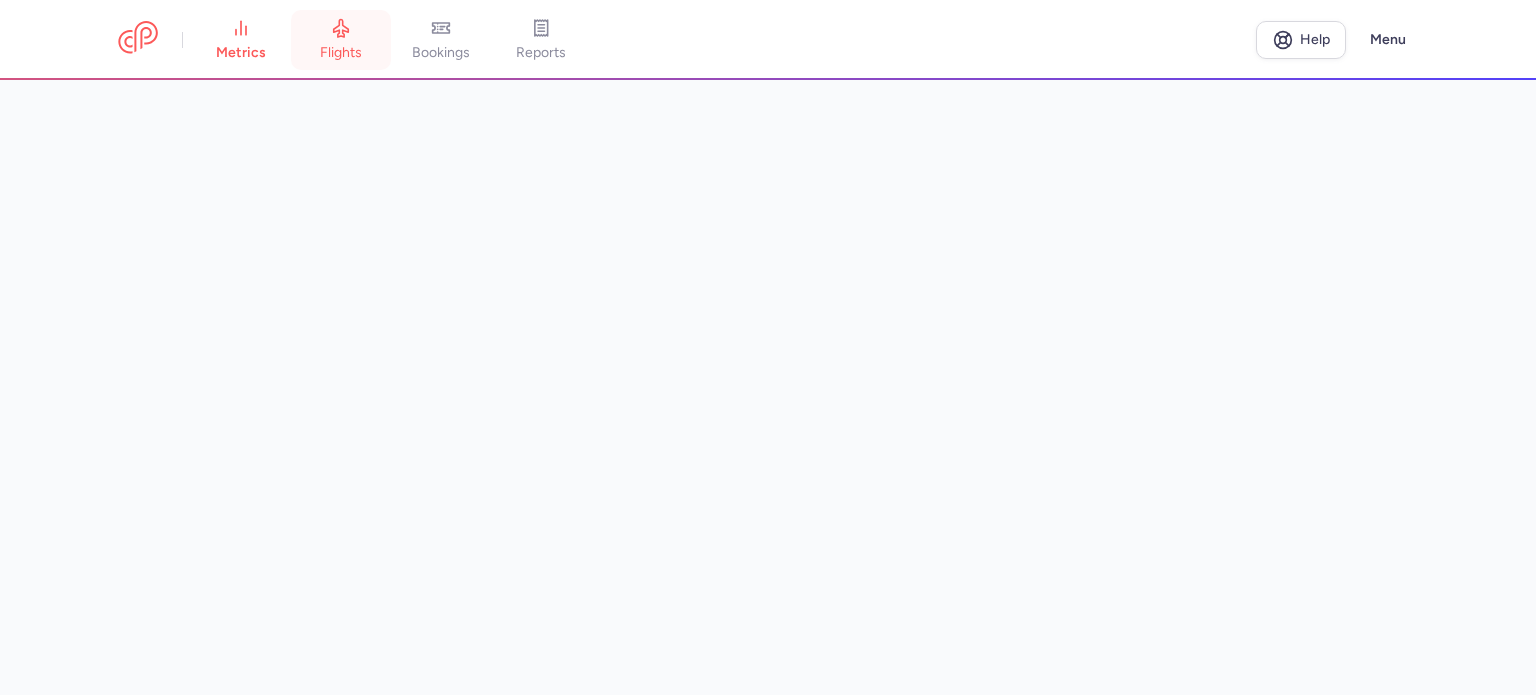 click on "flights" at bounding box center [341, 53] 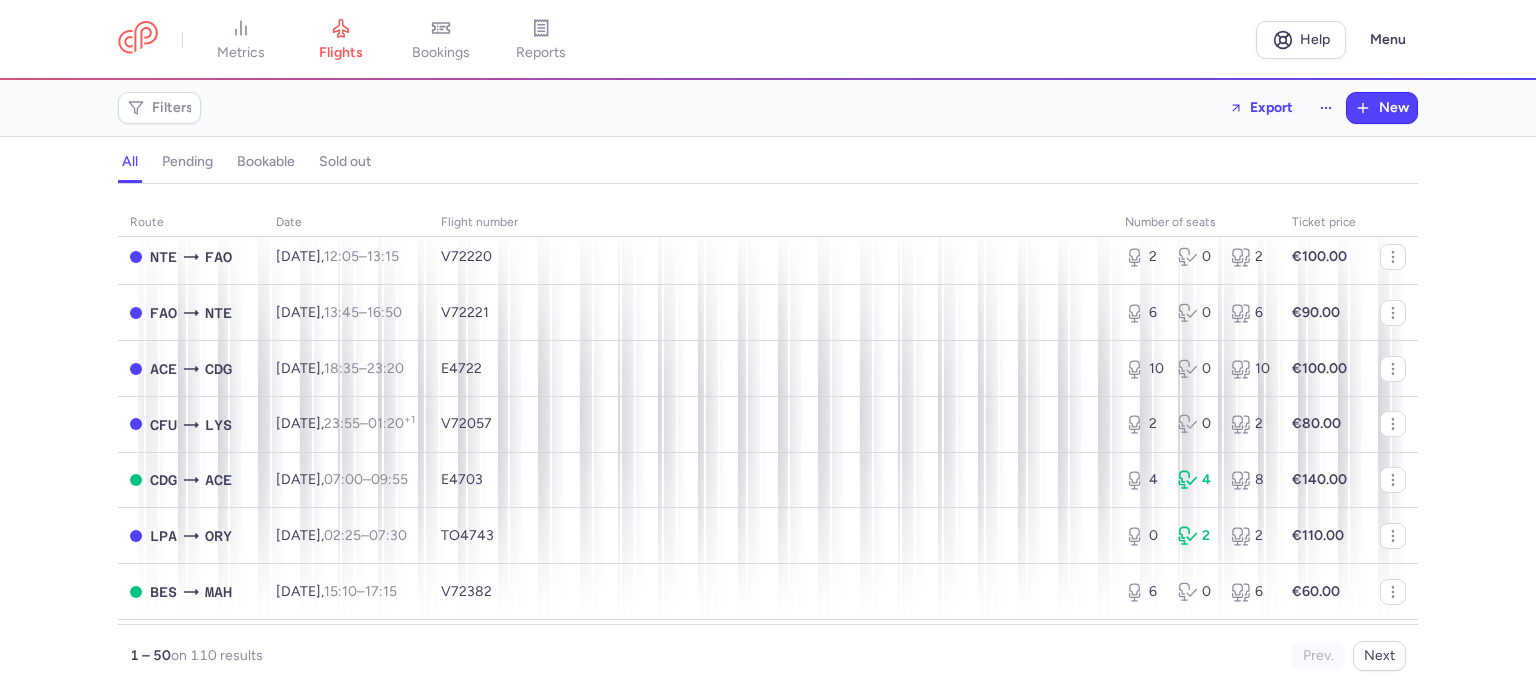 scroll, scrollTop: 1400, scrollLeft: 0, axis: vertical 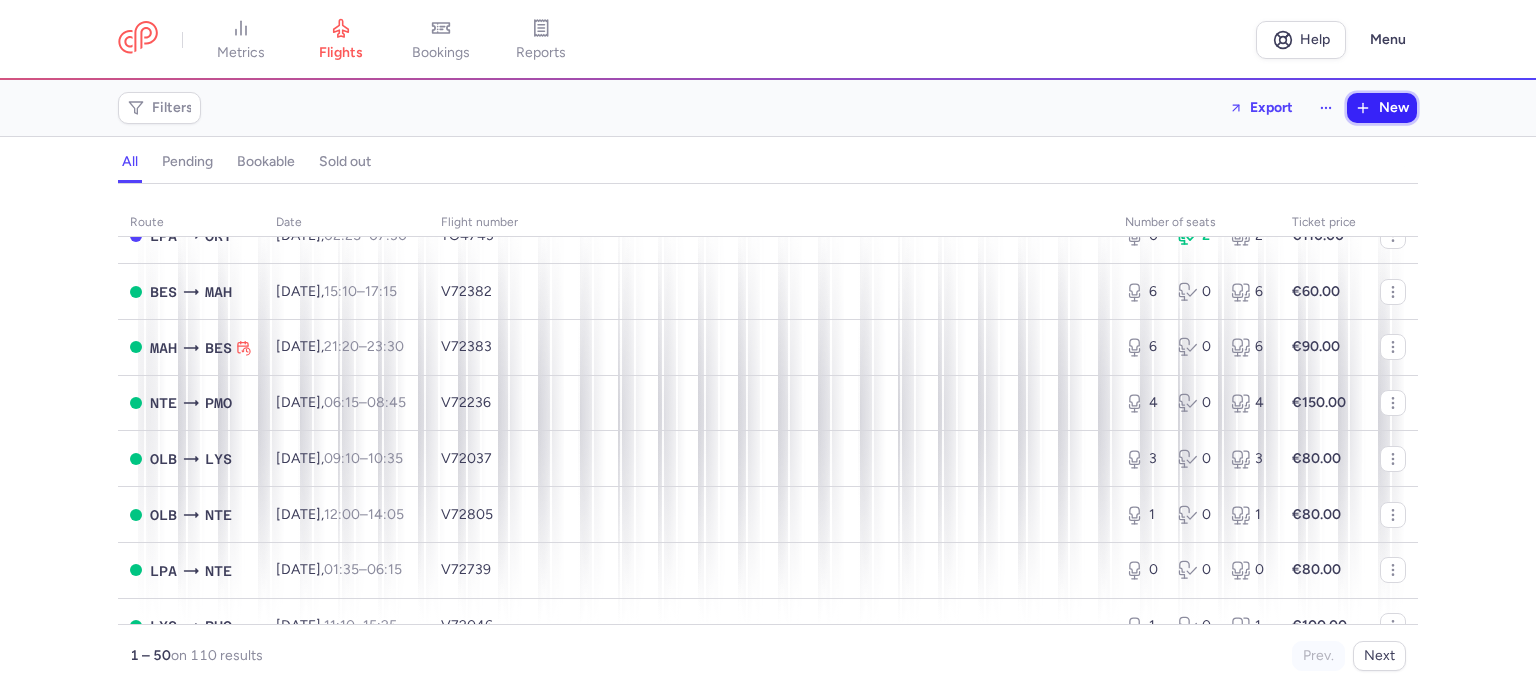 click 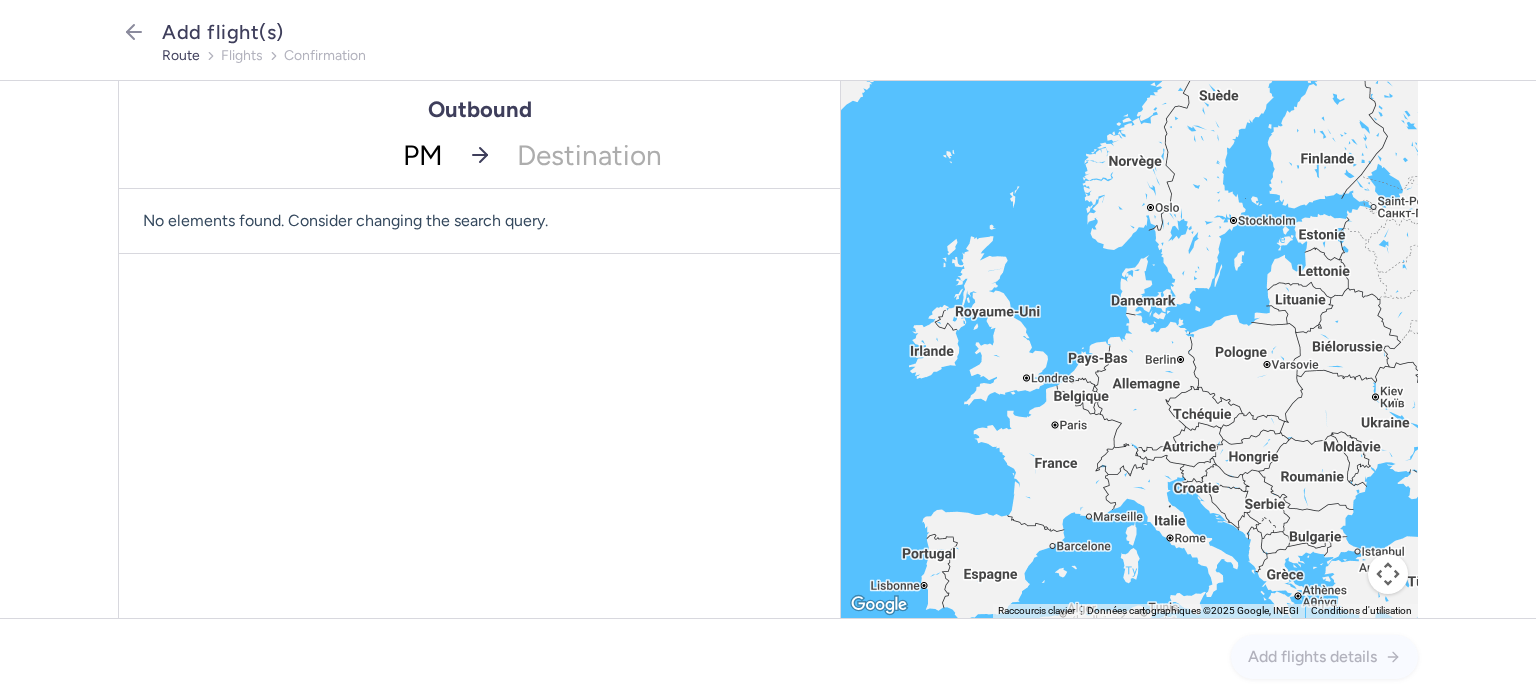 type on "PMO" 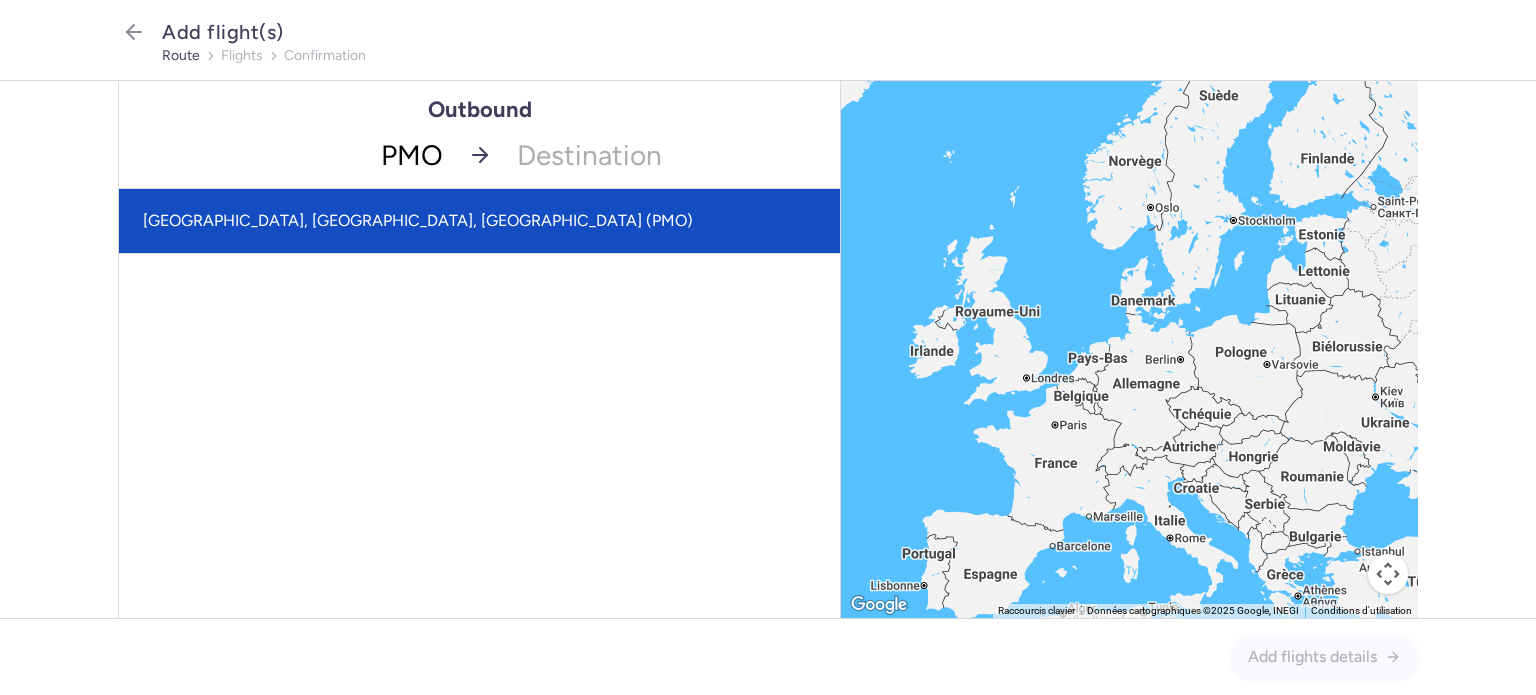 drag, startPoint x: 432, startPoint y: 223, endPoint x: 484, endPoint y: 198, distance: 57.697487 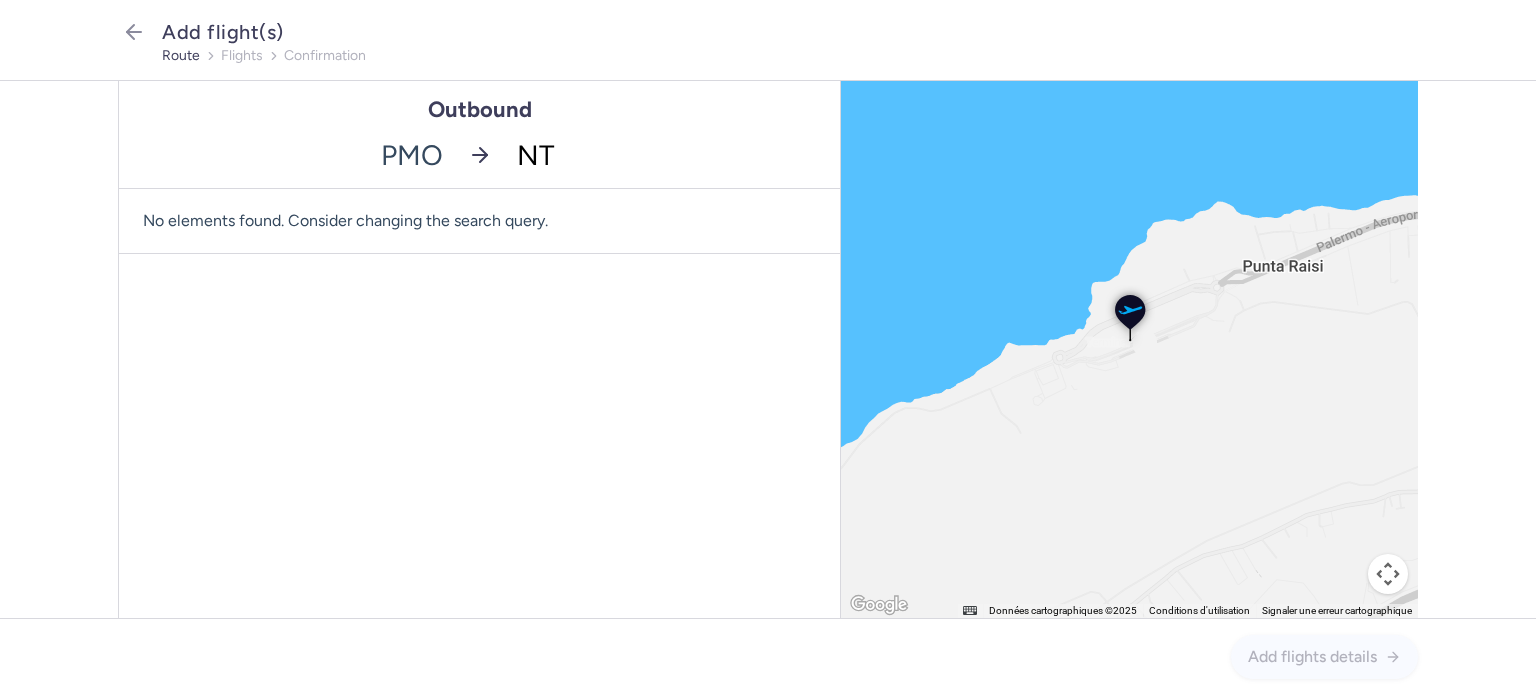 type on "NTE" 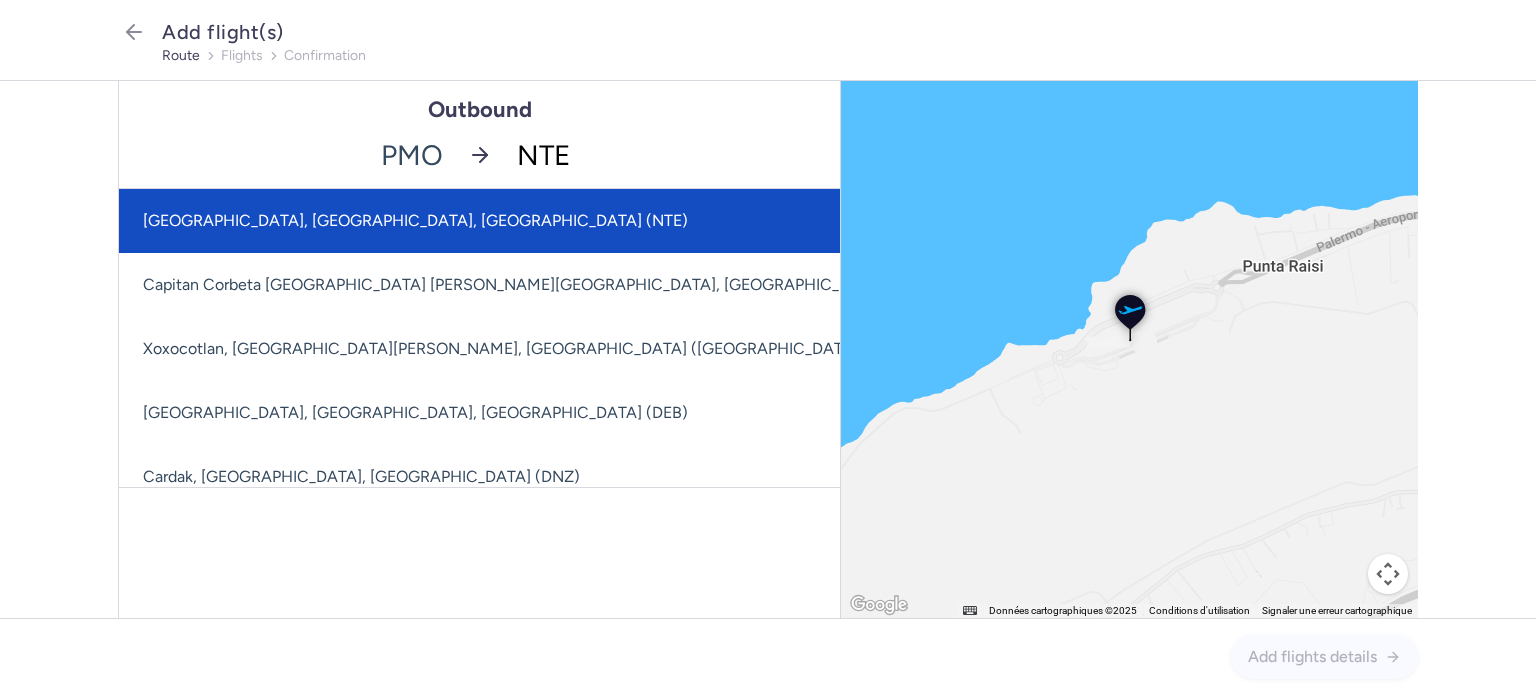 click on "[GEOGRAPHIC_DATA], [GEOGRAPHIC_DATA], [GEOGRAPHIC_DATA] (NTE)" at bounding box center [621, 221] 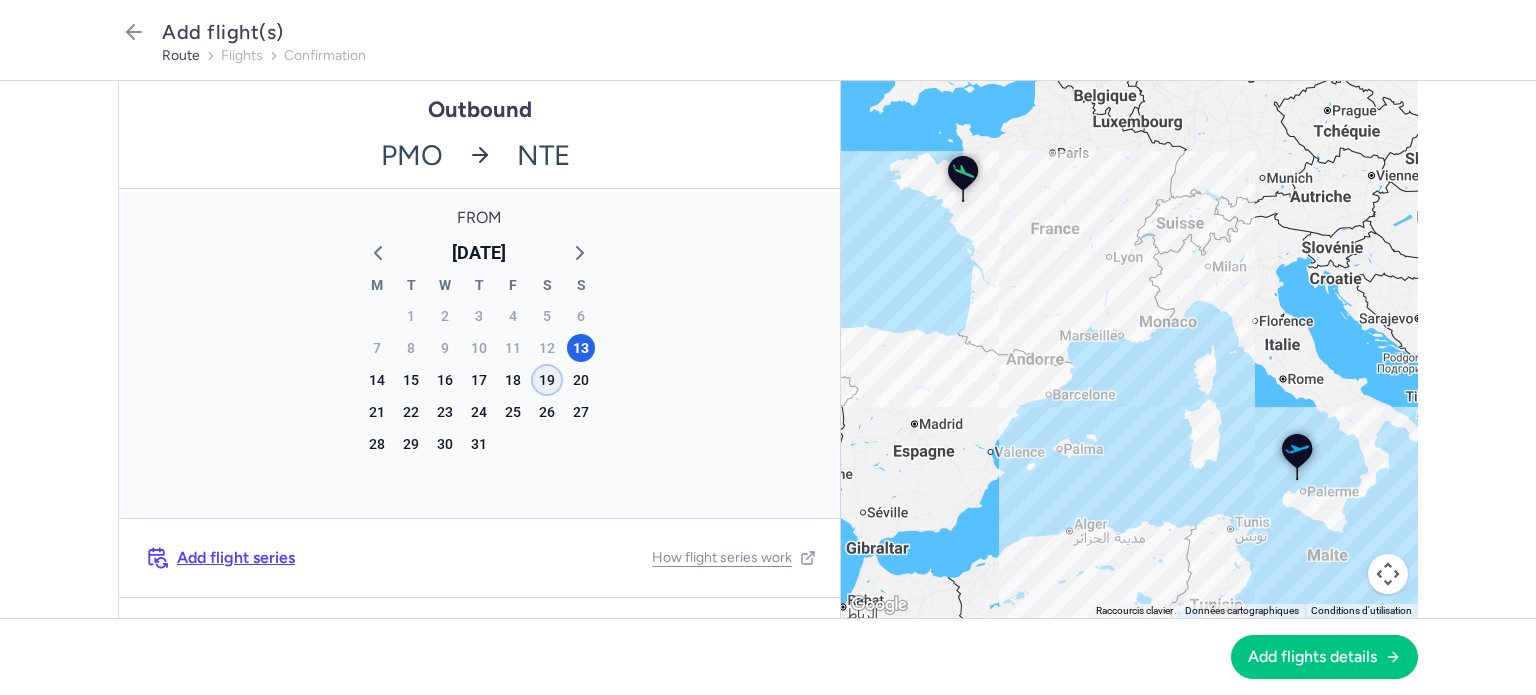 click on "19" 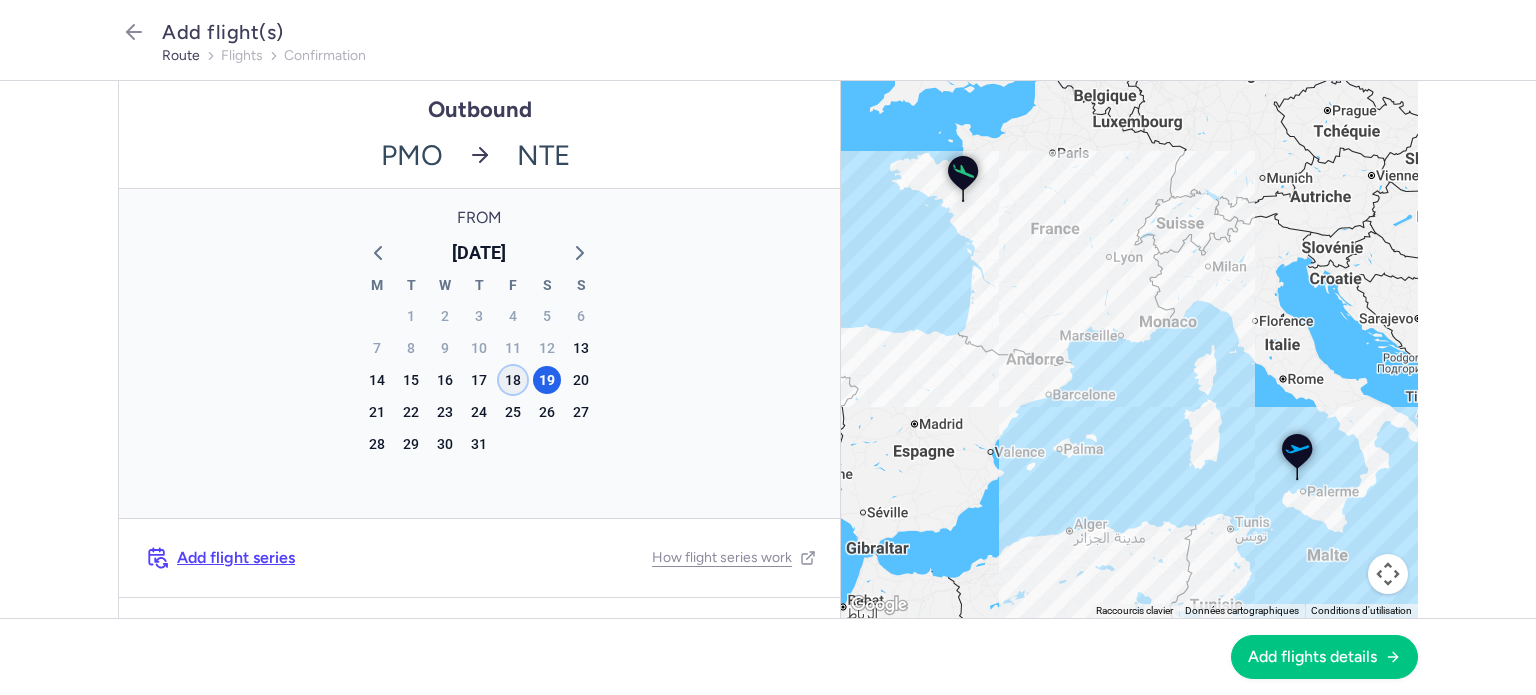 click on "18" 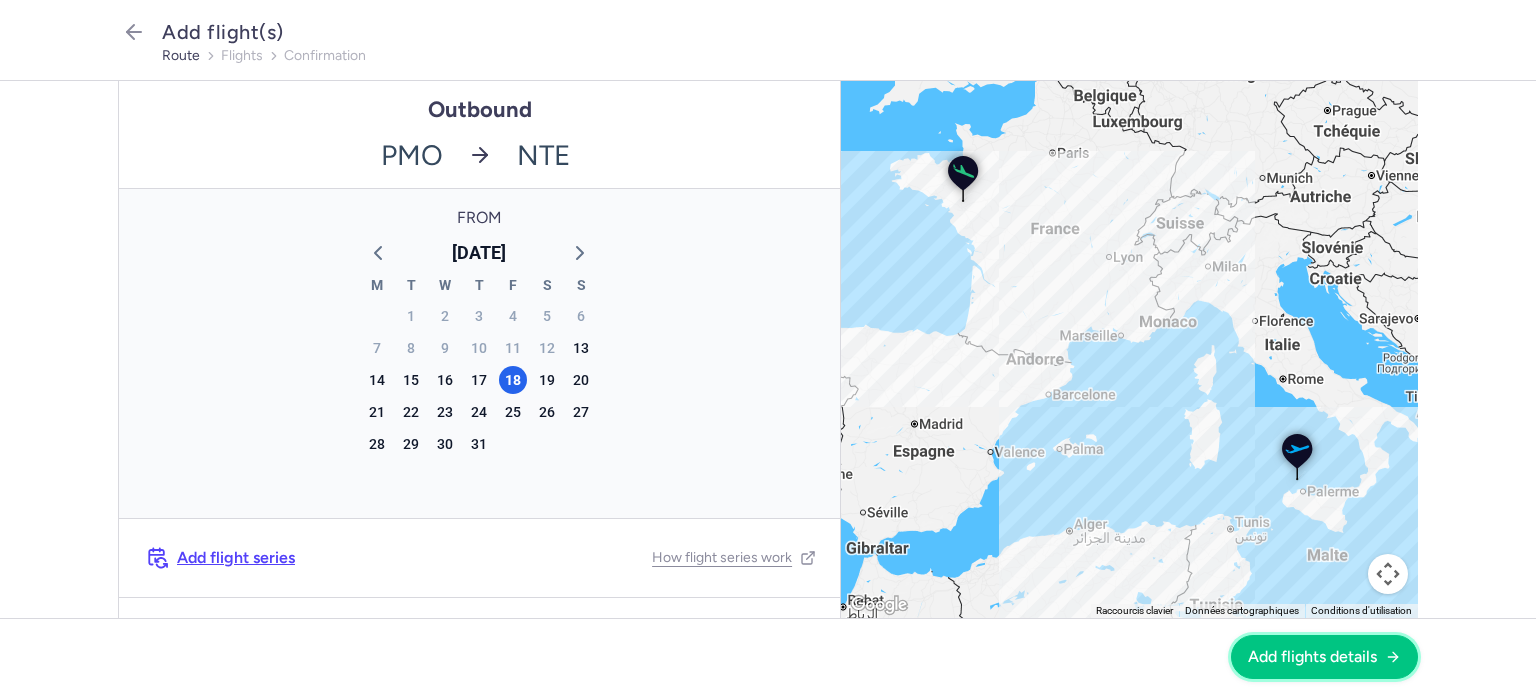 drag, startPoint x: 1311, startPoint y: 659, endPoint x: 1054, endPoint y: 549, distance: 279.55142 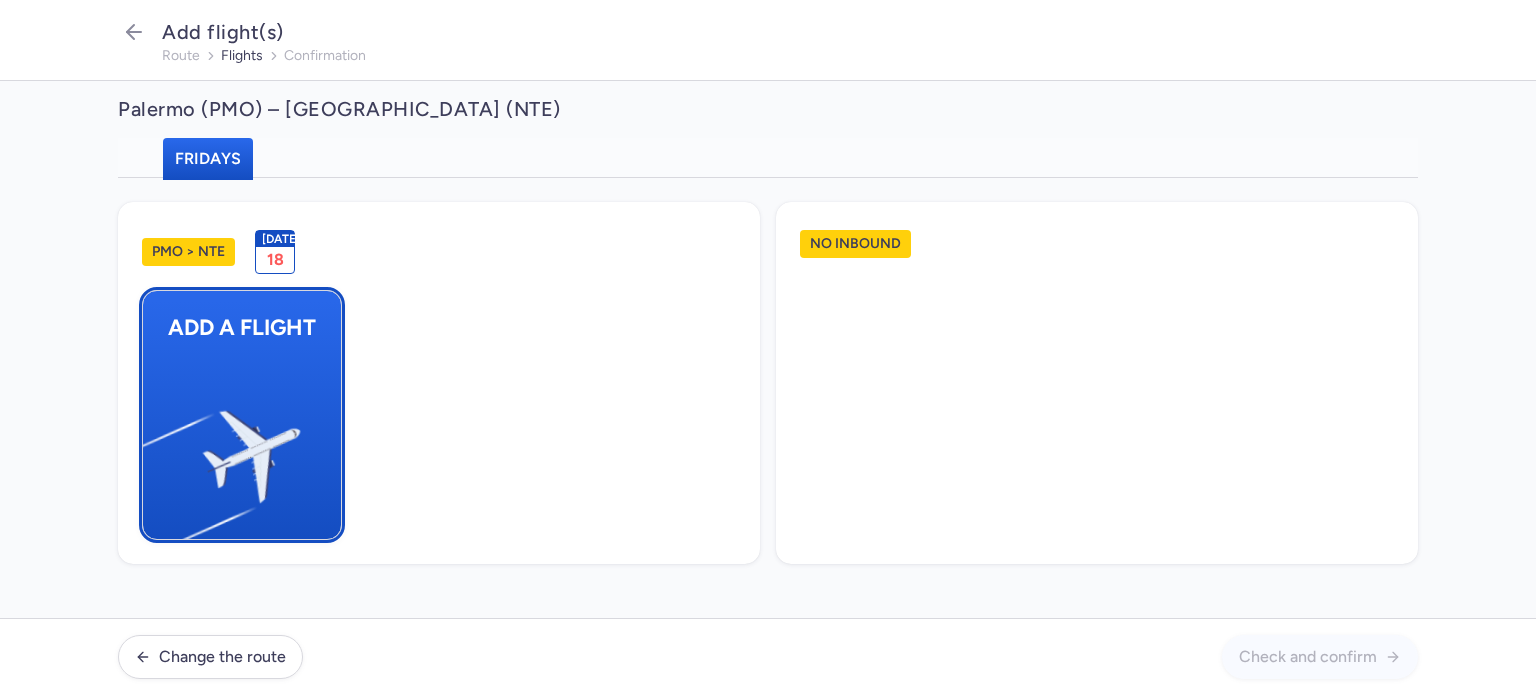 click at bounding box center [153, 448] 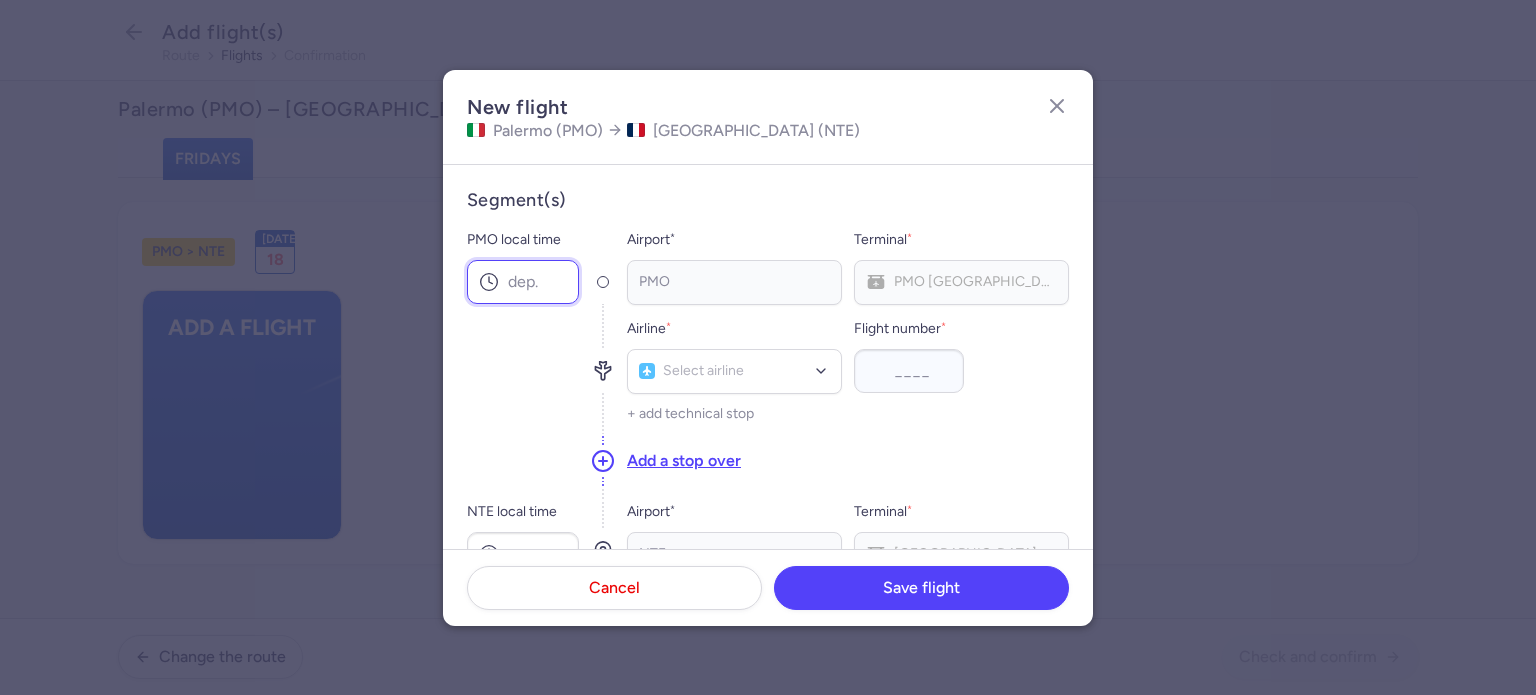 click on "PMO local time" at bounding box center (523, 282) 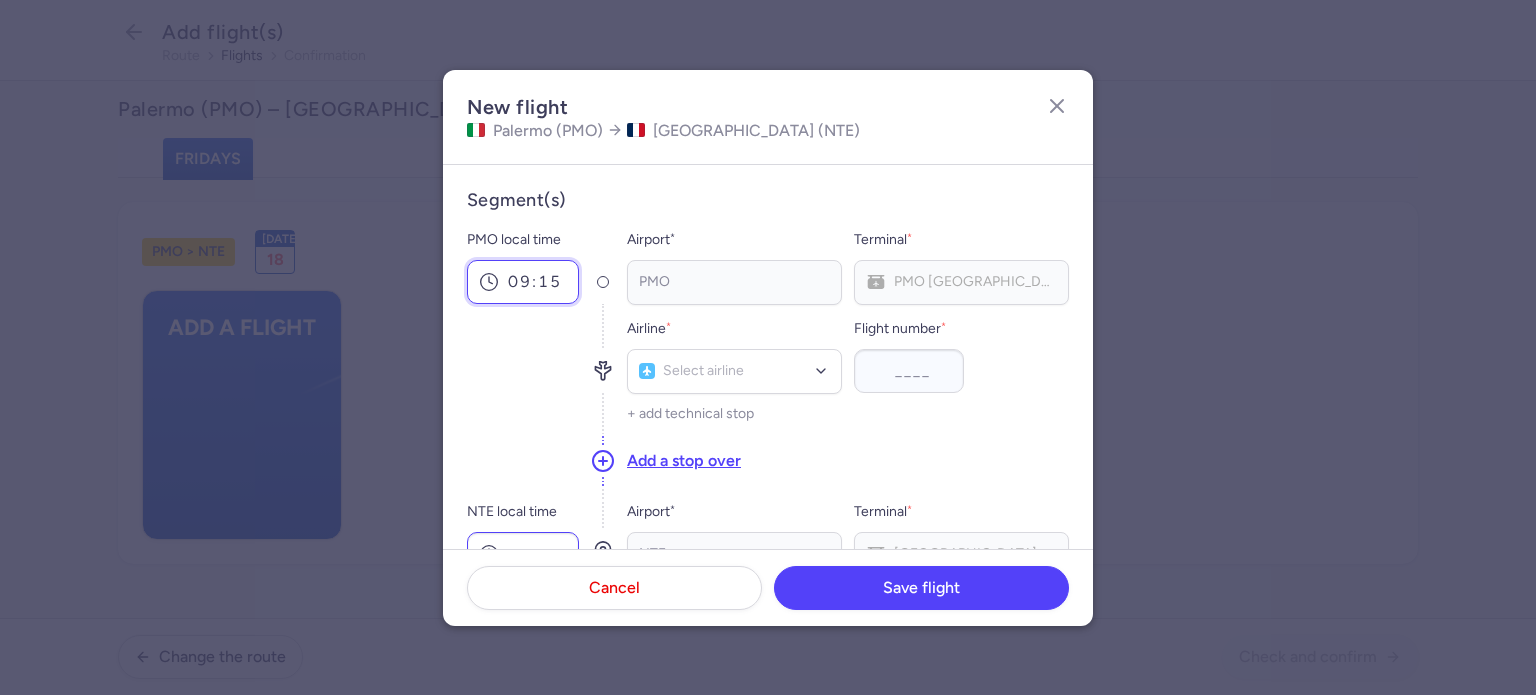 type on "09:15" 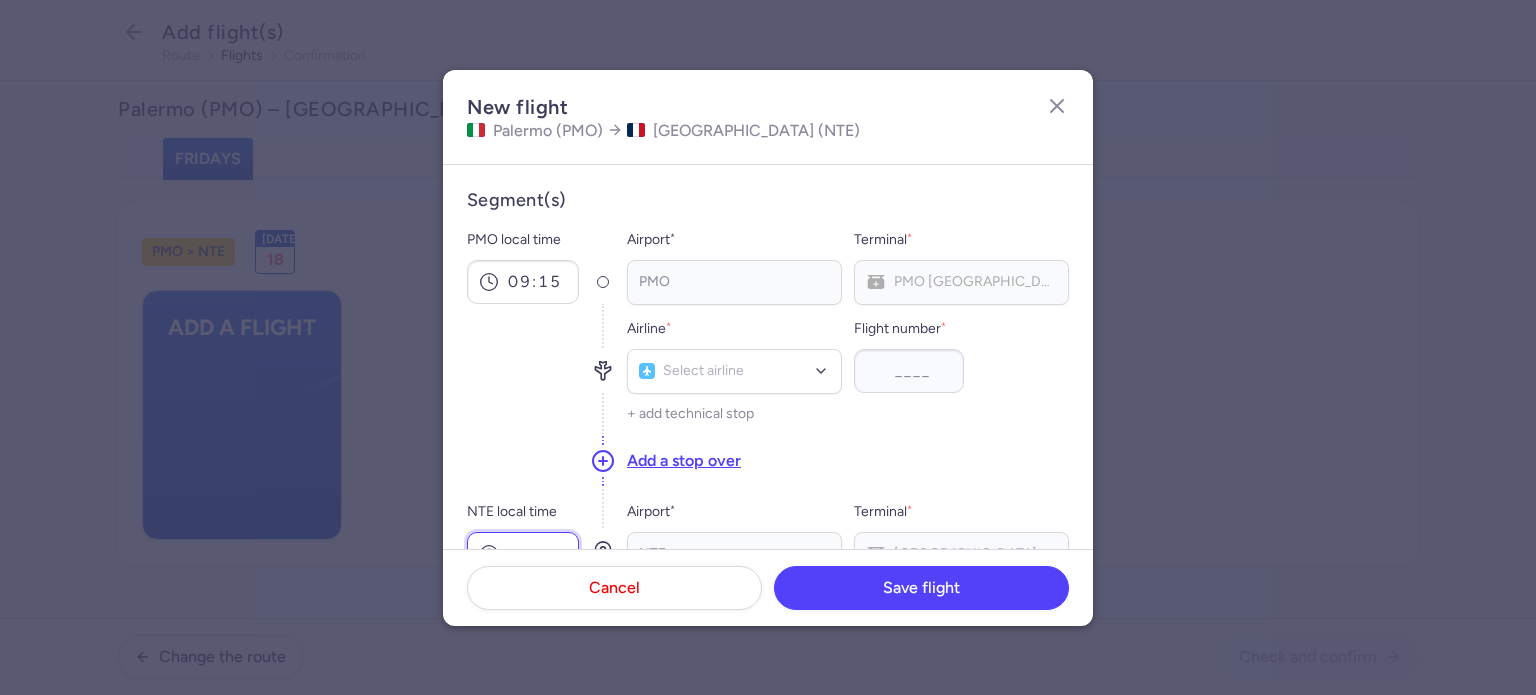 click on "NTE local time" at bounding box center (523, 554) 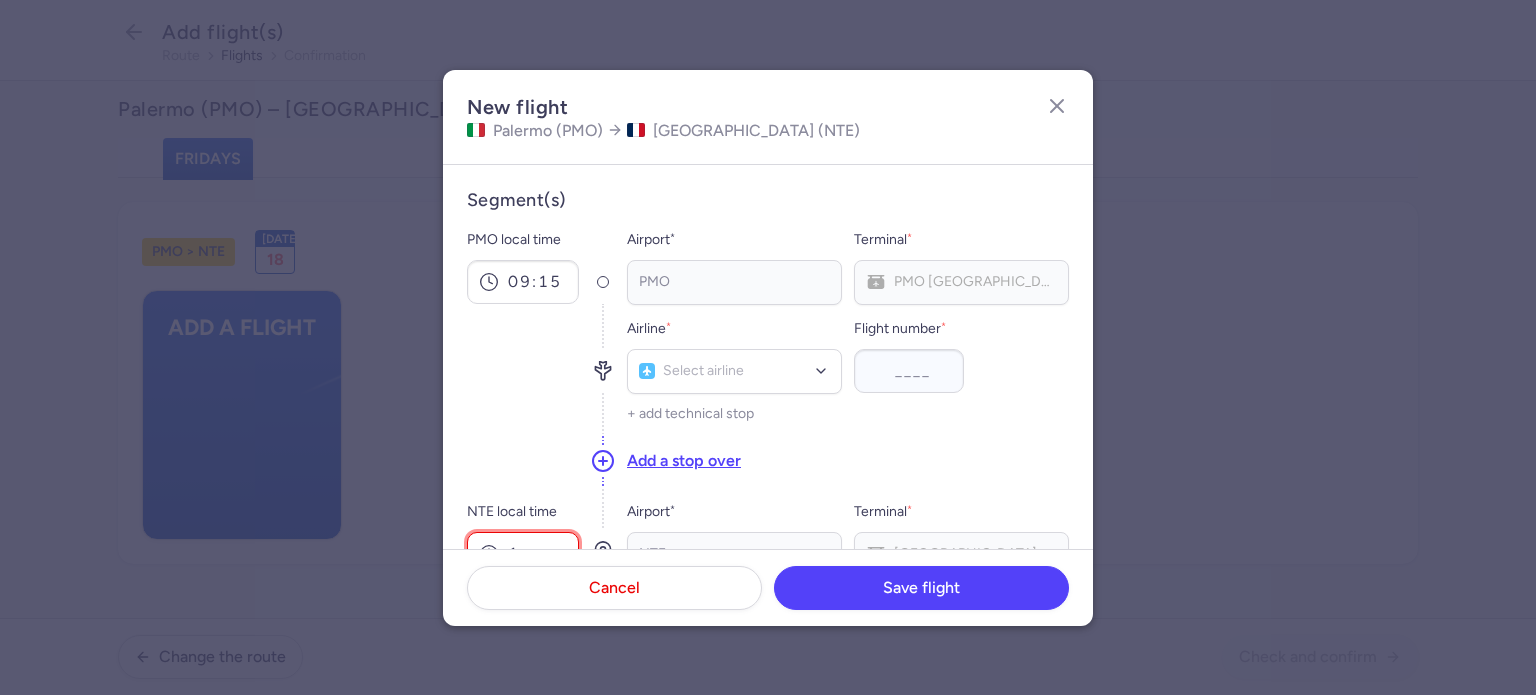 scroll, scrollTop: 13, scrollLeft: 0, axis: vertical 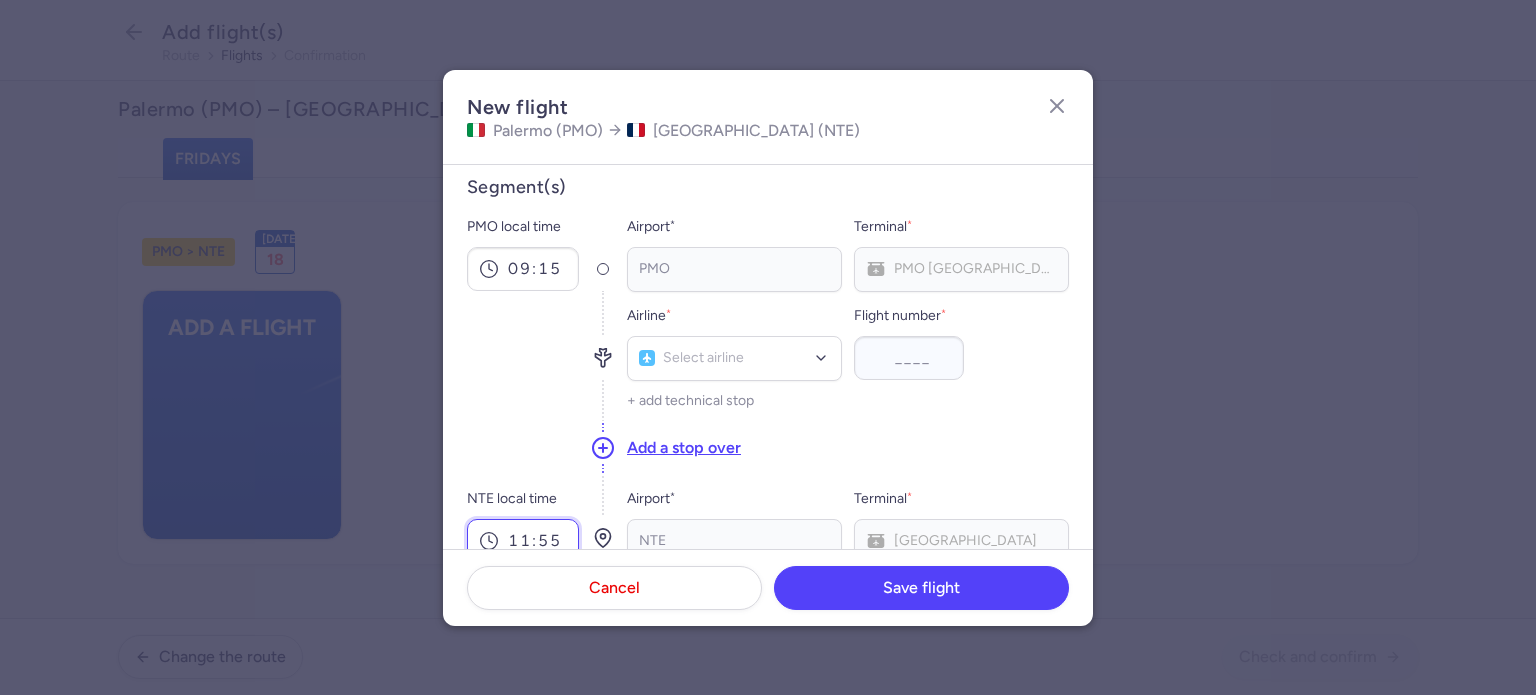 type on "11:55" 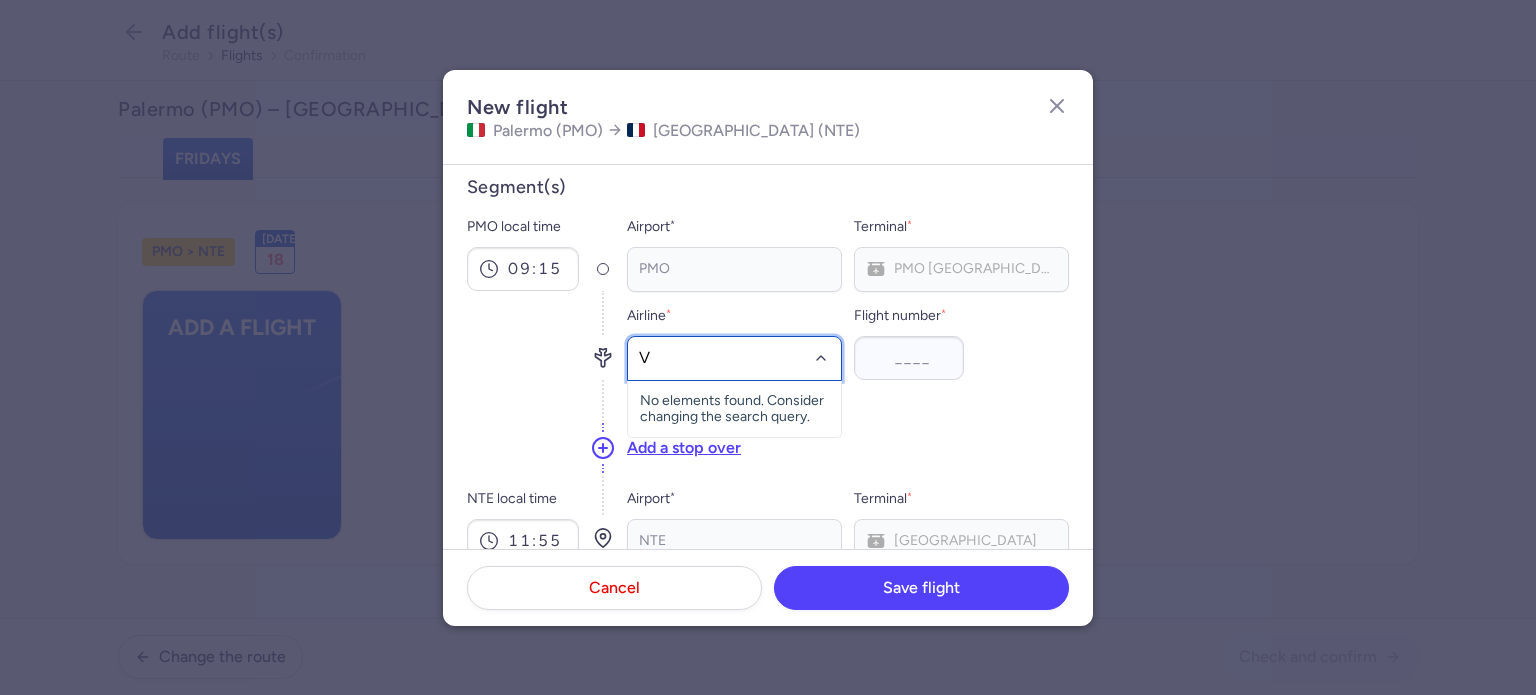 type on "V7" 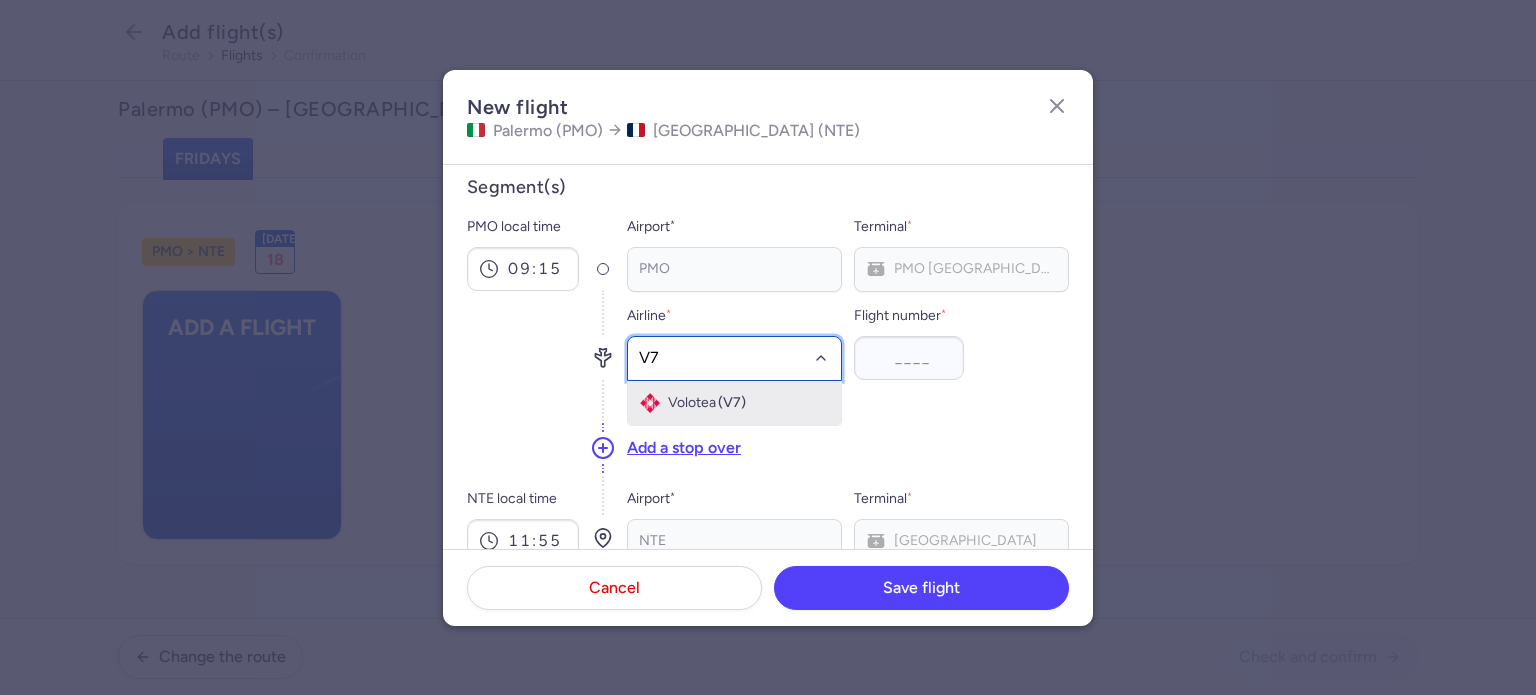 drag, startPoint x: 764, startPoint y: 391, endPoint x: 789, endPoint y: 391, distance: 25 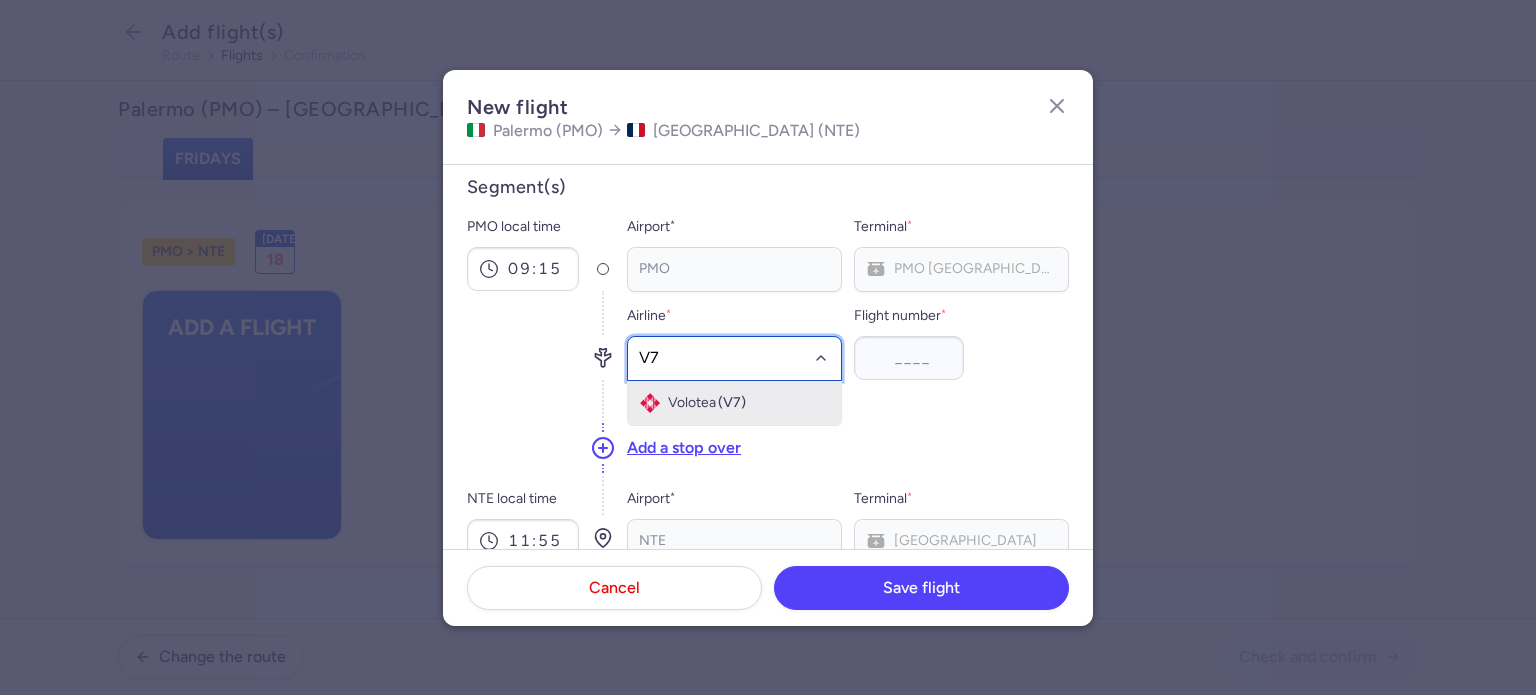 click on "Volotea (V7)" 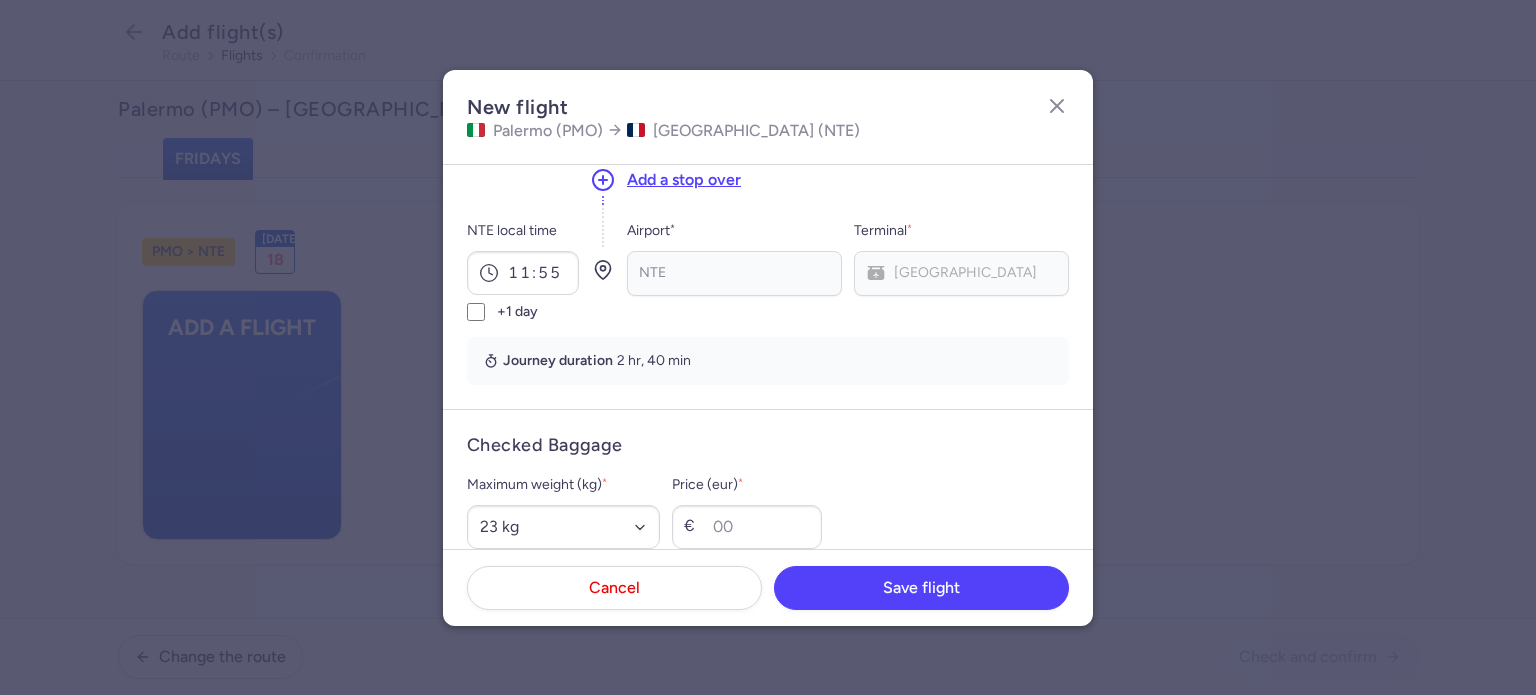 scroll, scrollTop: 313, scrollLeft: 0, axis: vertical 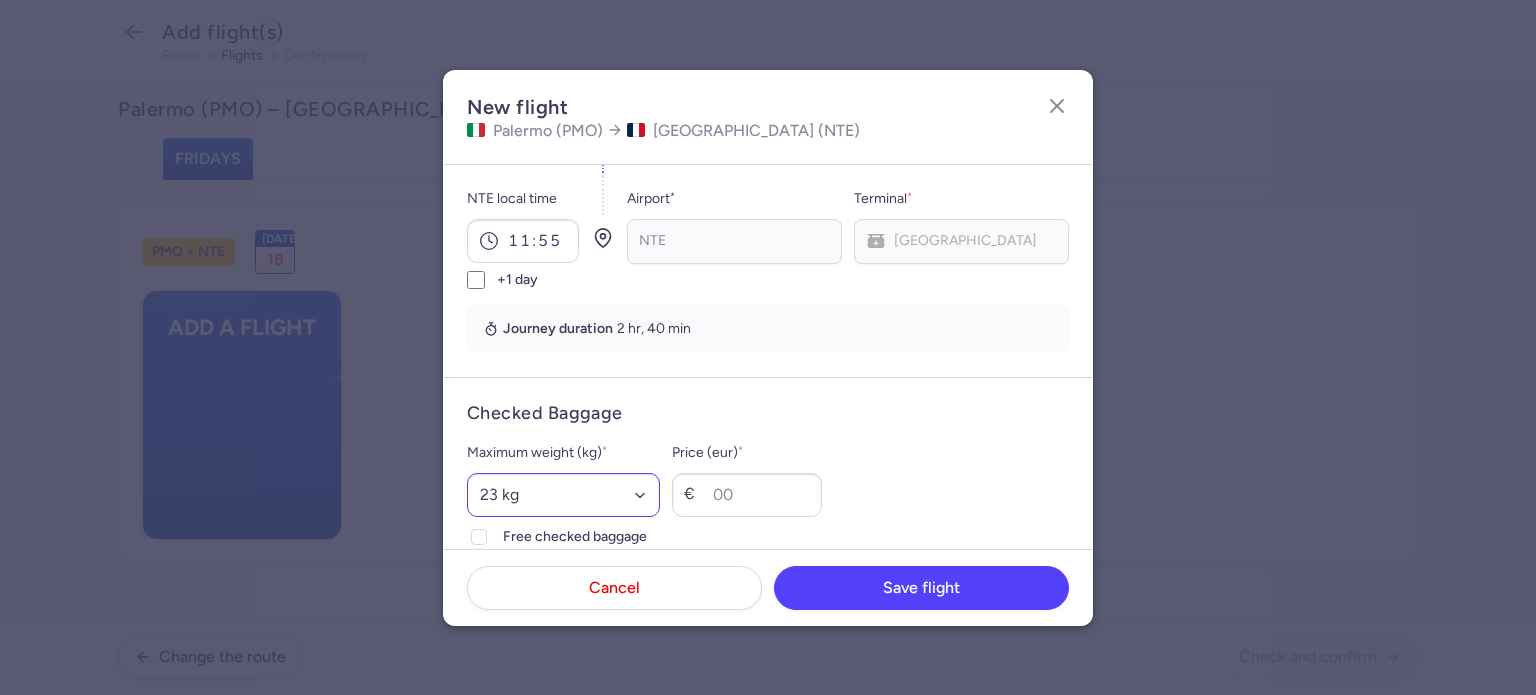 type on "2237" 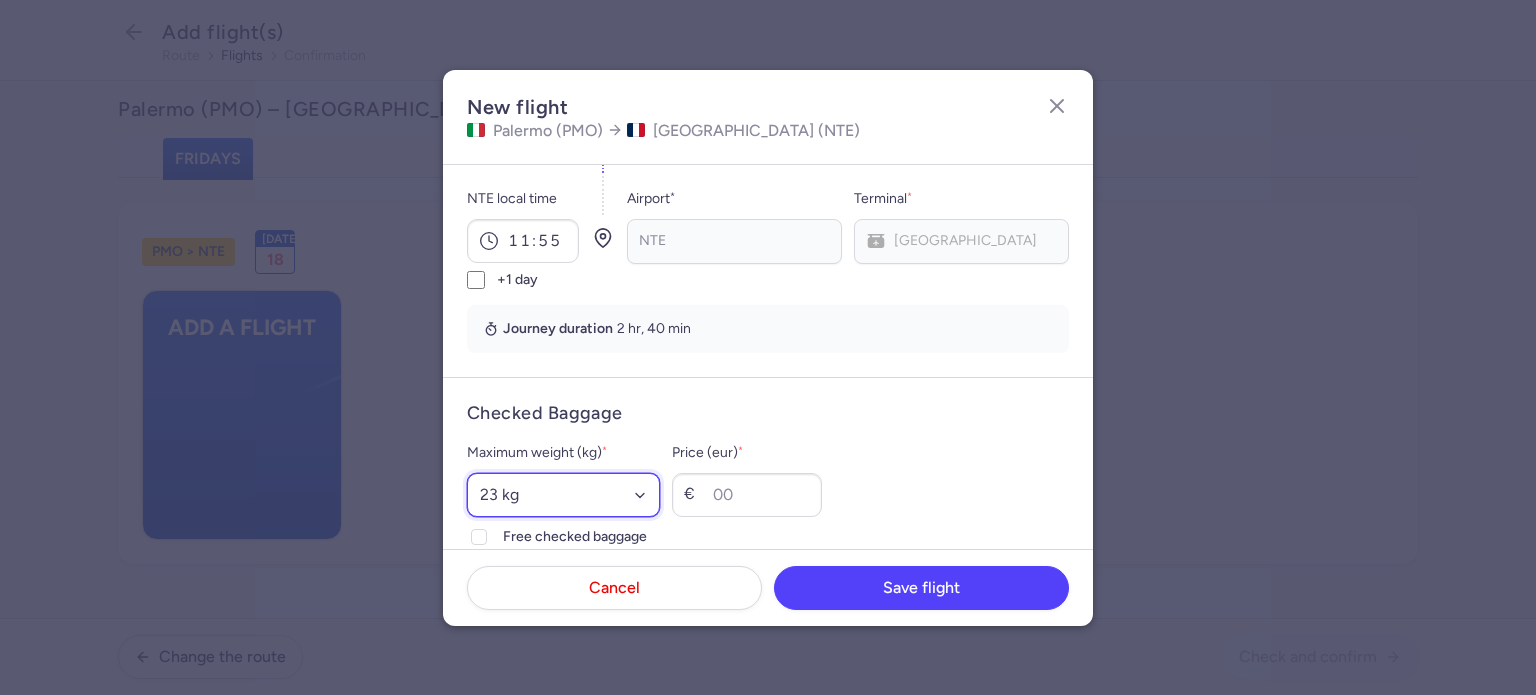 click on "Select an option 15 kg 16 kg 17 kg 18 kg 19 kg 20 kg 21 kg 22 kg 23 kg 24 kg 25 kg 26 kg 27 kg 28 kg 29 kg 30 kg 31 kg 32 kg 33 kg 34 kg 35 kg" at bounding box center (563, 495) 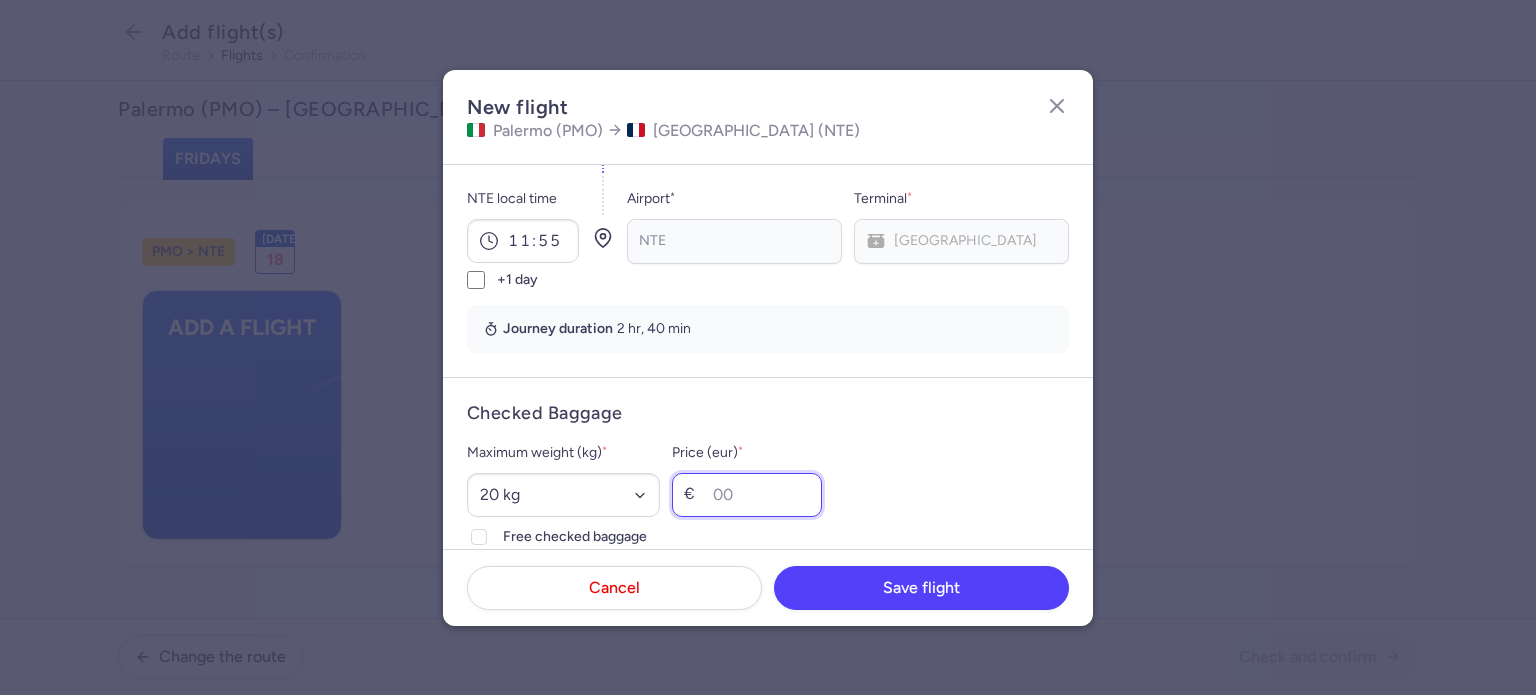 click on "Price (eur)  *" at bounding box center (747, 495) 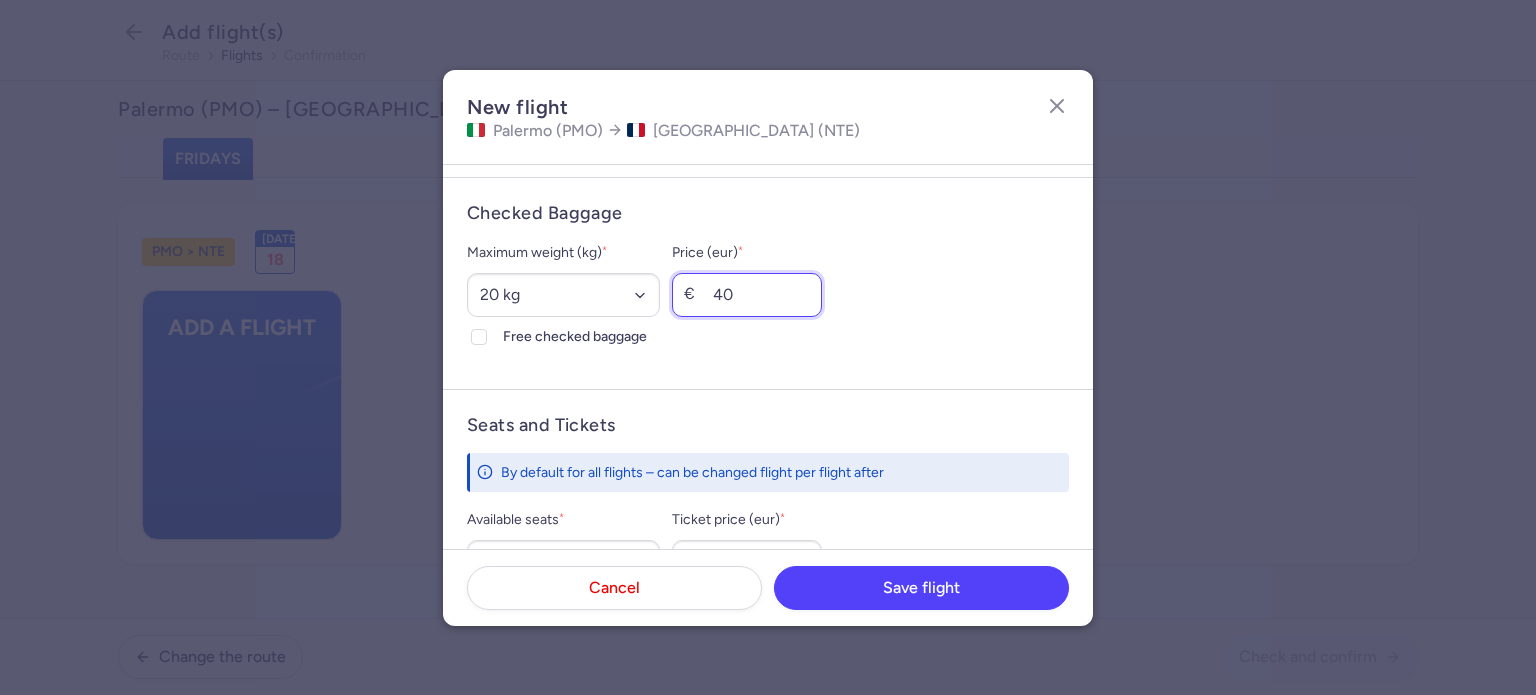 scroll, scrollTop: 713, scrollLeft: 0, axis: vertical 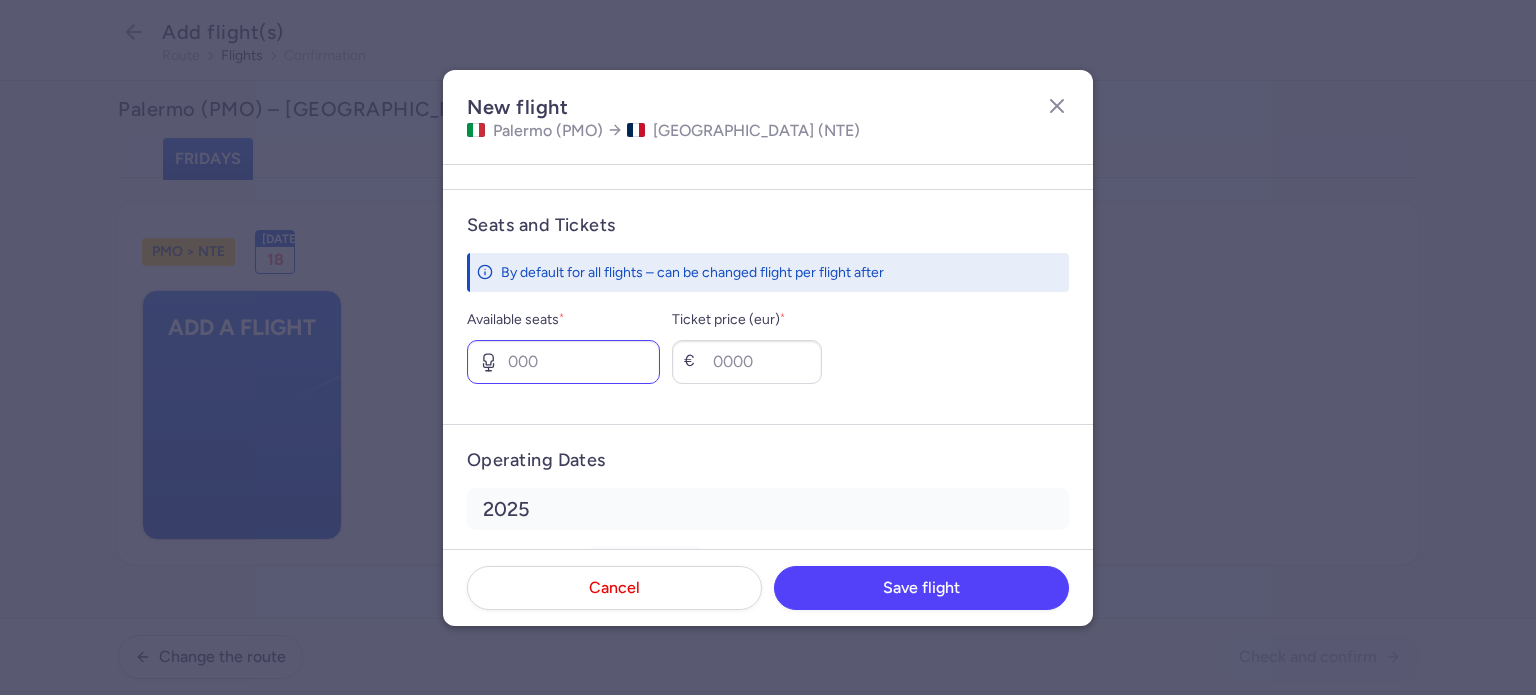 type on "40" 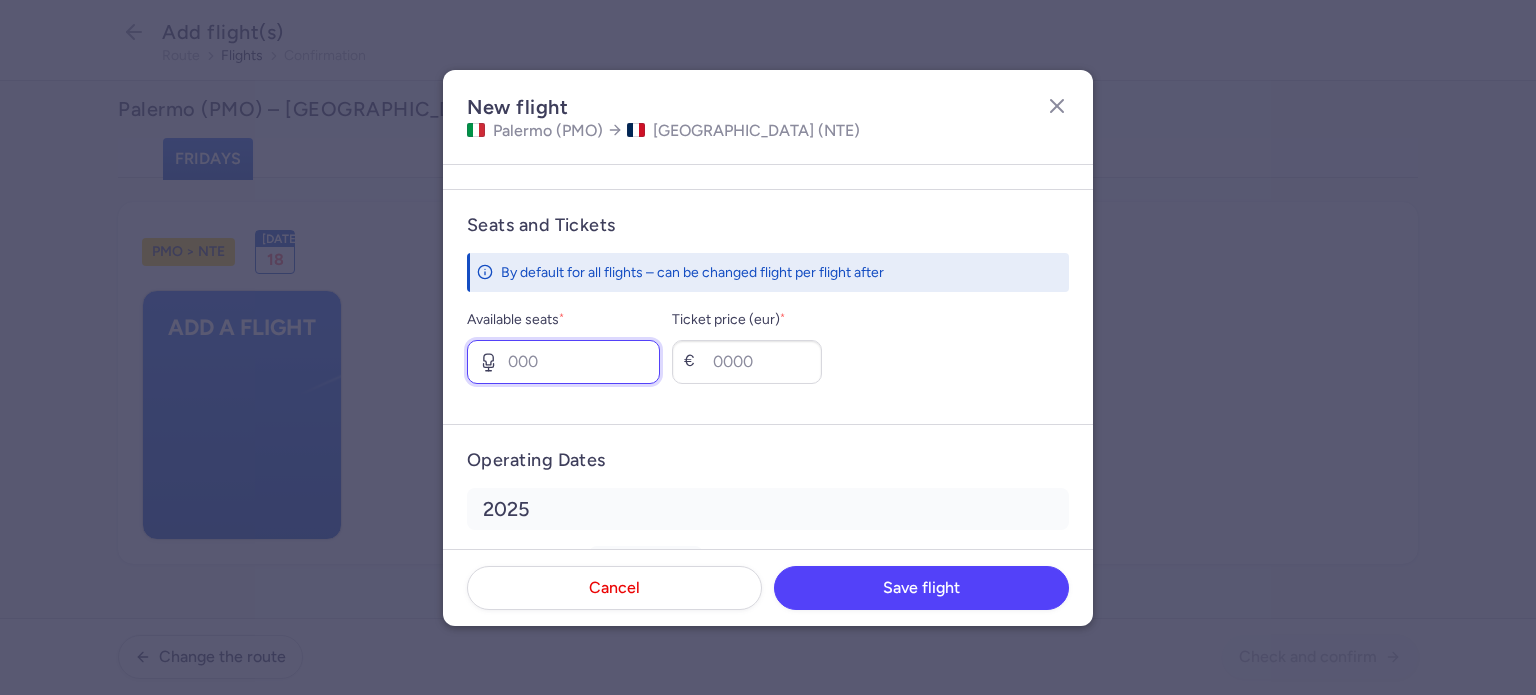 click on "Available seats  *" at bounding box center (563, 362) 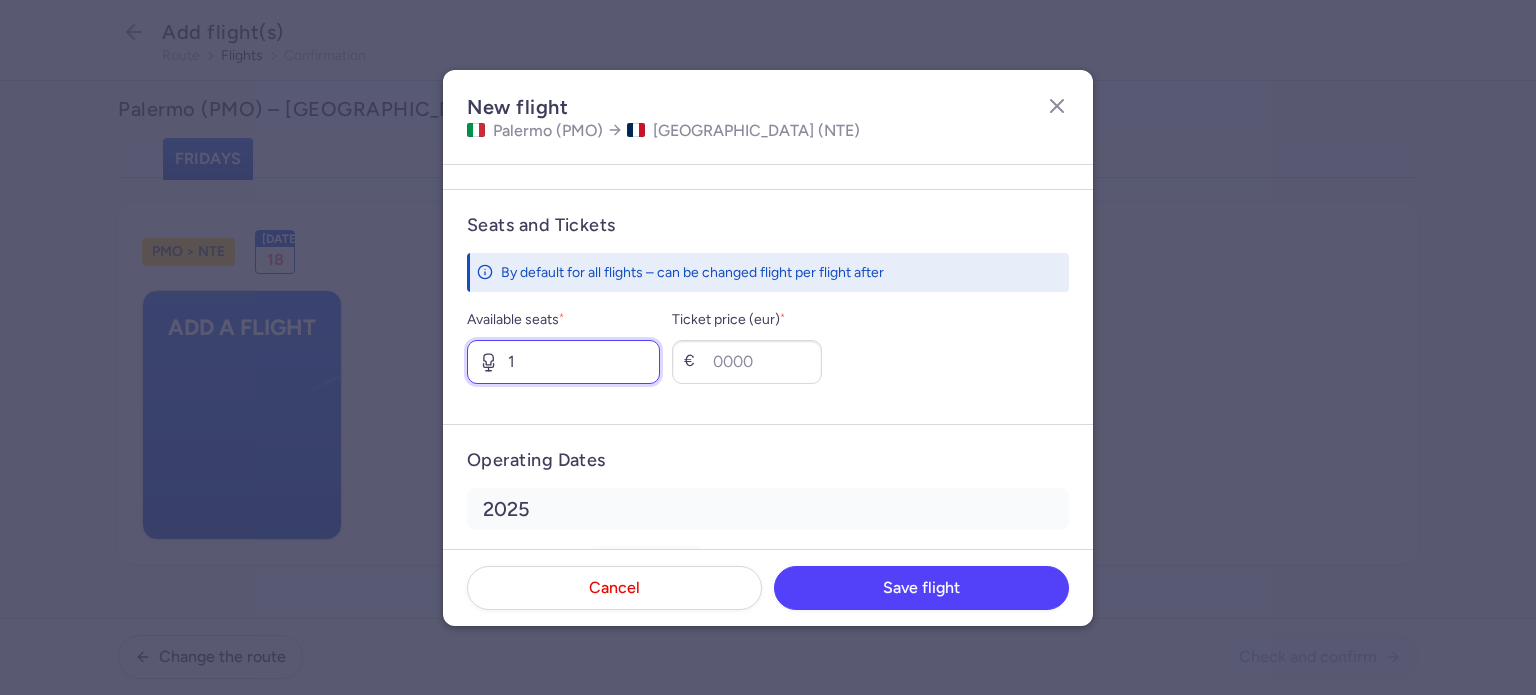 type on "1" 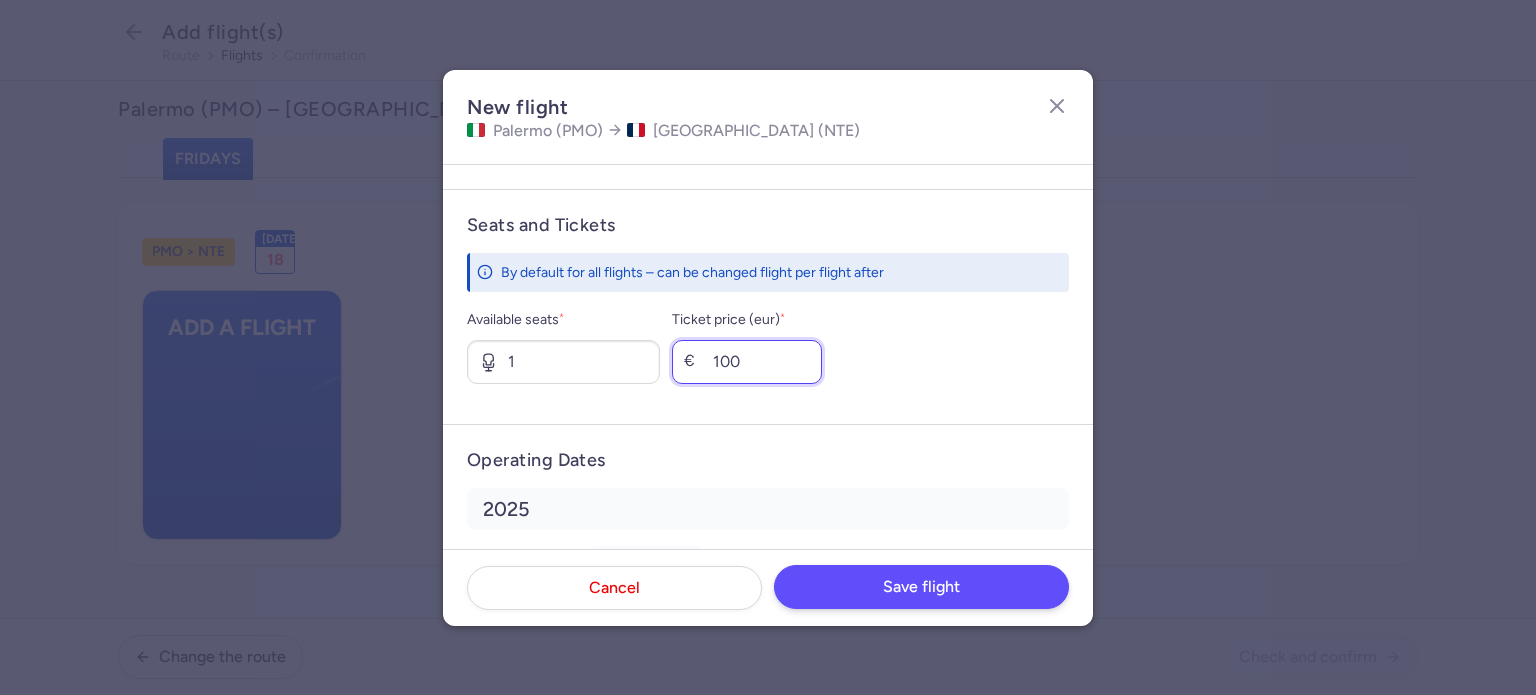 type on "100" 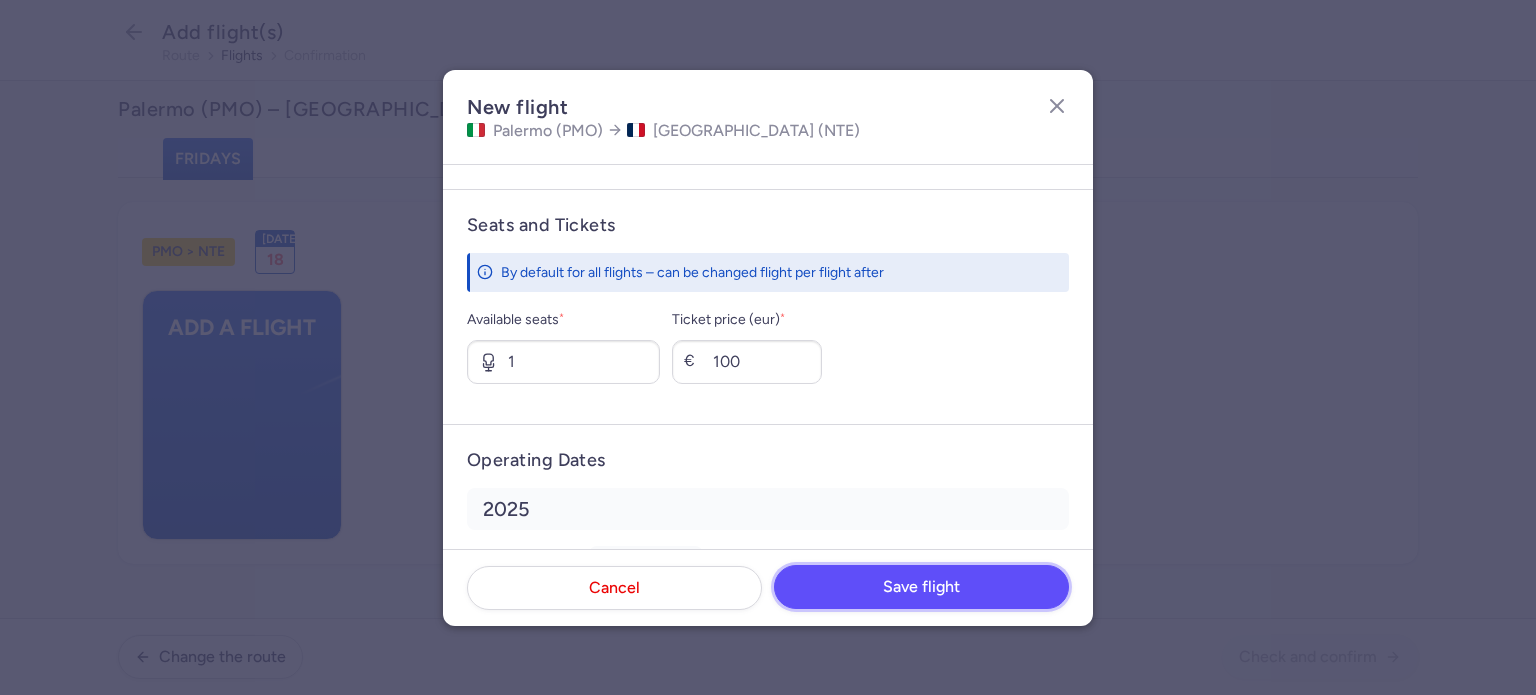 click on "Save flight" at bounding box center [921, 587] 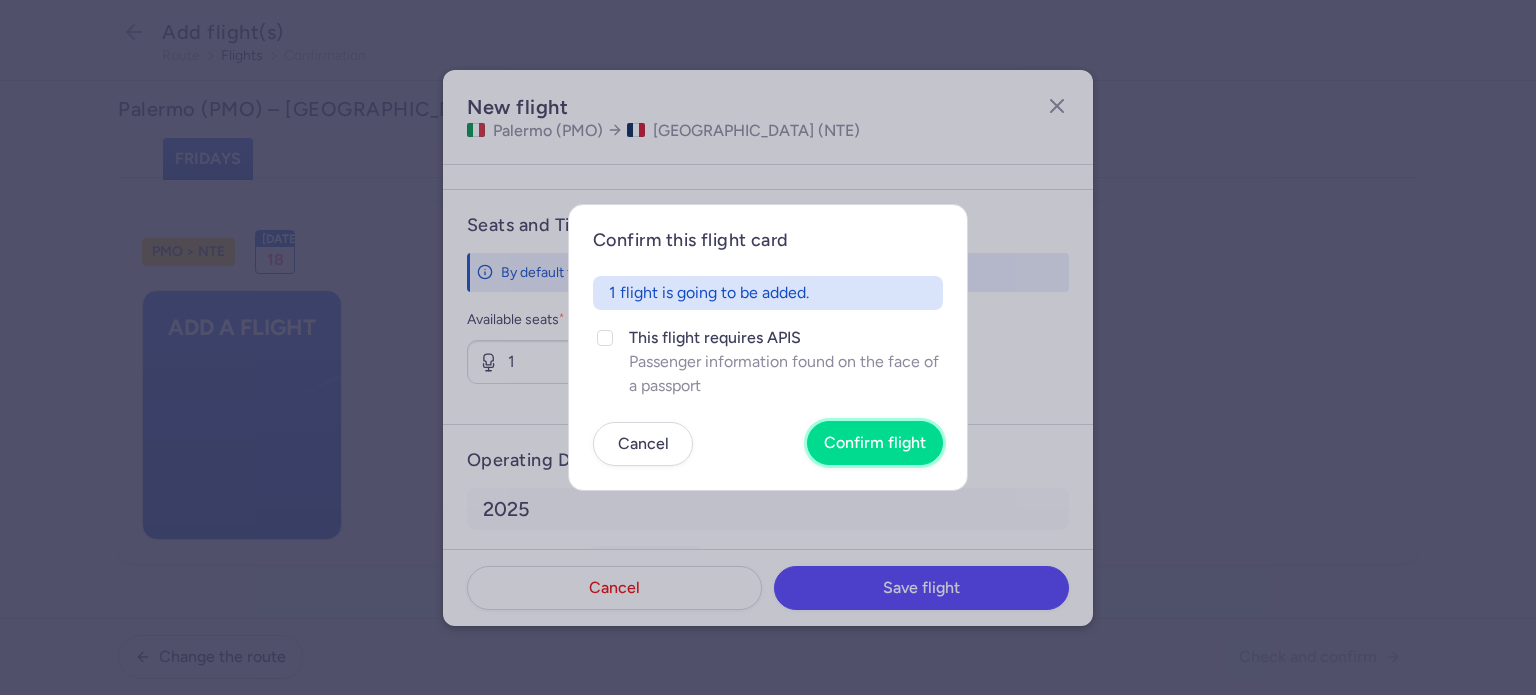 click on "Confirm flight" at bounding box center [875, 443] 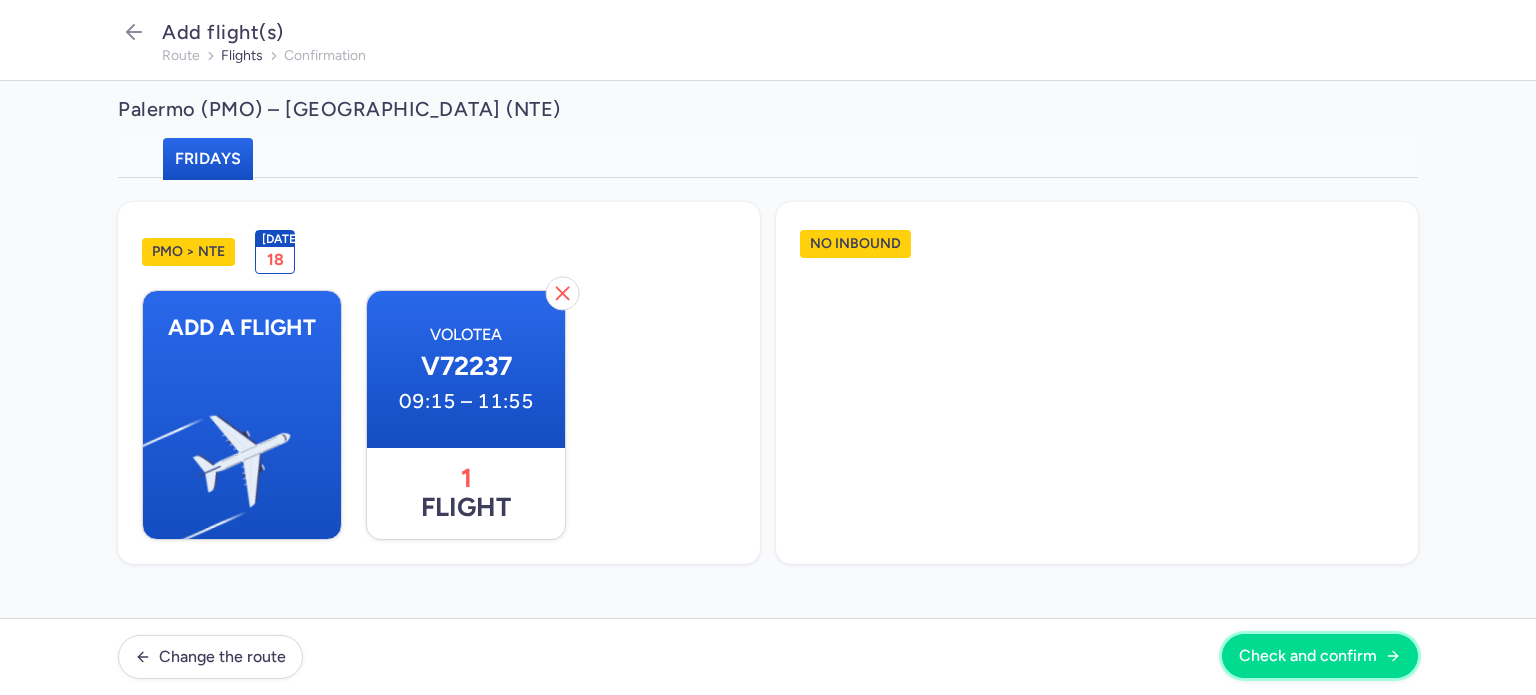click on "Check and confirm" at bounding box center [1308, 656] 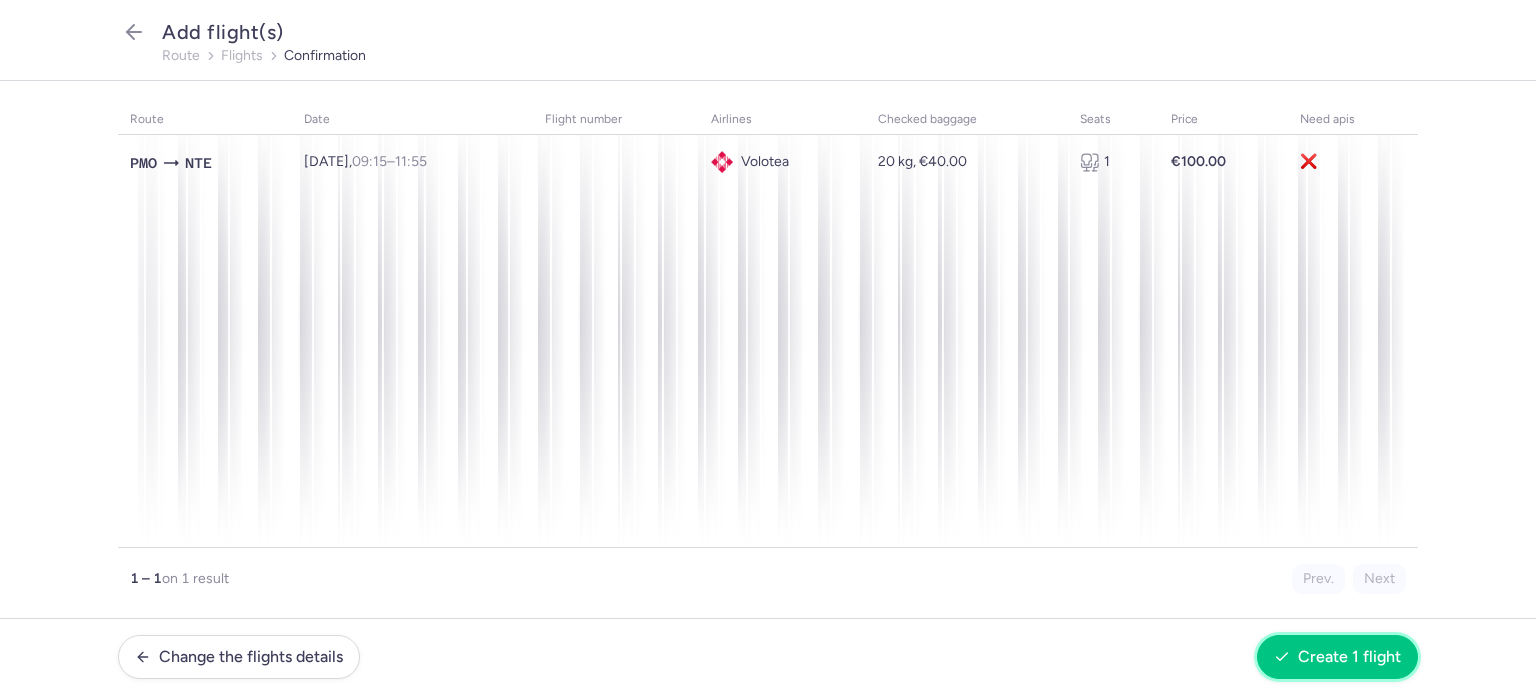 click on "Create 1 flight" at bounding box center (1349, 657) 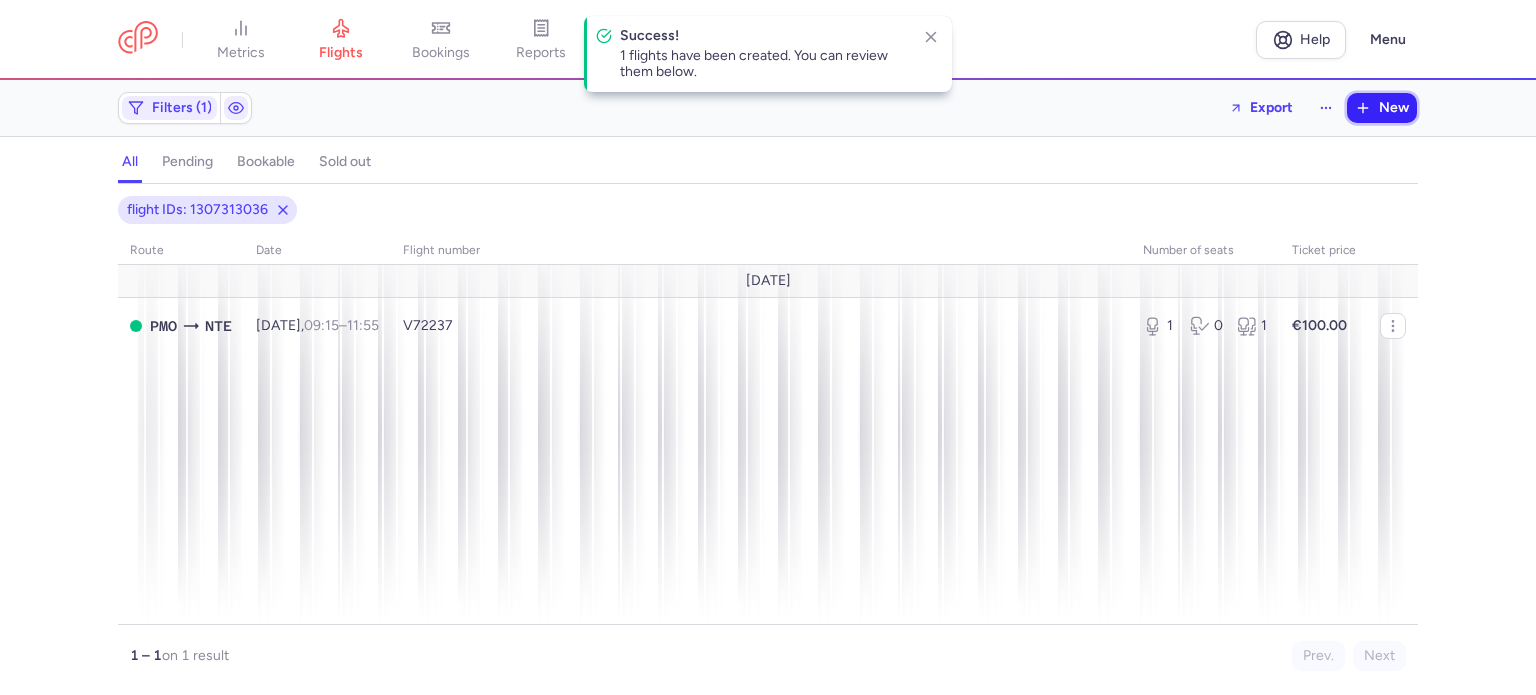 click on "New" at bounding box center (1394, 108) 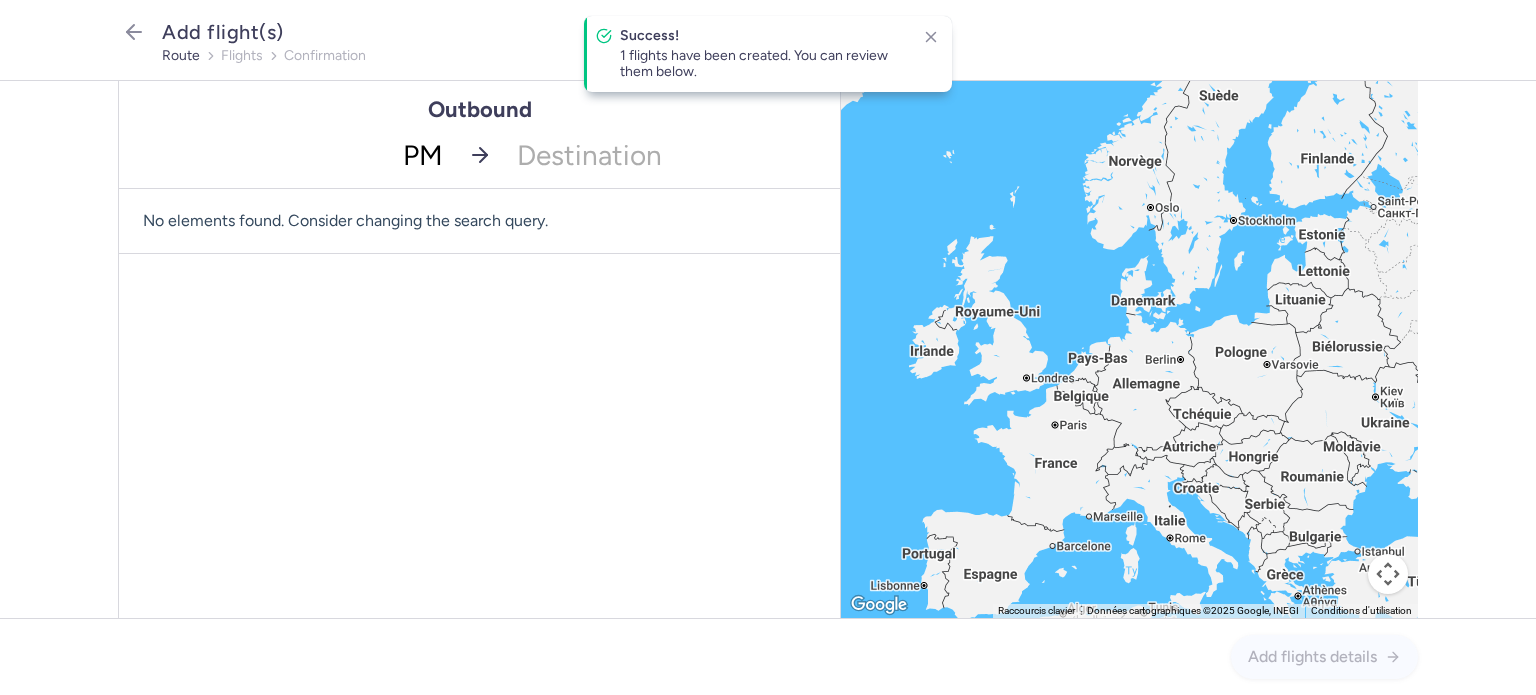 type on "PMO" 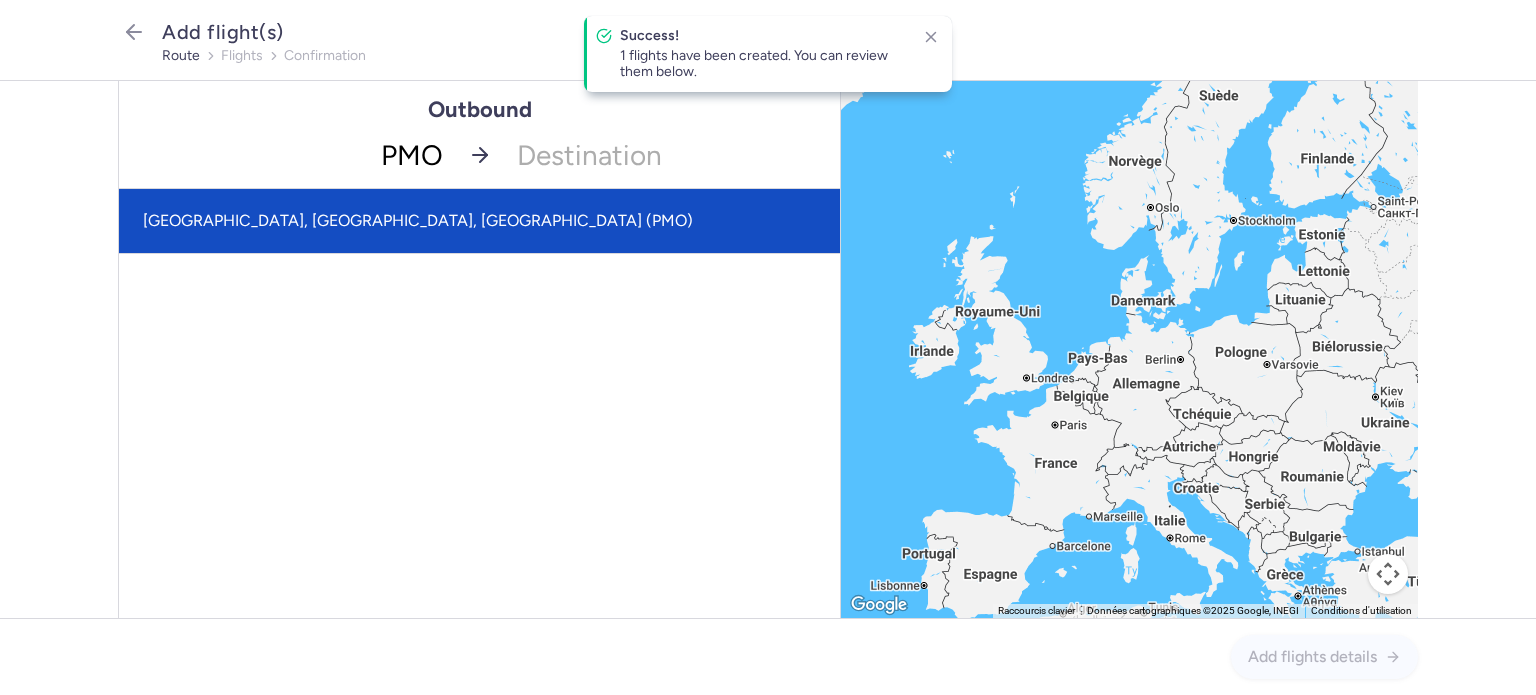 drag, startPoint x: 419, startPoint y: 206, endPoint x: 431, endPoint y: 206, distance: 12 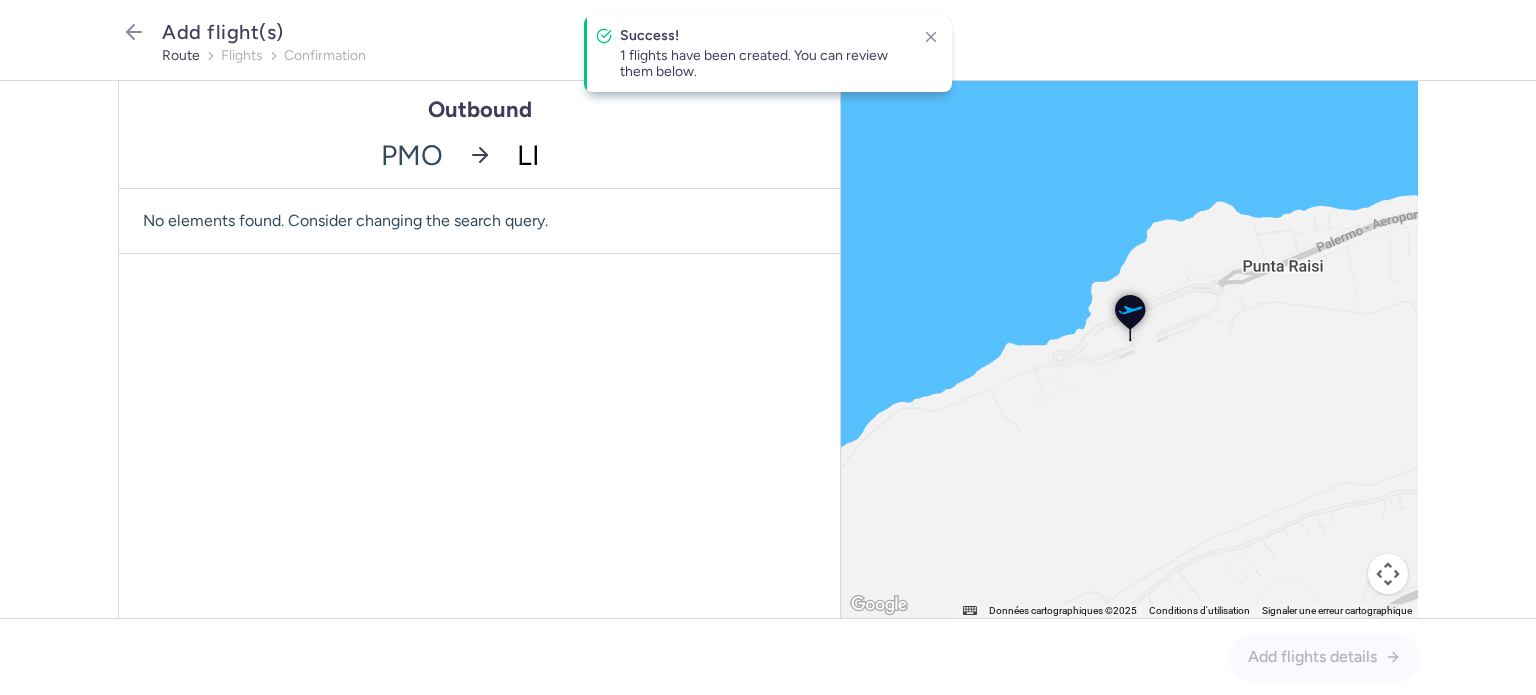 type on "LIL" 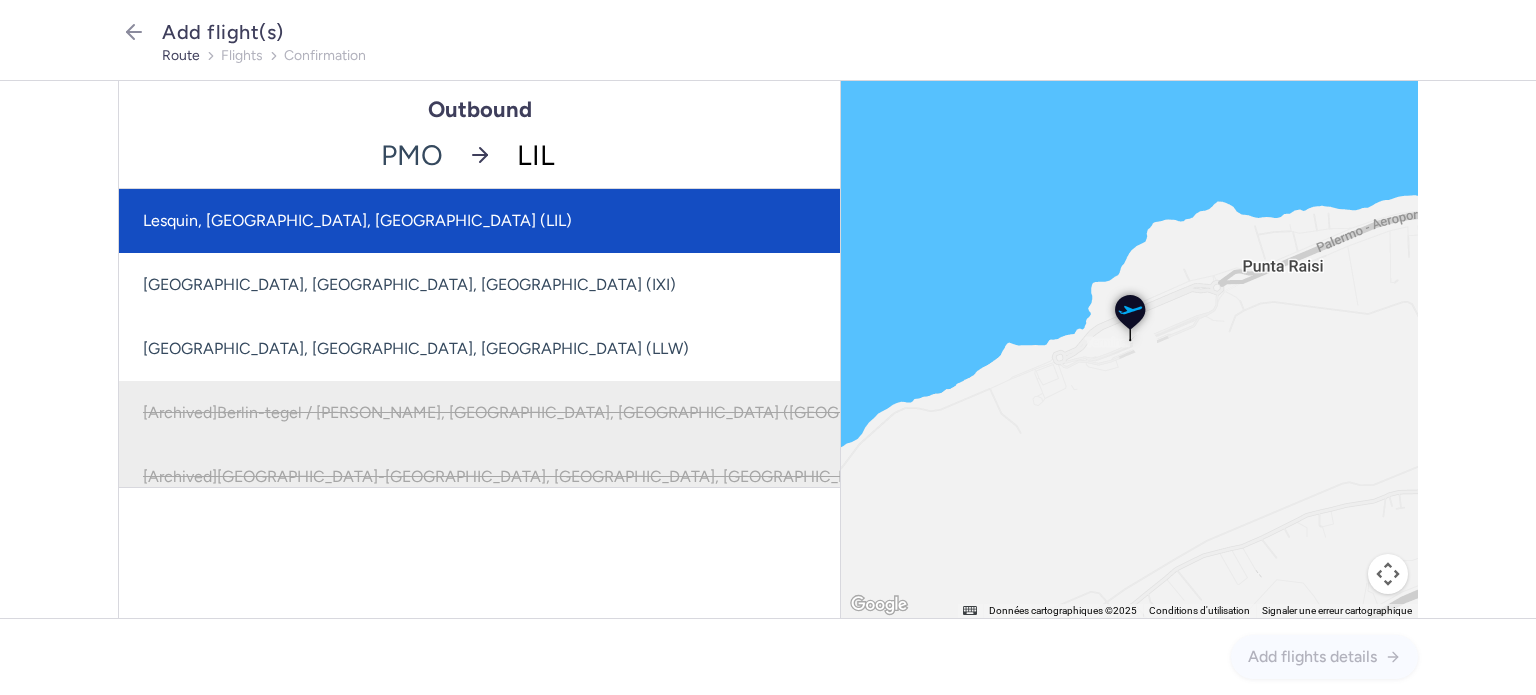 click on "Lesquin, [GEOGRAPHIC_DATA], [GEOGRAPHIC_DATA] (LIL)" at bounding box center (549, 221) 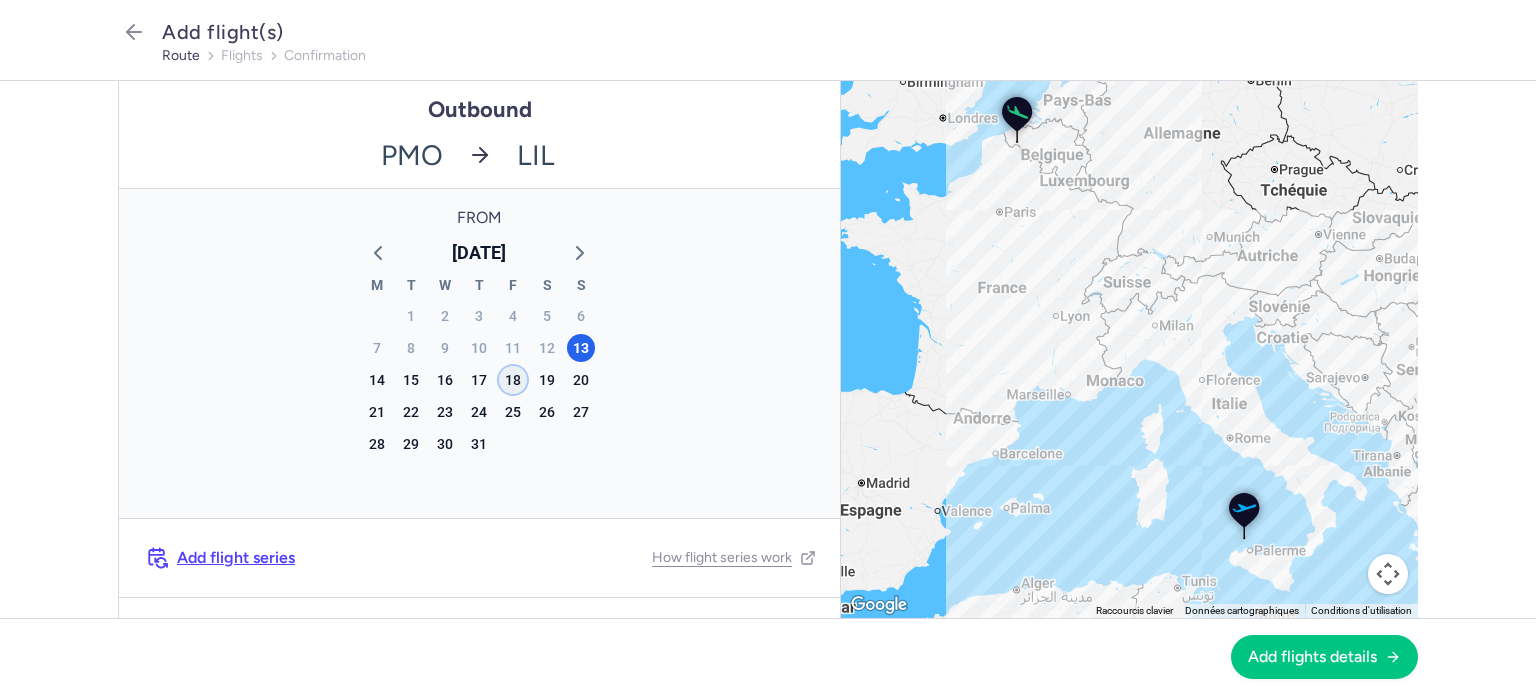 click on "18" 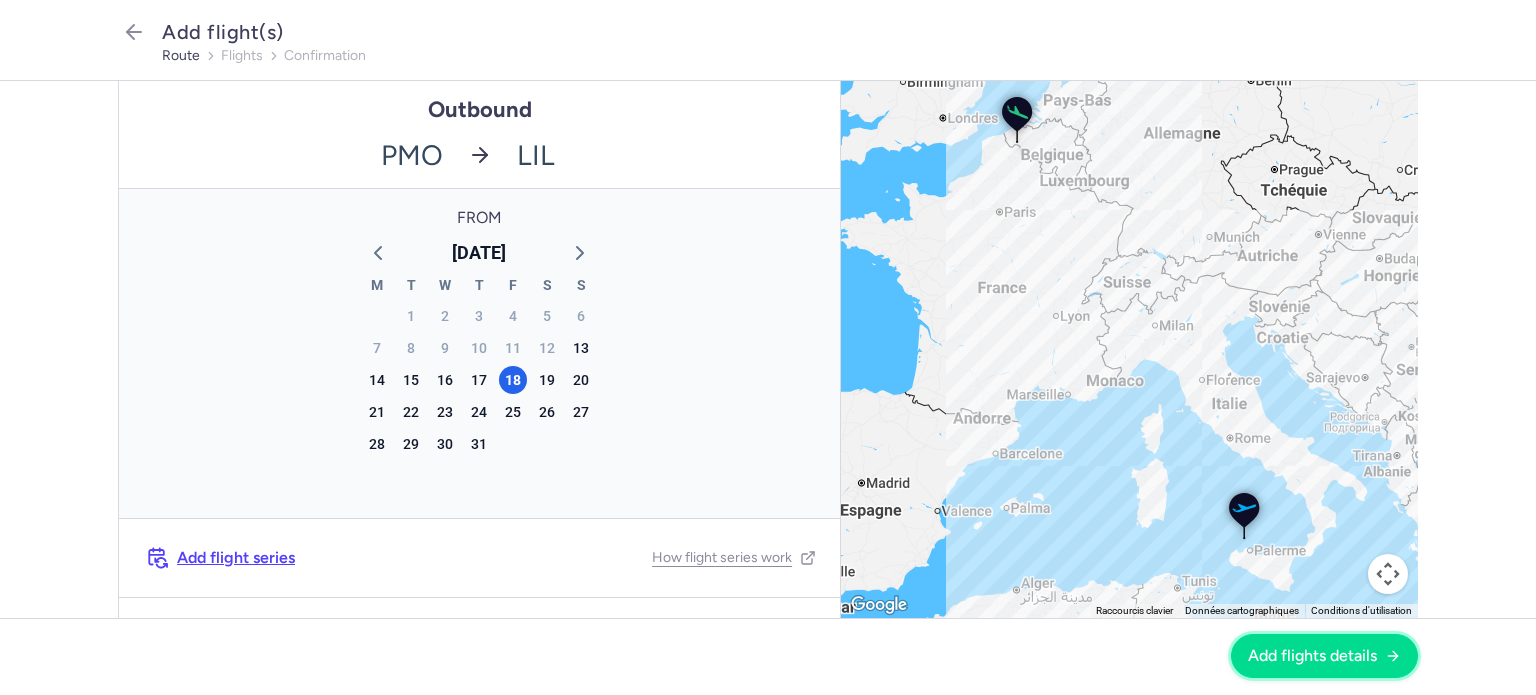 click on "Add flights details" at bounding box center [1312, 656] 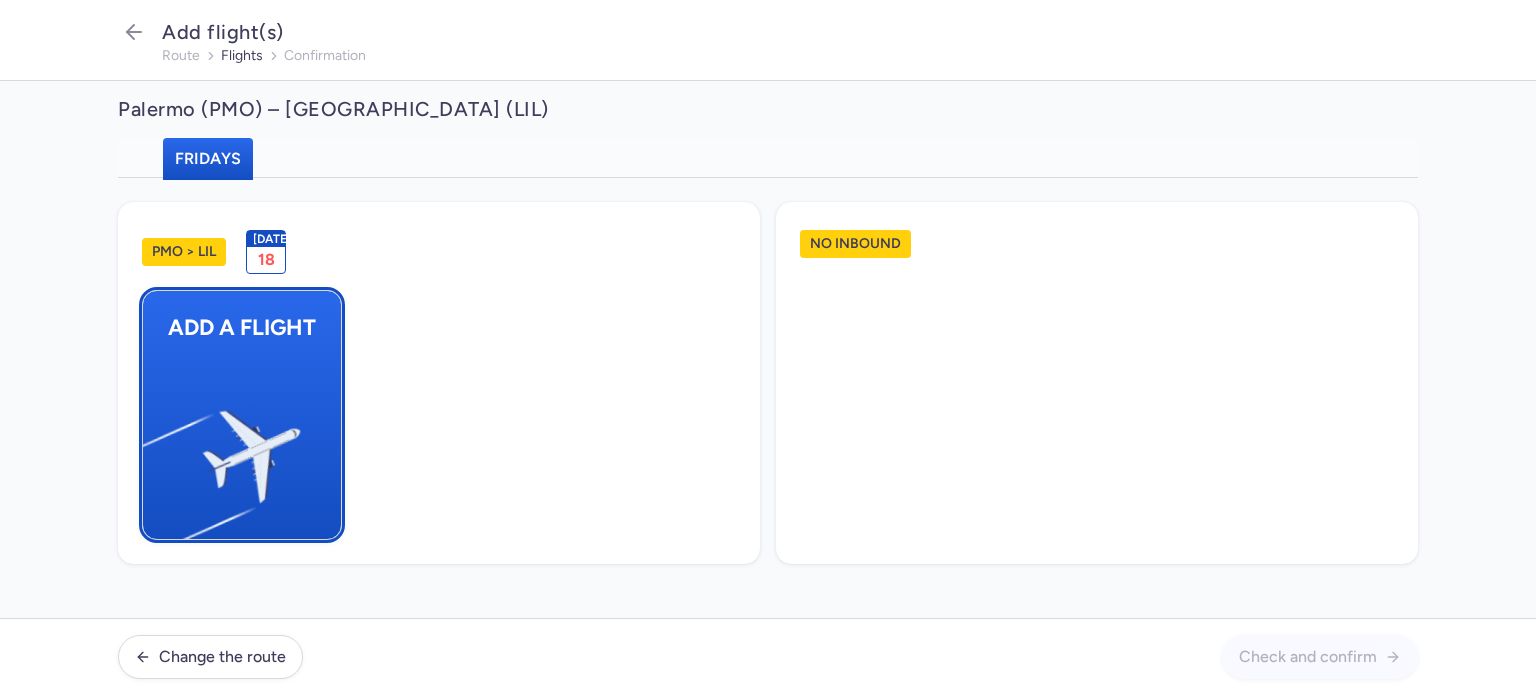 click on "Add a flight" at bounding box center [242, 415] 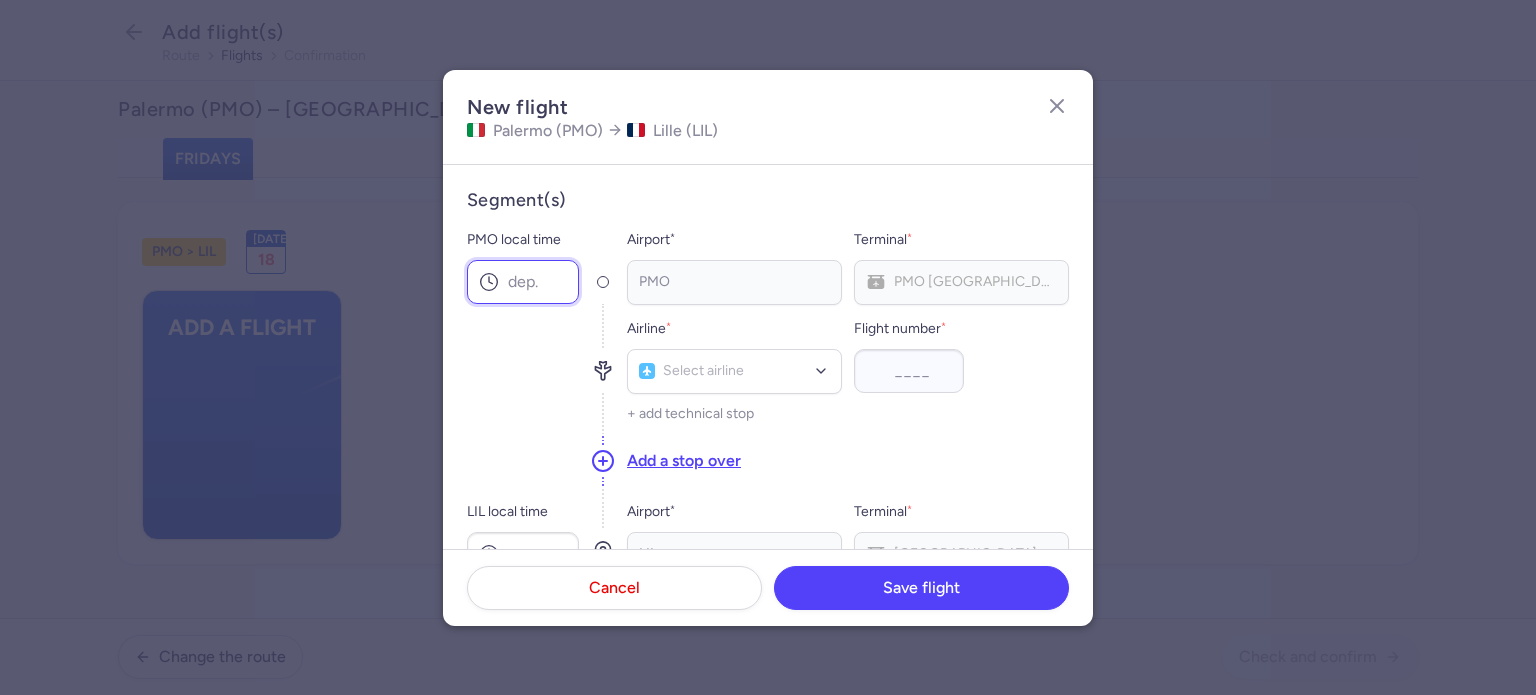 click on "PMO local time" at bounding box center [523, 282] 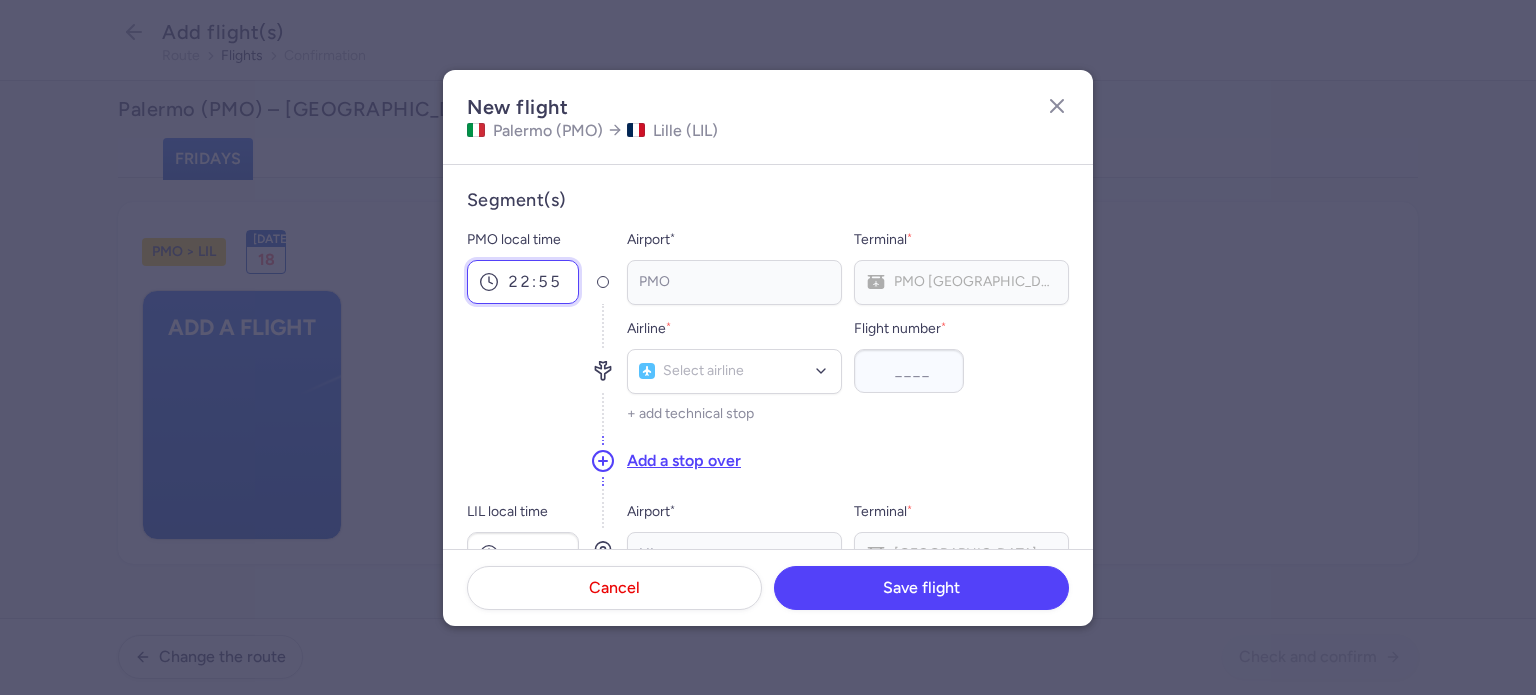 scroll, scrollTop: 100, scrollLeft: 0, axis: vertical 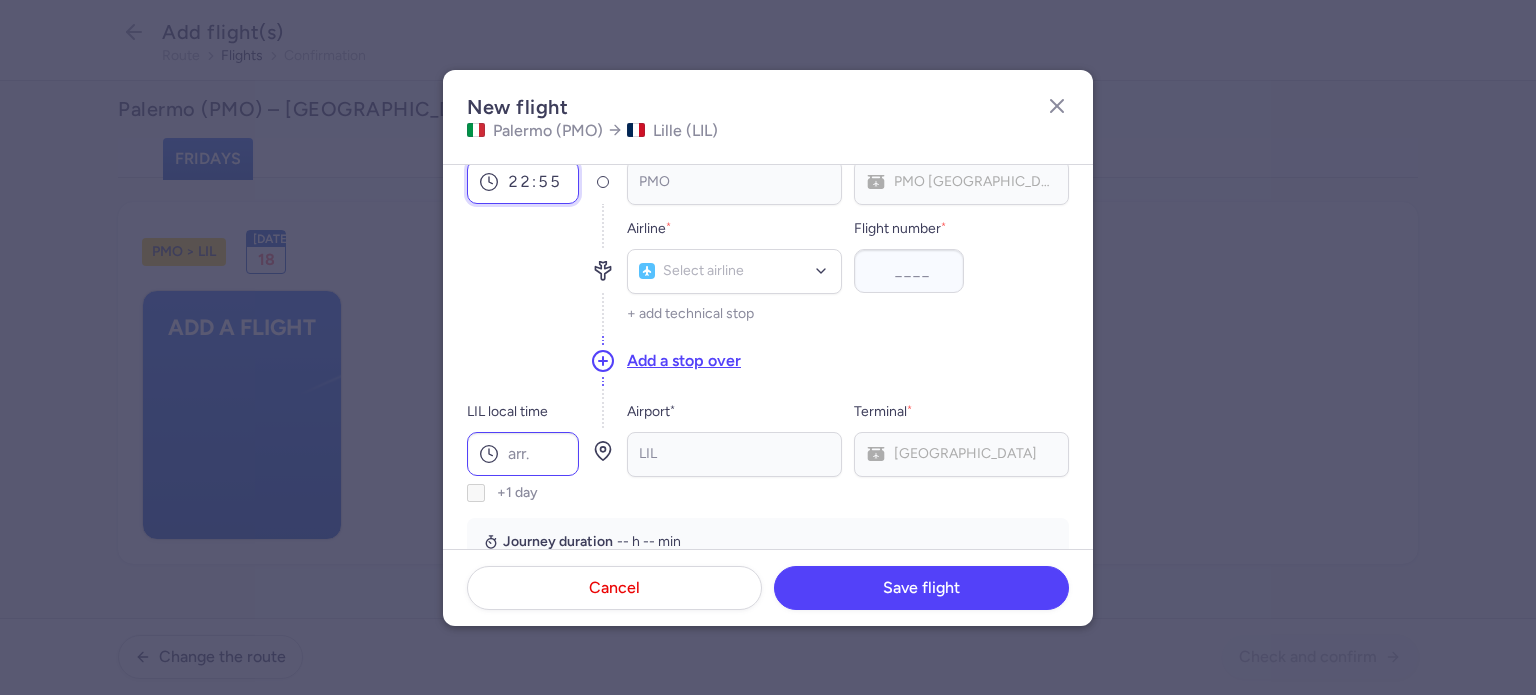 type on "22:55" 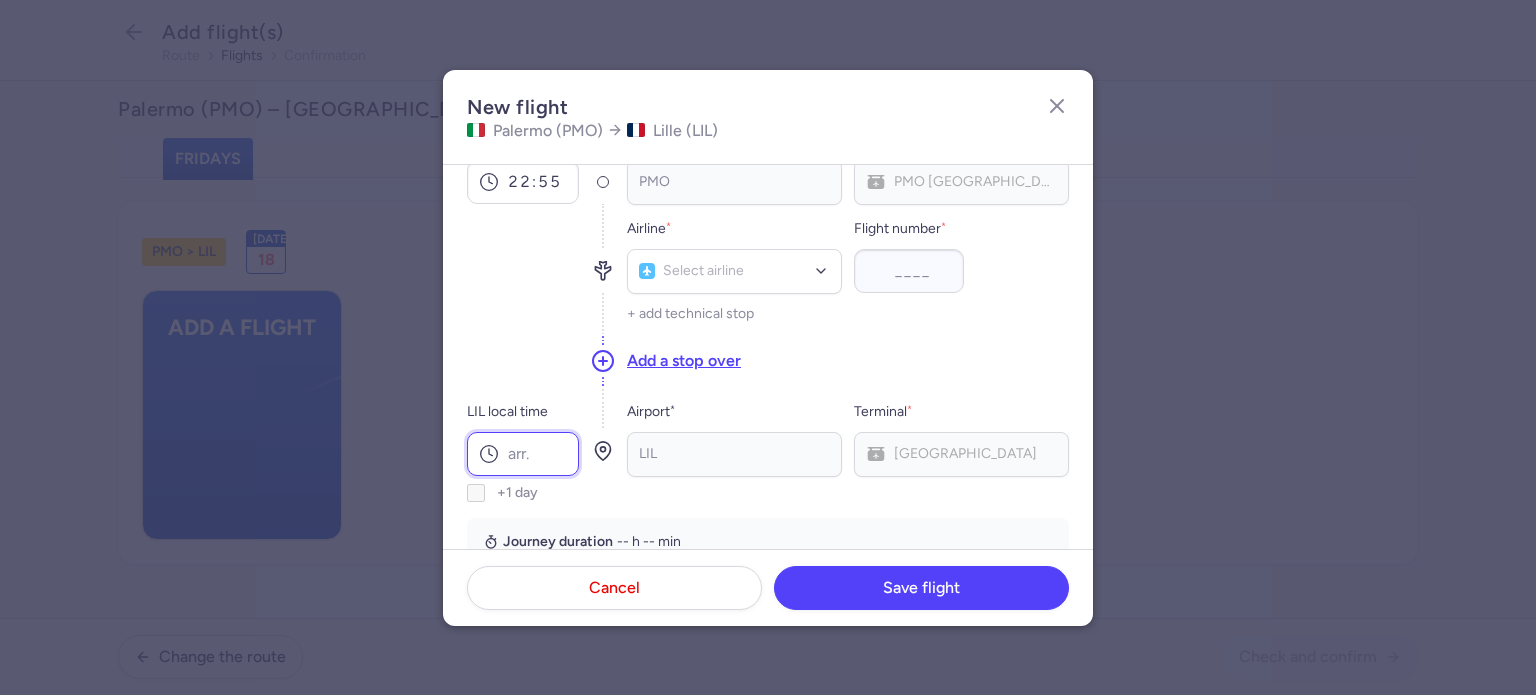click on "LIL local time" at bounding box center [523, 454] 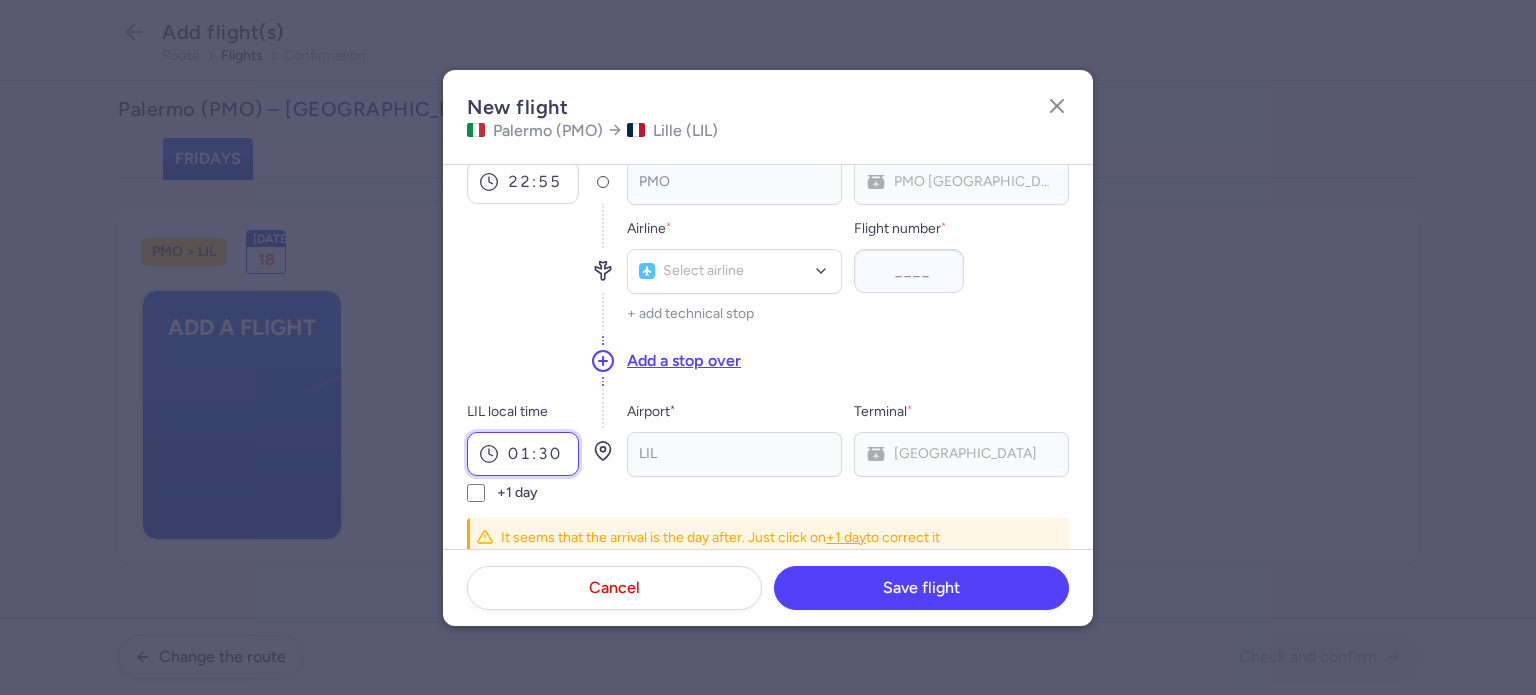 type on "01:30" 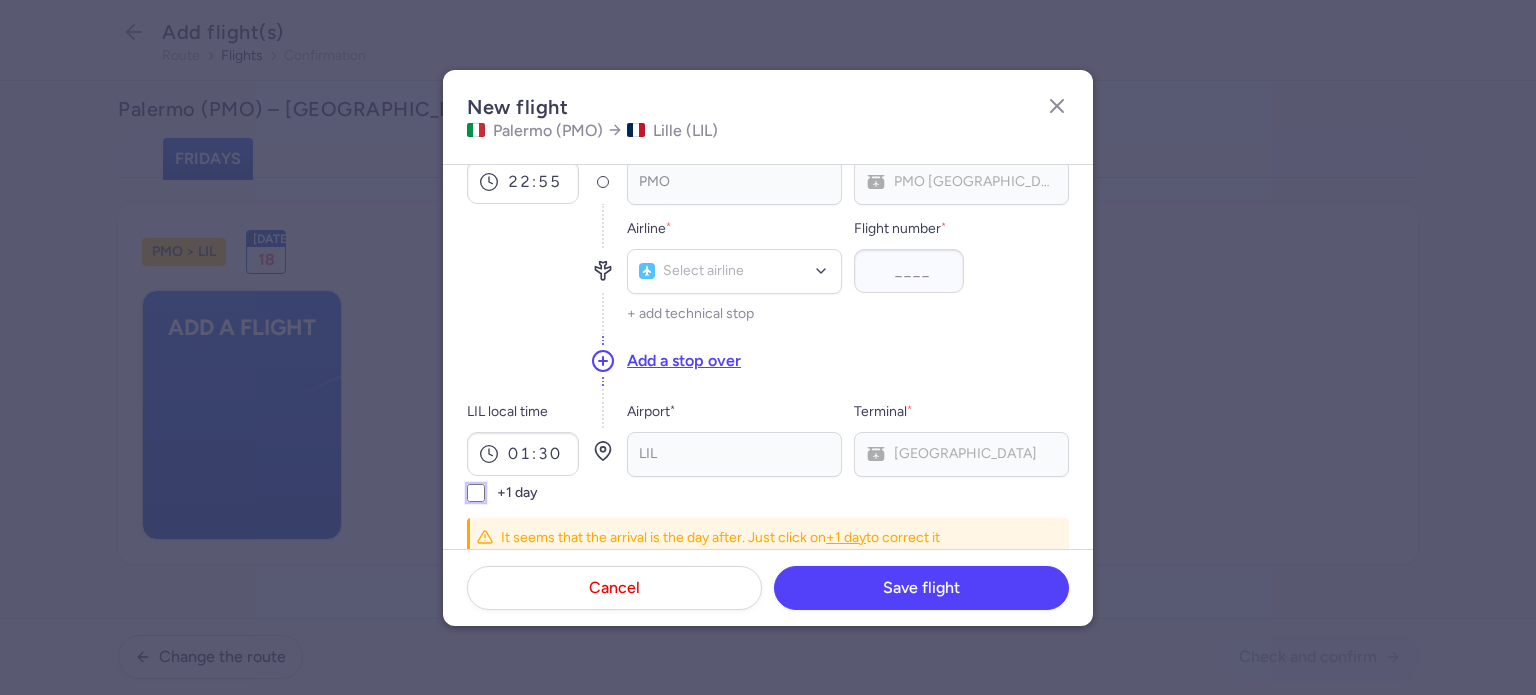 click on "+1 day" at bounding box center [476, 493] 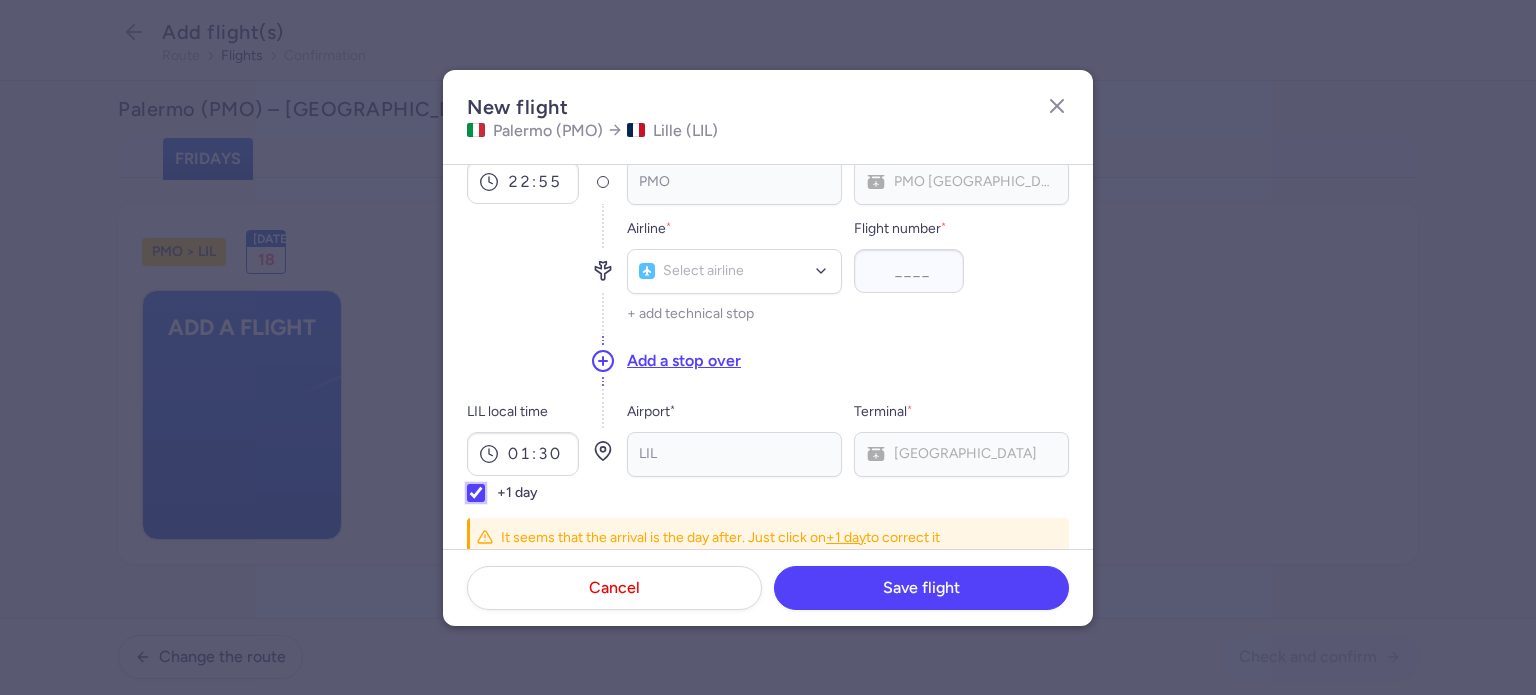 checkbox on "true" 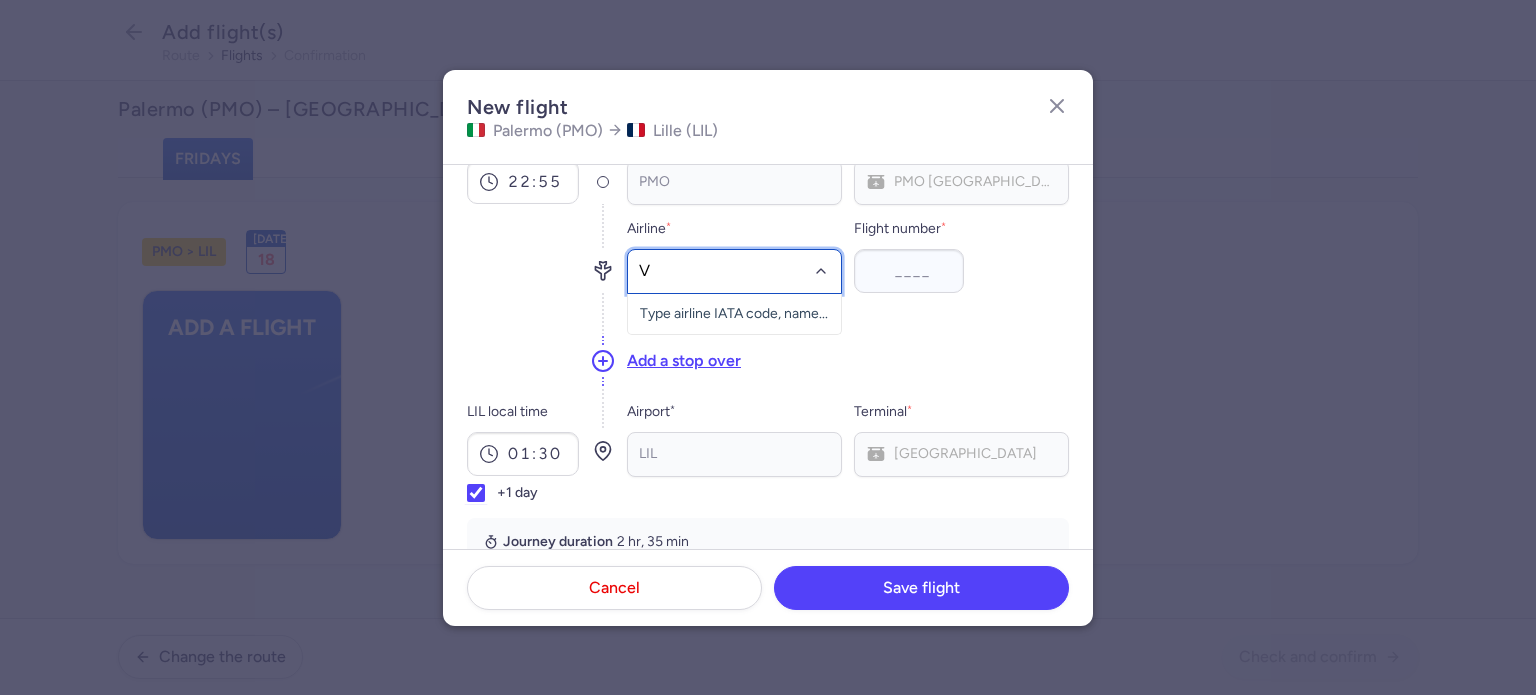 type on "V7" 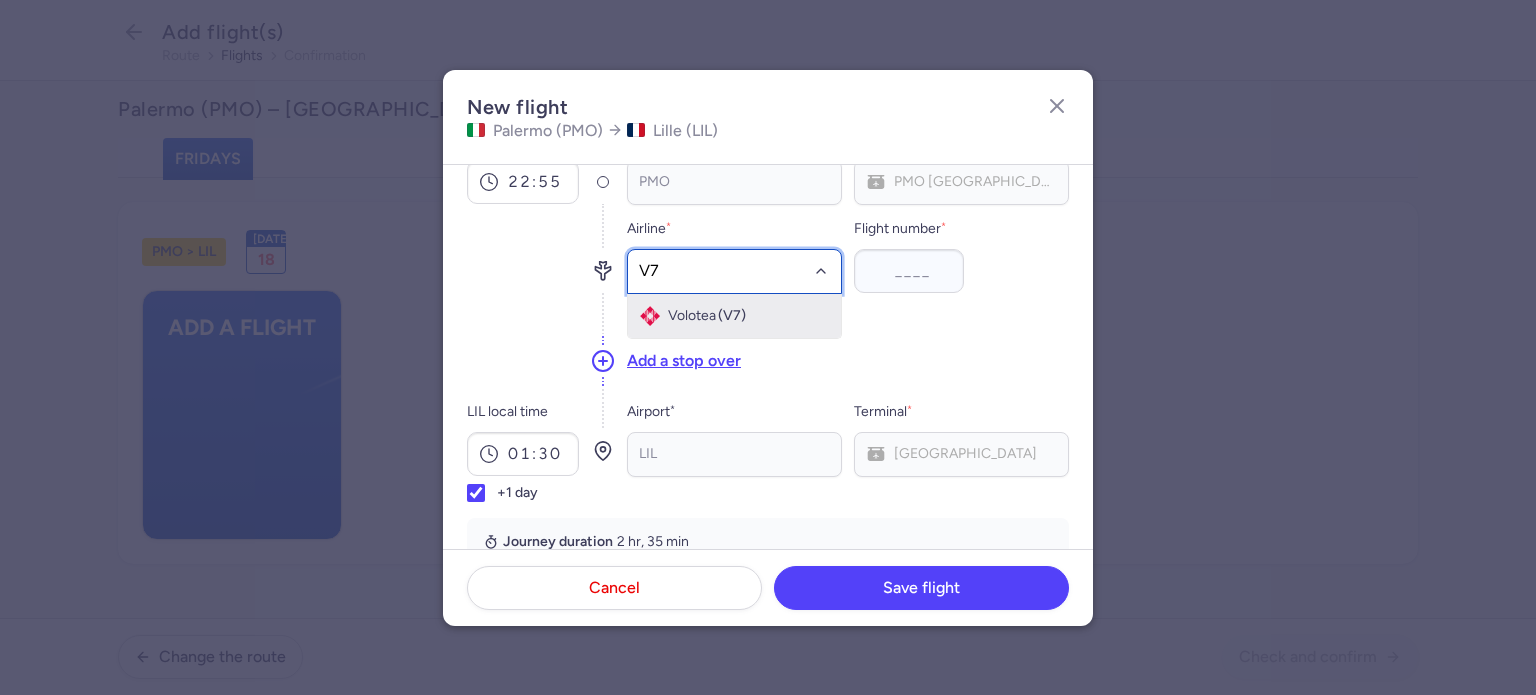 click on "Volotea" at bounding box center [692, 316] 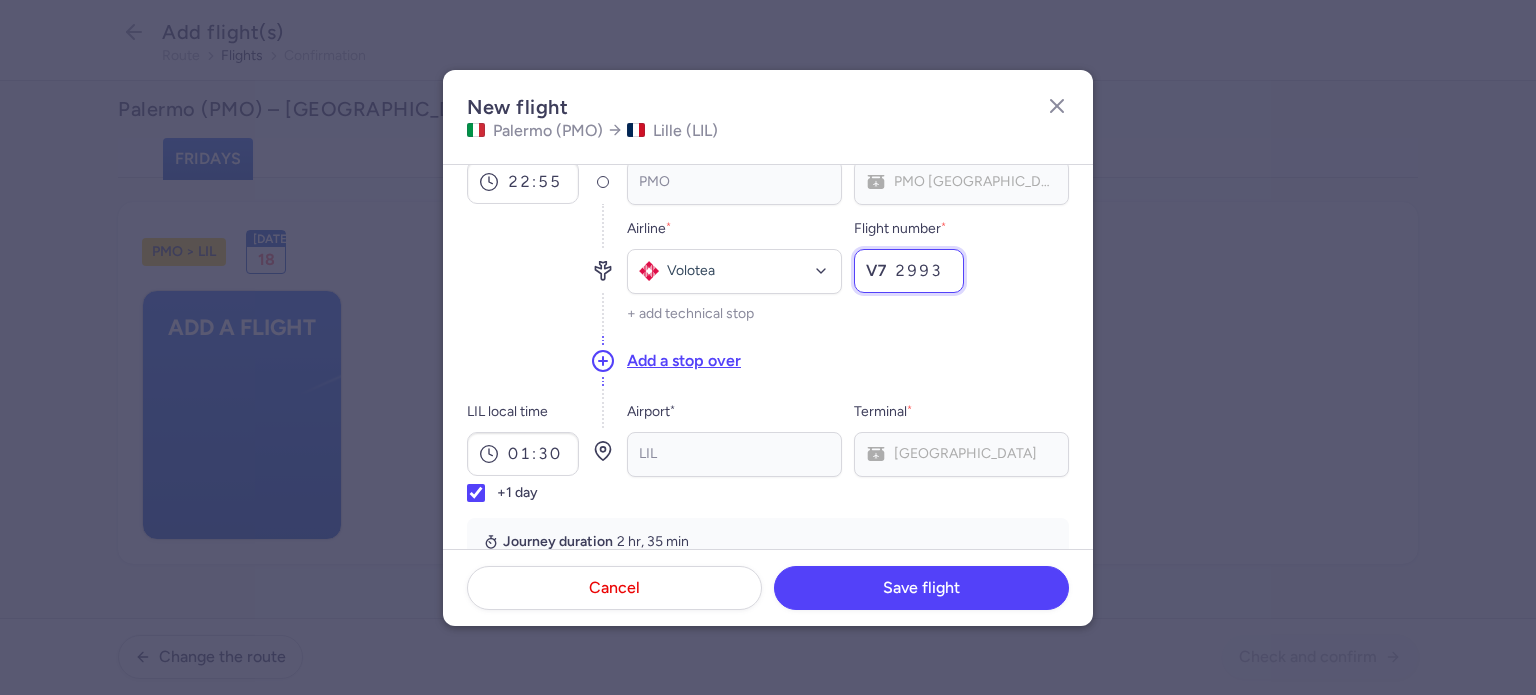 scroll, scrollTop: 300, scrollLeft: 0, axis: vertical 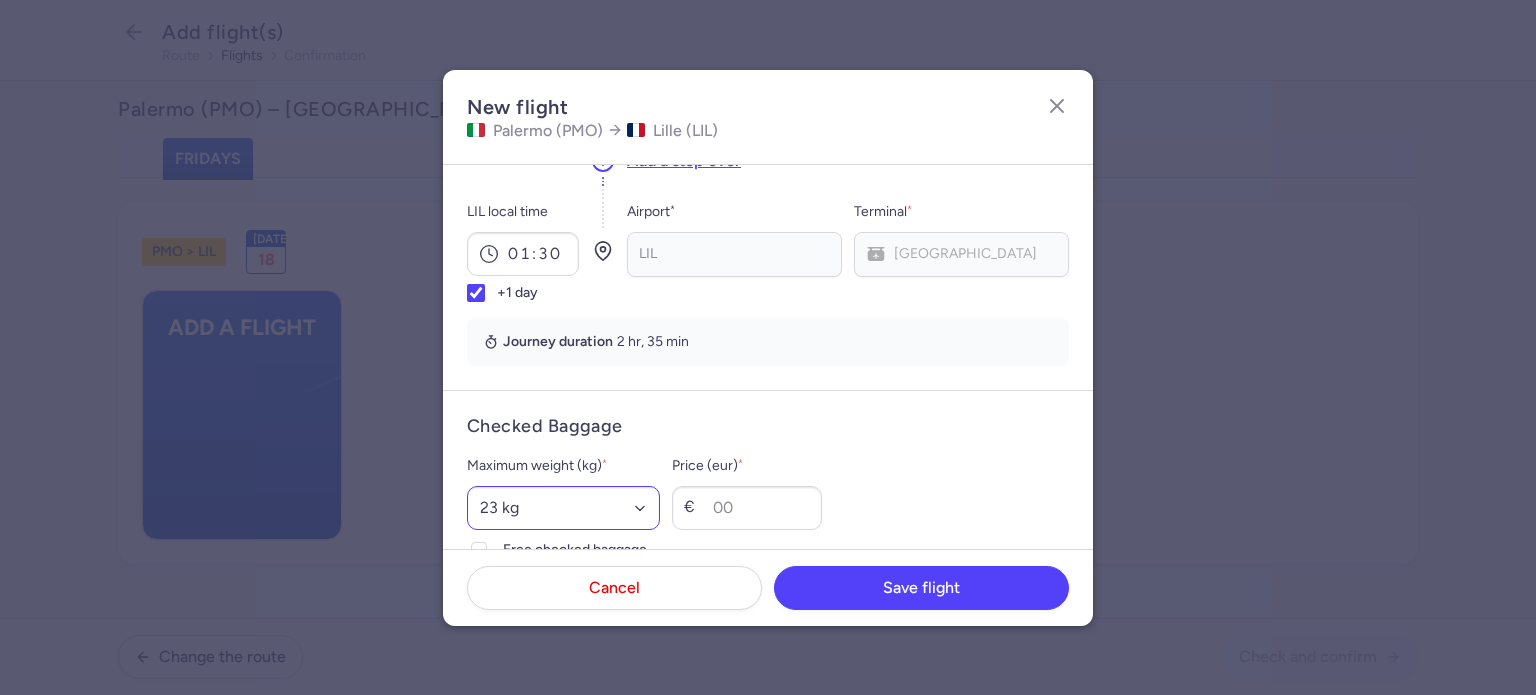 type on "2993" 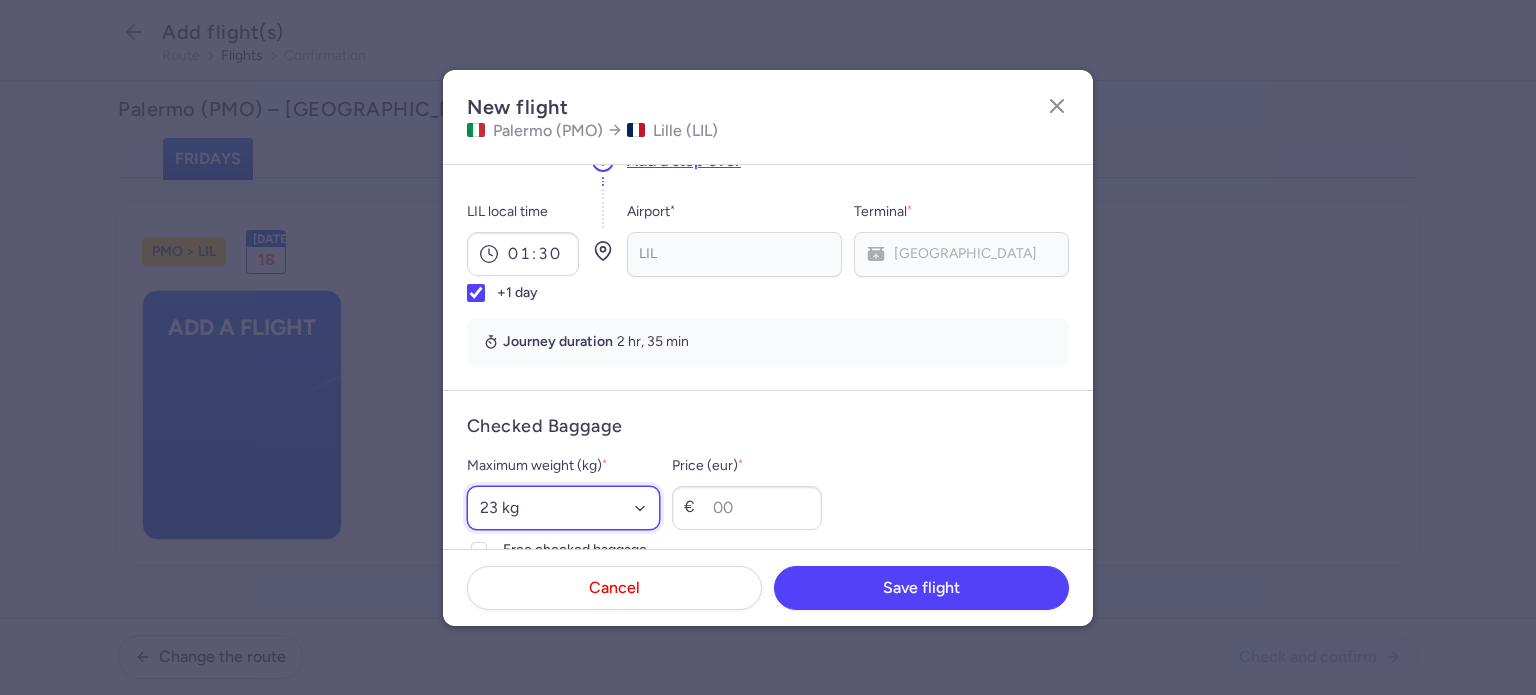 drag, startPoint x: 563, startPoint y: 506, endPoint x: 573, endPoint y: 486, distance: 22.36068 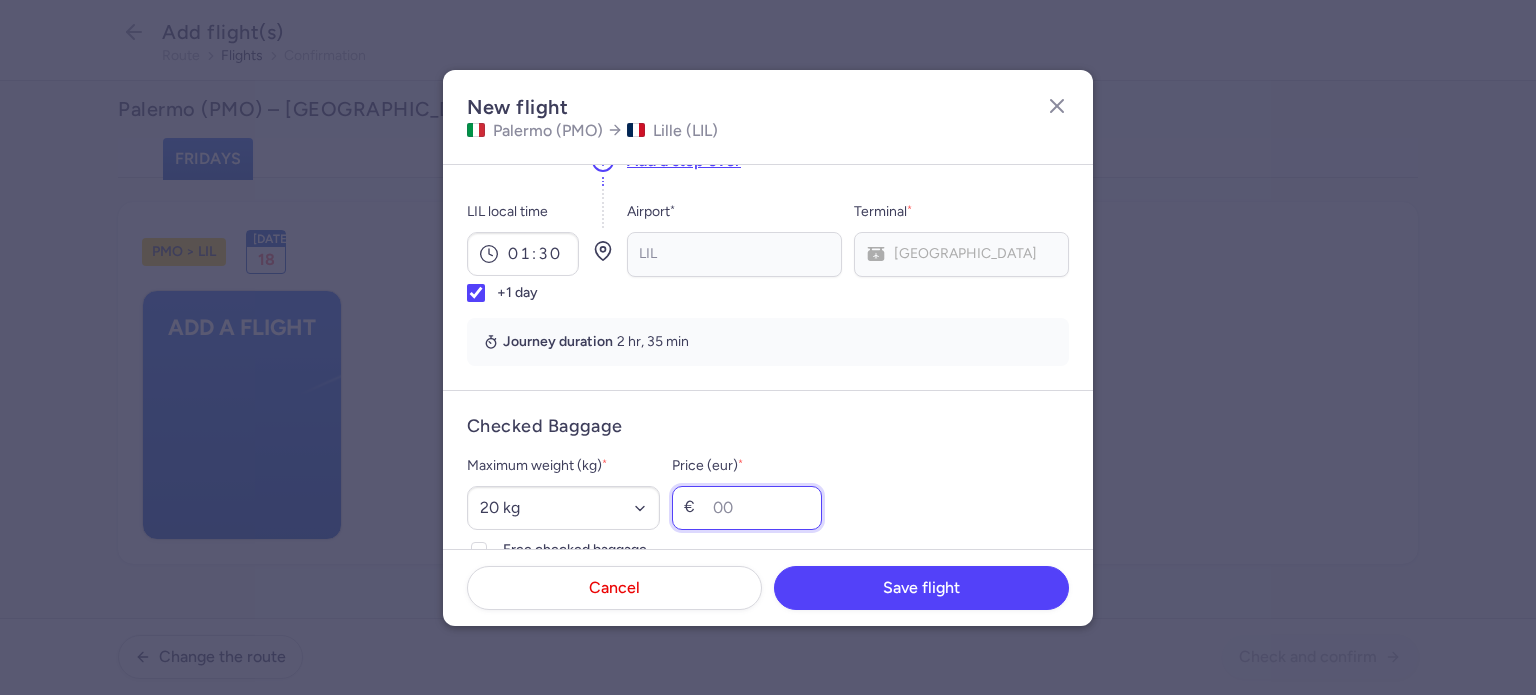 click on "Price (eur)  *" at bounding box center (747, 508) 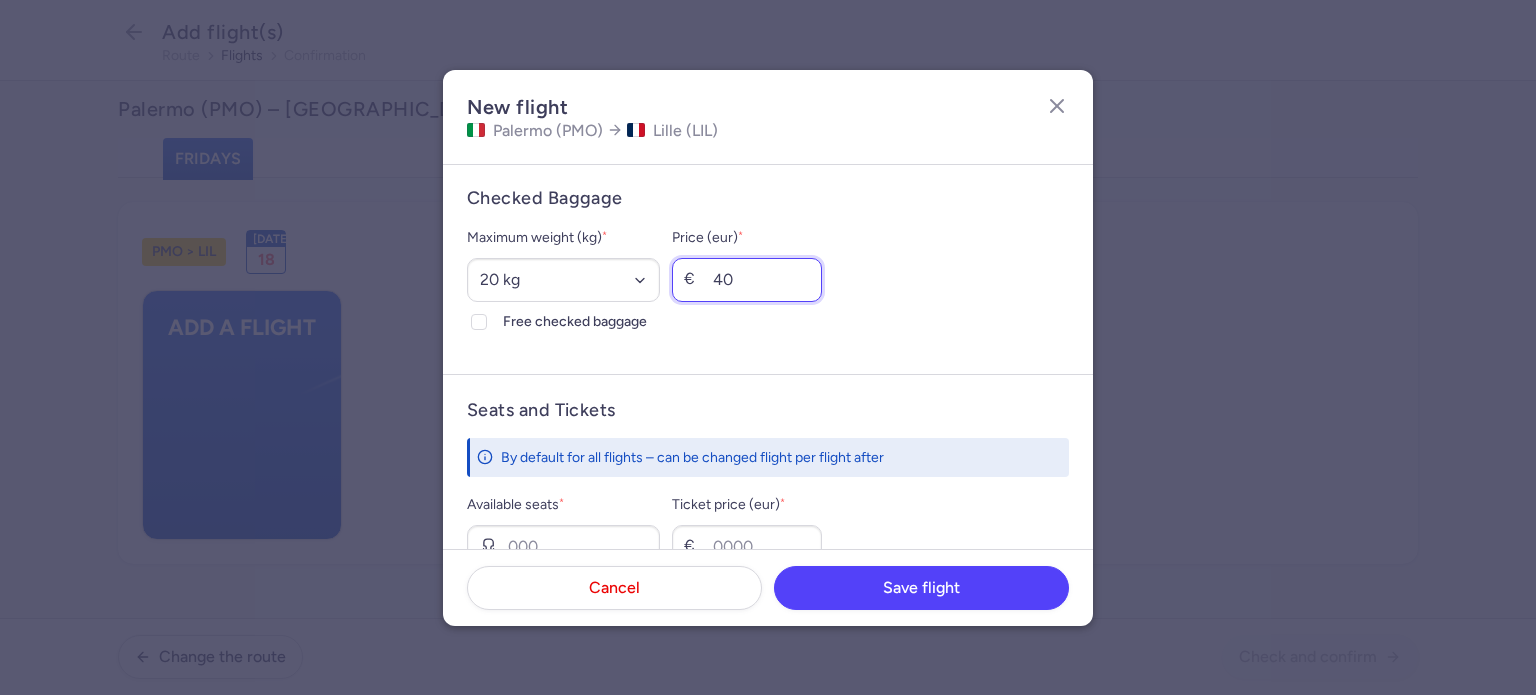 scroll, scrollTop: 600, scrollLeft: 0, axis: vertical 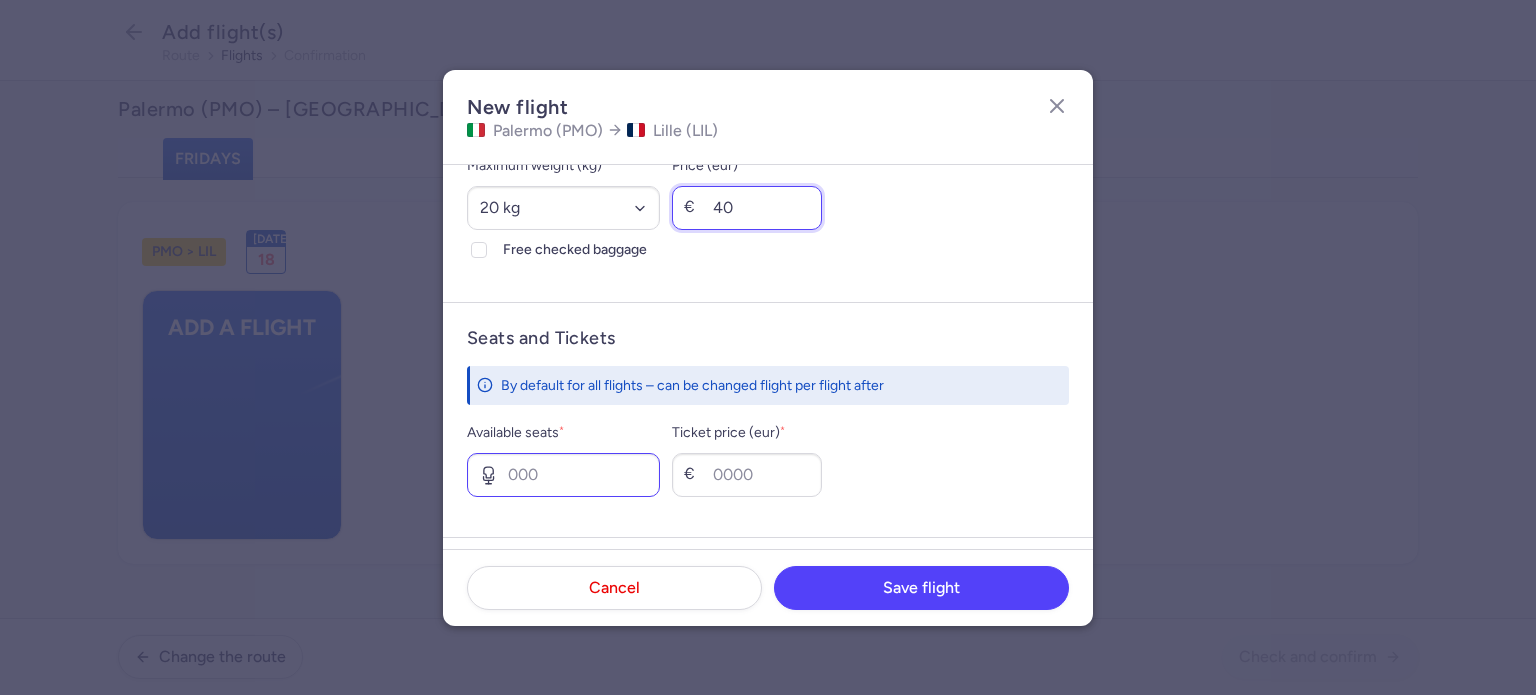 type on "40" 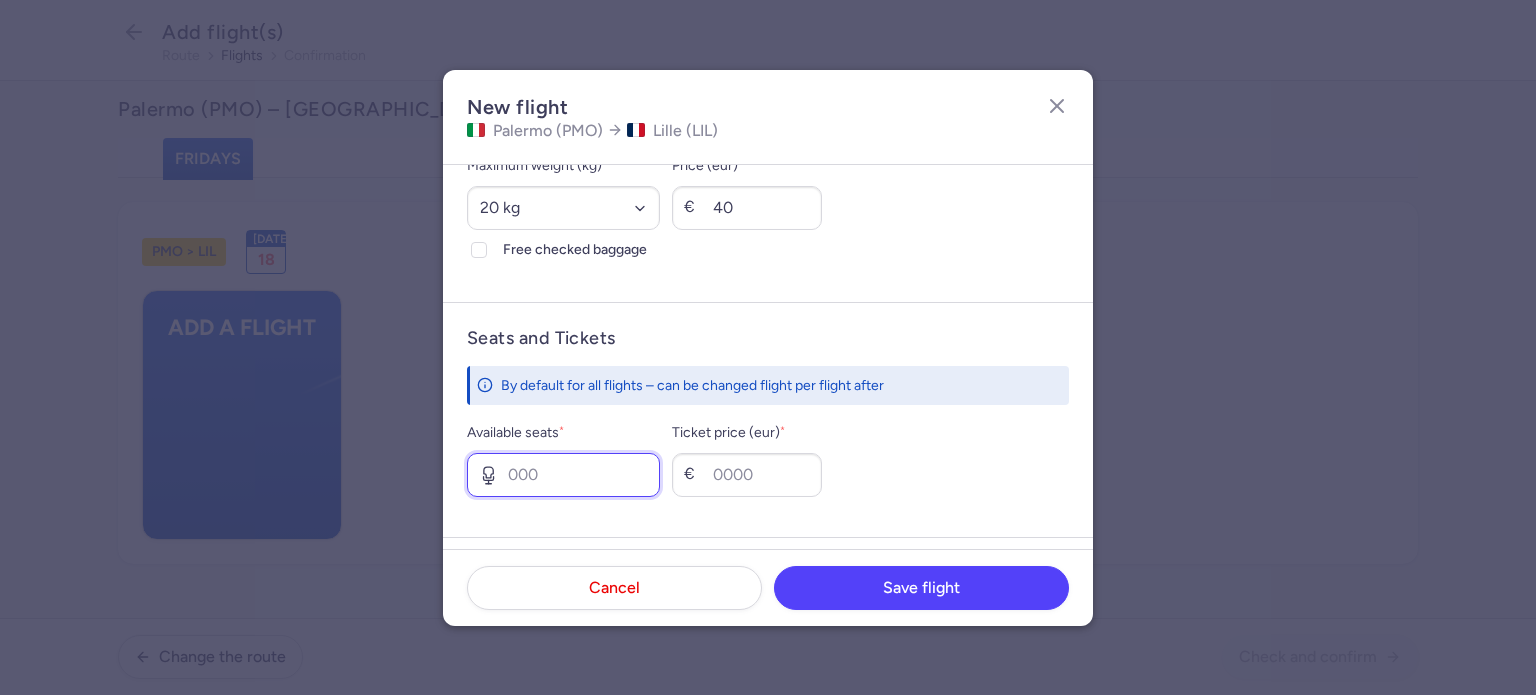 click on "Available seats  *" at bounding box center [563, 475] 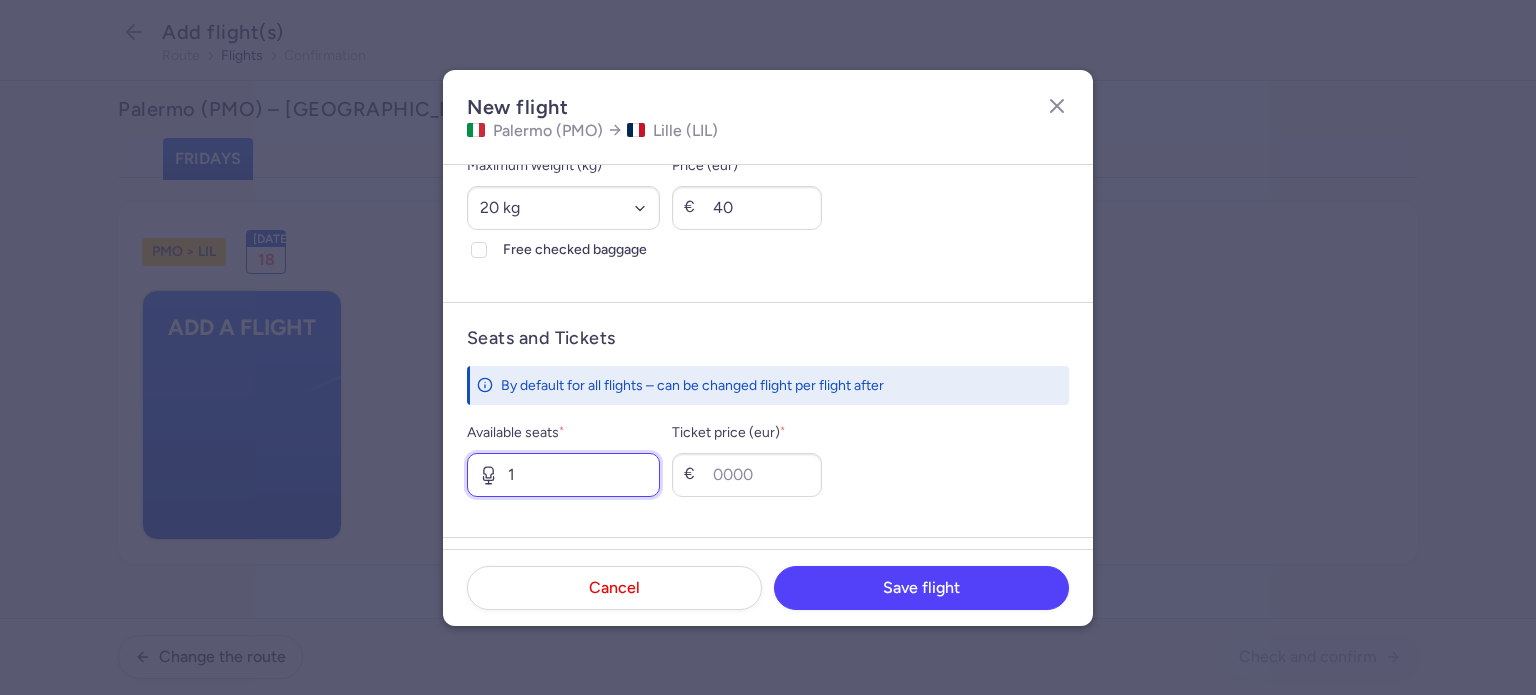 type on "1" 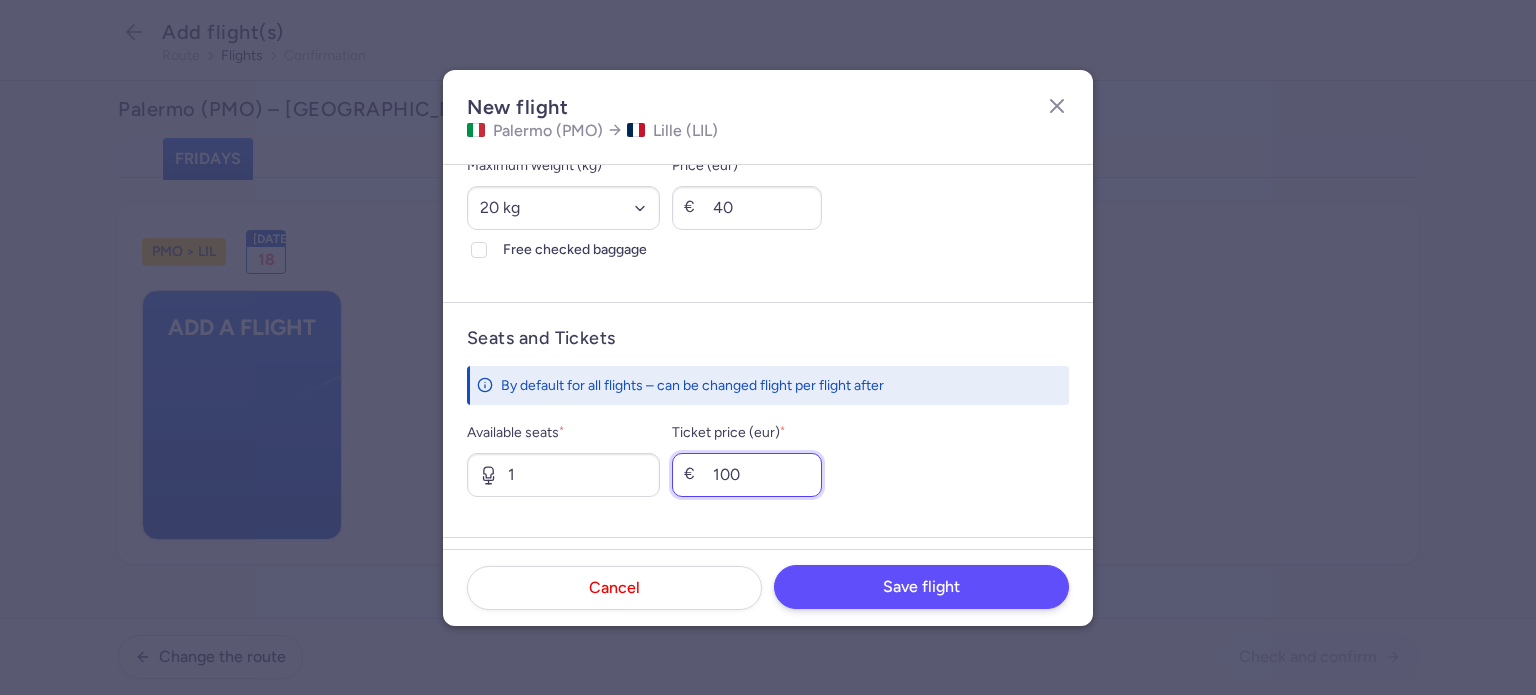type on "100" 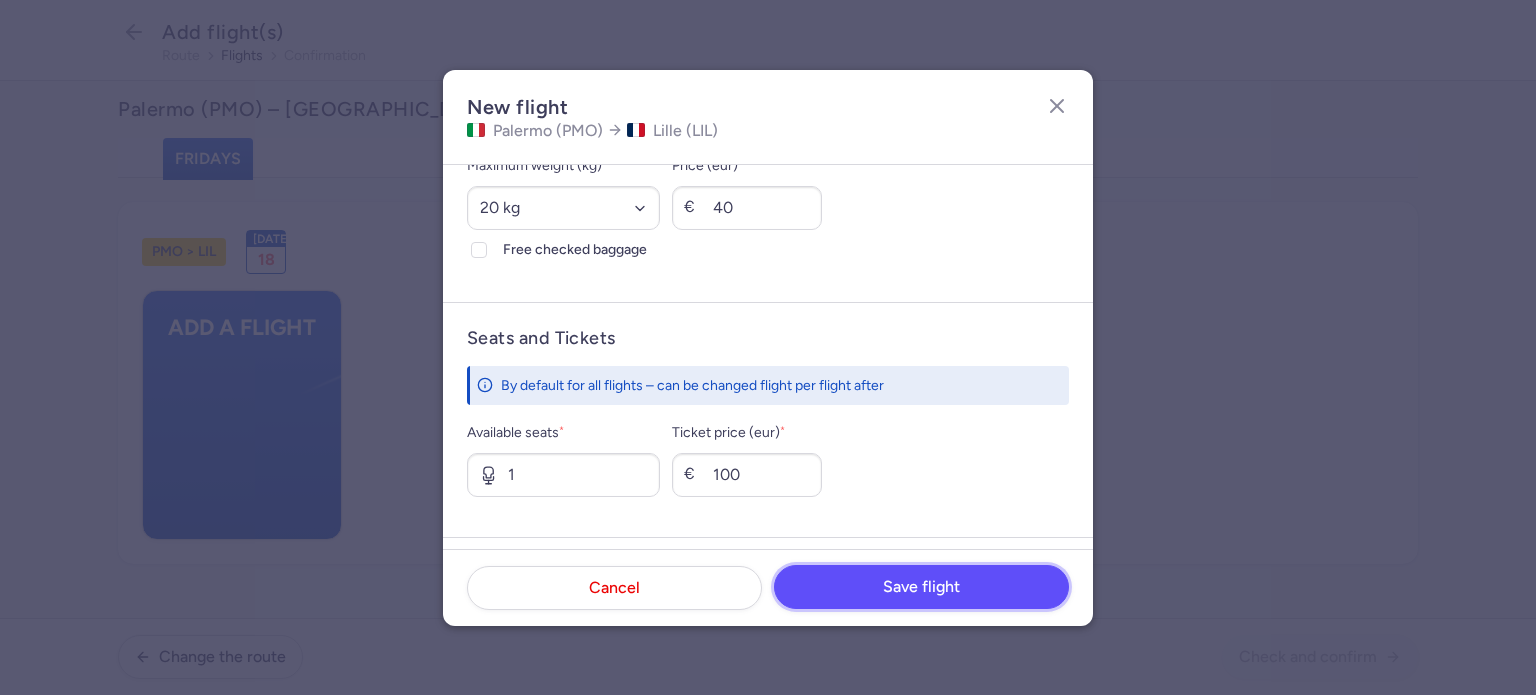 click on "Save flight" at bounding box center [921, 587] 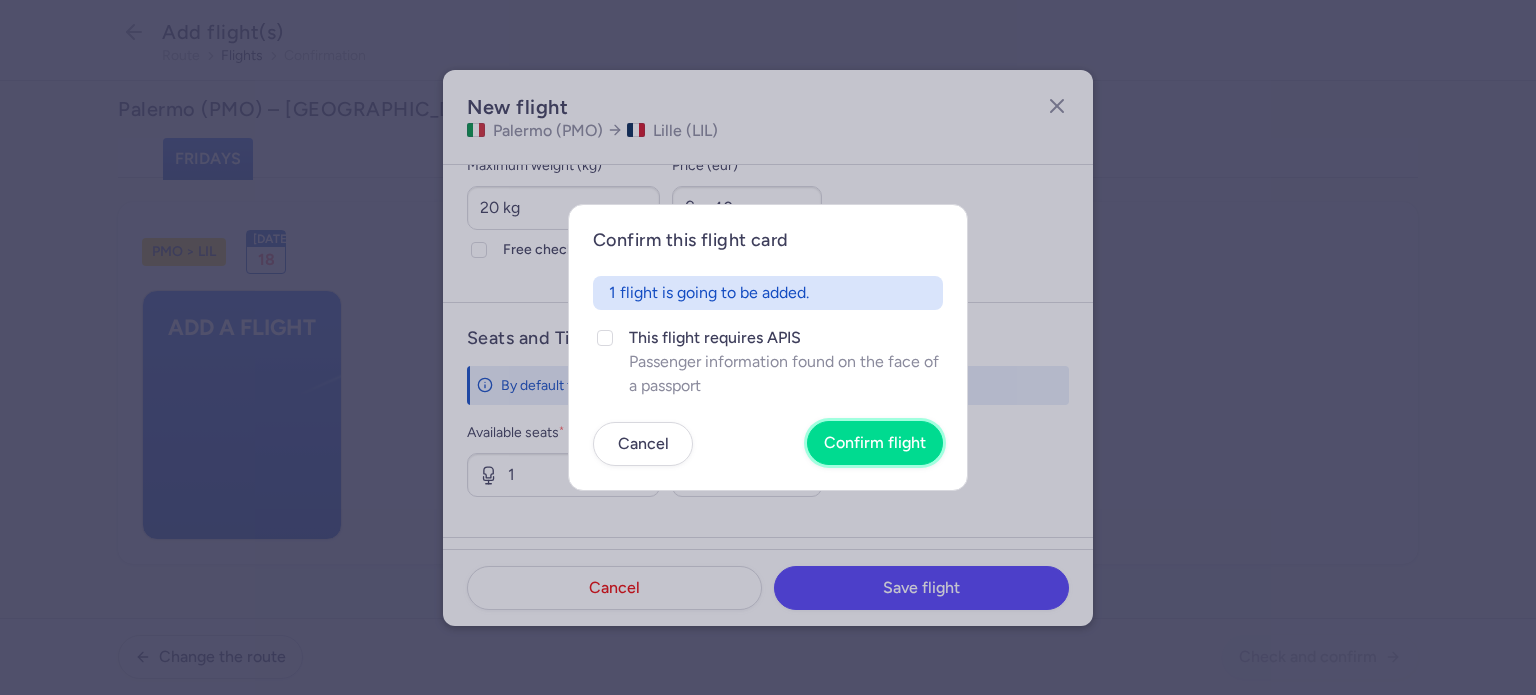 click on "Confirm flight" at bounding box center (875, 443) 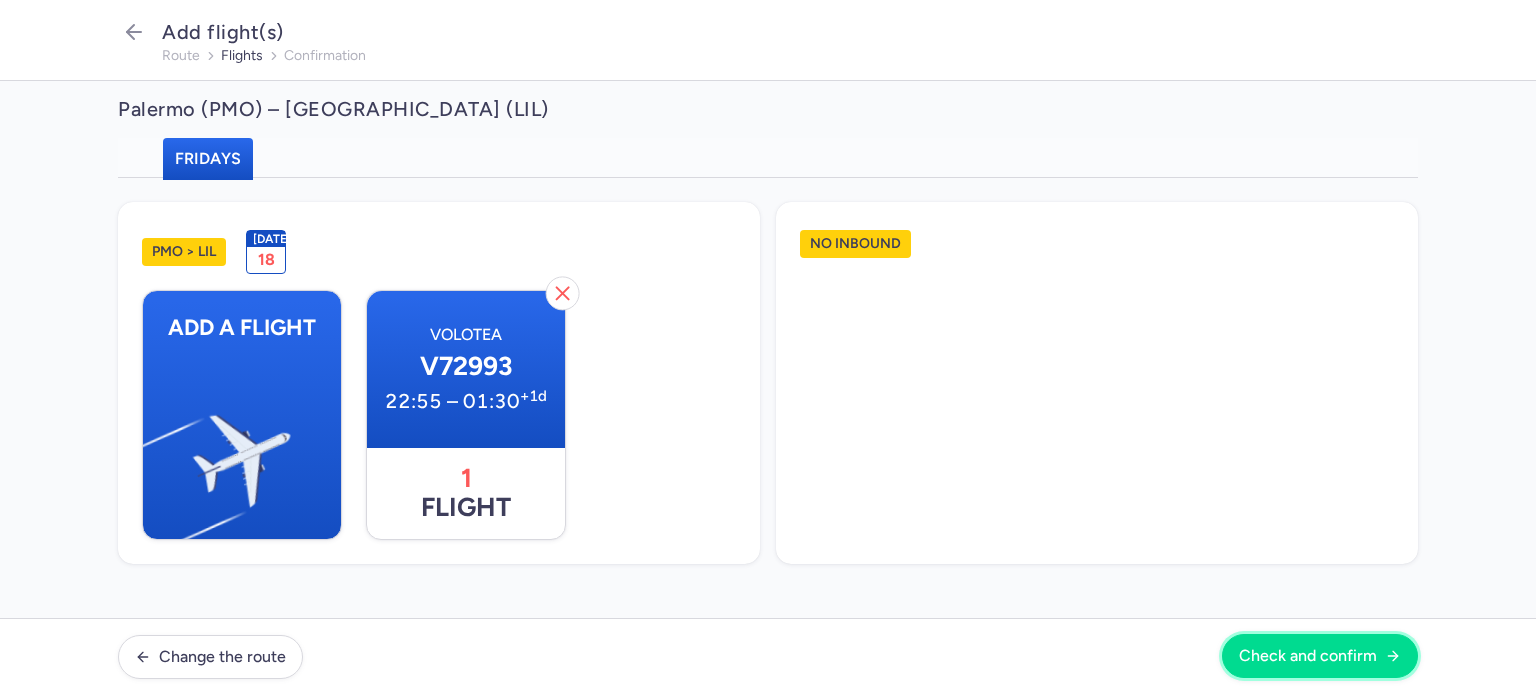 click on "Check and confirm" at bounding box center (1308, 656) 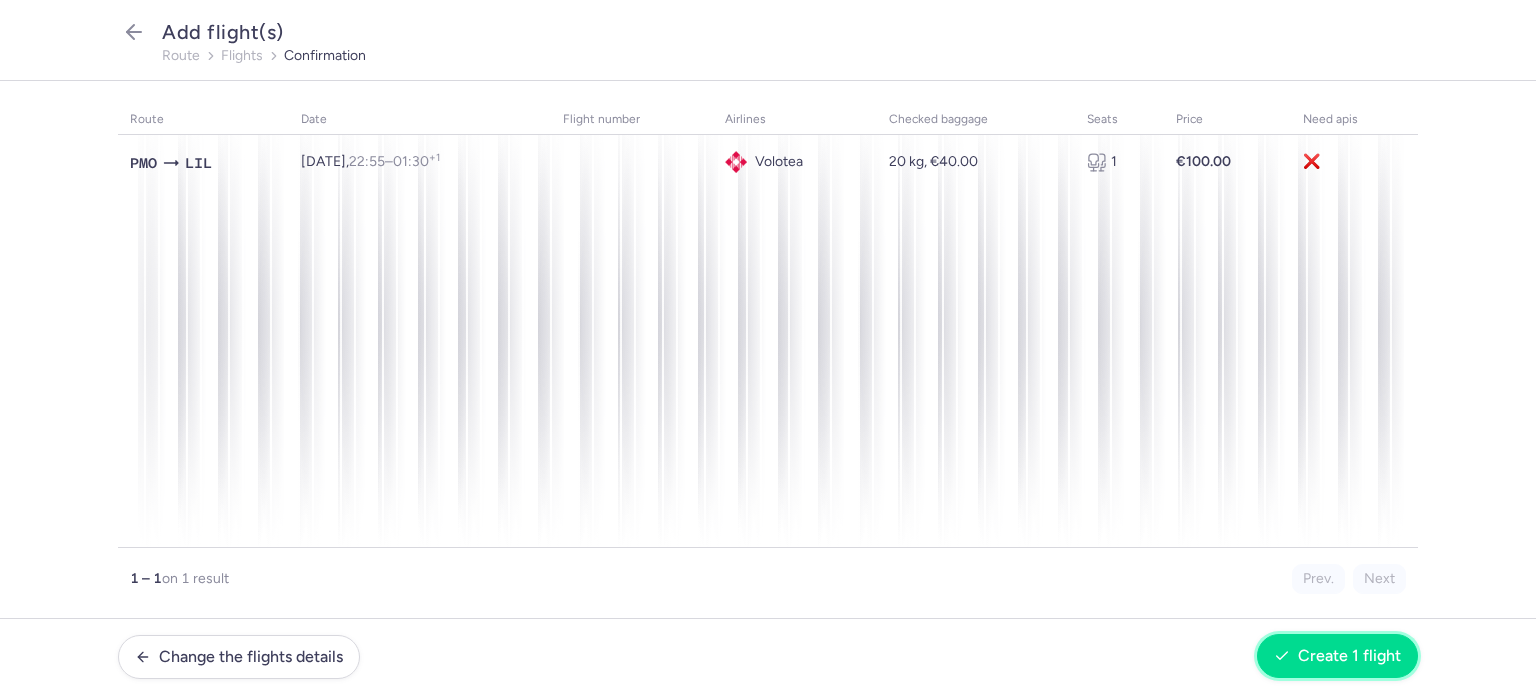 click on "Create 1 flight" at bounding box center [1337, 656] 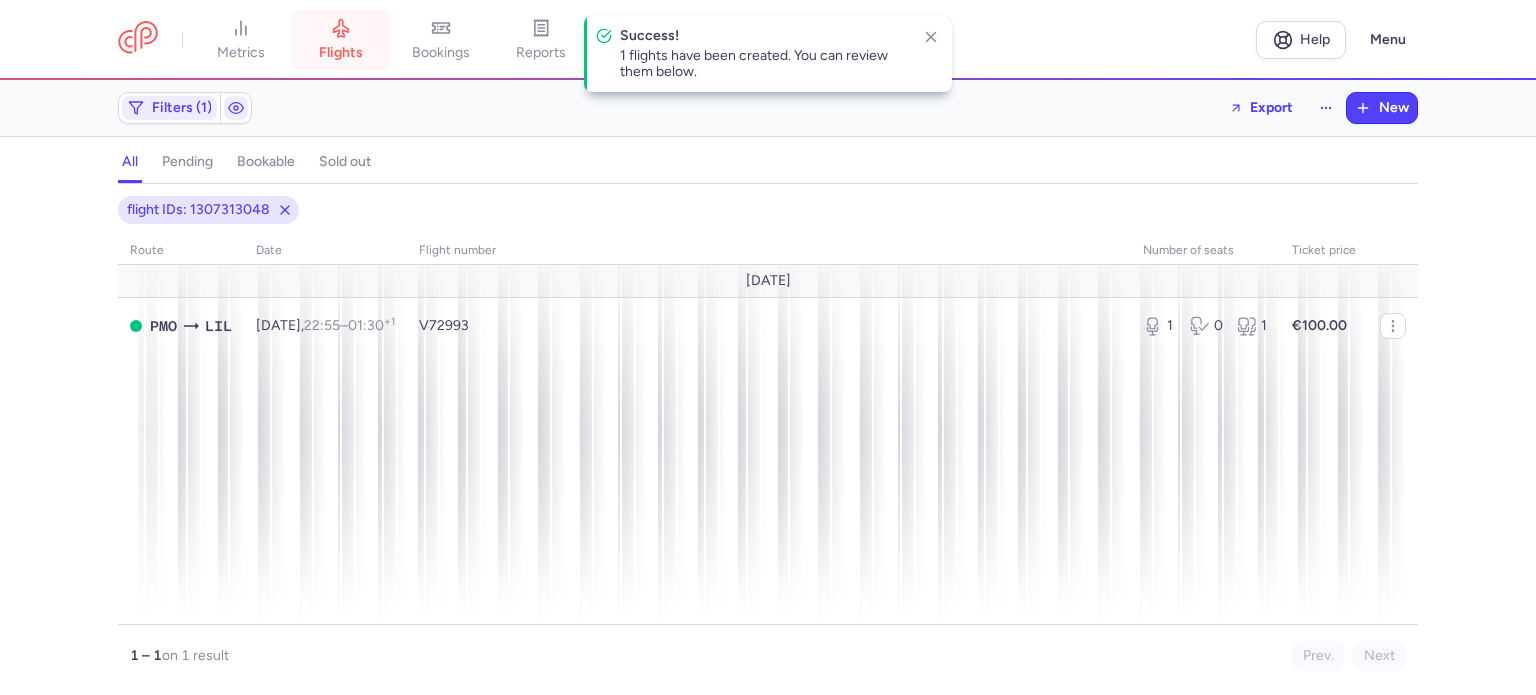click on "flights" at bounding box center (341, 53) 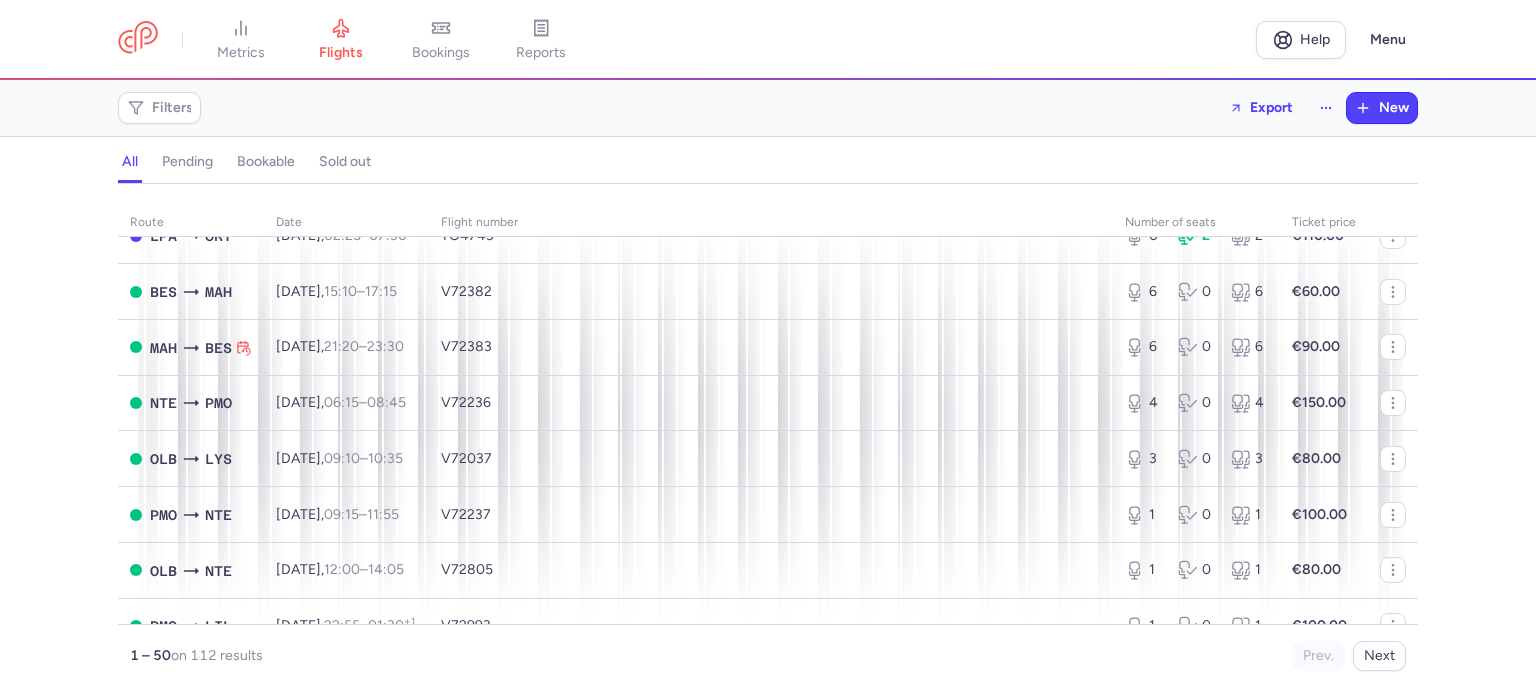 scroll, scrollTop: 1500, scrollLeft: 0, axis: vertical 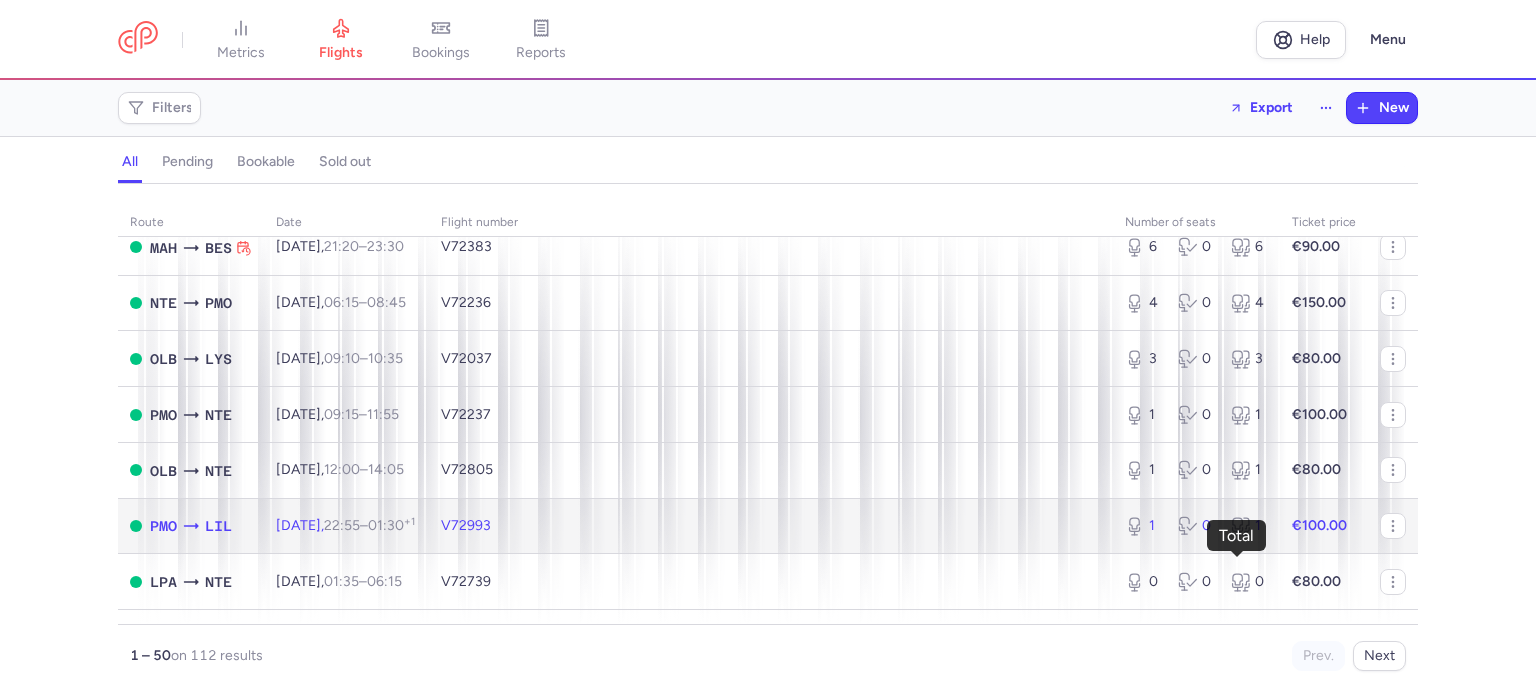 click on "1" at bounding box center [1249, 526] 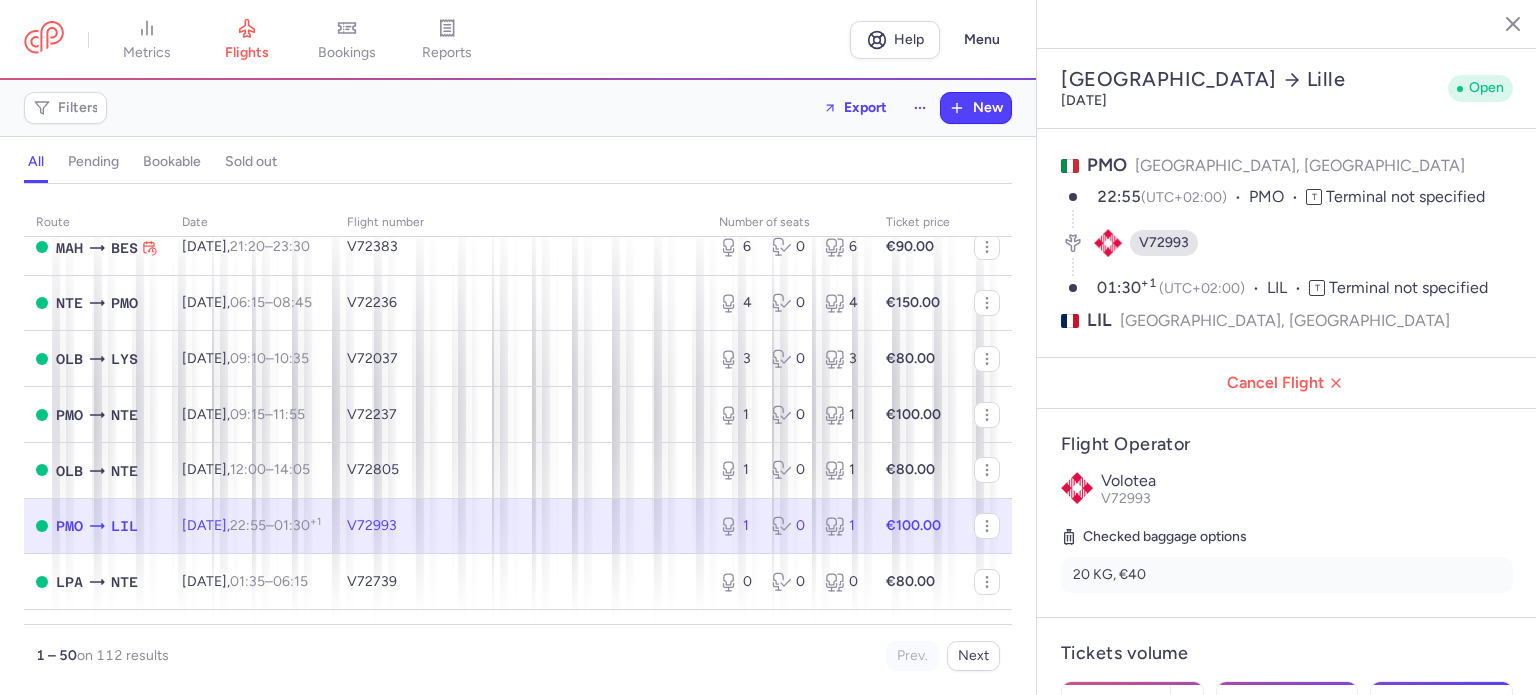 scroll, scrollTop: 400, scrollLeft: 0, axis: vertical 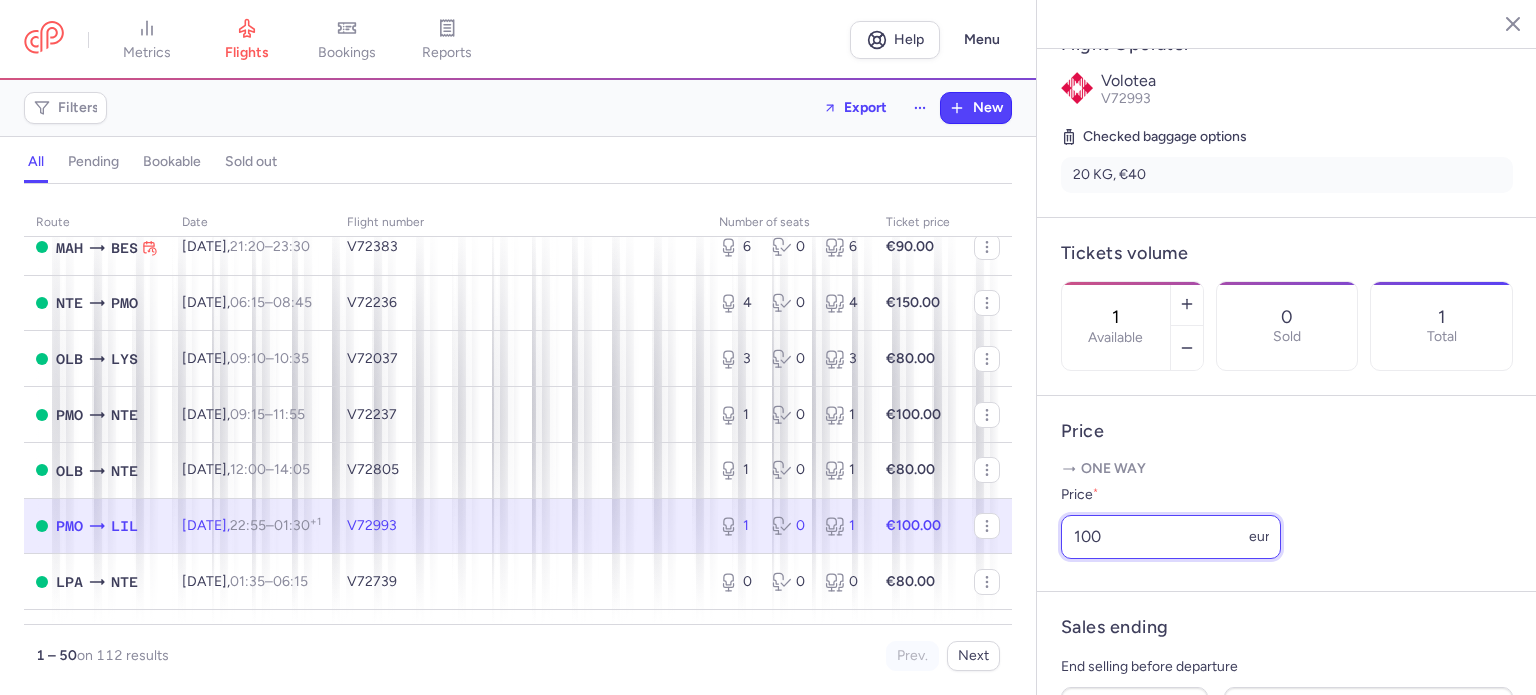 drag, startPoint x: 1155, startPoint y: 594, endPoint x: 932, endPoint y: 573, distance: 223.9866 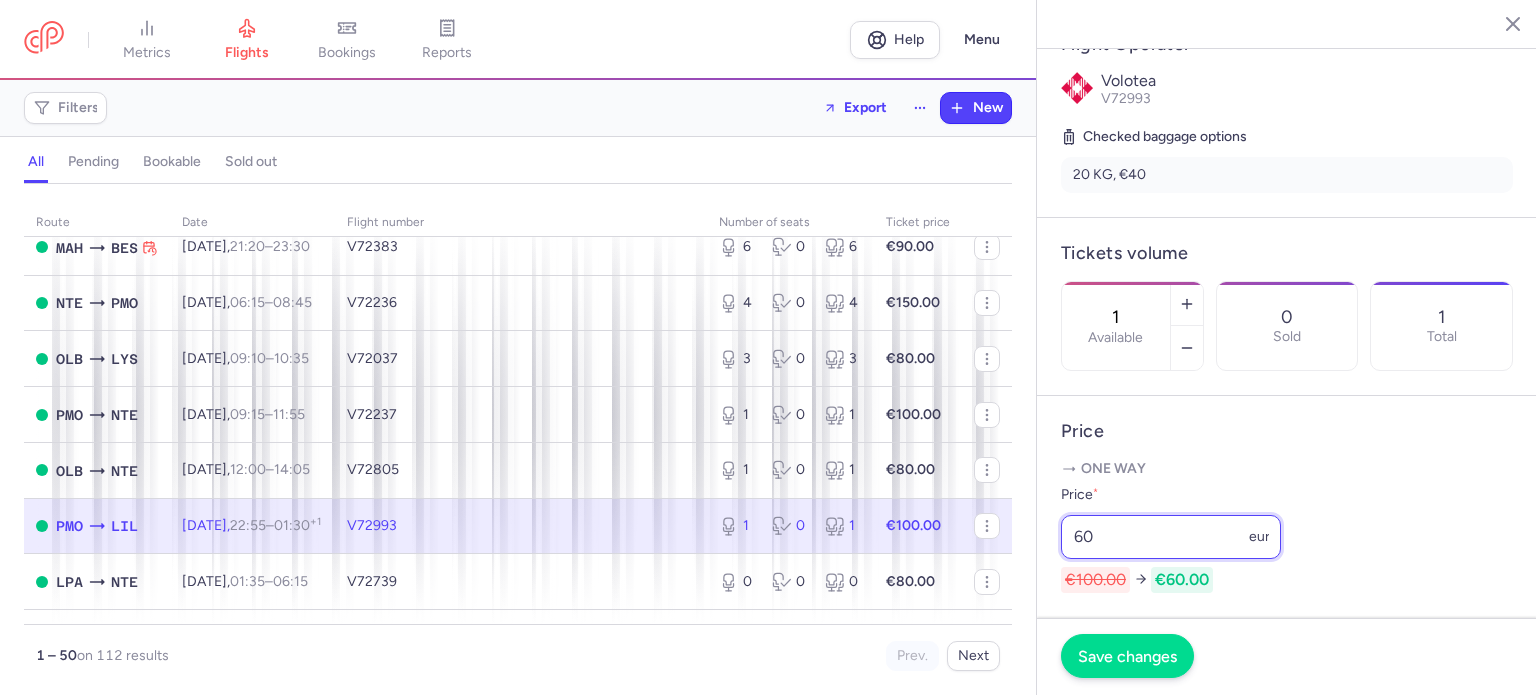 type on "60" 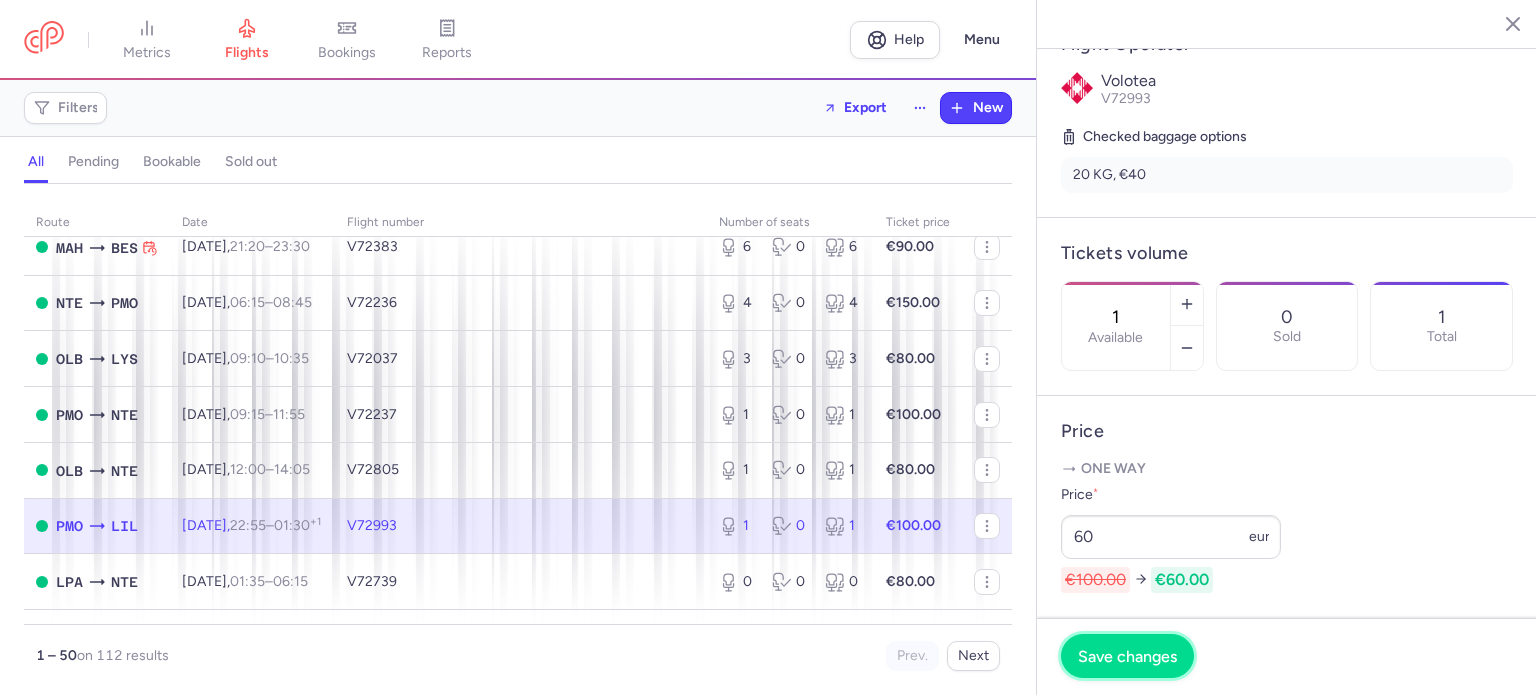 click on "Save changes" at bounding box center [1127, 656] 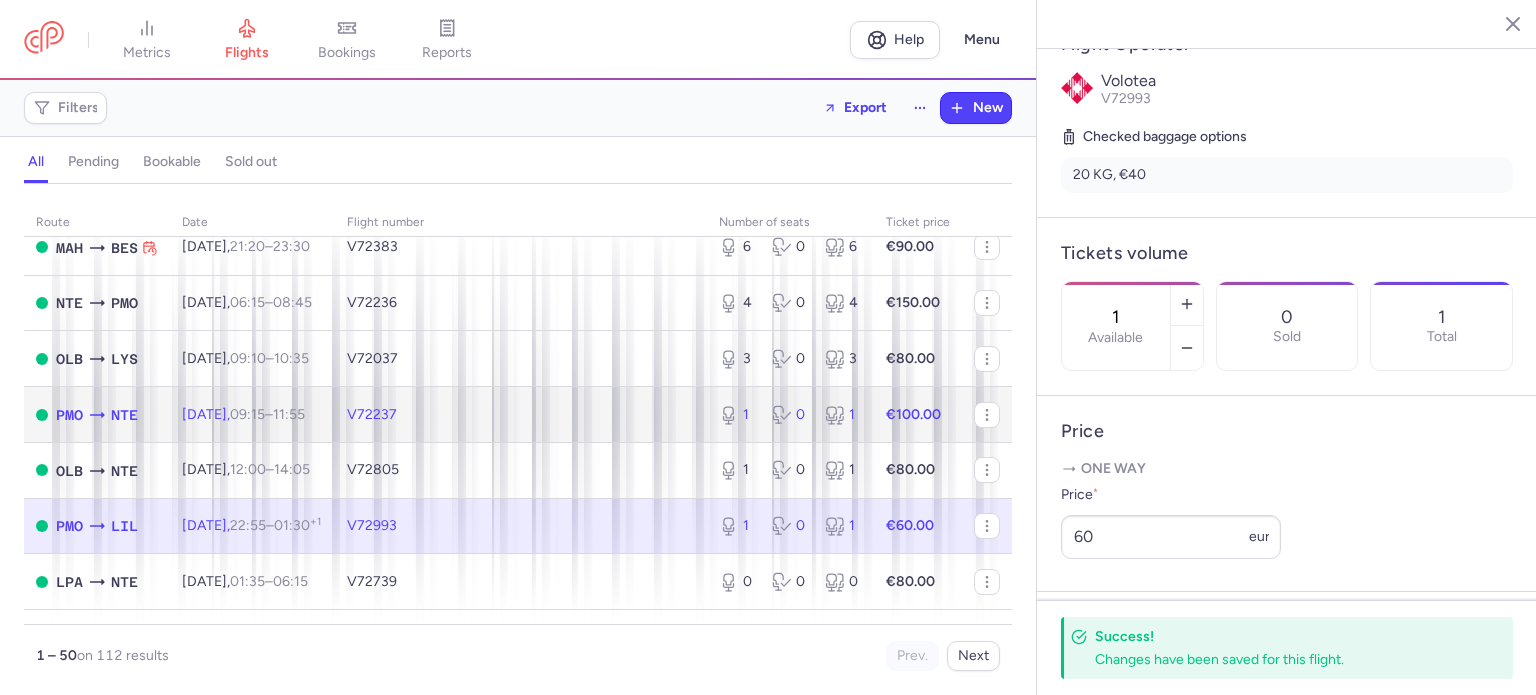 click on "V72237" 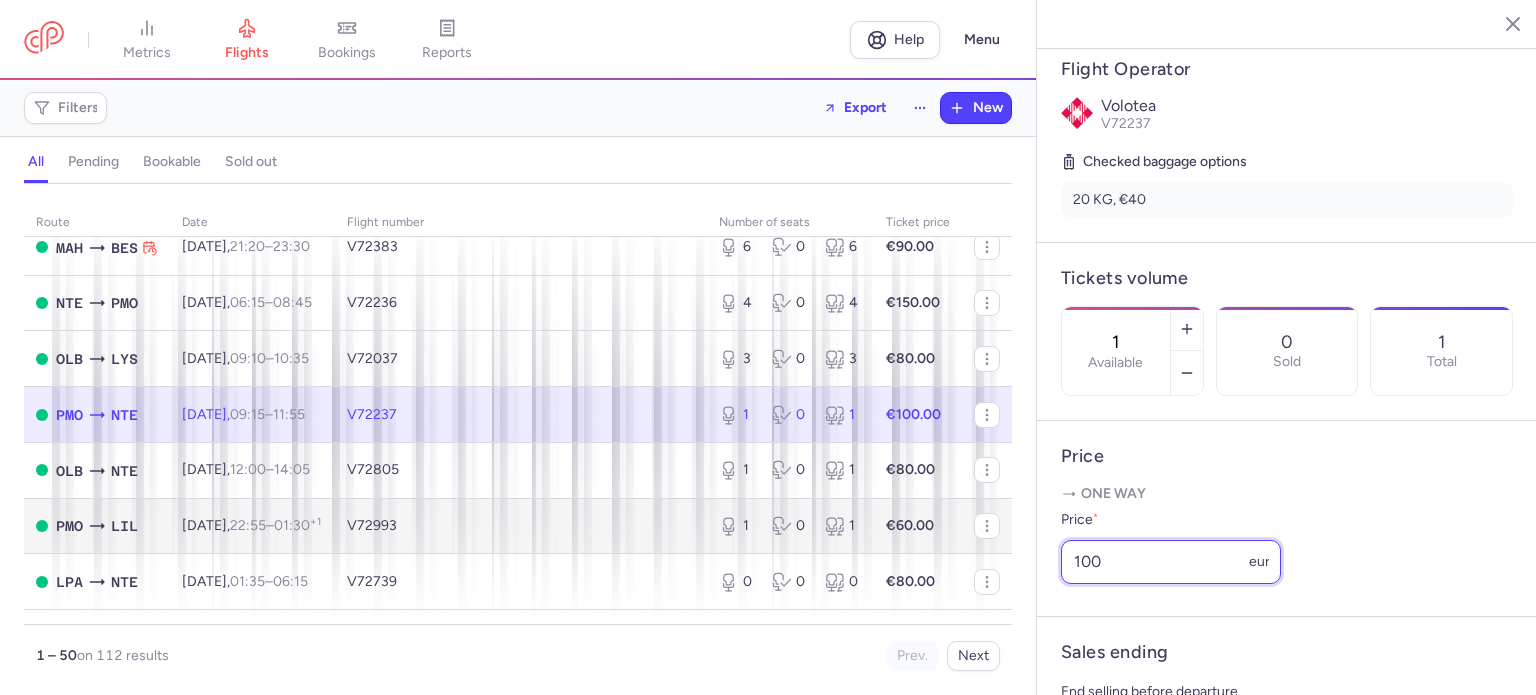 click on "metrics flights bookings reports  Help  Menu Filters  Export  New all pending bookable sold out route date Flight number number of seats Ticket price [DATE]  LPA  NTE [DATE]  01:35  –  06:15  +0  V72739  1 0 1 €80.00  ORY  LPA [DATE]  07:05  –  10:30  +0  TO4680  0 1 1 €200.00  ACE  ORY [DATE]  09:45  –  14:35  +0  TO4661  1 0 1 €50.00  ORY  TFS [DATE]  10:55  –  14:15  +0  TO4730  0 3 3 €150.00  LYS  RHO [DATE]  11:10  –  15:25  +0  V72046  0 0 0 €100.00  HER  BOD [DATE]  12:25  –  15:15  +0  U21884  0 0 0 €60.00  RHO  LYS [DATE]  15:55  –  18:30  +0  V72047  0 0 0 €100.00  TFS  ORY [DATE]  15:00  –  20:05  +0  TO4731  0 0 0 €120.00  HER  NTE [DATE]  17:40  –  20:45  +0  V72285  5 0 5 €55.00  ACE  NTE [DATE]  18:15  –  22:50  +0  V72829  4 0 4 €80.00  NTE  RHO [DATE]  21:40  –  02:30  +1  V72500  4 0 4 €90.00  NTE  TFS [DATE]  21:55  –  00:45  +1  V72806  1 0 1 €120.00  HER  LYS 23:30 +1 0" 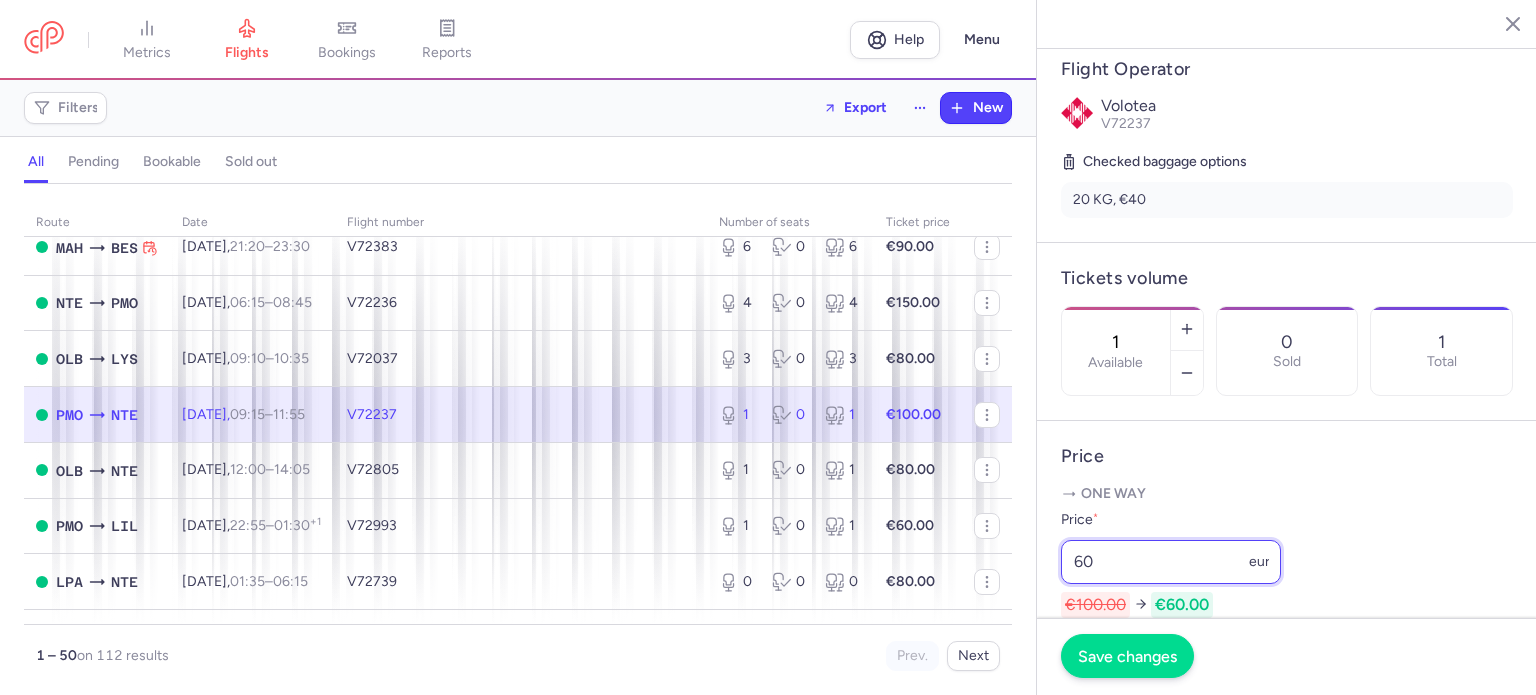 type on "60" 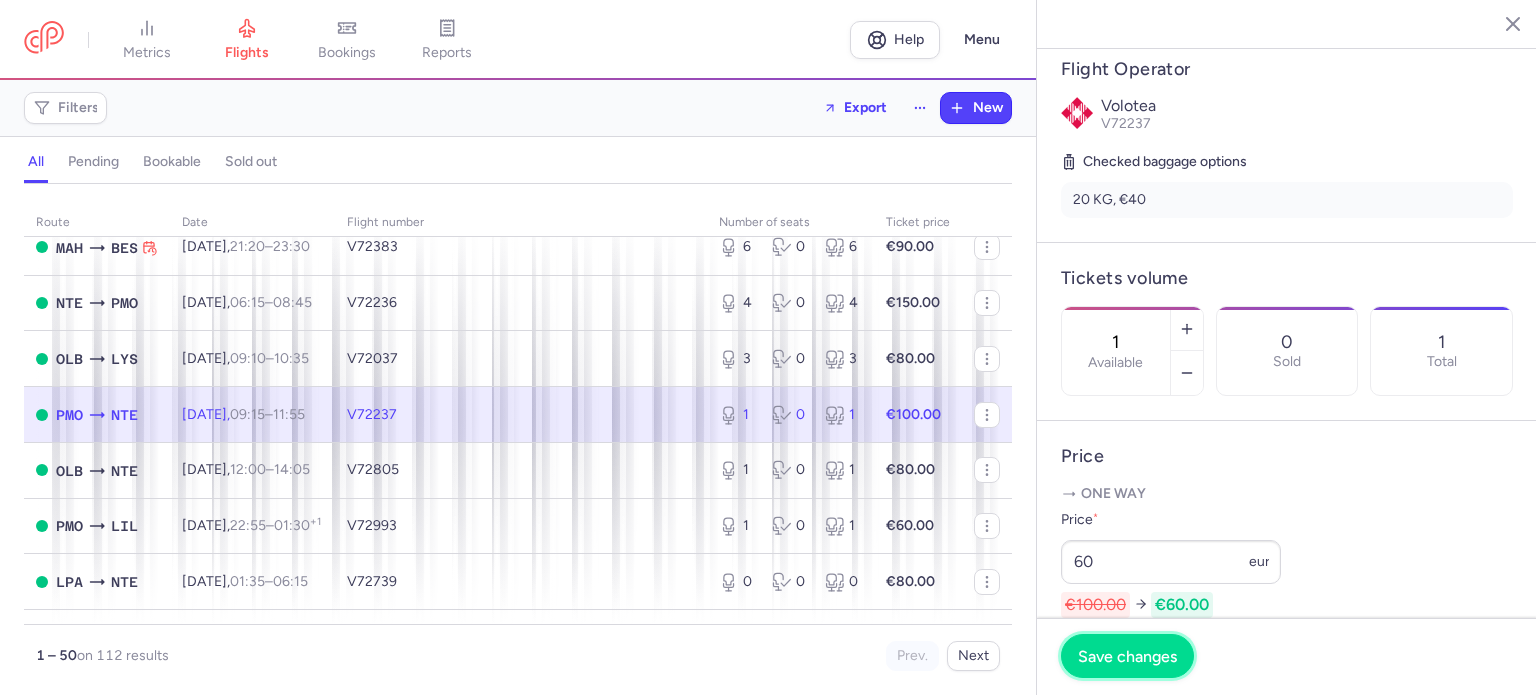 click on "Save changes" at bounding box center (1127, 656) 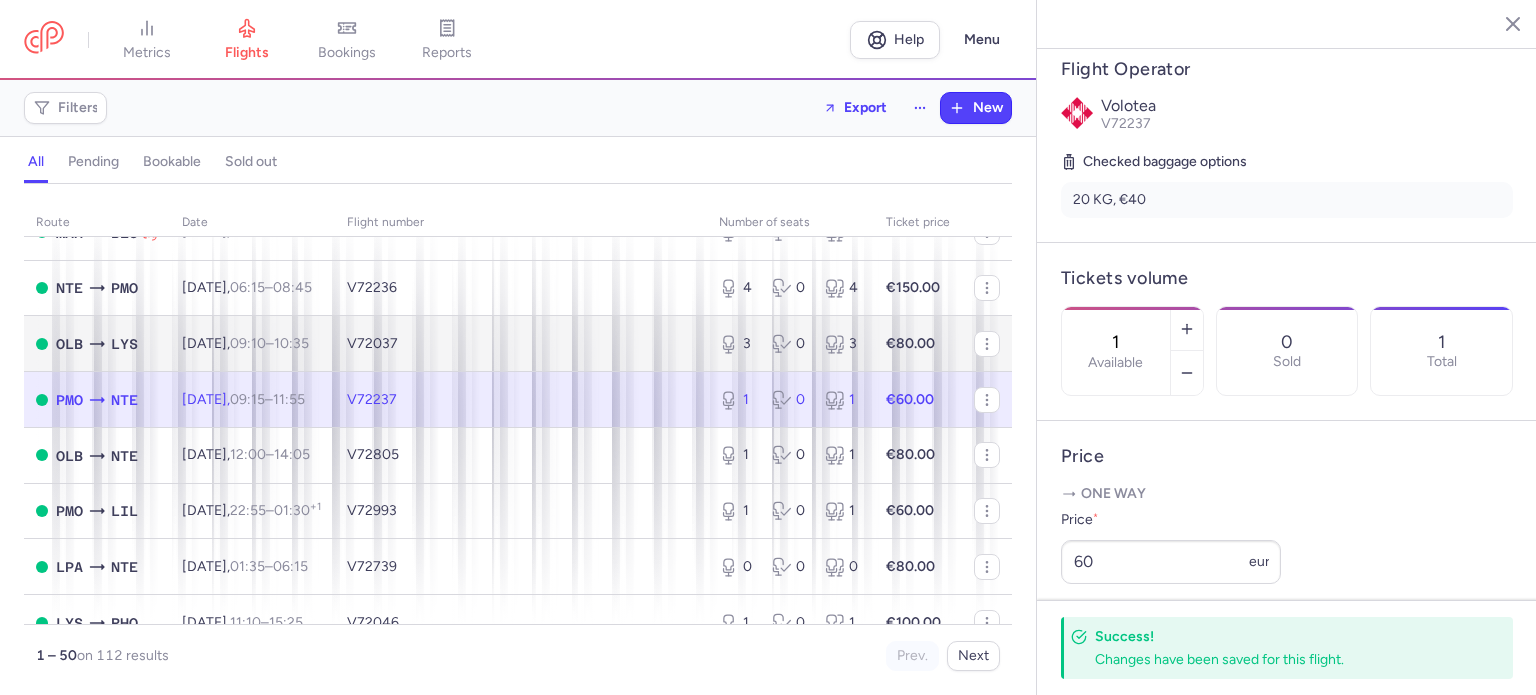 scroll, scrollTop: 1400, scrollLeft: 0, axis: vertical 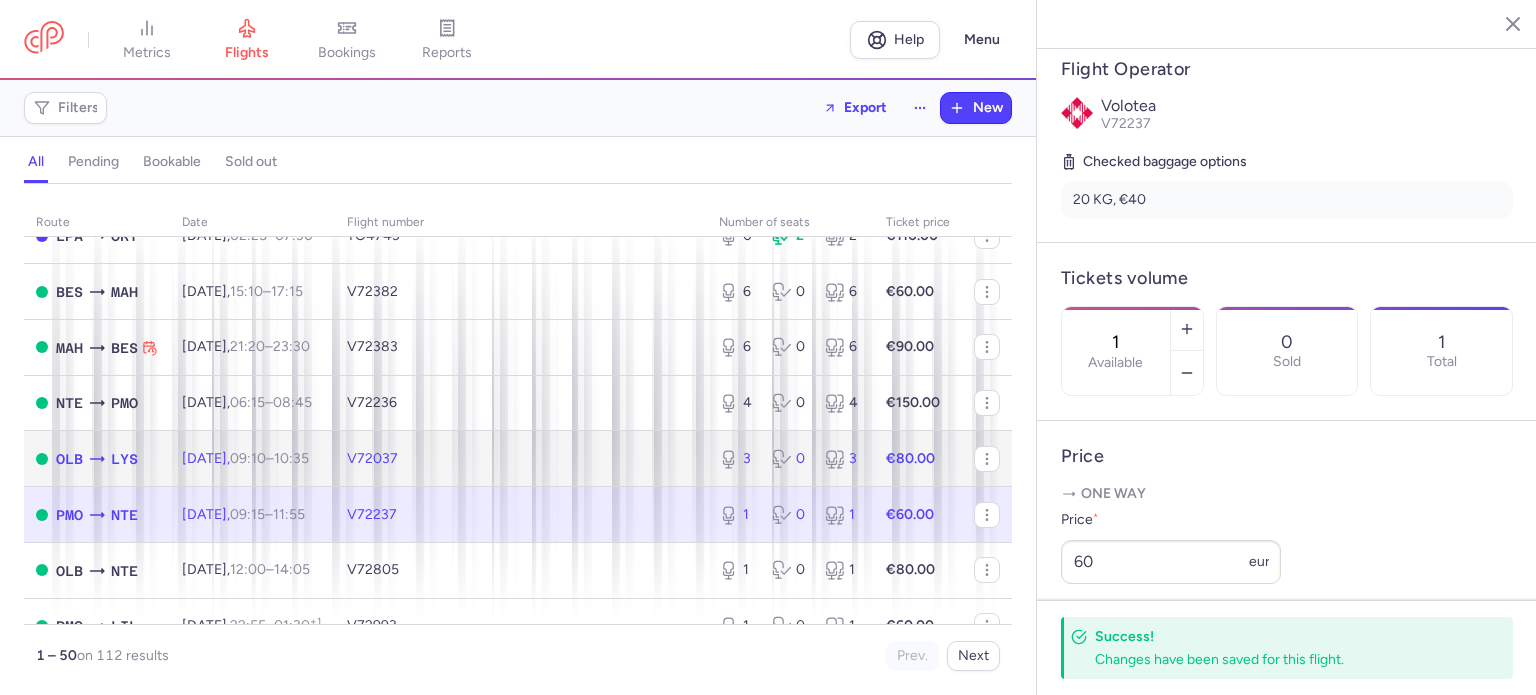 click on "V72037" 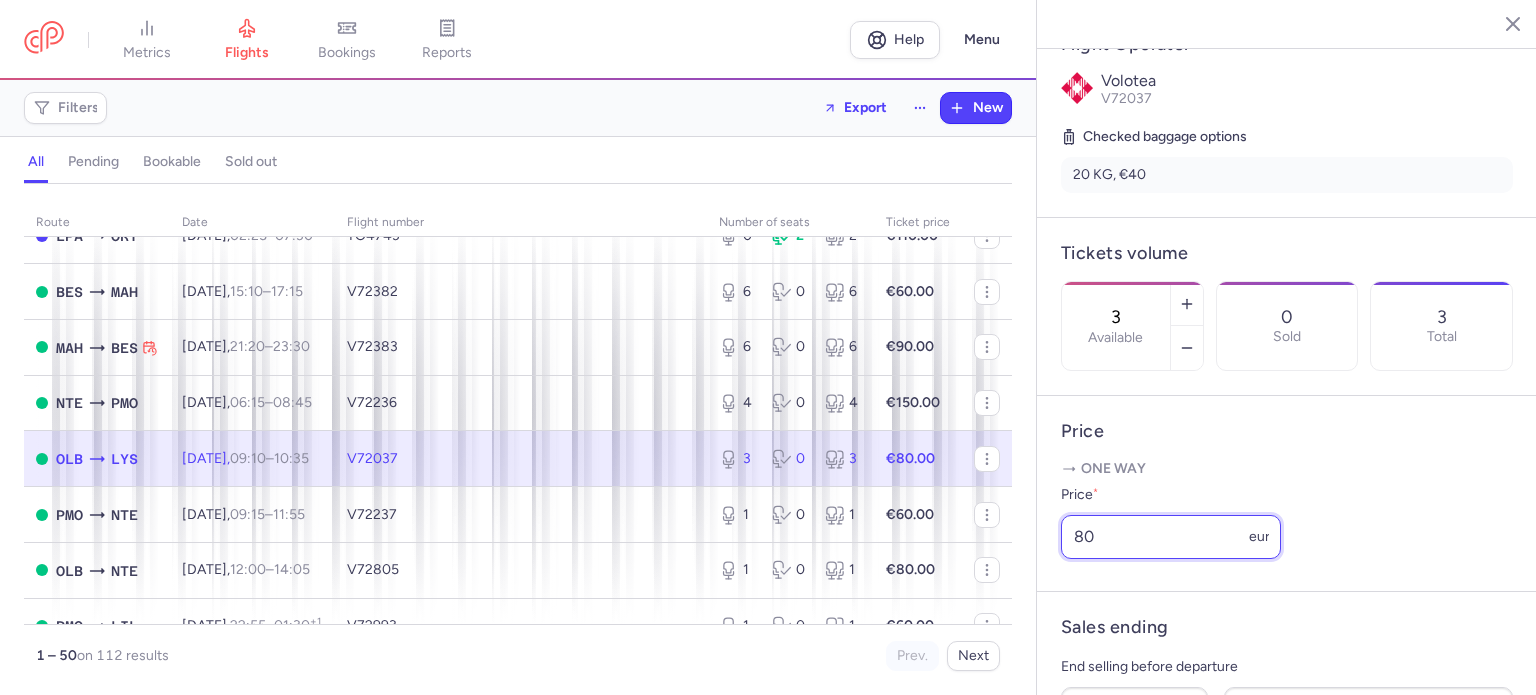 drag, startPoint x: 1100, startPoint y: 587, endPoint x: 1032, endPoint y: 586, distance: 68.007355 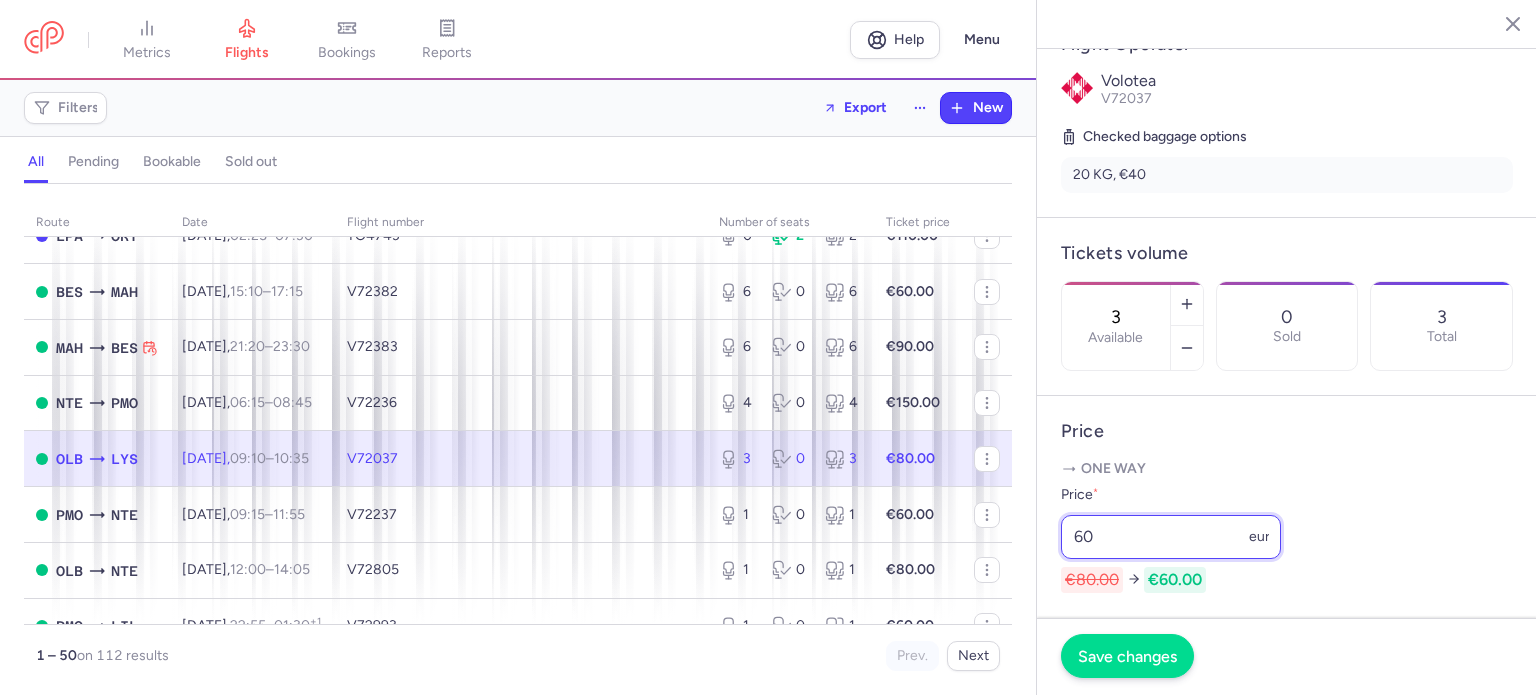 type on "60" 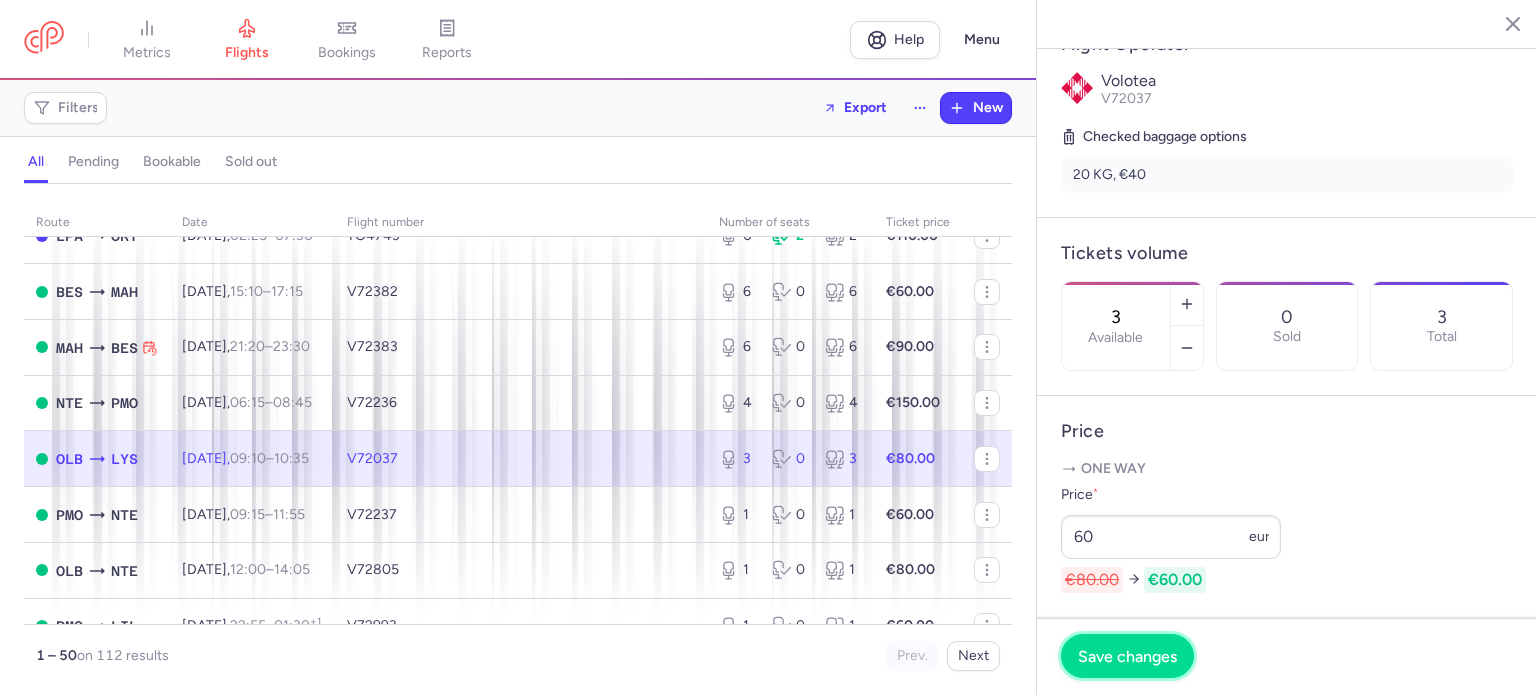 click on "Save changes" at bounding box center [1127, 656] 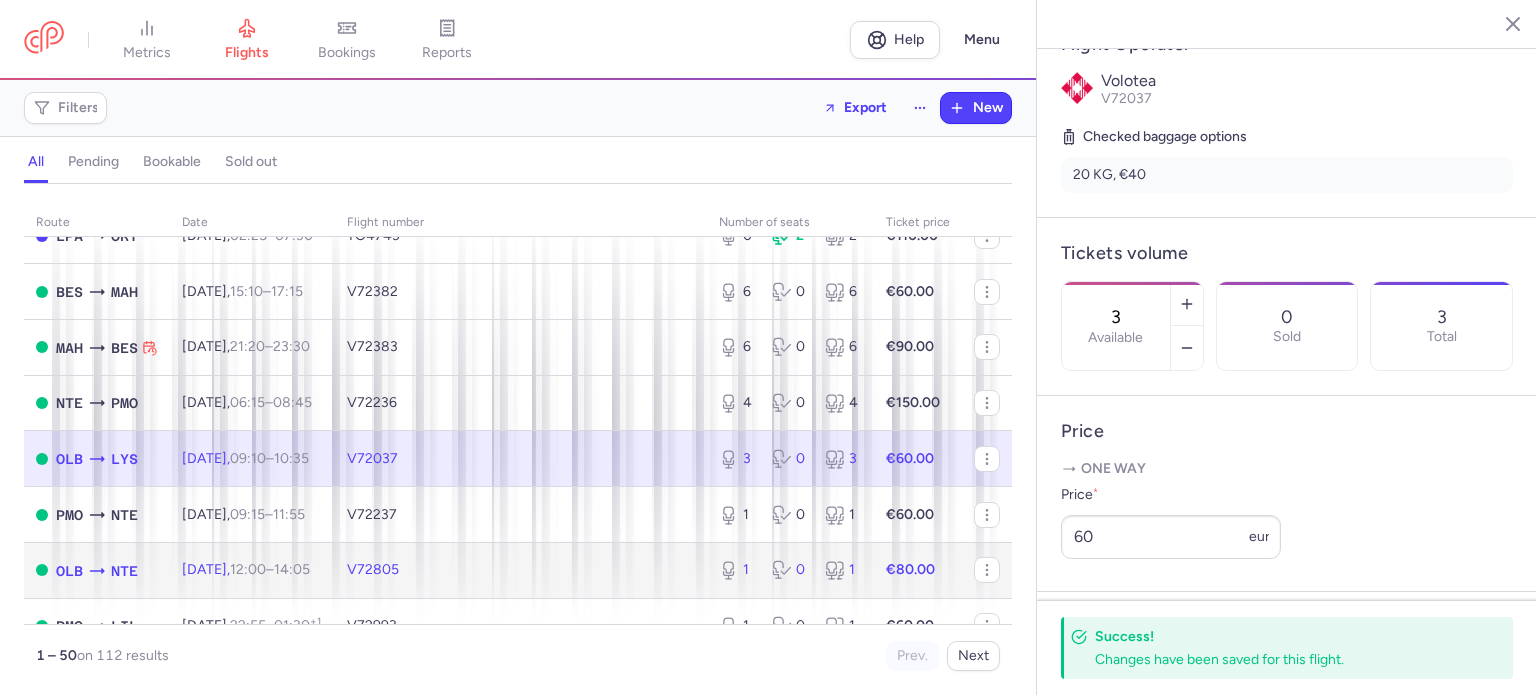 click on "€80.00" 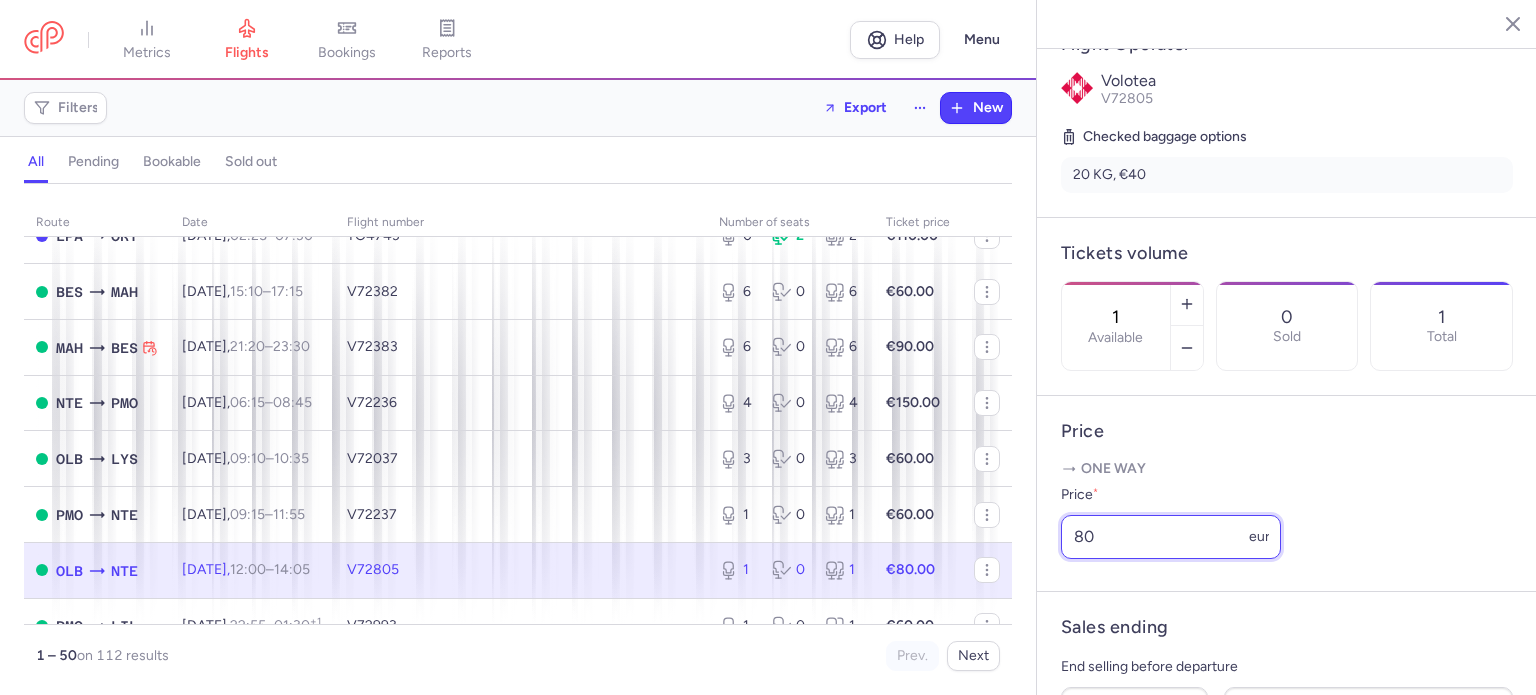 drag, startPoint x: 1147, startPoint y: 590, endPoint x: 939, endPoint y: 590, distance: 208 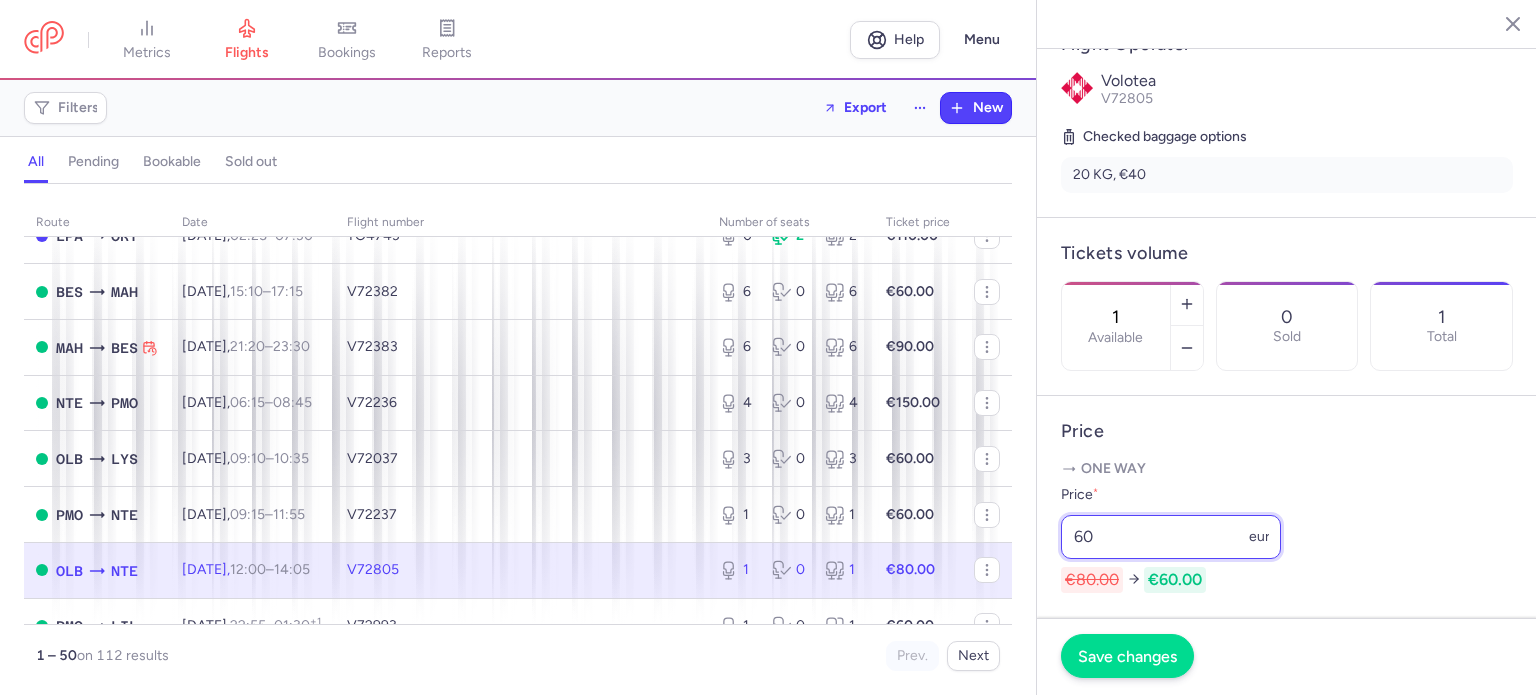 type on "60" 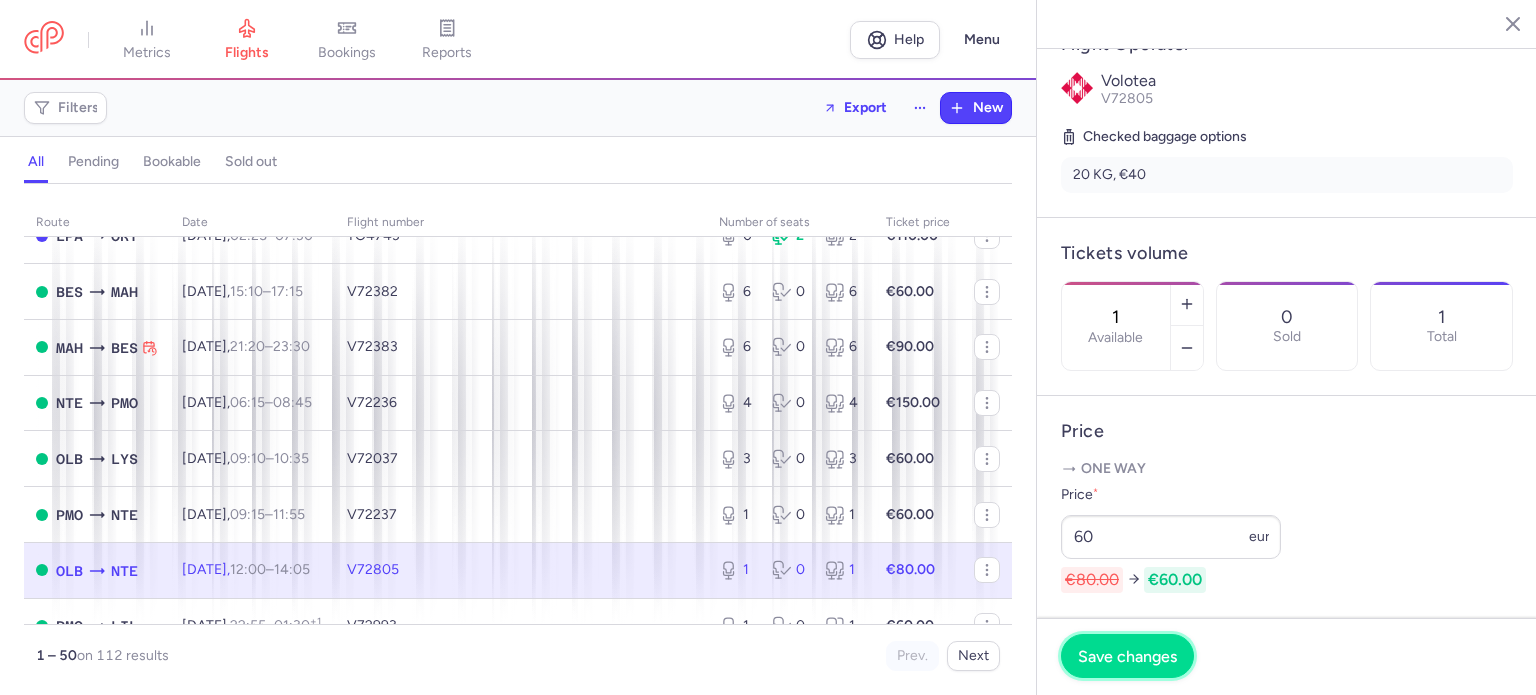click on "Save changes" at bounding box center (1127, 656) 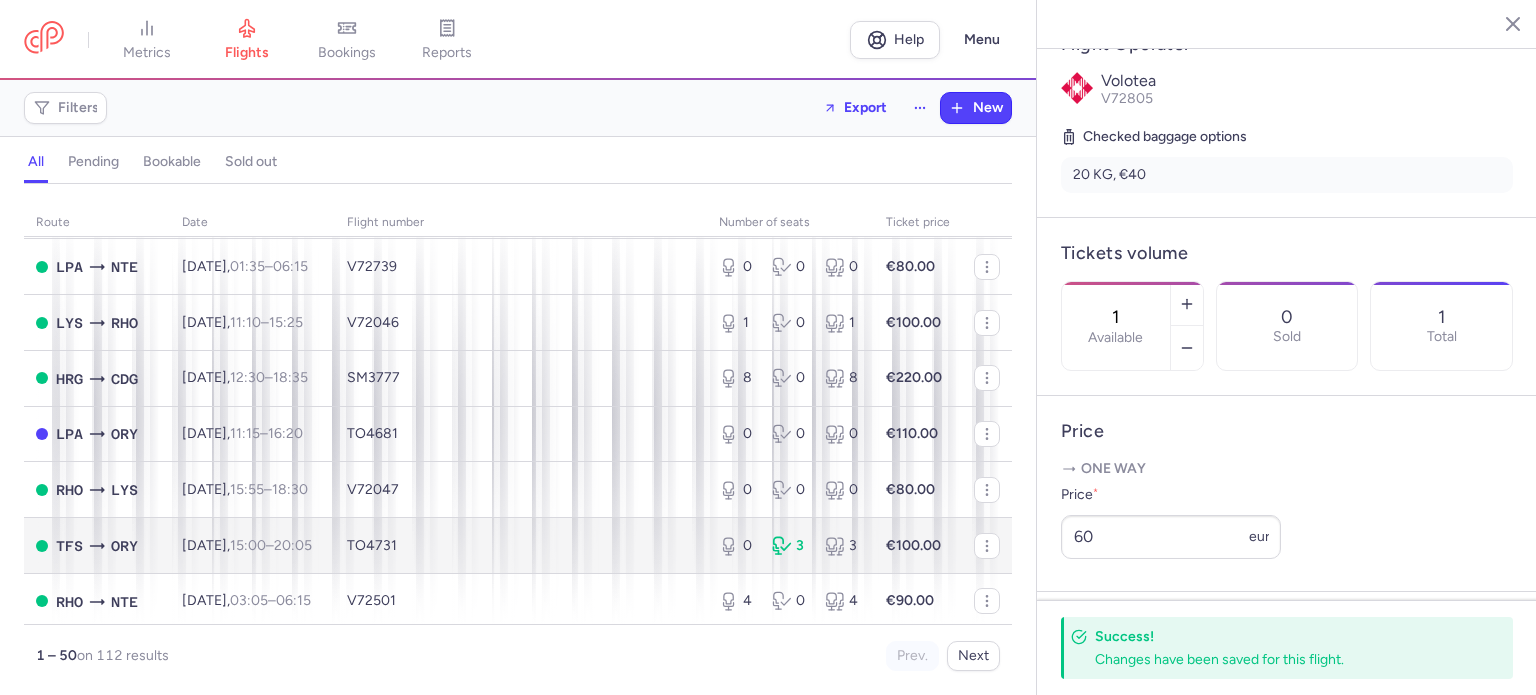 scroll, scrollTop: 1800, scrollLeft: 0, axis: vertical 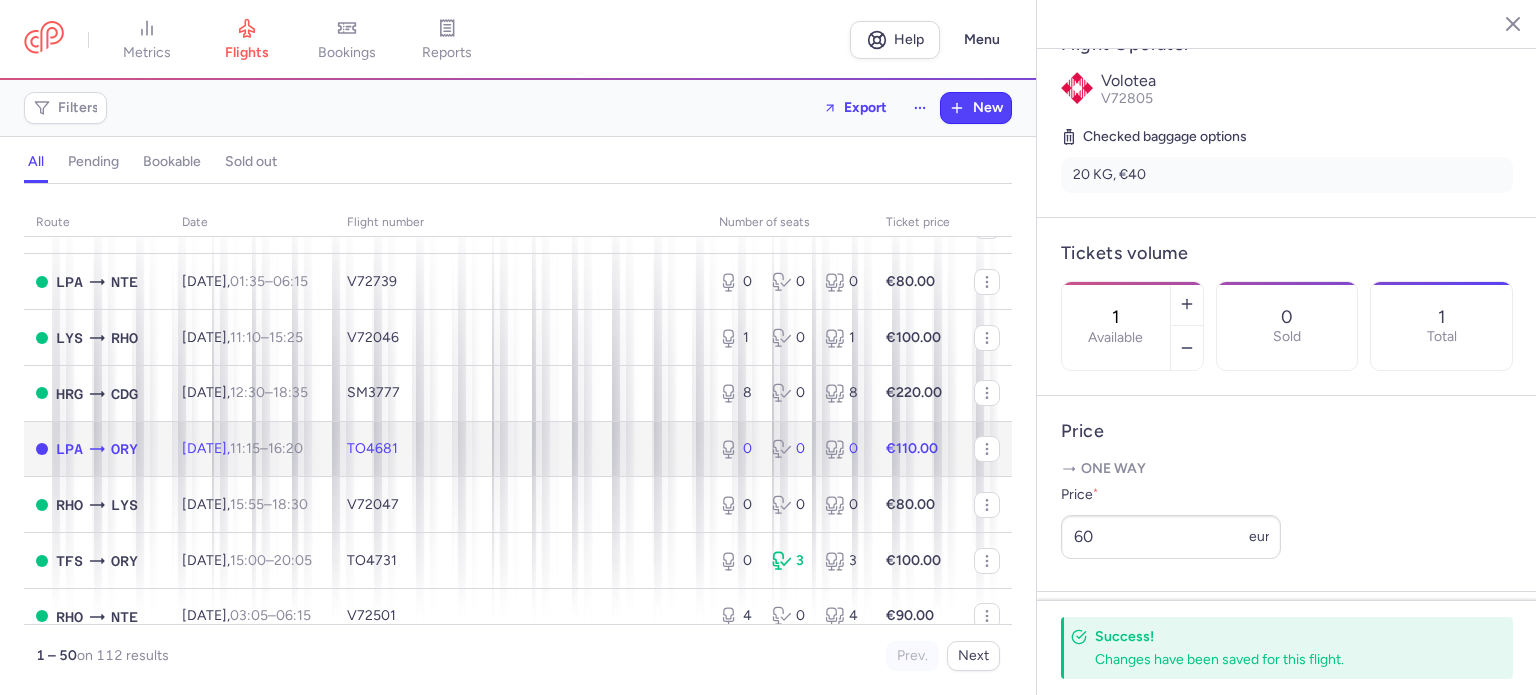 click on "0" at bounding box center (843, 449) 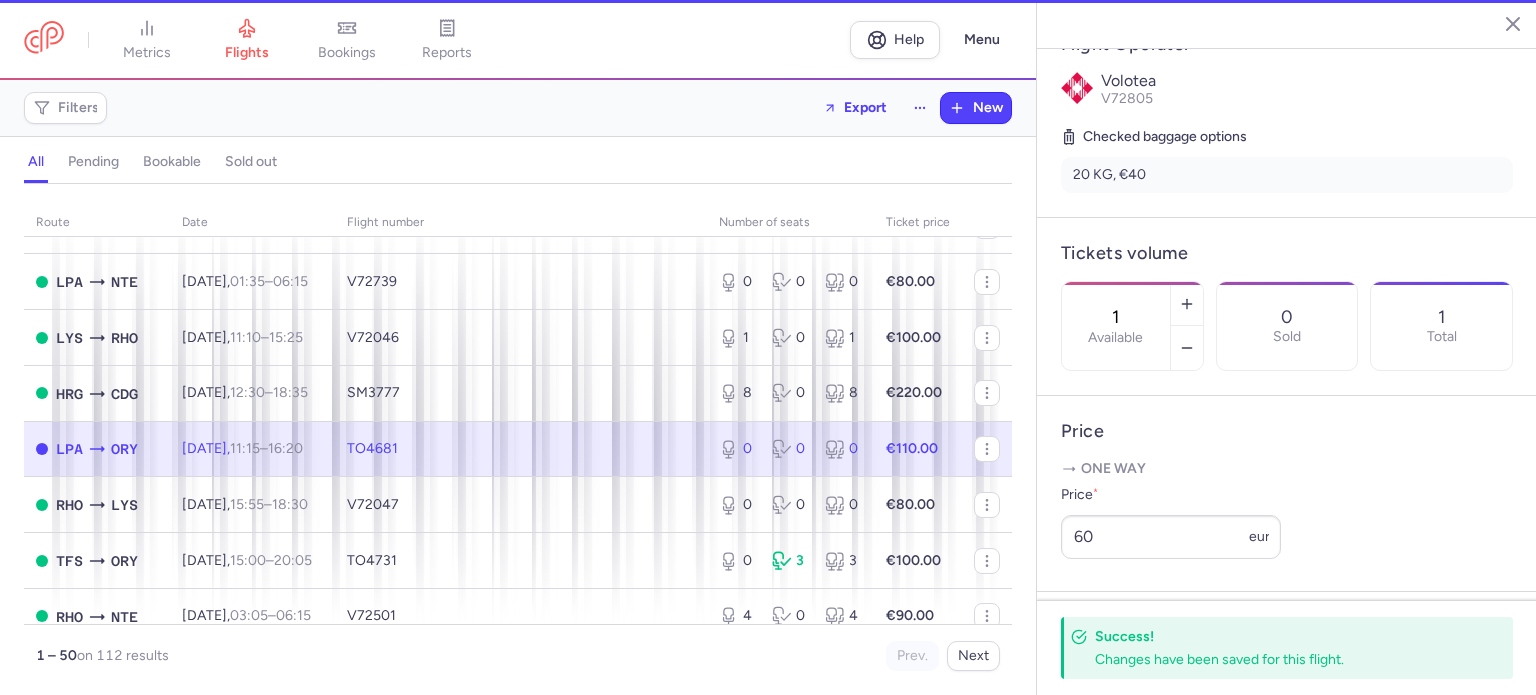 type on "0" 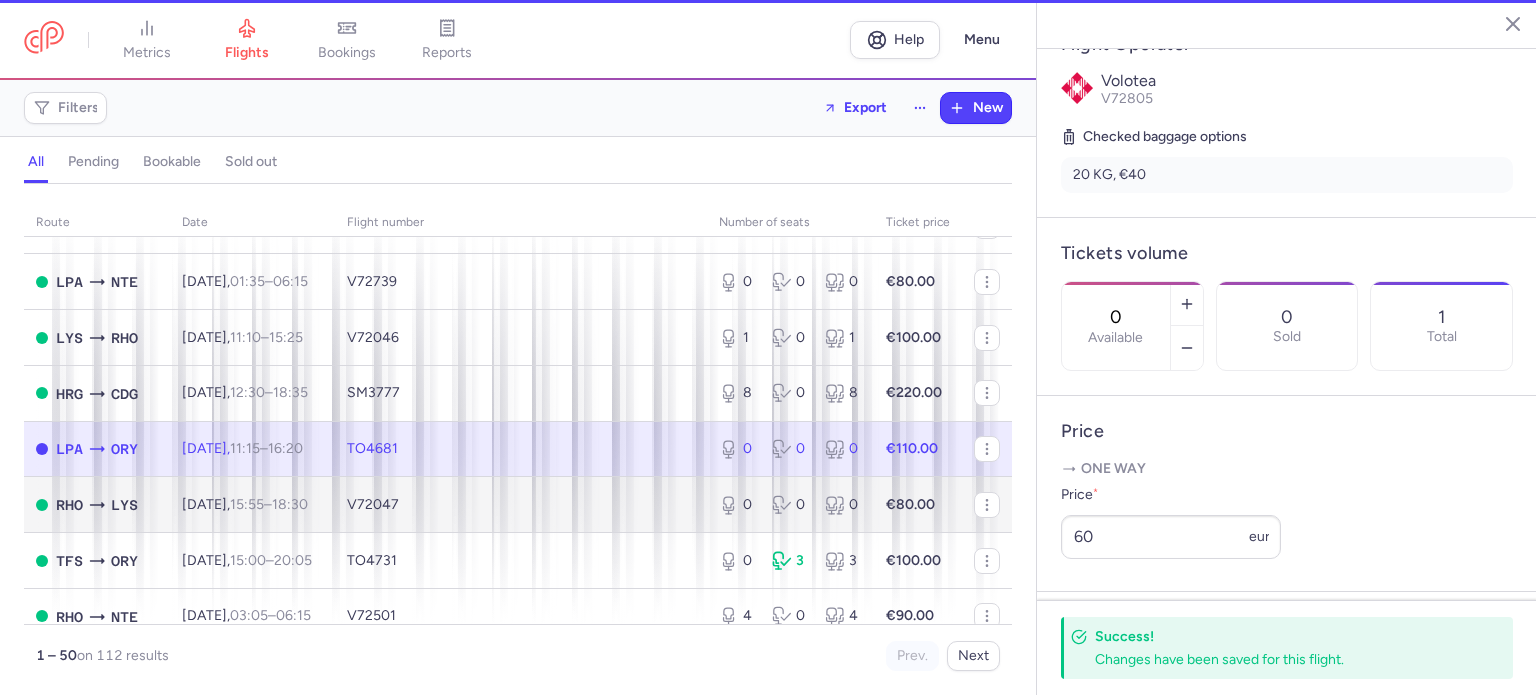 scroll, scrollTop: 416, scrollLeft: 0, axis: vertical 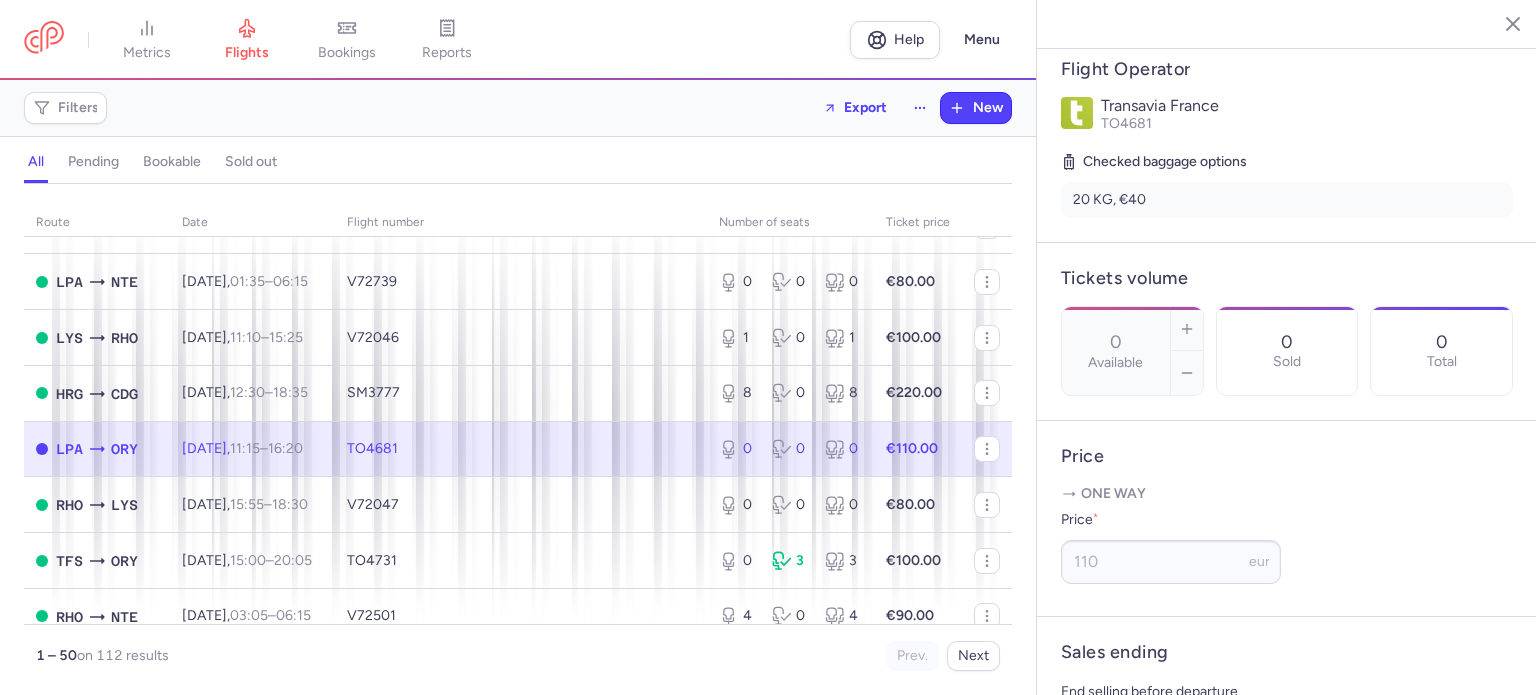 click on "TO4681" 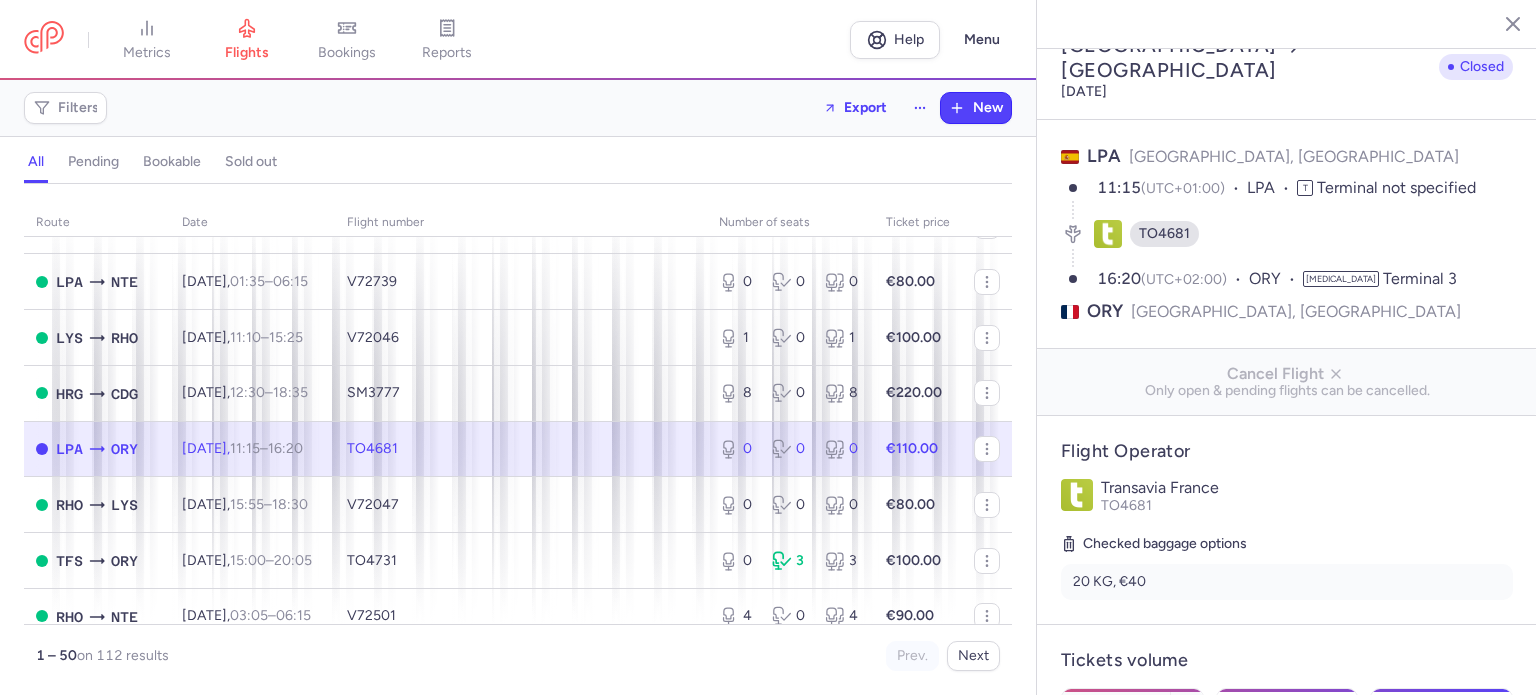 scroll, scrollTop: 0, scrollLeft: 0, axis: both 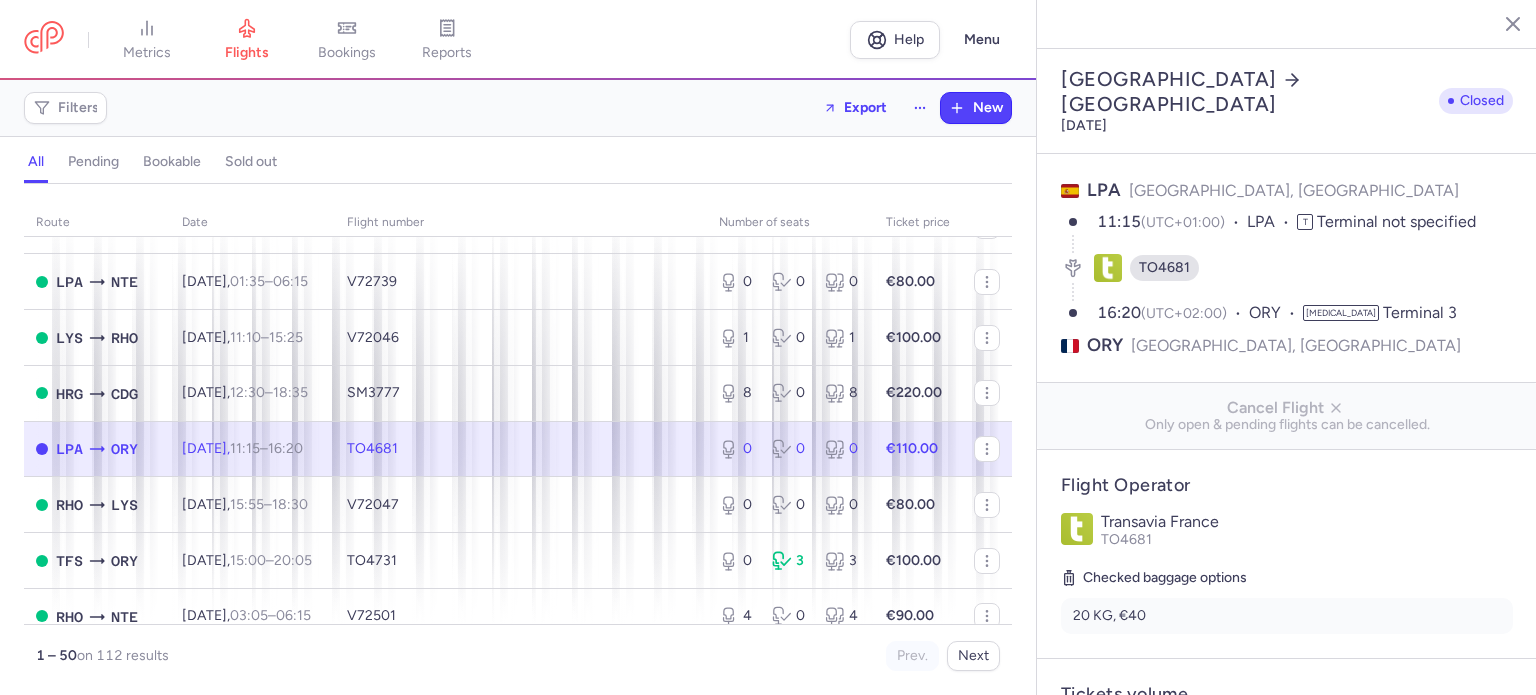 click on "11:15" at bounding box center [245, 448] 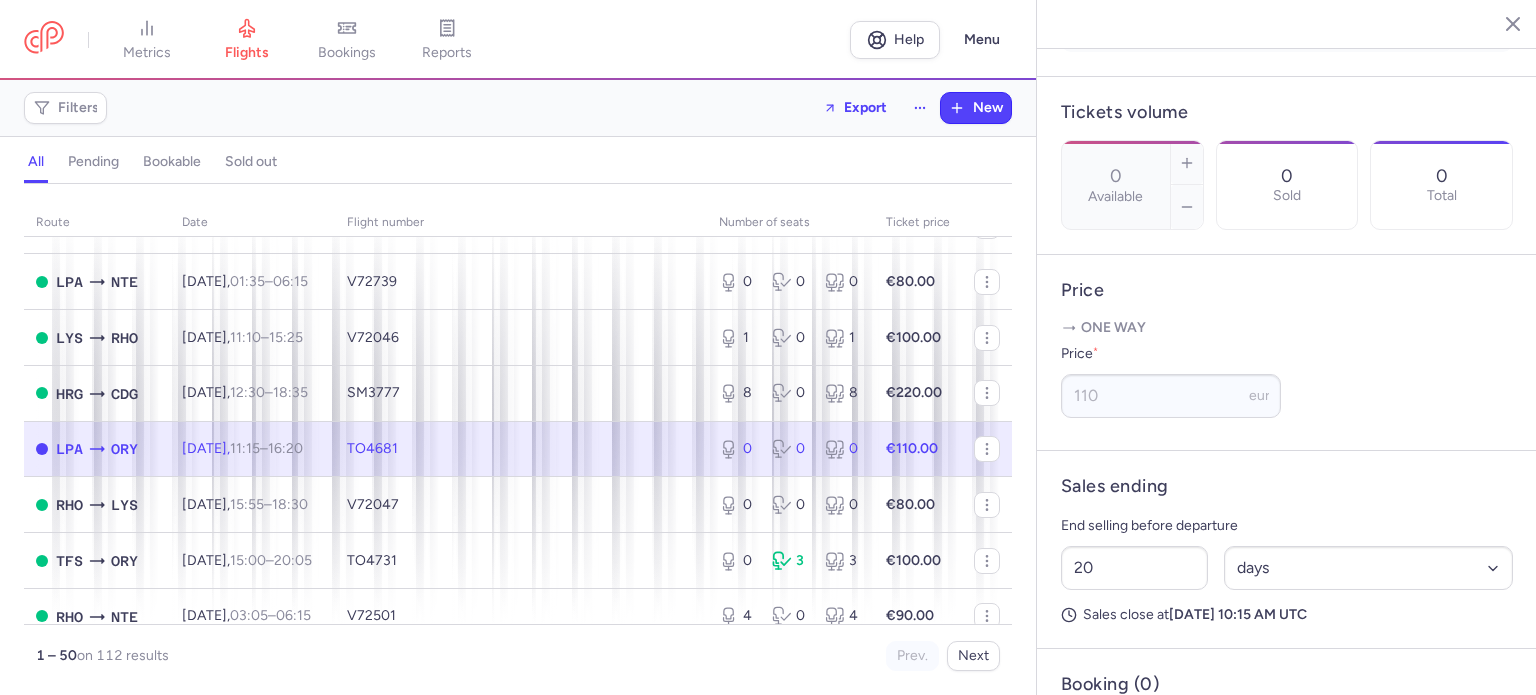 scroll, scrollTop: 699, scrollLeft: 0, axis: vertical 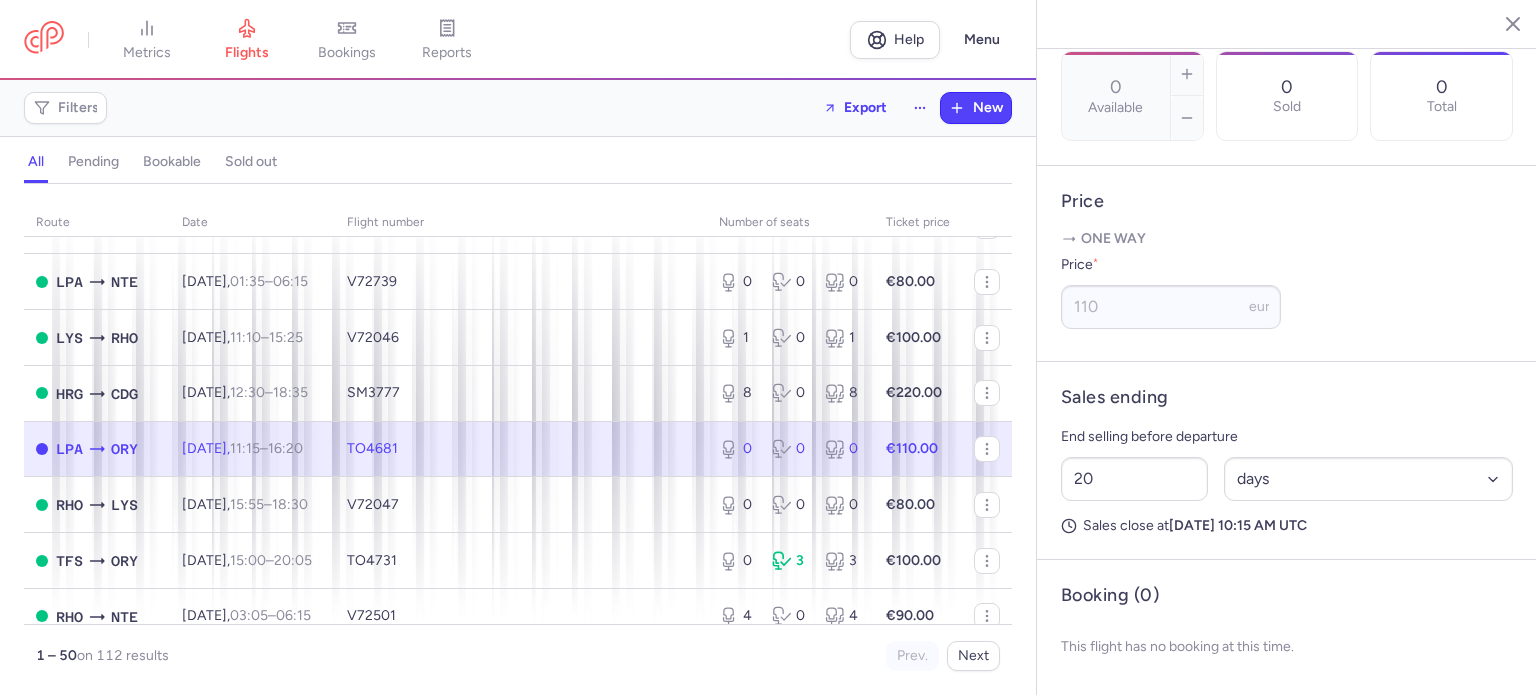 click on "Sales ending End selling before departure 20 Select an option hours days Sales close at  [DATE]	10:15 AM UTC" at bounding box center (1287, 461) 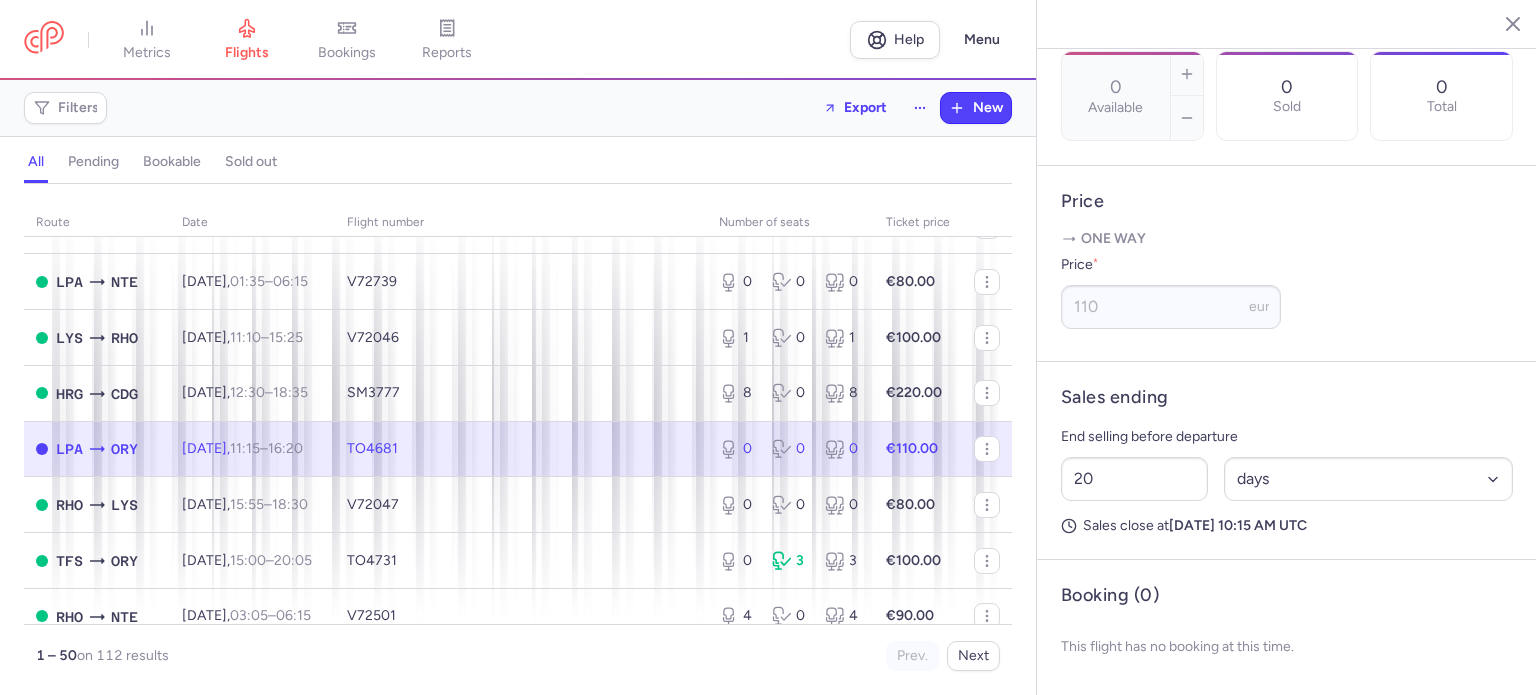 click on "Booking (0) This flight has no booking at this time." at bounding box center [1287, 627] 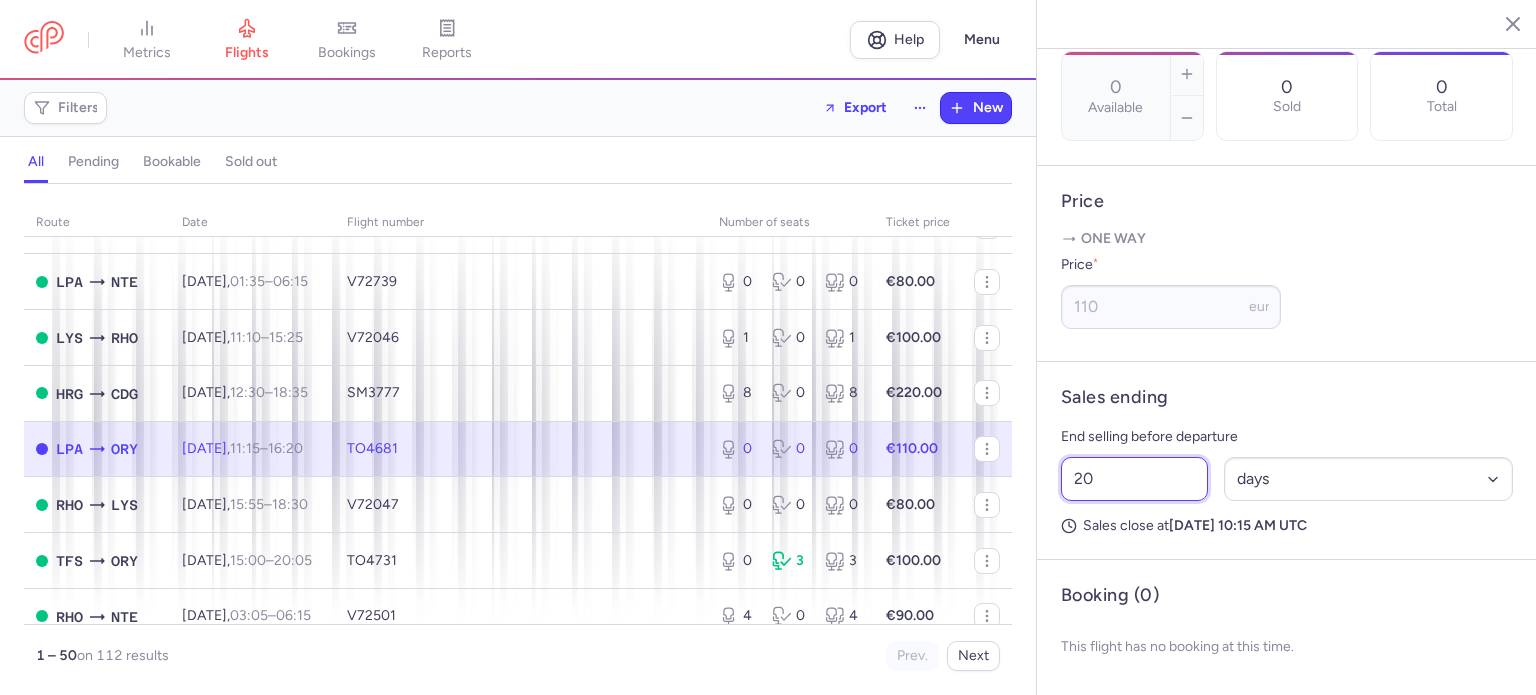 click on "20" at bounding box center [1134, 479] 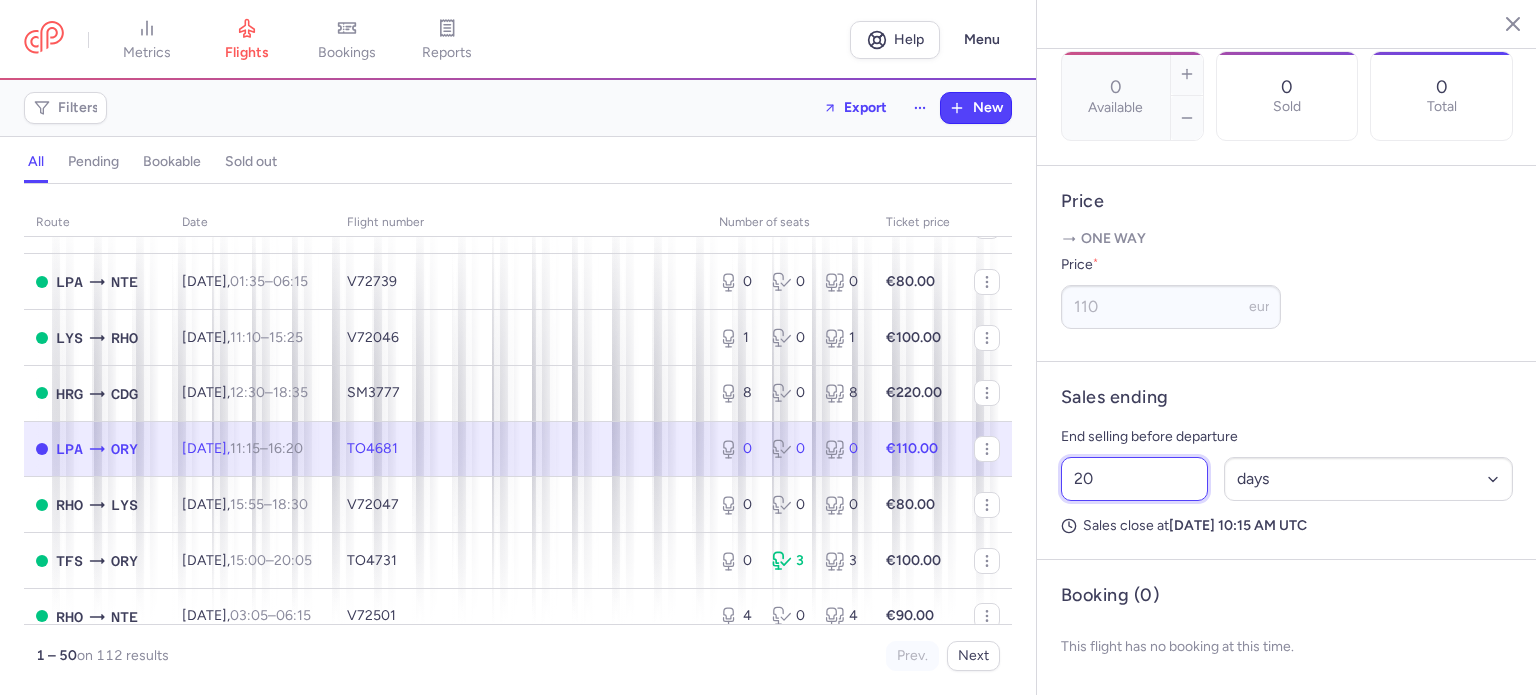 drag, startPoint x: 1104, startPoint y: 483, endPoint x: 1033, endPoint y: 473, distance: 71.70077 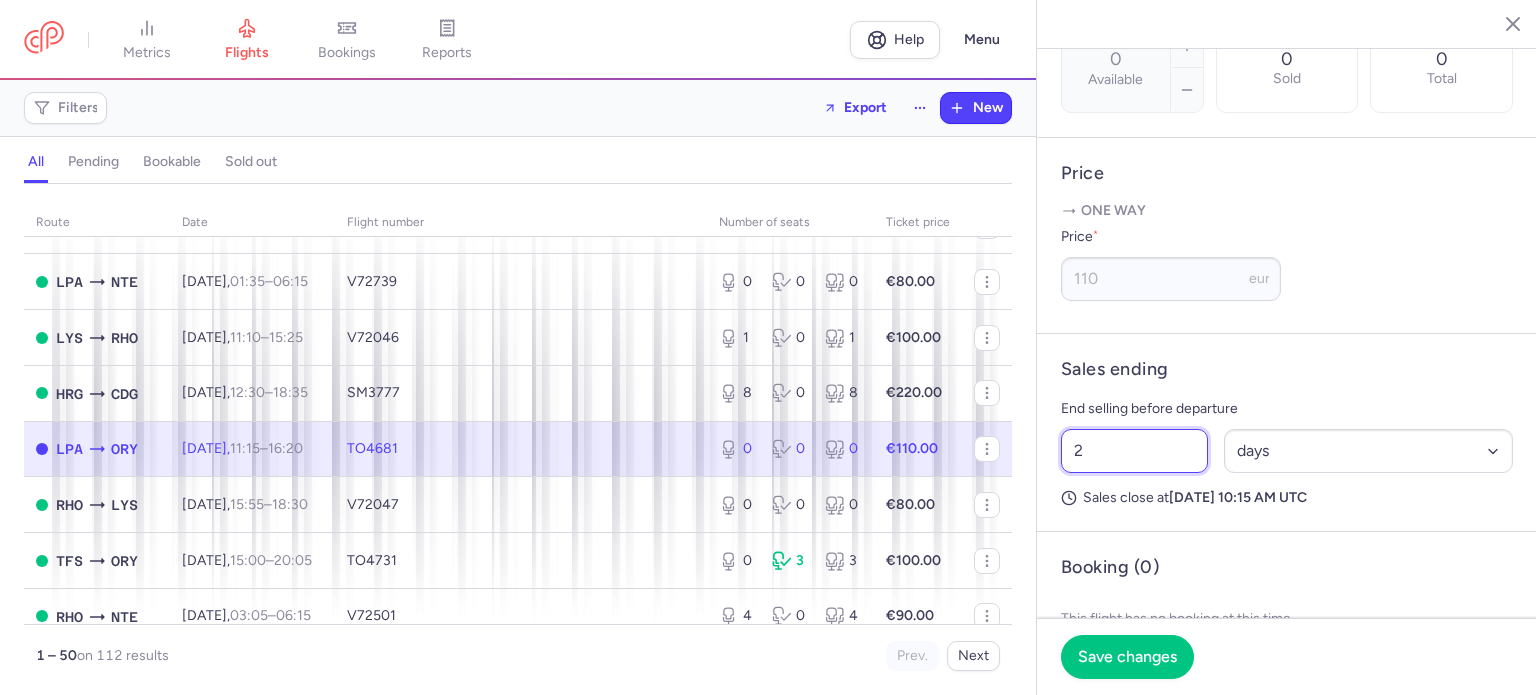 type on "2" 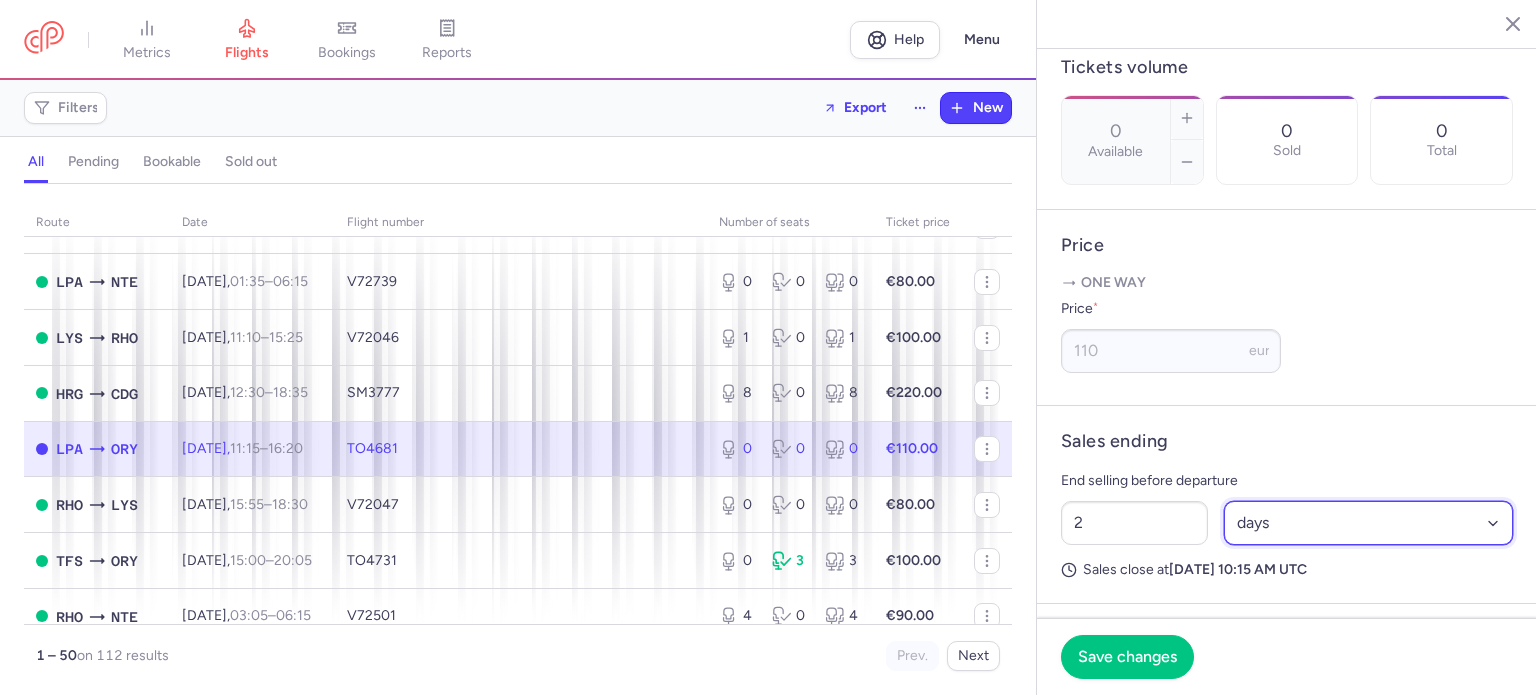 scroll, scrollTop: 499, scrollLeft: 0, axis: vertical 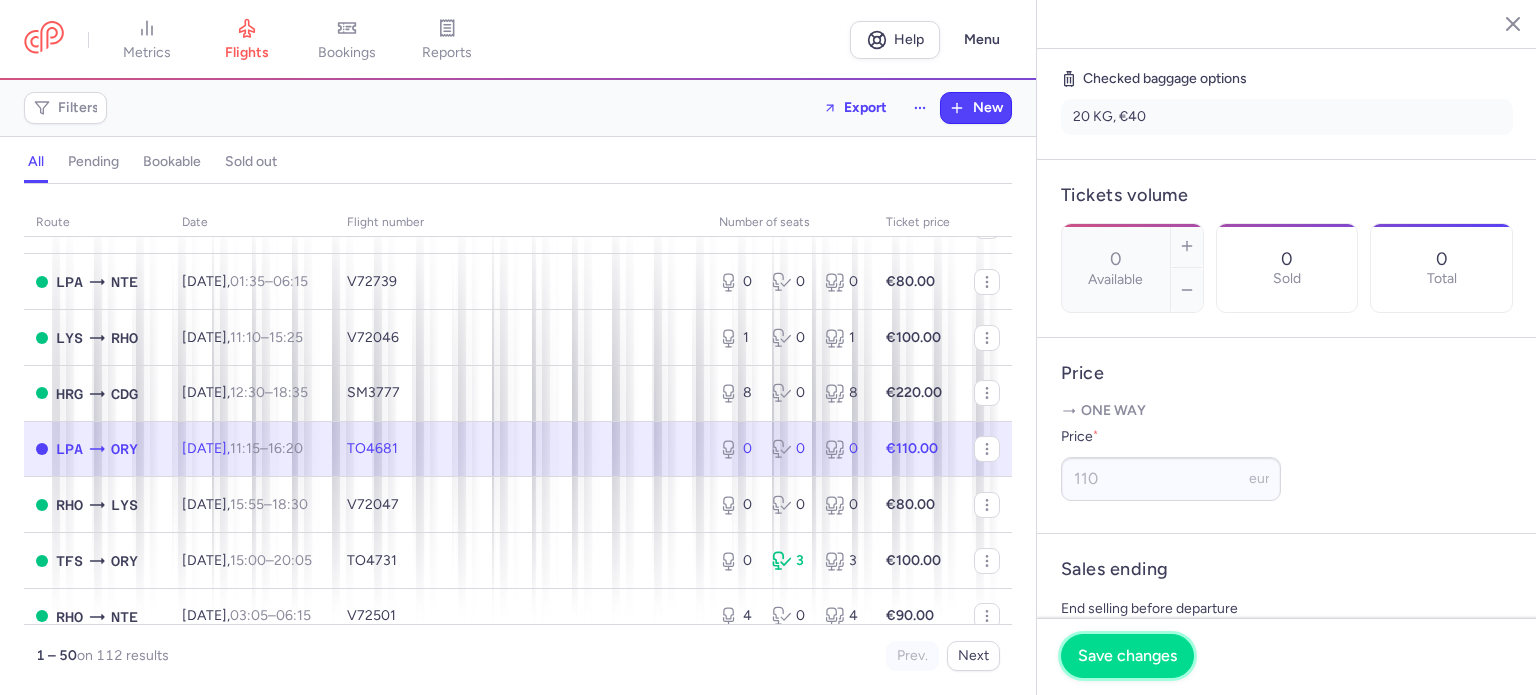 drag, startPoint x: 1063, startPoint y: 661, endPoint x: 1111, endPoint y: 647, distance: 50 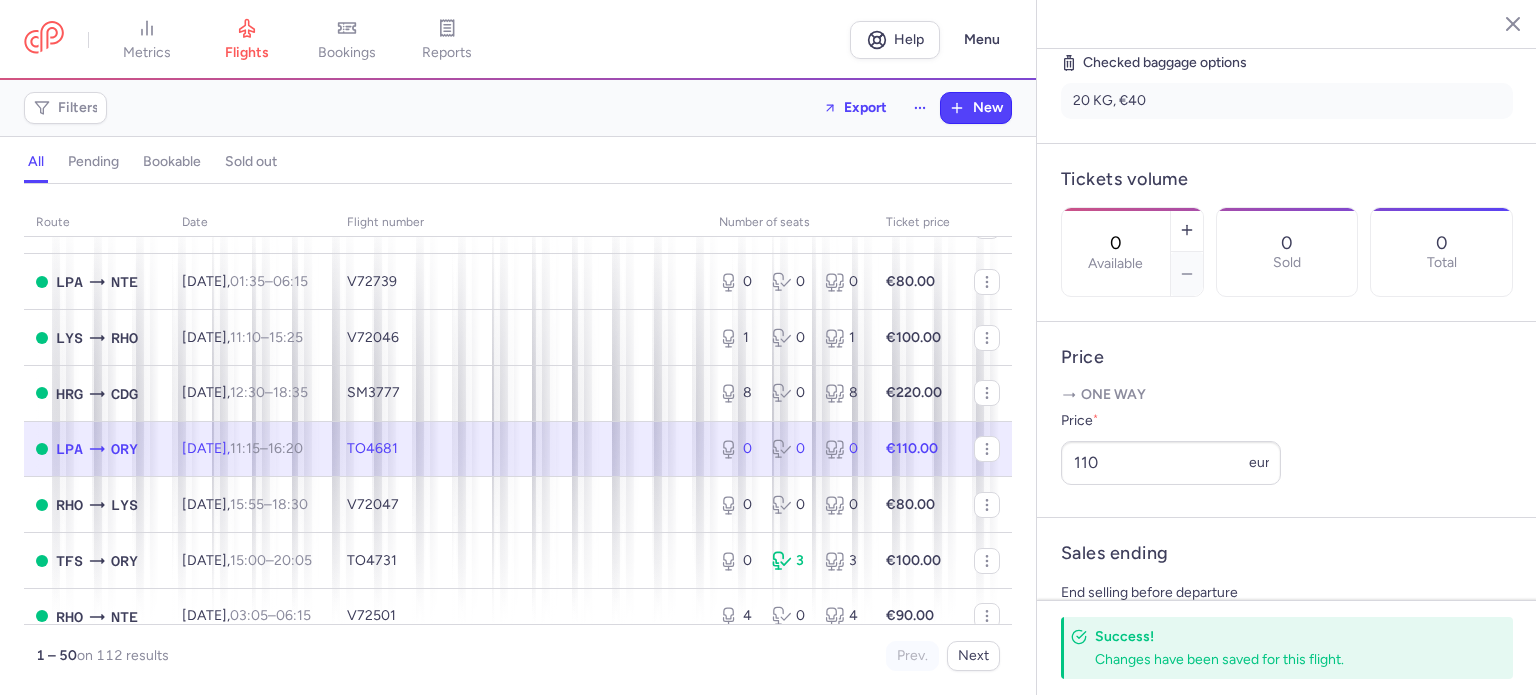 scroll, scrollTop: 483, scrollLeft: 0, axis: vertical 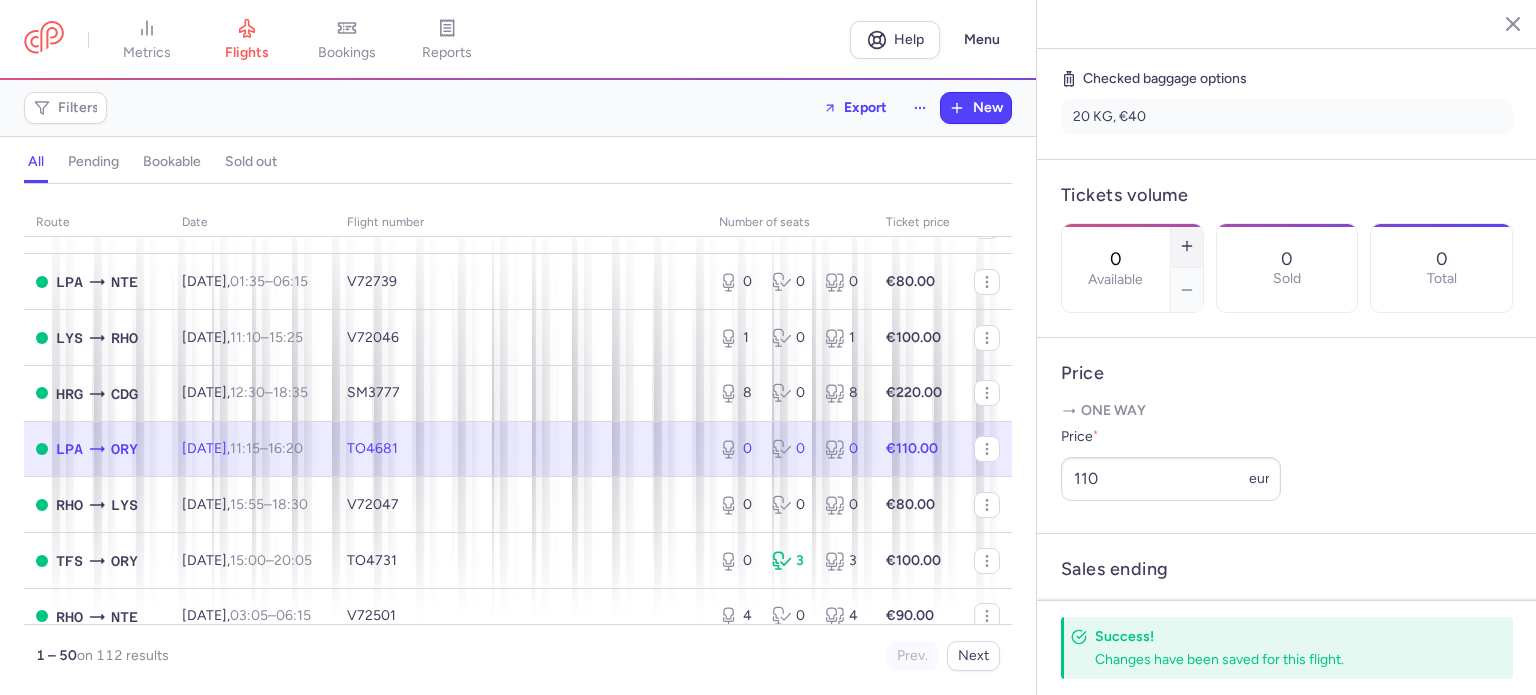 click 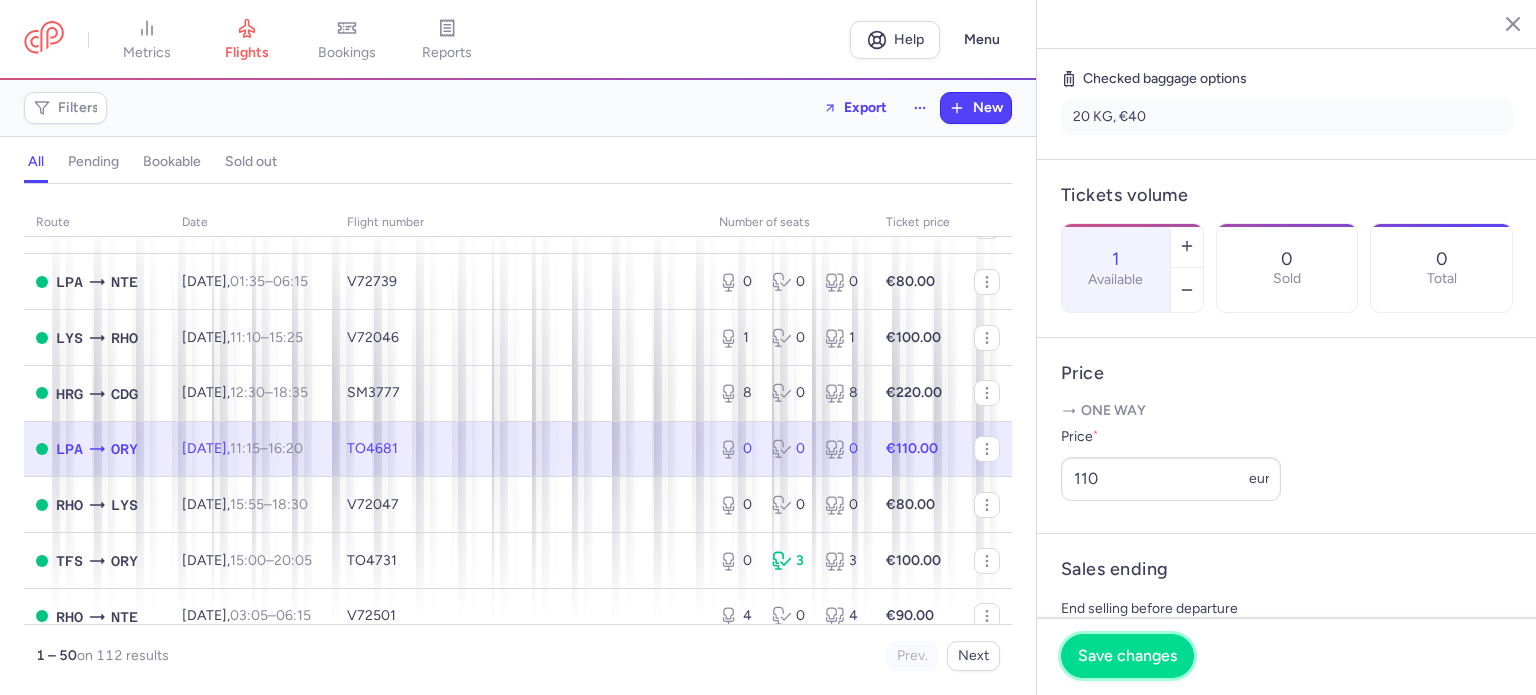 click on "Save changes" at bounding box center [1127, 656] 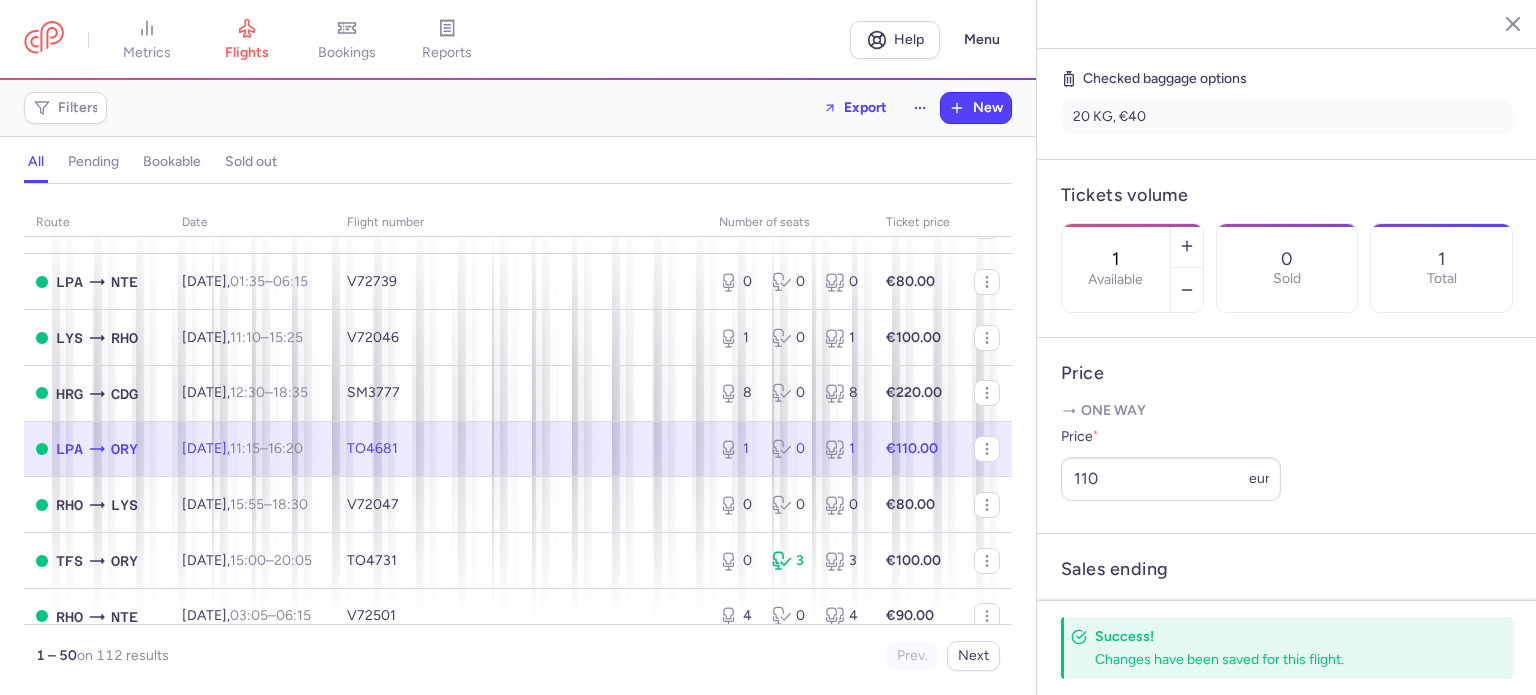 click on "TO4681" 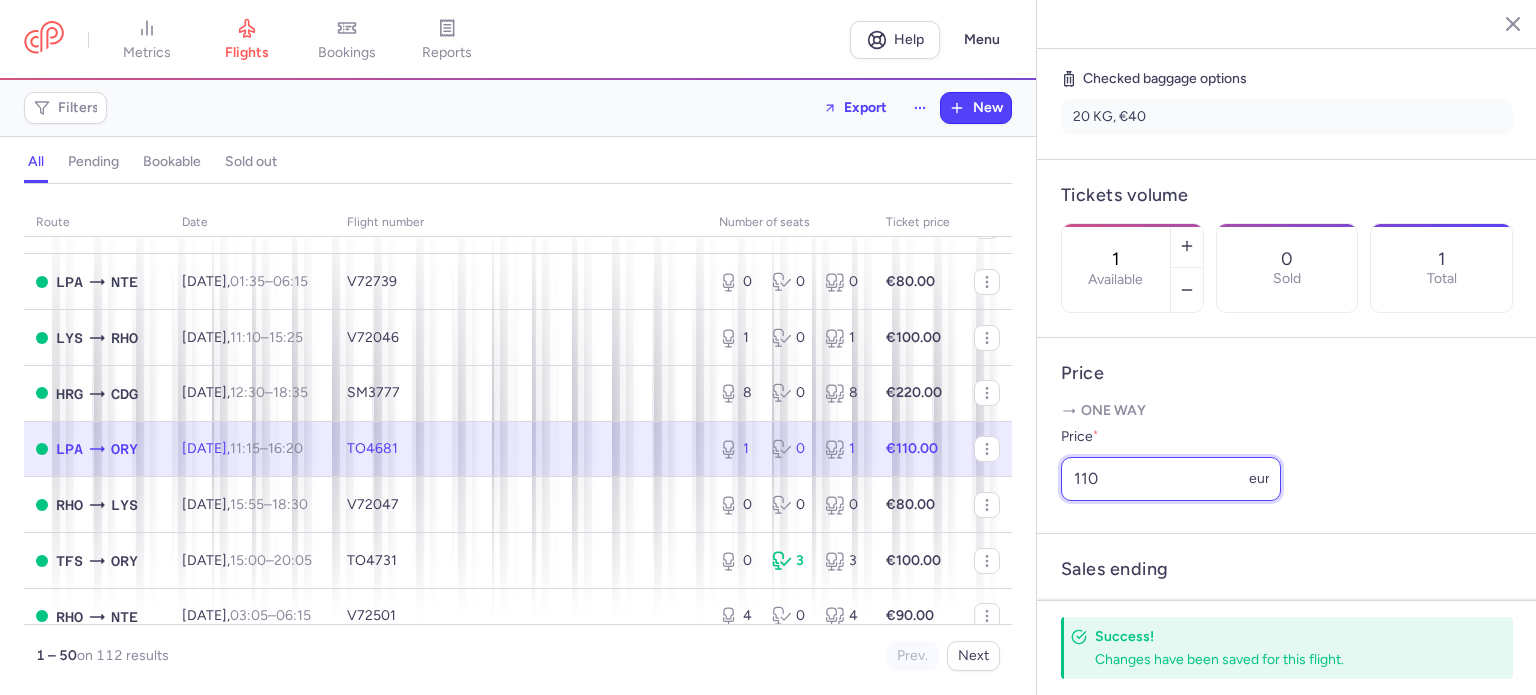 drag, startPoint x: 1171, startPoint y: 504, endPoint x: 943, endPoint y: 484, distance: 228.87552 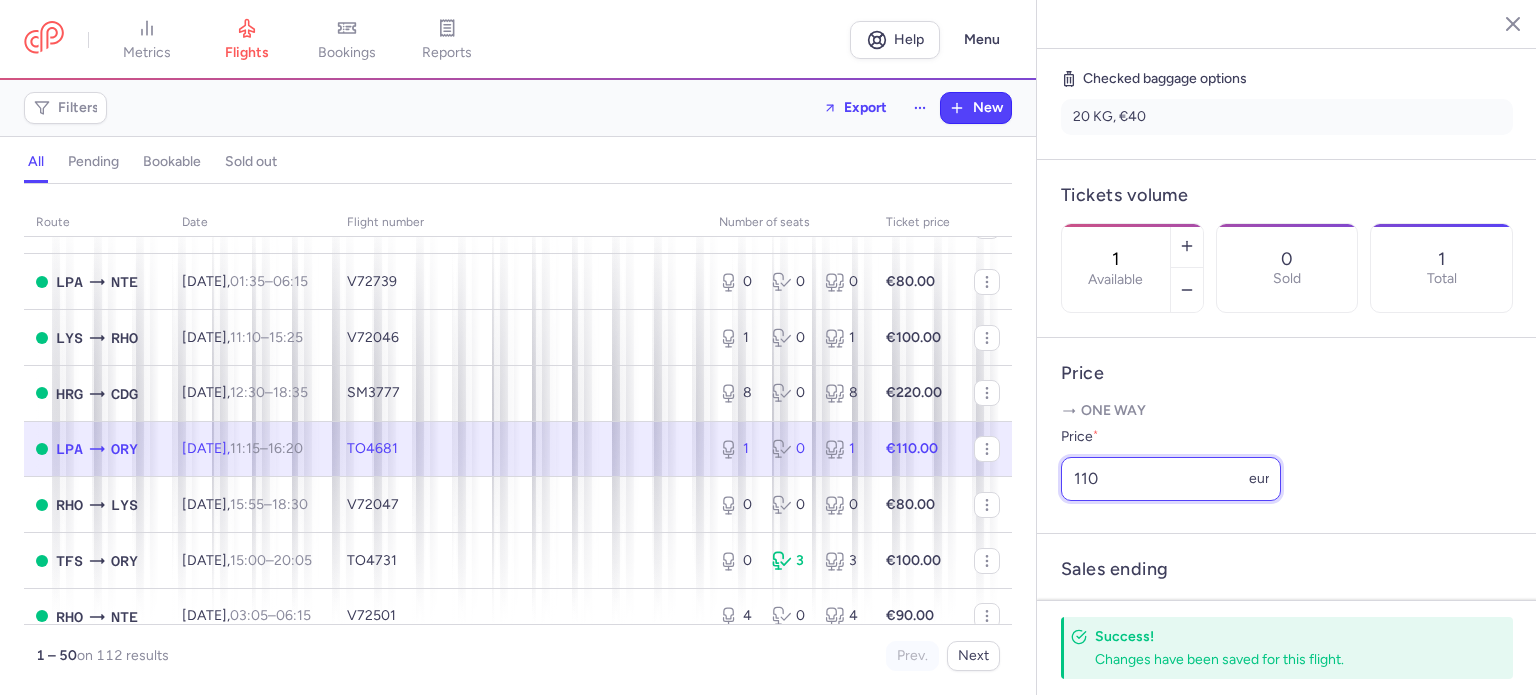 click on "metrics flights bookings reports  Help  Menu Filters  Export  New all pending bookable sold out route date Flight number number of seats Ticket price [DATE]  LPA  NTE [DATE]  01:35  –  06:15  +0  V72739  1 0 1 €80.00  ORY  LPA [DATE]  07:05  –  10:30  +0  TO4680  0 1 1 €200.00  ACE  ORY [DATE]  09:45  –  14:35  +0  TO4661  1 0 1 €50.00  ORY  TFS [DATE]  10:55  –  14:15  +0  TO4730  0 3 3 €150.00  LYS  RHO [DATE]  11:10  –  15:25  +0  V72046  0 0 0 €100.00  HER  BOD [DATE]  12:25  –  15:15  +0  U21884  0 0 0 €60.00  RHO  LYS [DATE]  15:55  –  18:30  +0  V72047  0 0 0 €100.00  TFS  ORY [DATE]  15:00  –  20:05  +0  TO4731  0 0 0 €120.00  HER  NTE [DATE]  17:40  –  20:45  +0  V72285  5 0 5 €55.00  ACE  NTE [DATE]  18:15  –  22:50  +0  V72829  4 0 4 €80.00  NTE  RHO [DATE]  21:40  –  02:30  +1  V72500  4 0 4 €90.00  NTE  TFS [DATE]  21:55  –  00:45  +1  V72806  1 0 1 €120.00  HER  LYS 23:30 +1 0" 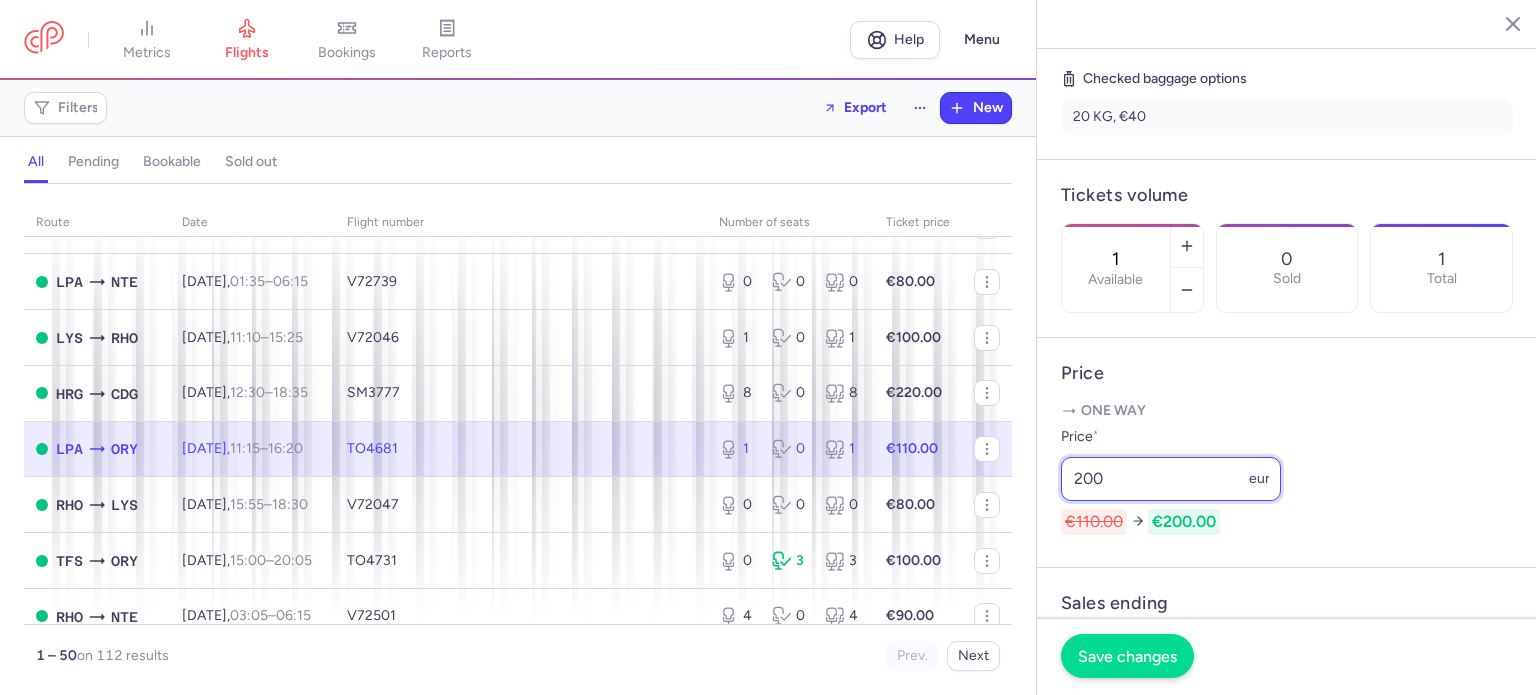 type on "200" 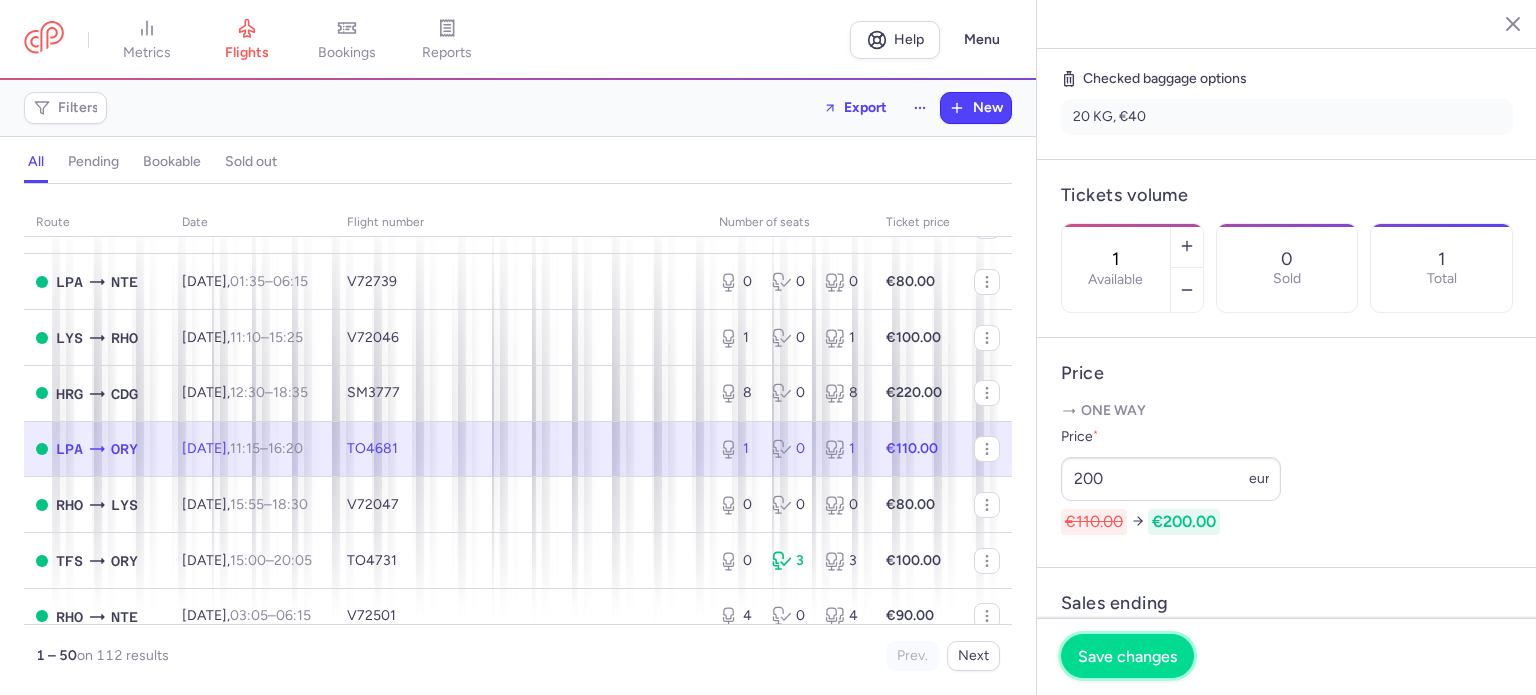 click on "Save changes" at bounding box center [1127, 656] 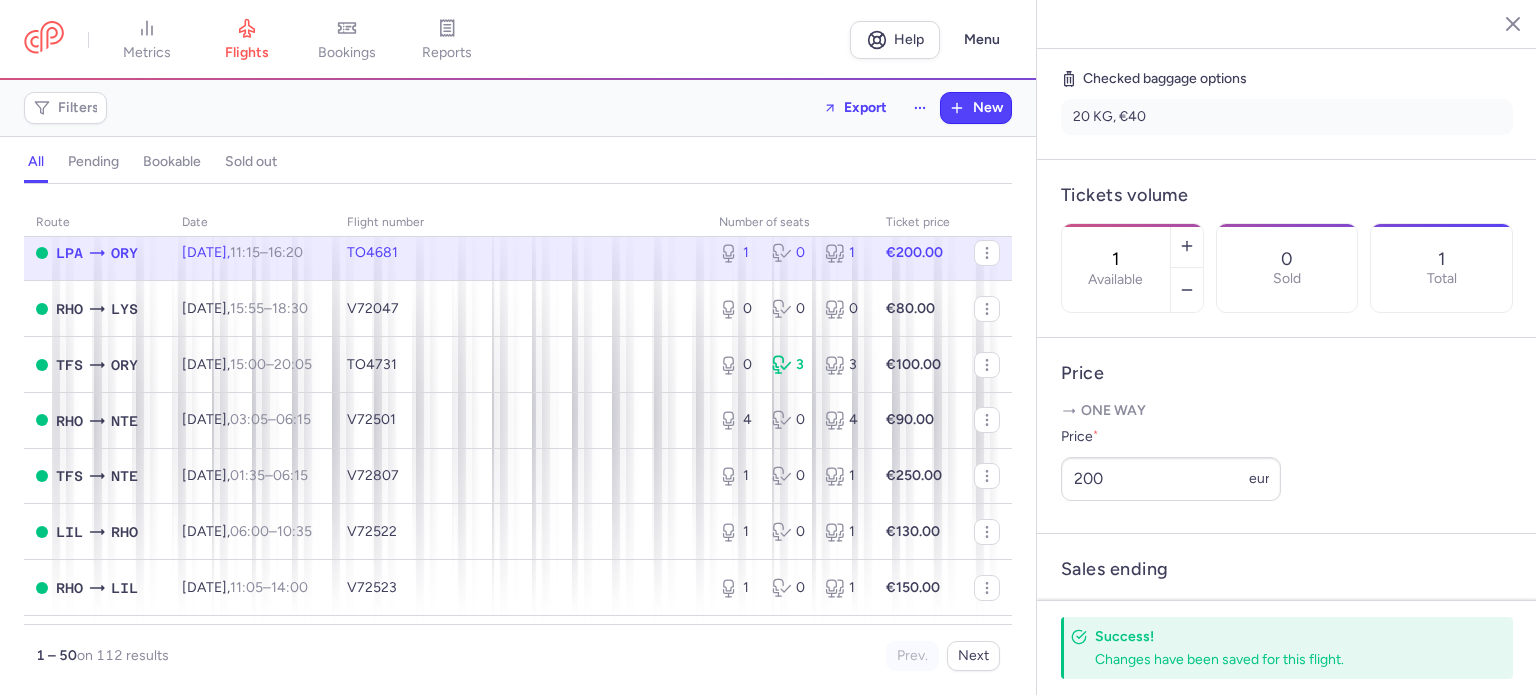 scroll, scrollTop: 2000, scrollLeft: 0, axis: vertical 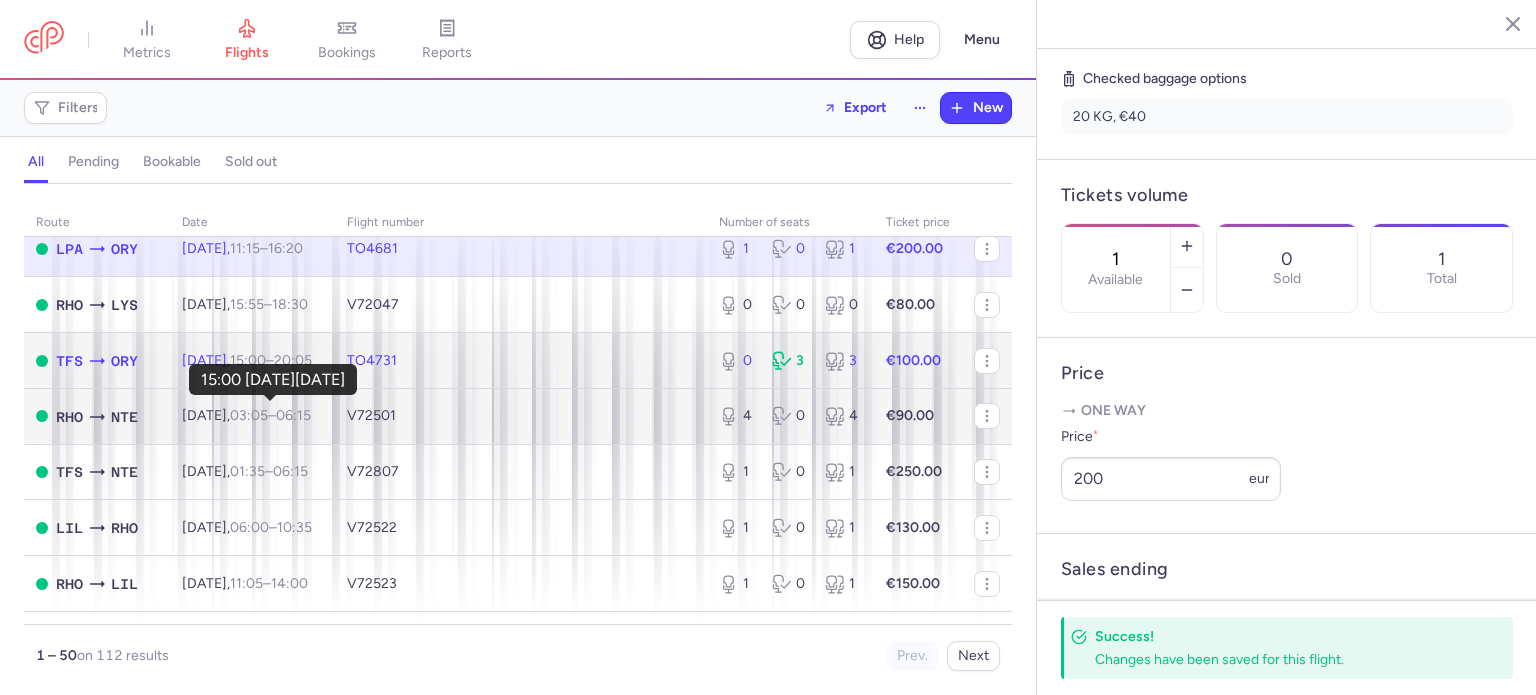 drag, startPoint x: 261, startPoint y: 409, endPoint x: 324, endPoint y: 471, distance: 88.391174 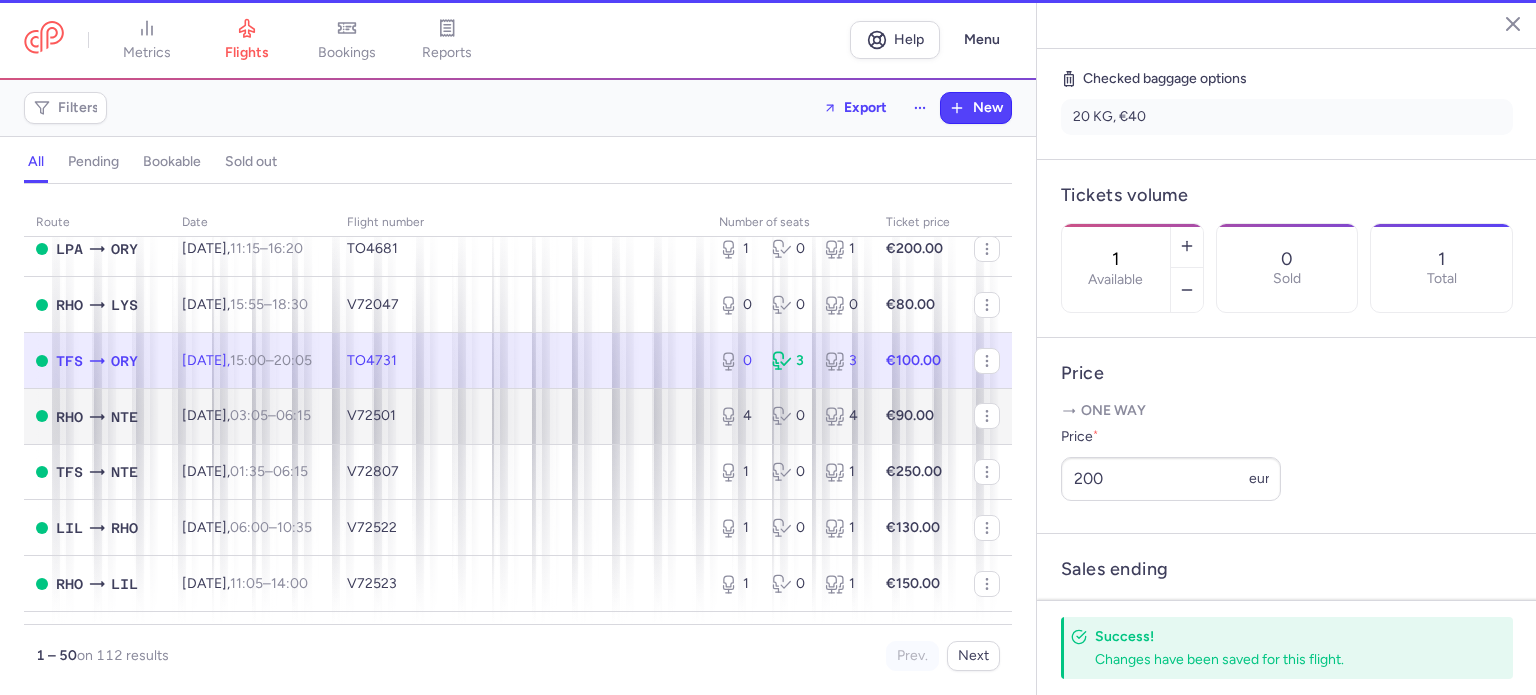 type on "0" 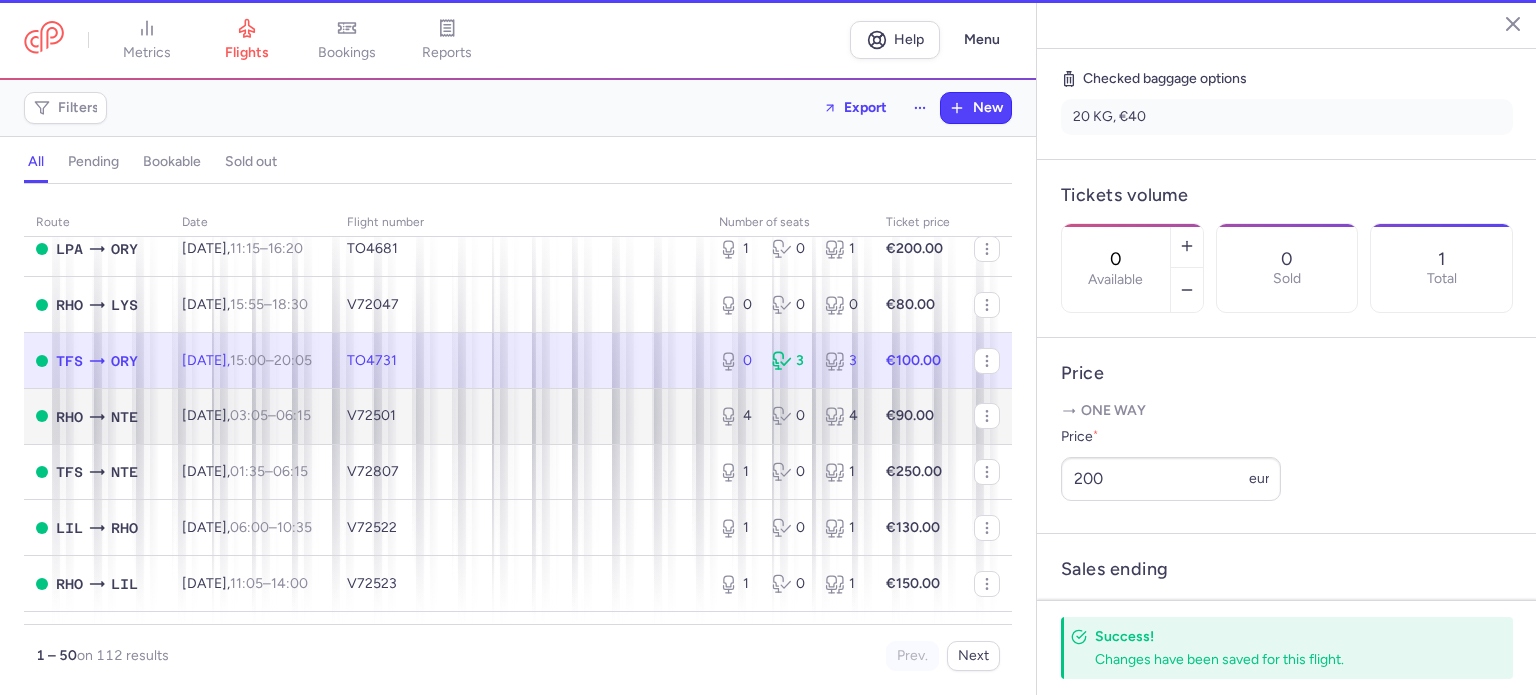 scroll, scrollTop: 499, scrollLeft: 0, axis: vertical 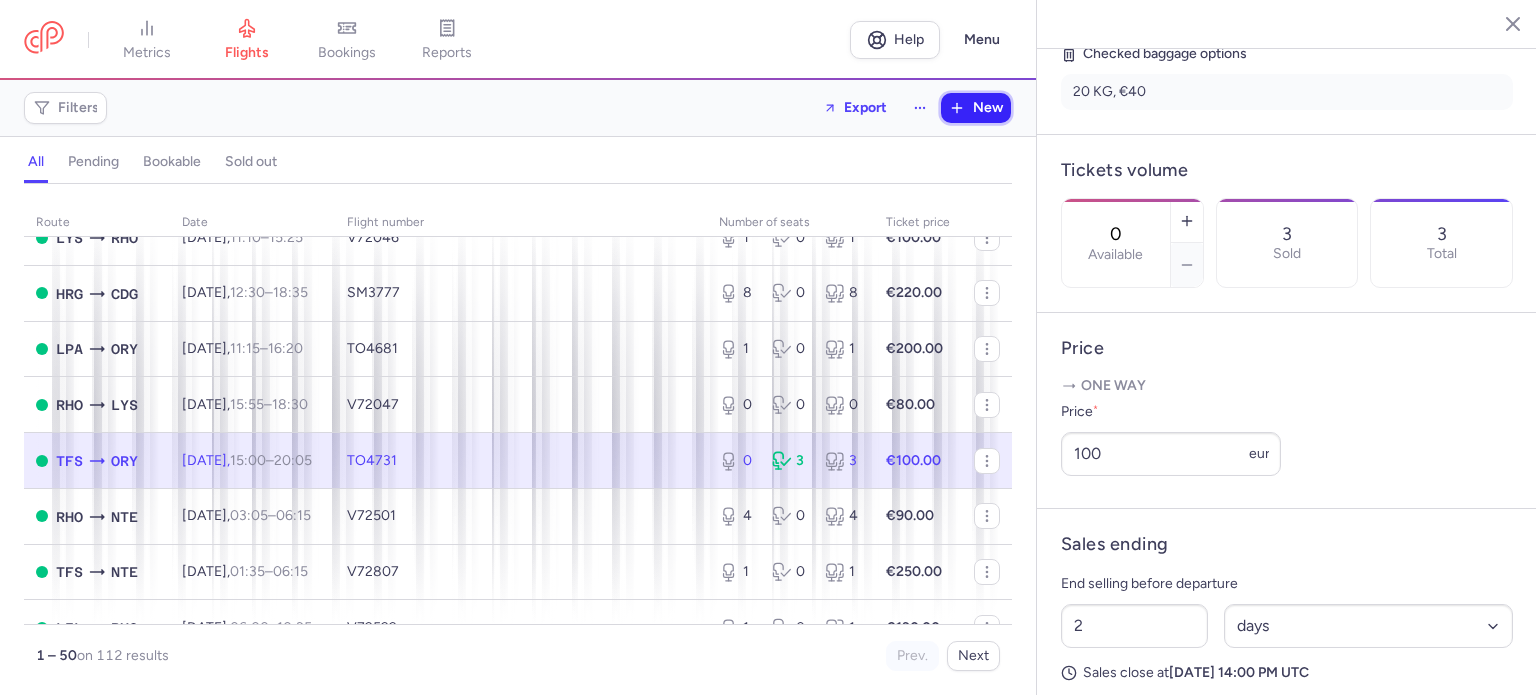 click on "New" at bounding box center [988, 108] 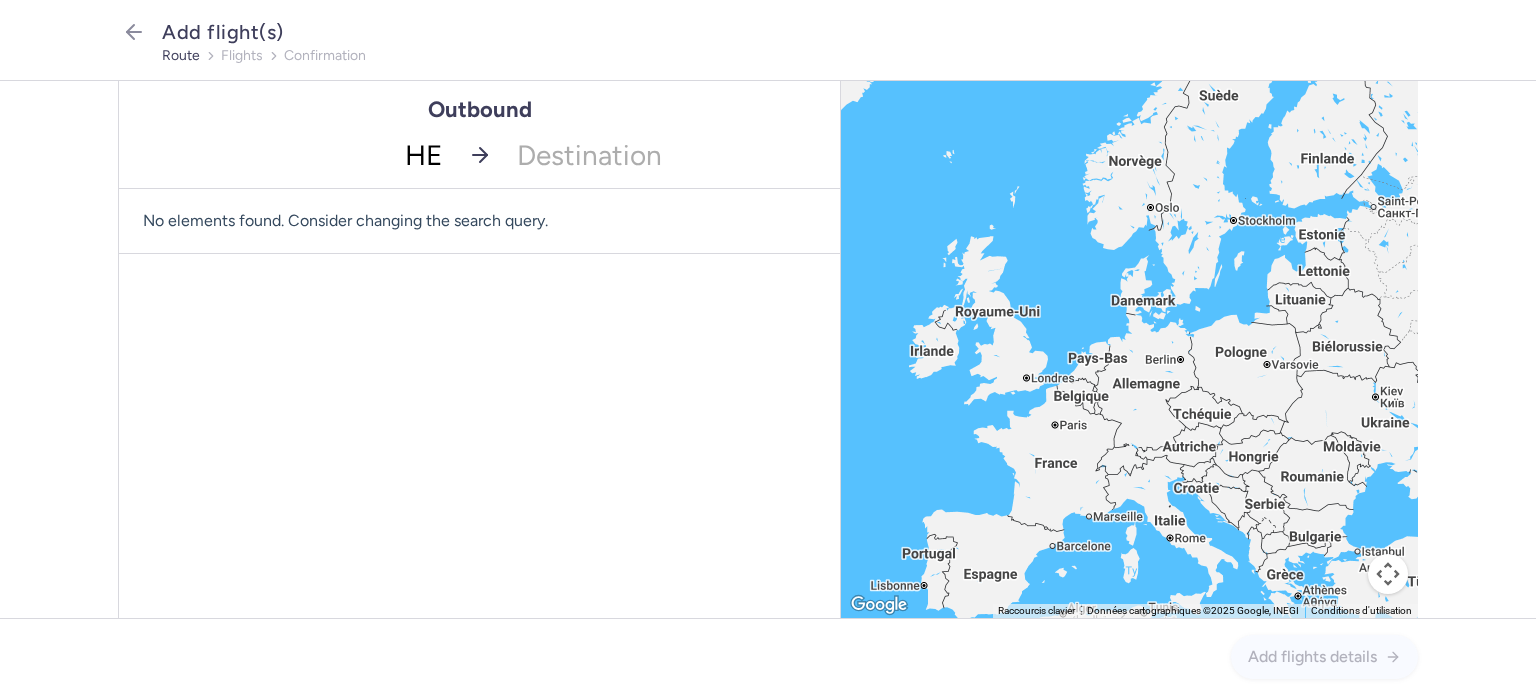 type on "HER" 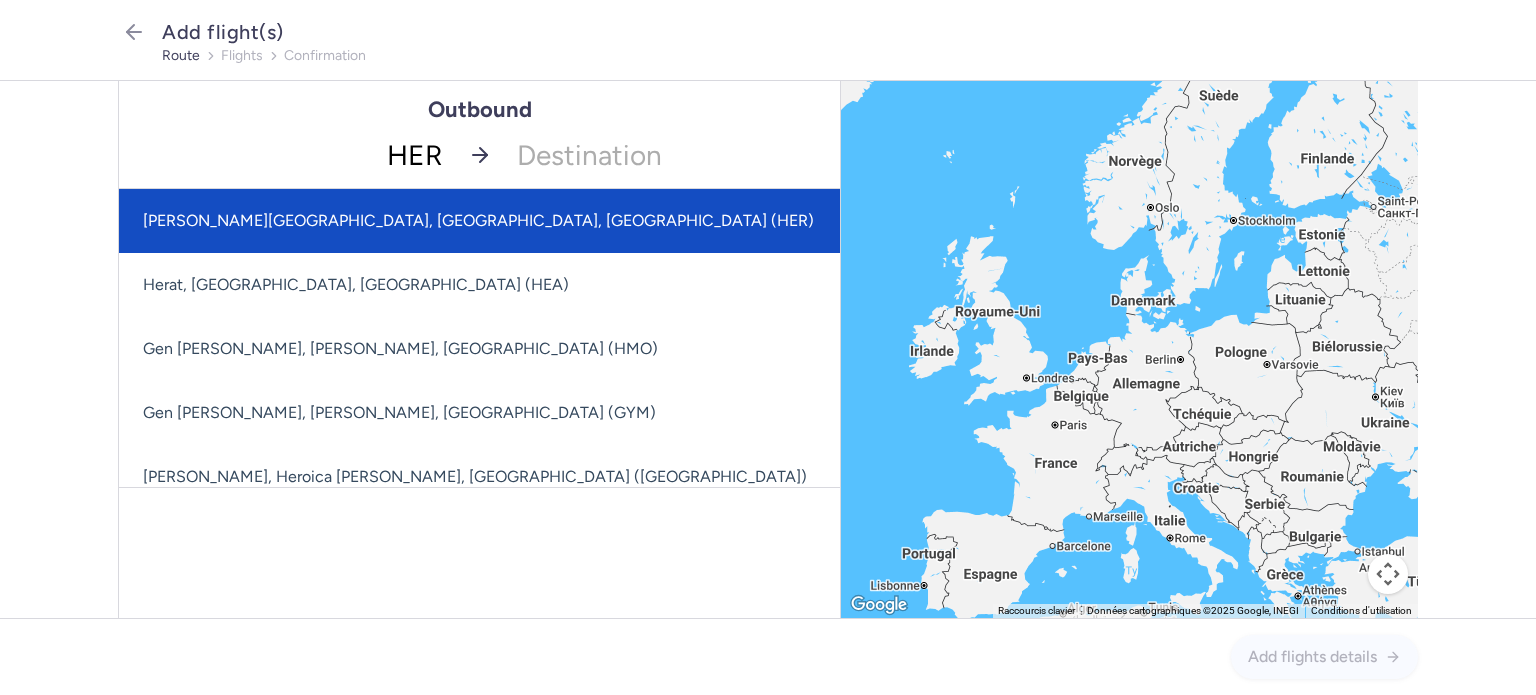drag, startPoint x: 455, startPoint y: 228, endPoint x: 571, endPoint y: 191, distance: 121.75796 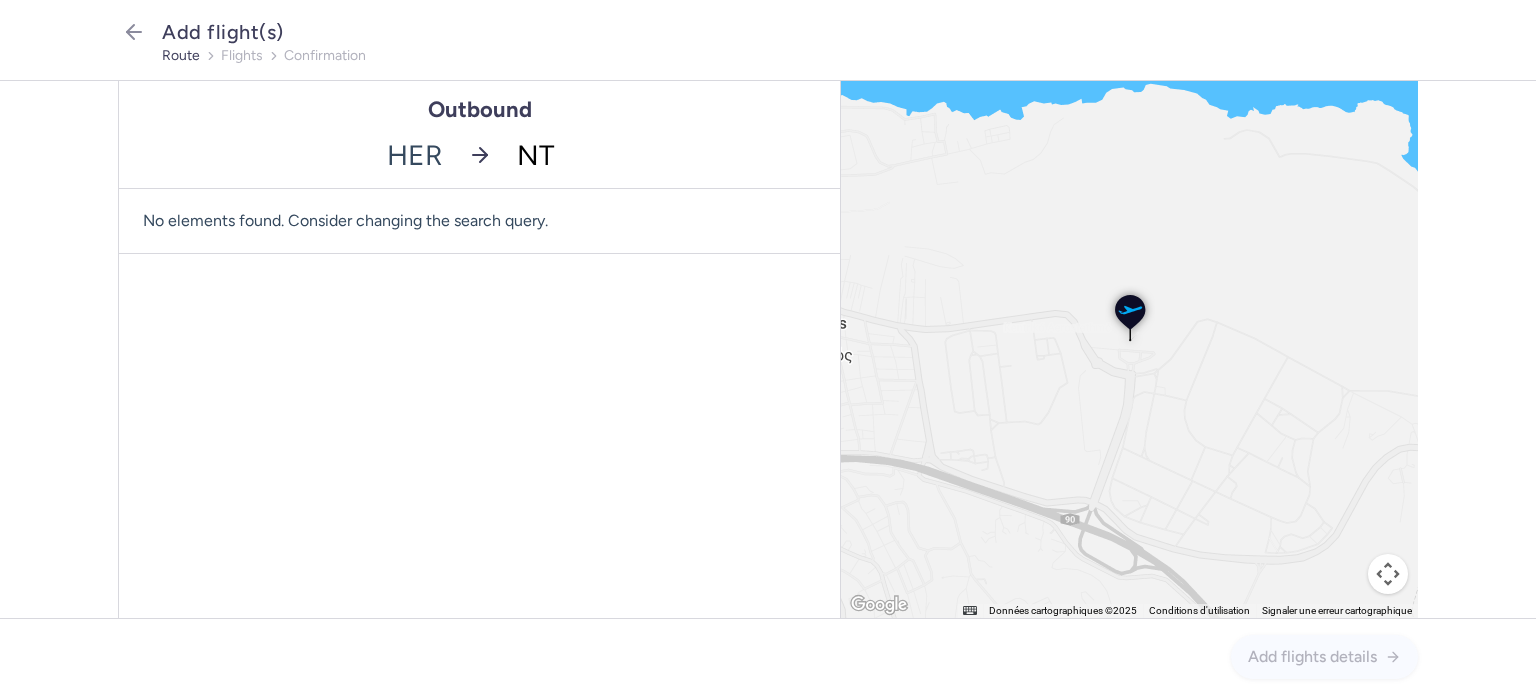 type on "NTE" 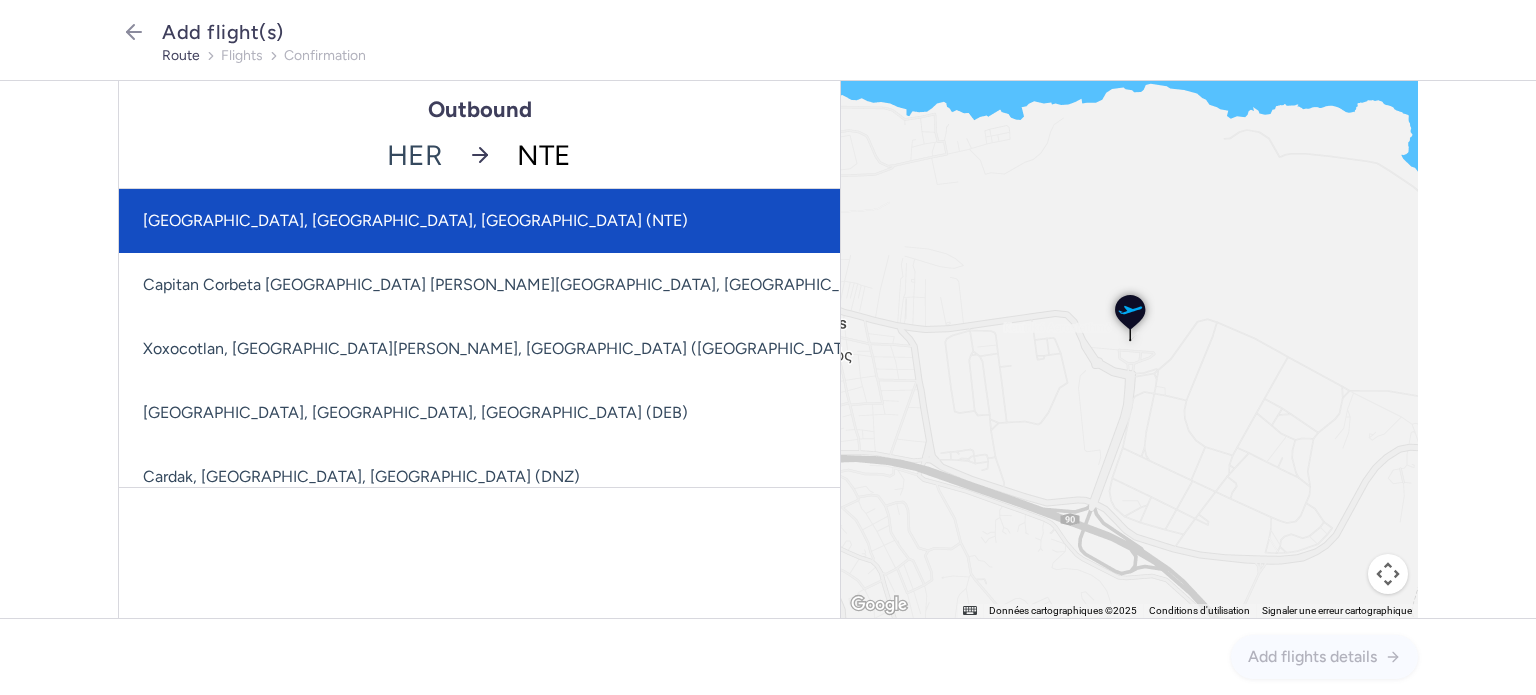 click on "[GEOGRAPHIC_DATA], [GEOGRAPHIC_DATA], [GEOGRAPHIC_DATA] (NTE)" at bounding box center (621, 221) 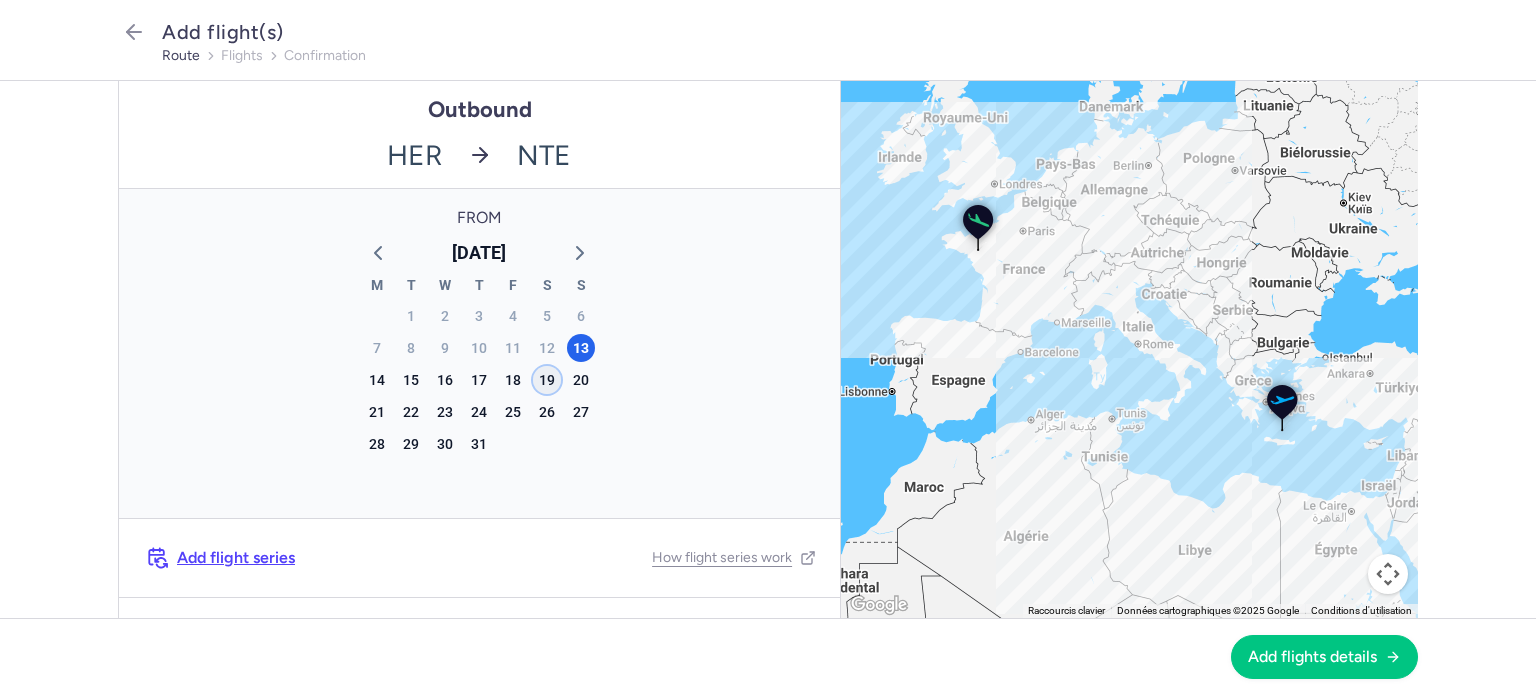 click on "19" 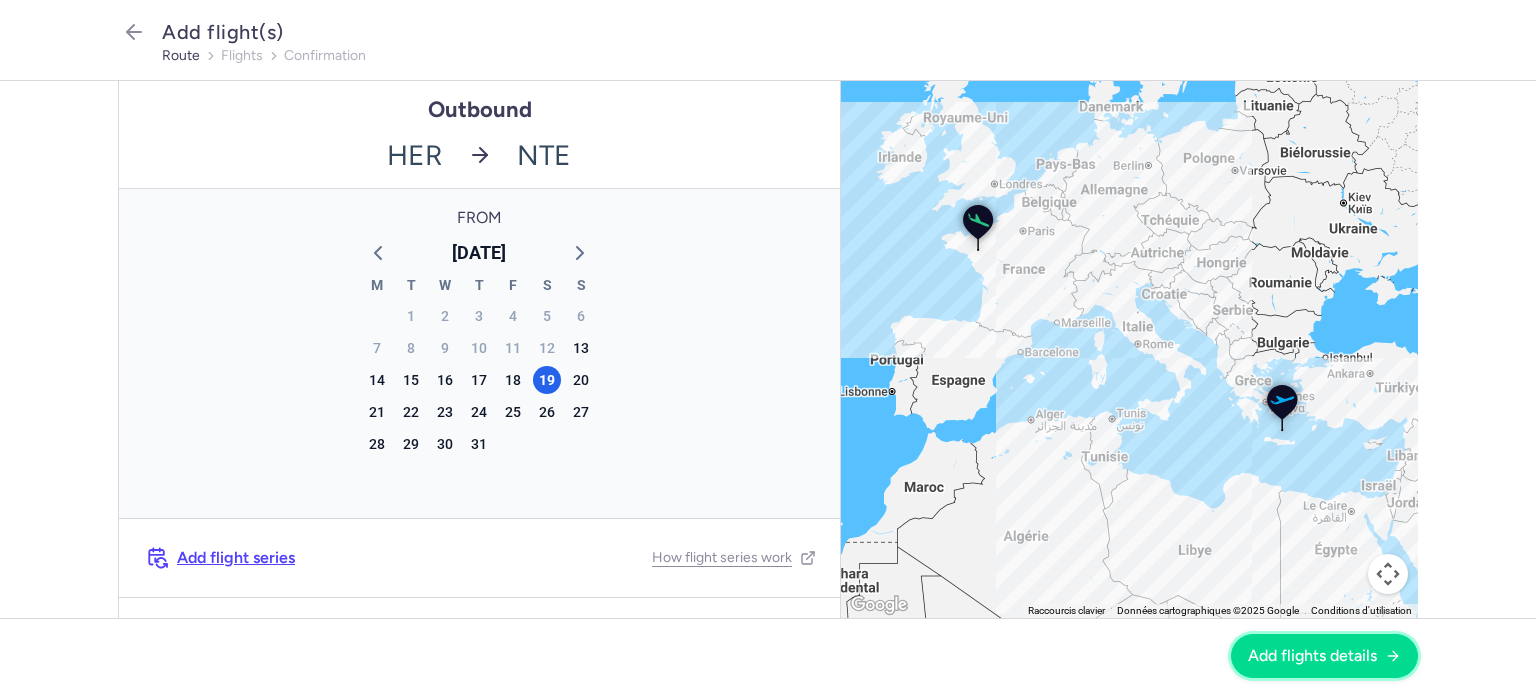 click on "Add flights details" at bounding box center (1312, 656) 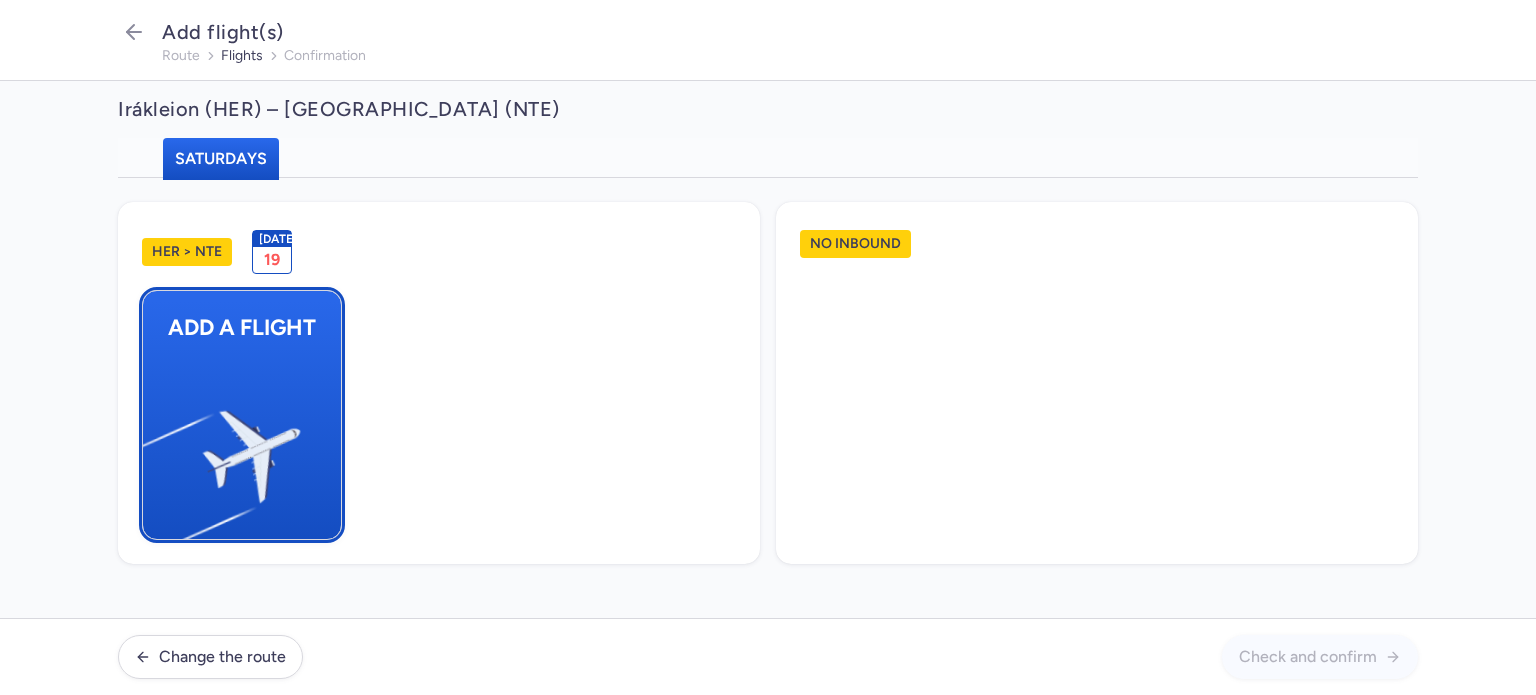 click at bounding box center [153, 448] 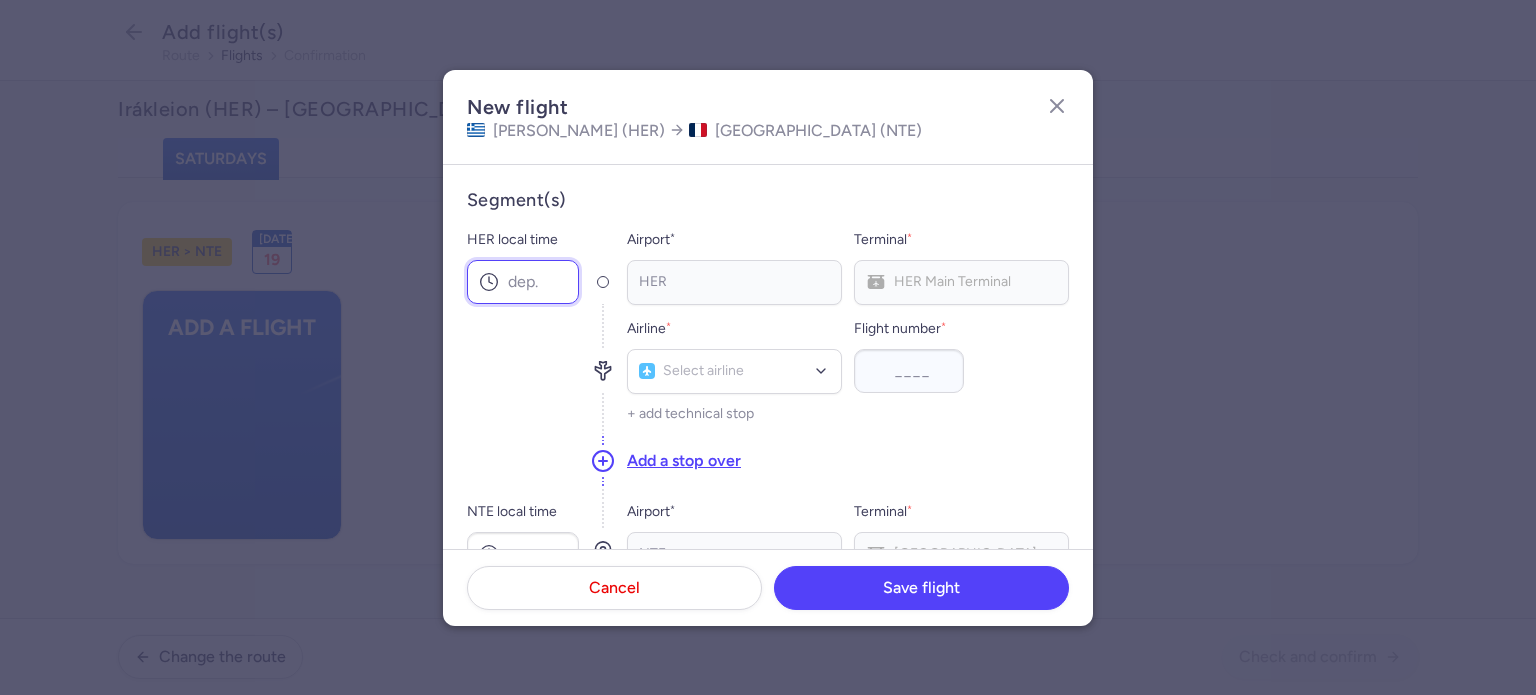 click on "HER local time" at bounding box center [523, 282] 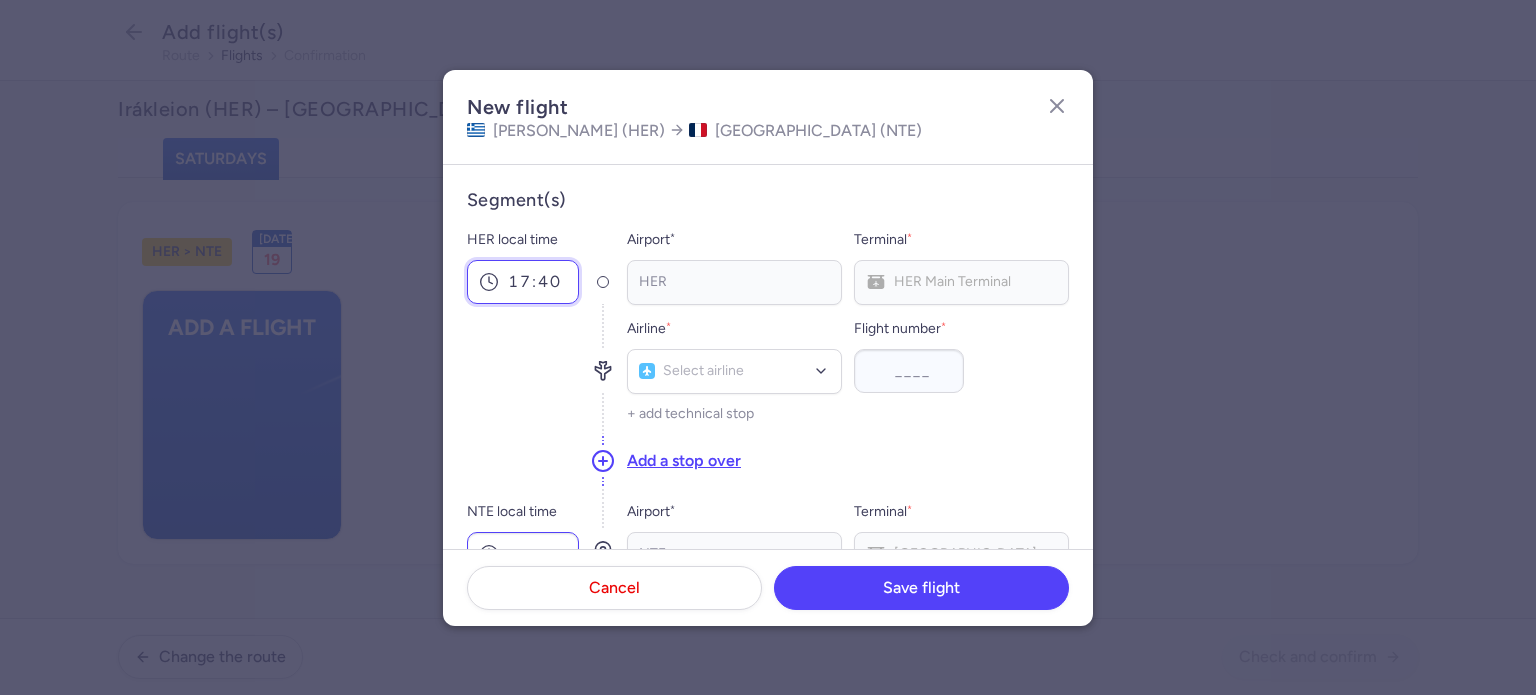 type on "17:40" 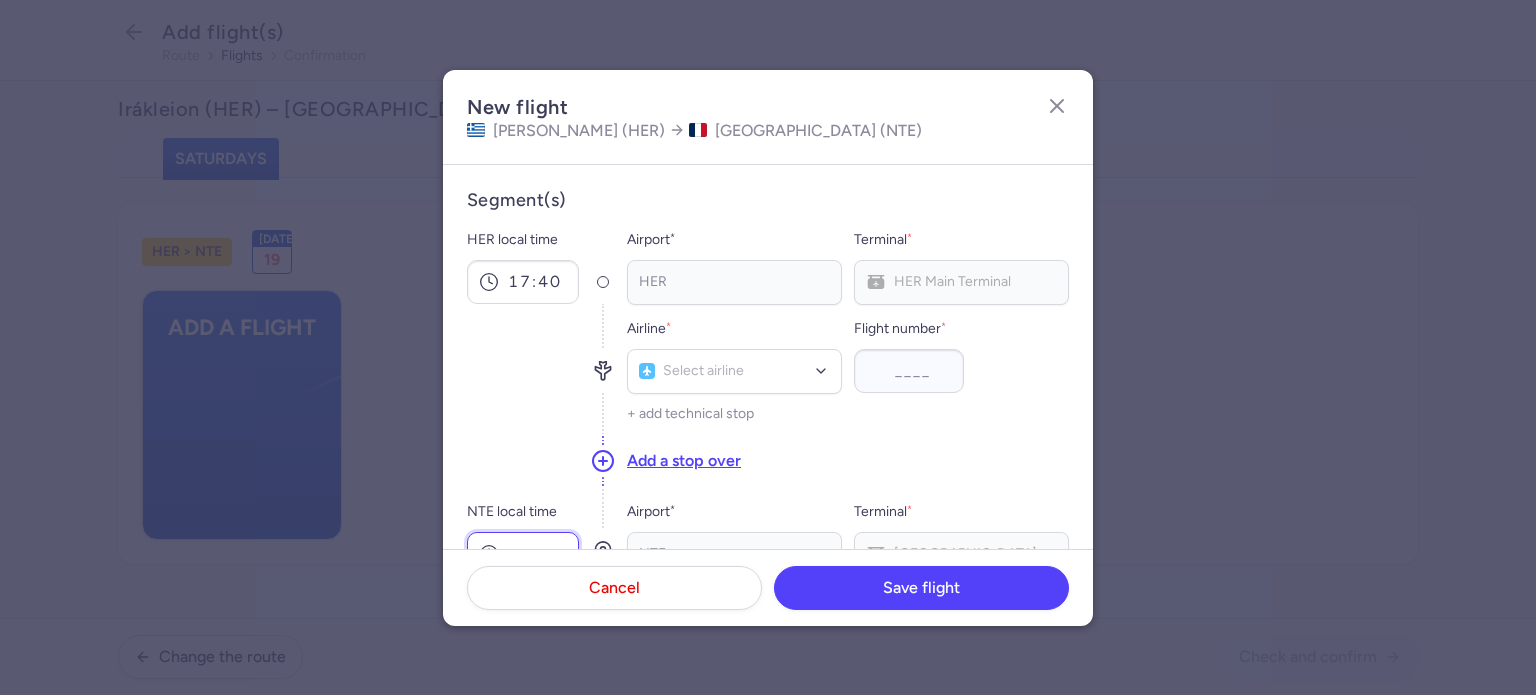 click on "NTE local time" at bounding box center (523, 554) 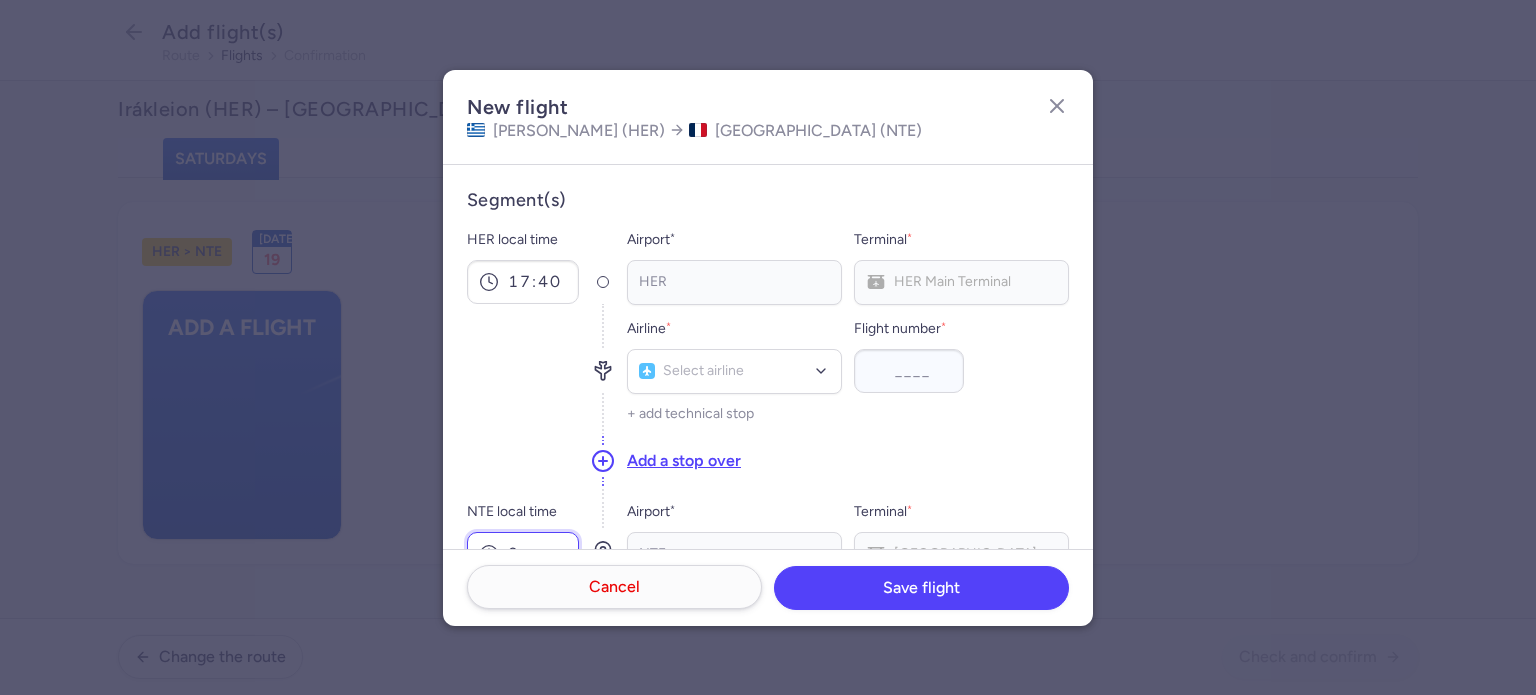 scroll, scrollTop: 13, scrollLeft: 0, axis: vertical 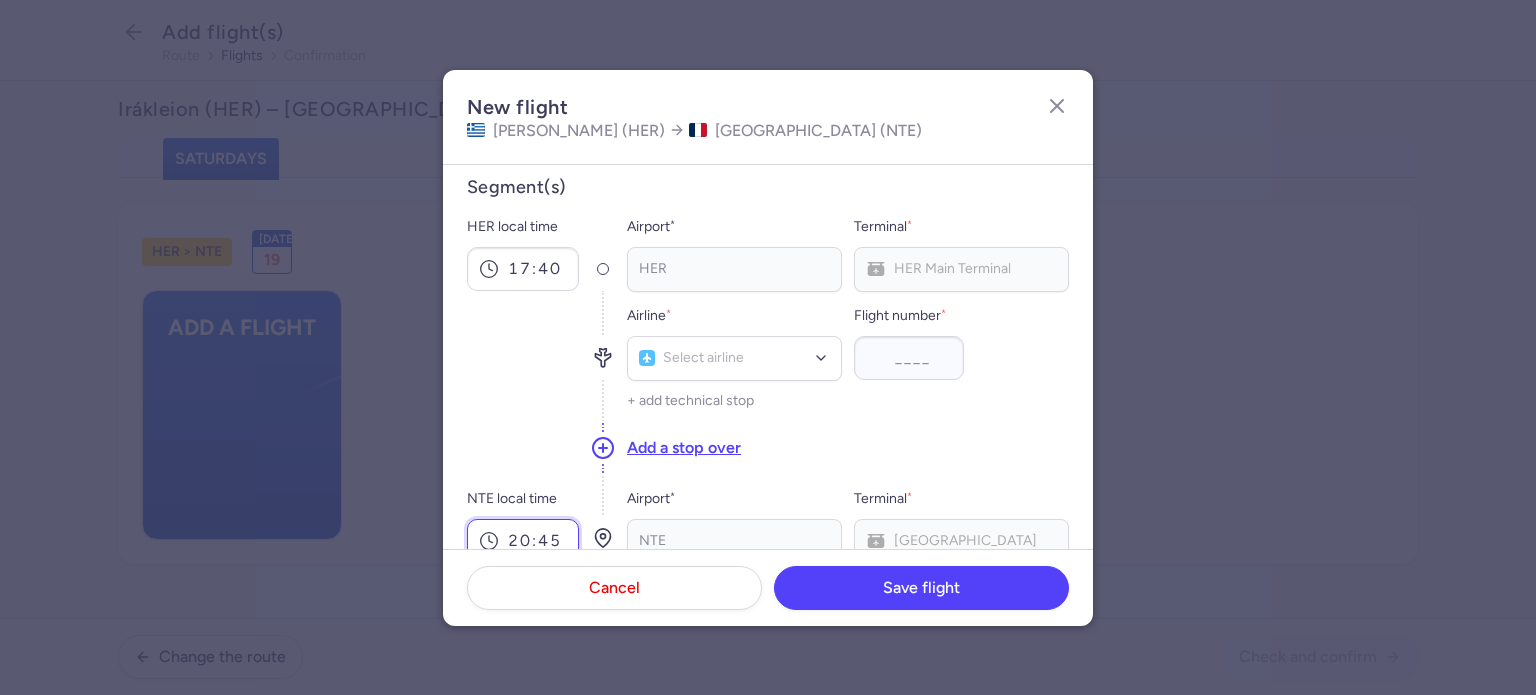 type on "20:45" 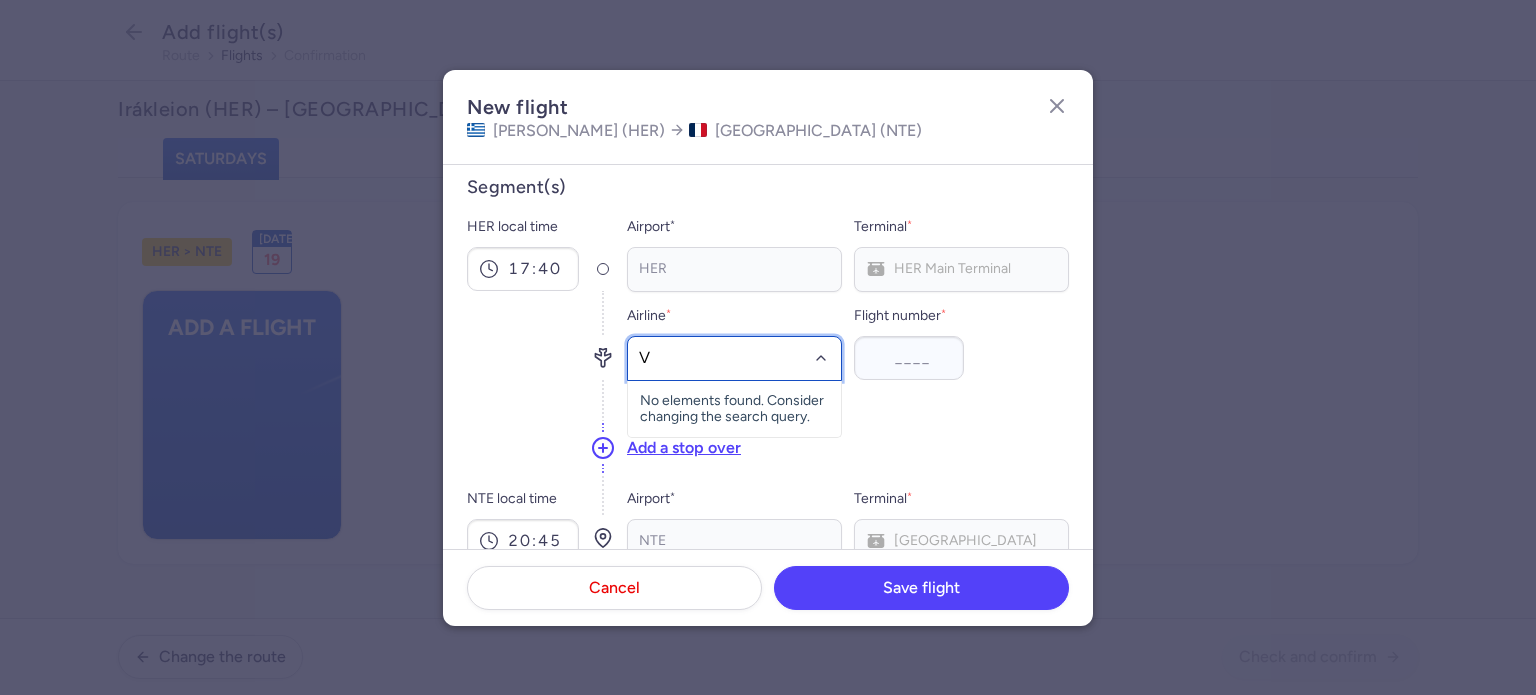 type on "V7" 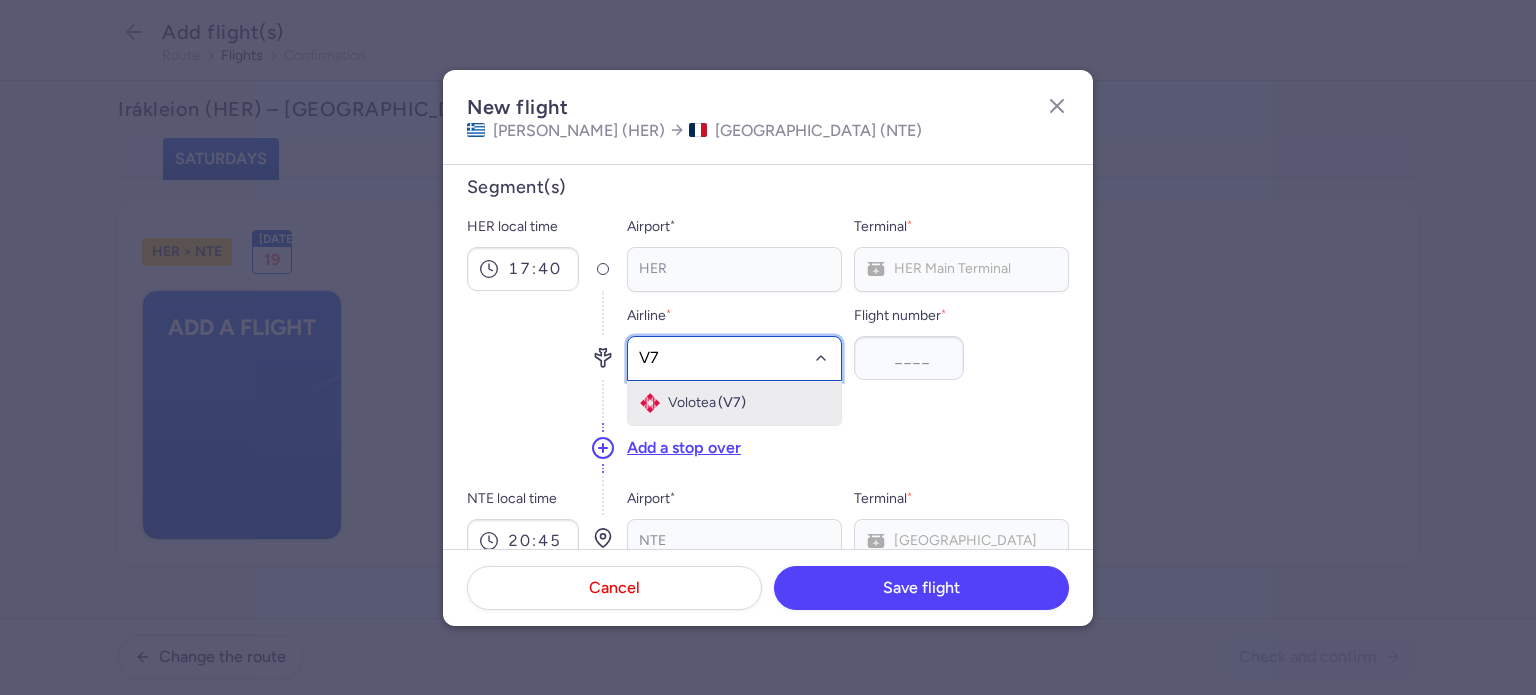 click on "Volotea (V7)" at bounding box center (734, 403) 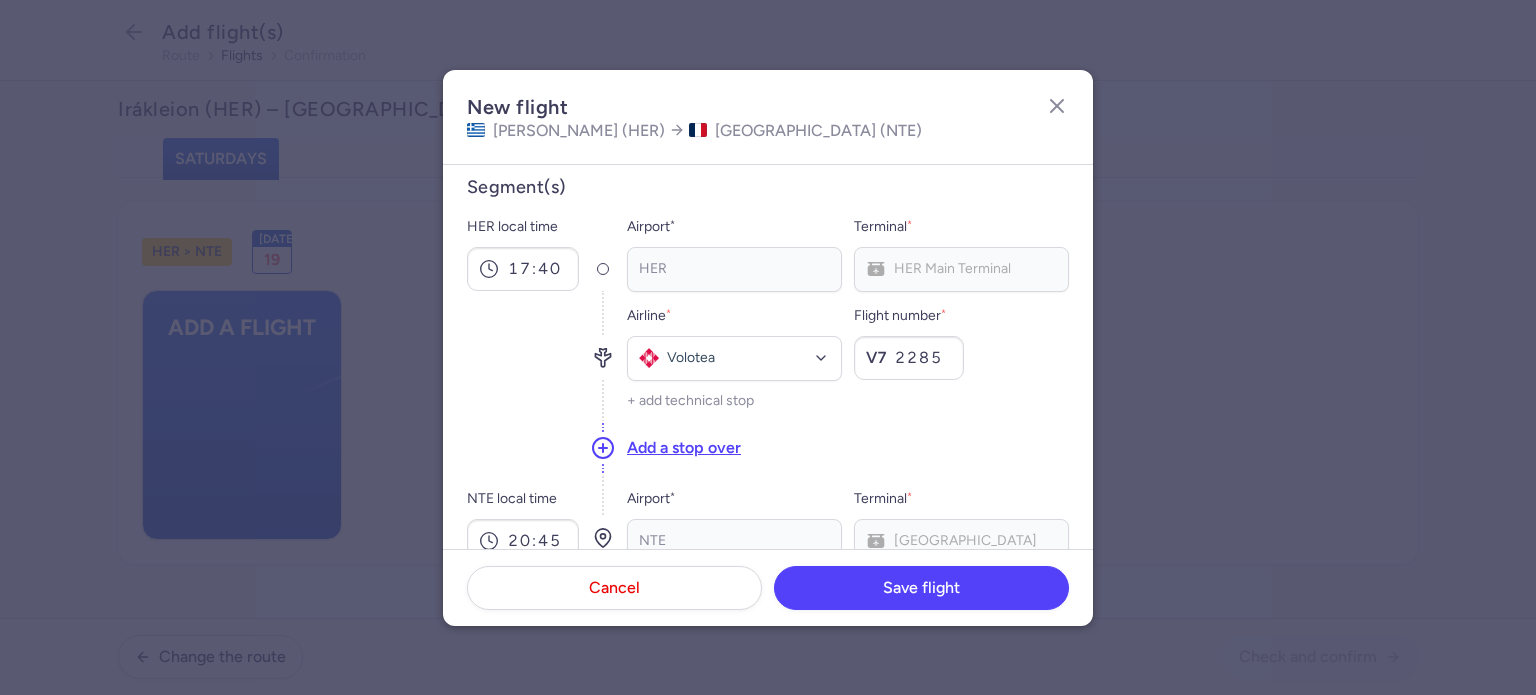type on "2285" 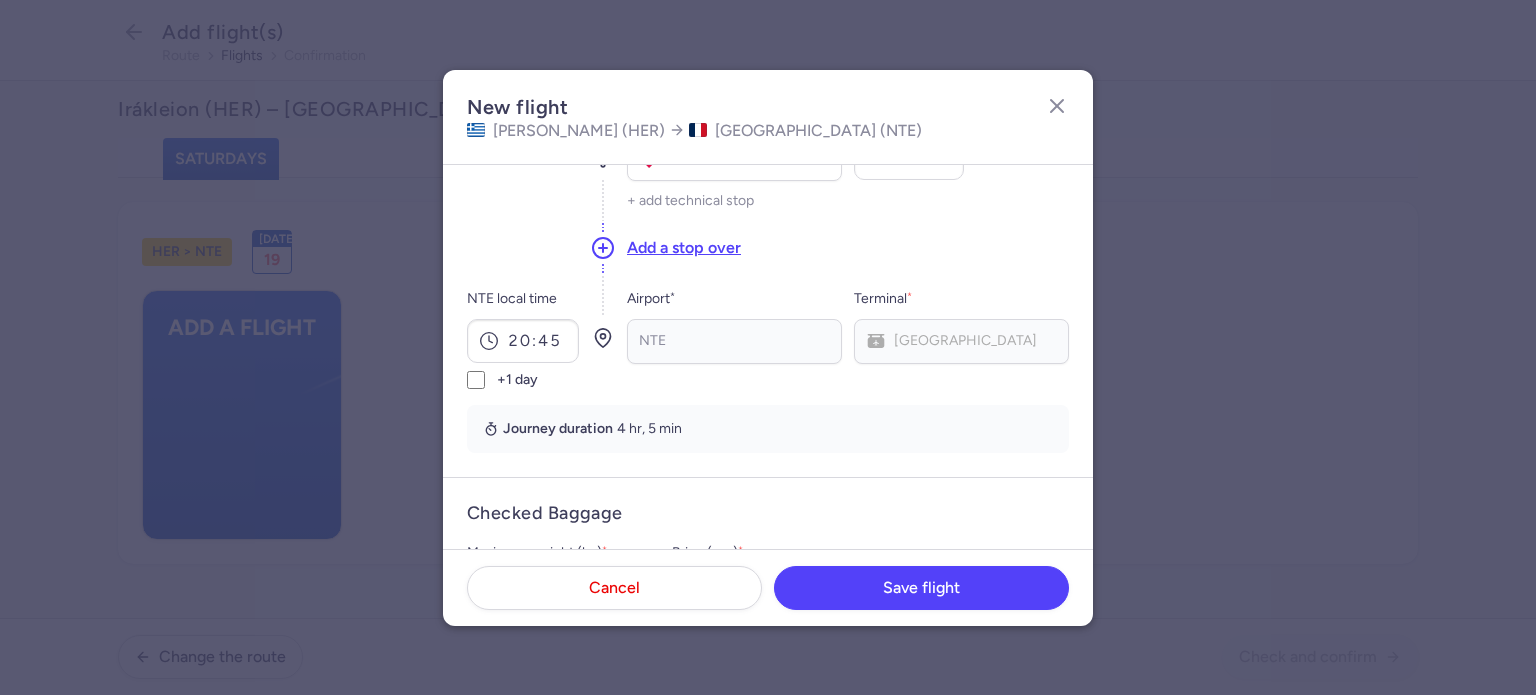 scroll, scrollTop: 313, scrollLeft: 0, axis: vertical 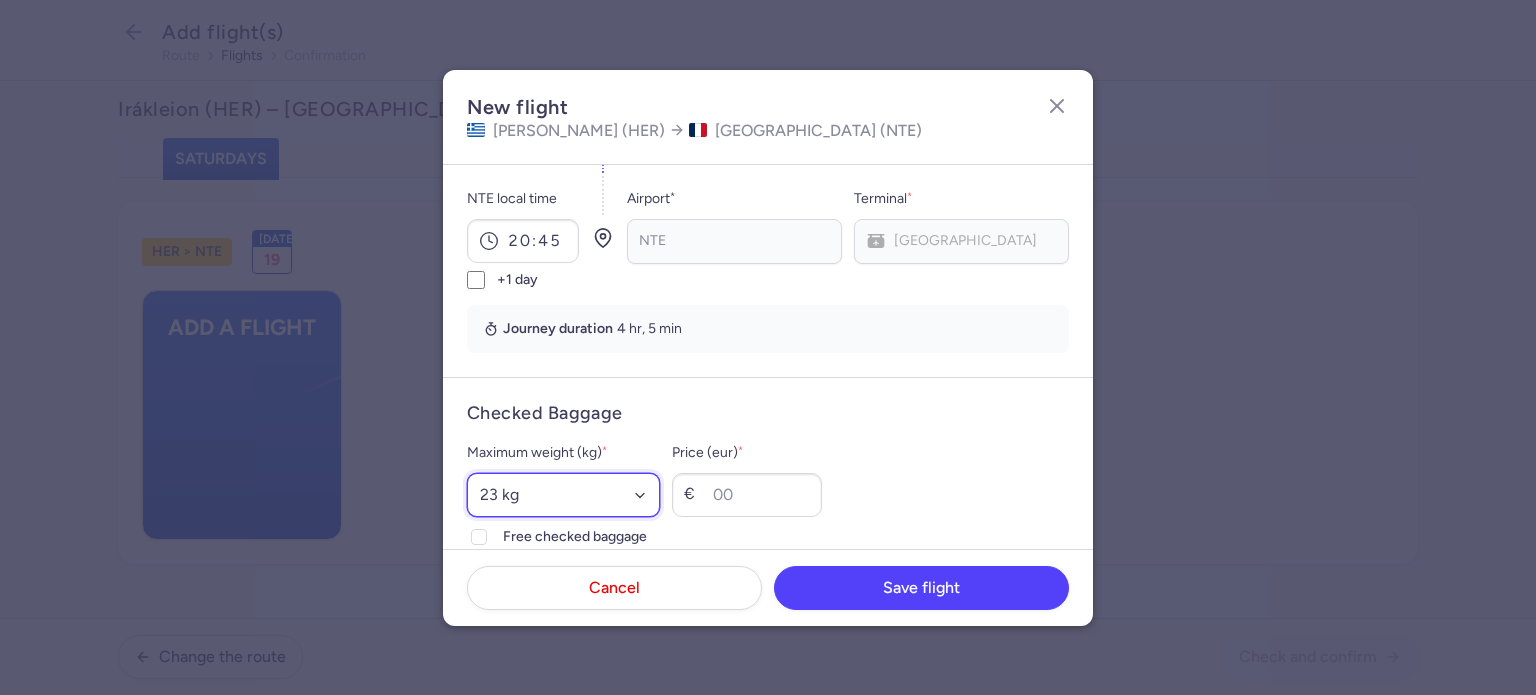 click on "Select an option 15 kg 16 kg 17 kg 18 kg 19 kg 20 kg 21 kg 22 kg 23 kg 24 kg 25 kg 26 kg 27 kg 28 kg 29 kg 30 kg 31 kg 32 kg 33 kg 34 kg 35 kg" at bounding box center (563, 495) 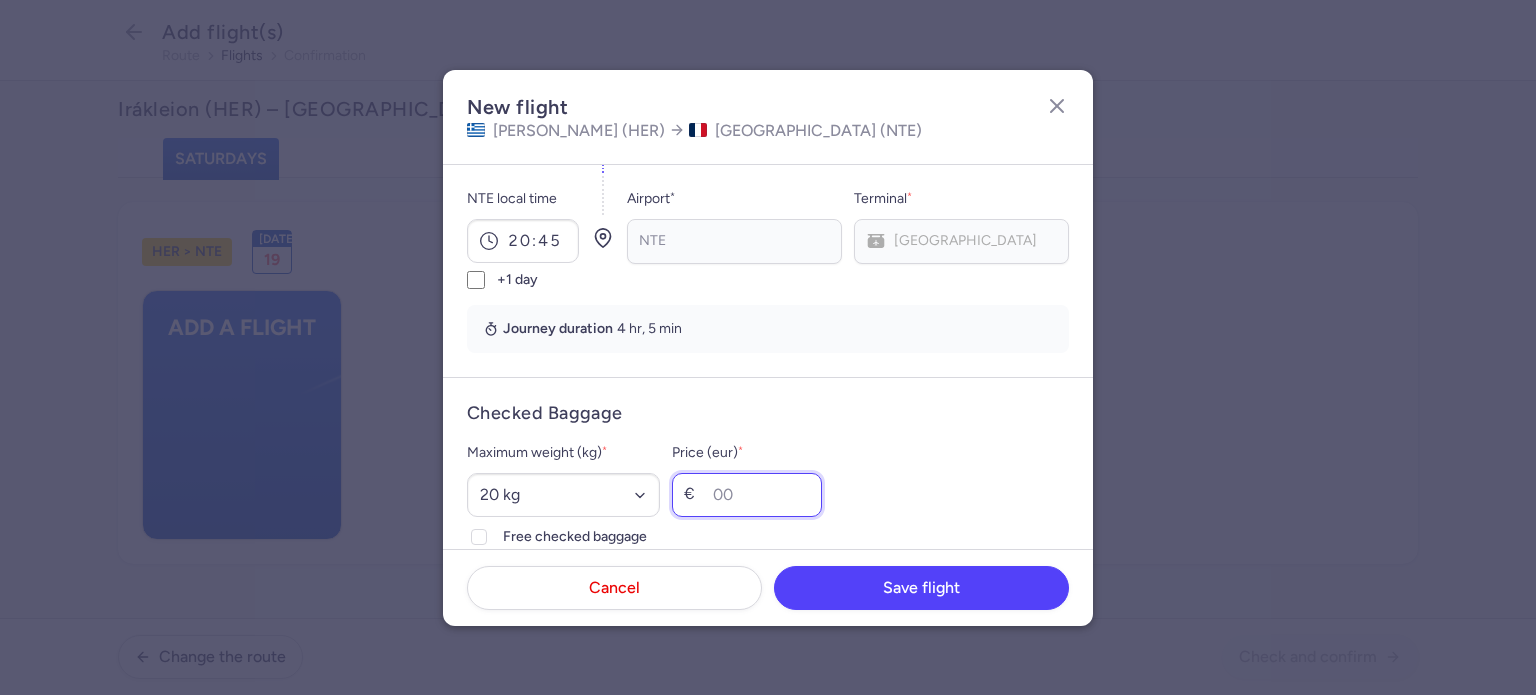 click on "Price (eur)  *" at bounding box center (747, 495) 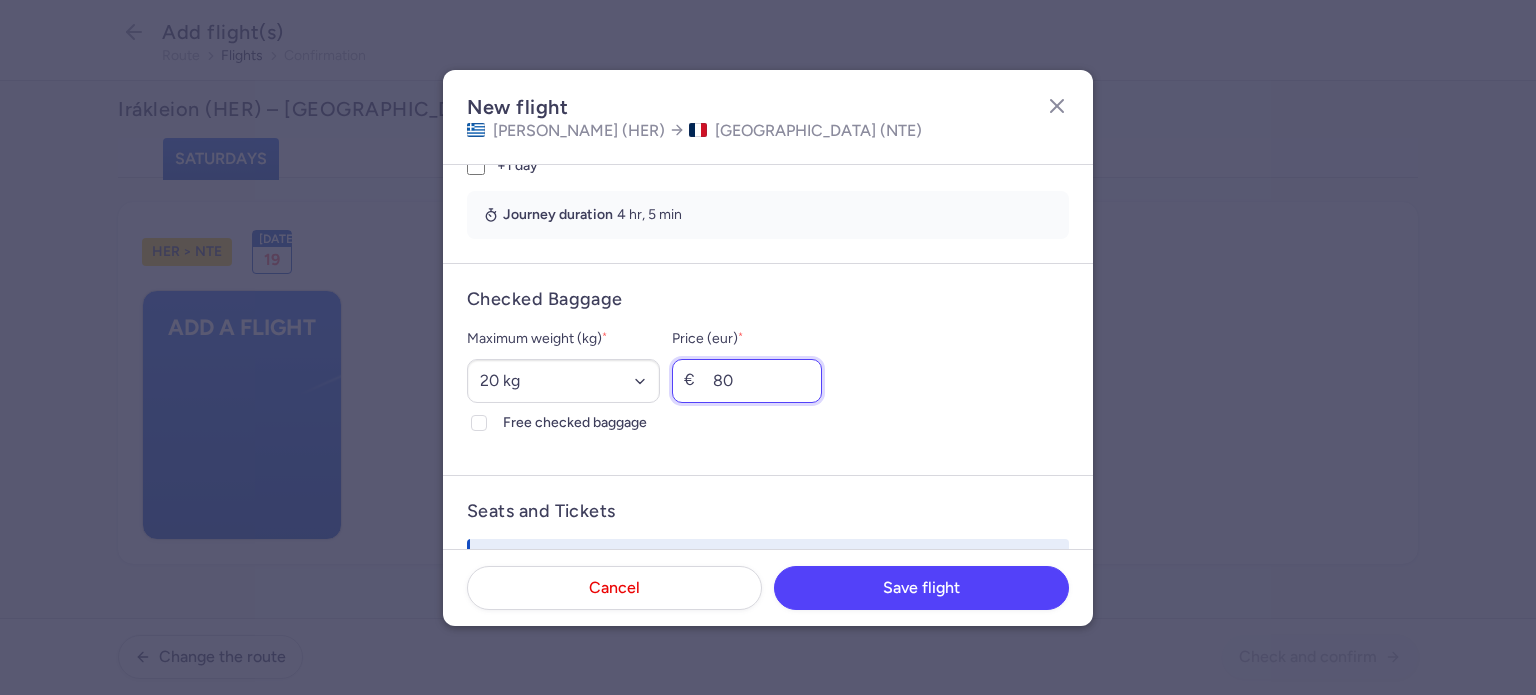 scroll, scrollTop: 513, scrollLeft: 0, axis: vertical 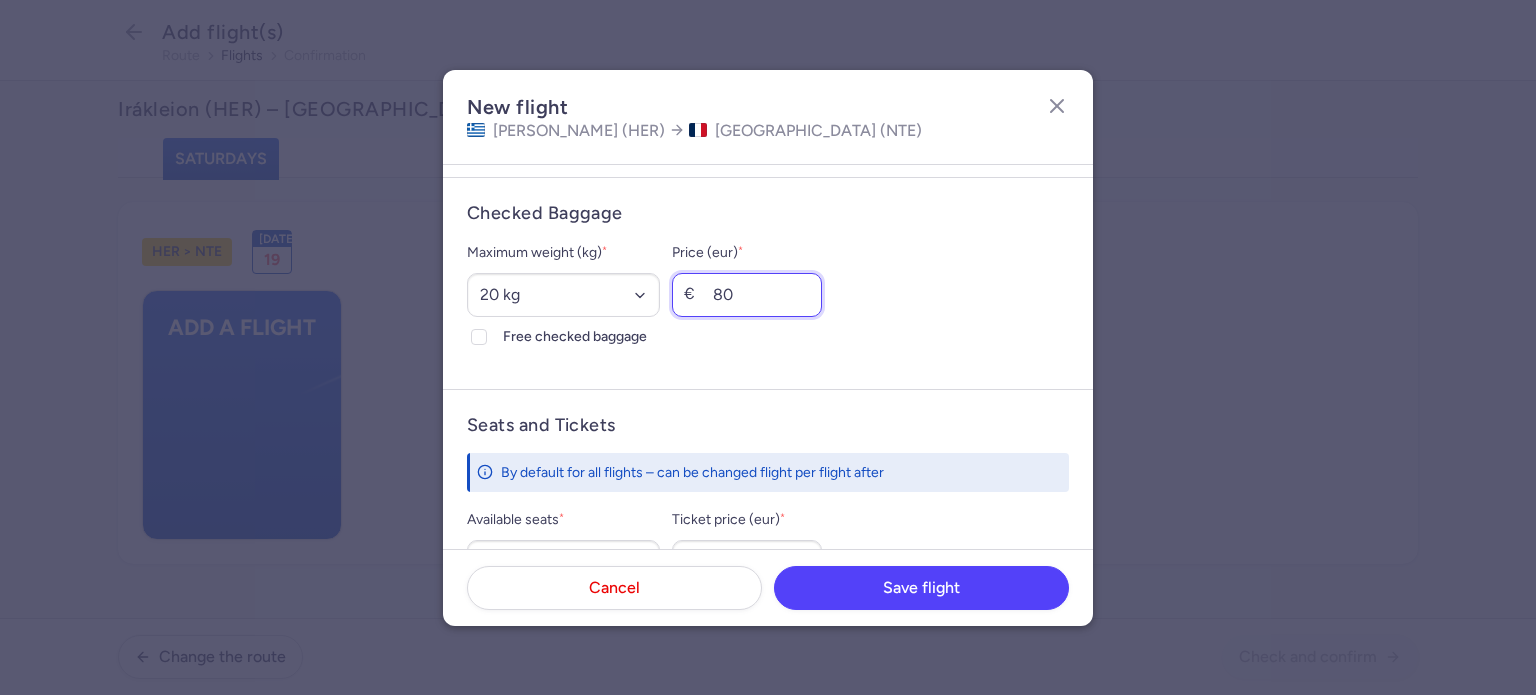 drag, startPoint x: 772, startPoint y: 291, endPoint x: 695, endPoint y: 291, distance: 77 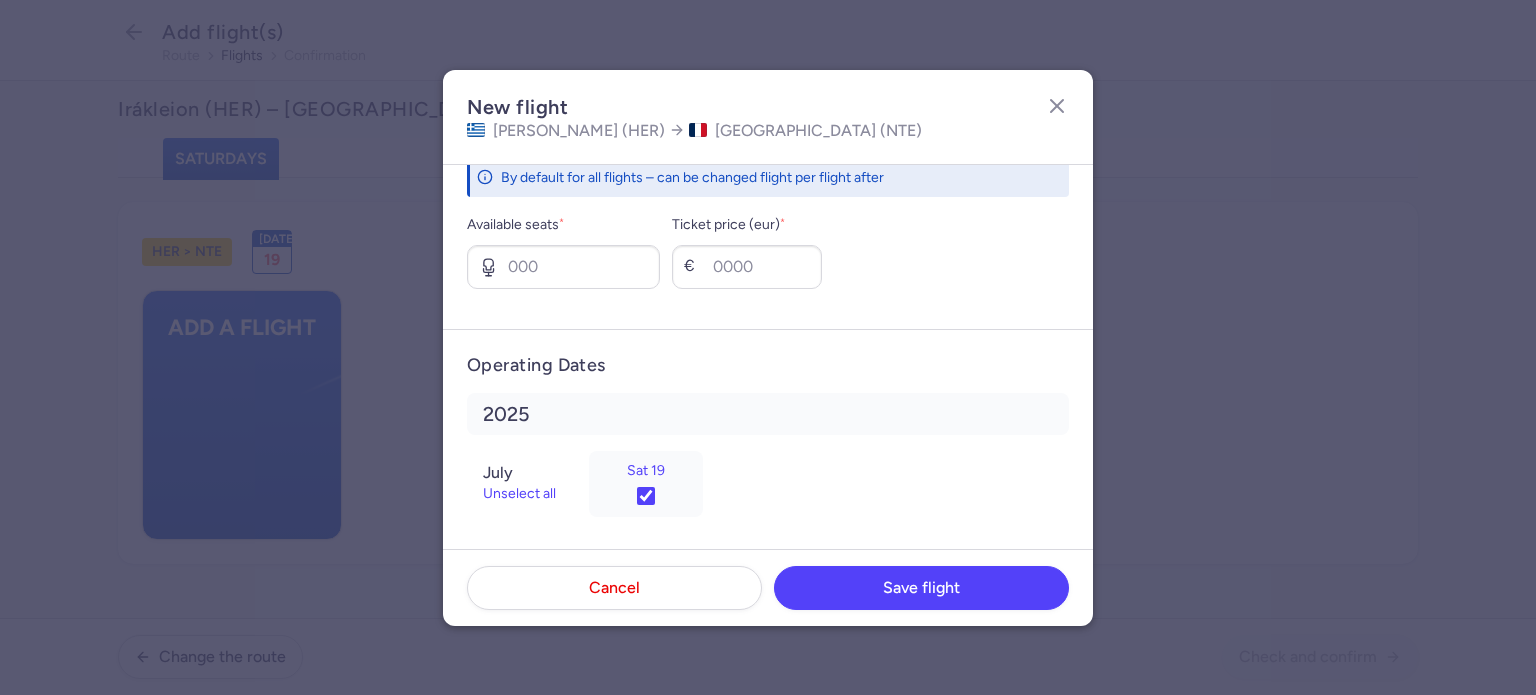 scroll, scrollTop: 813, scrollLeft: 0, axis: vertical 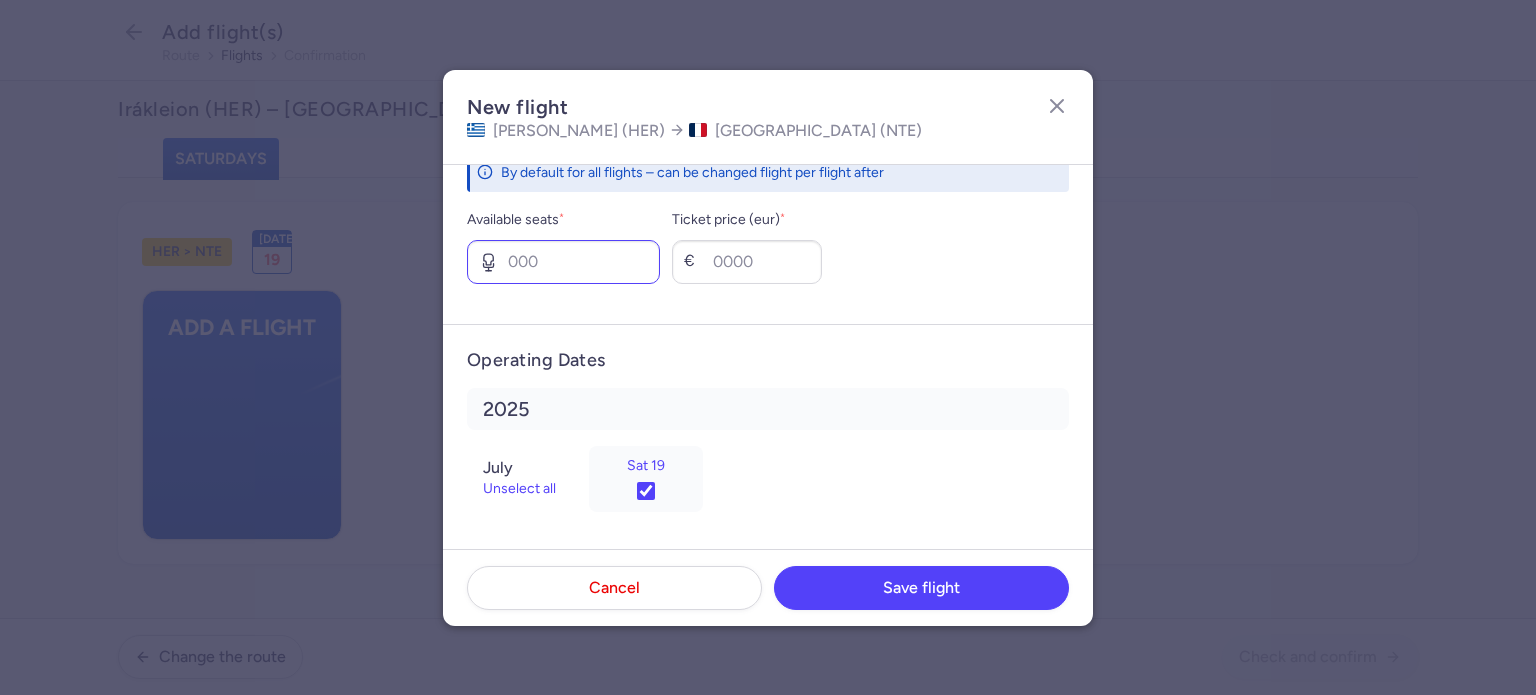 type on "40" 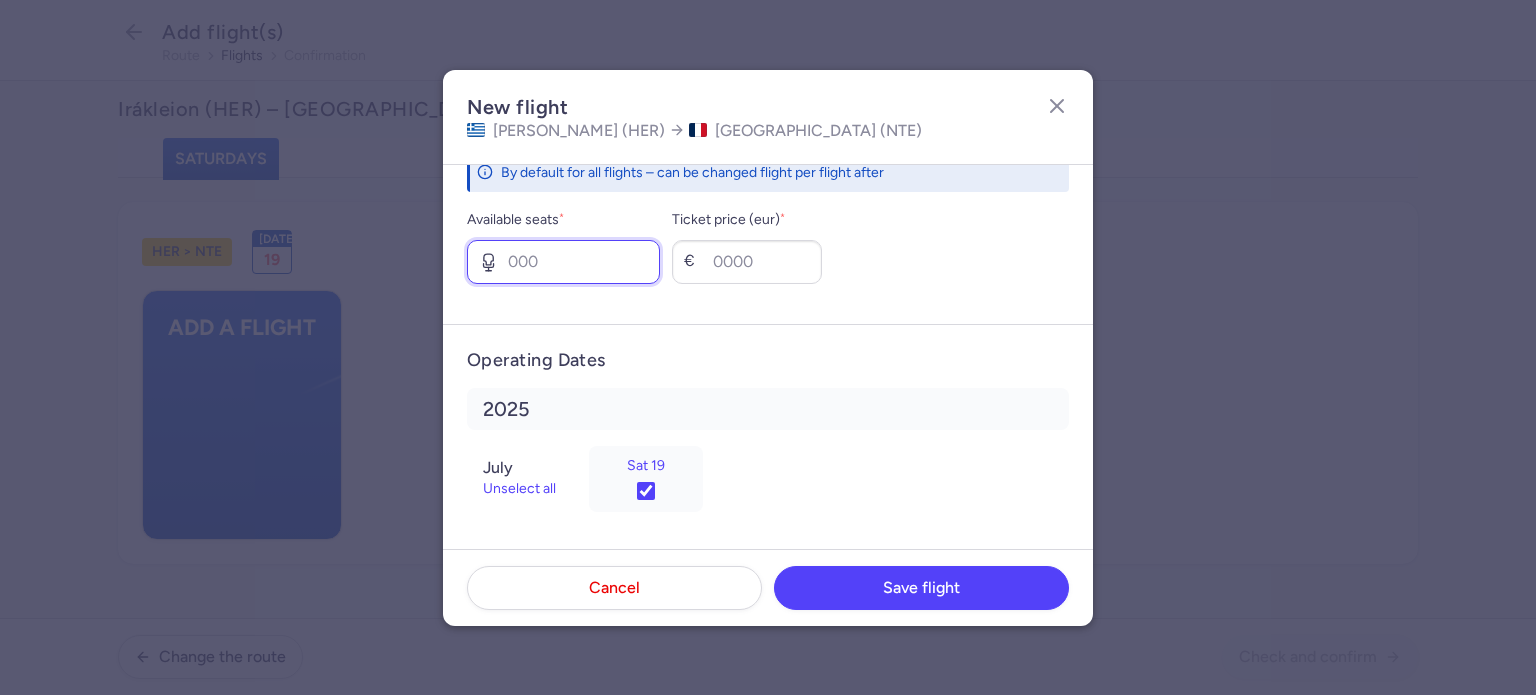 click on "Available seats  *" at bounding box center (563, 262) 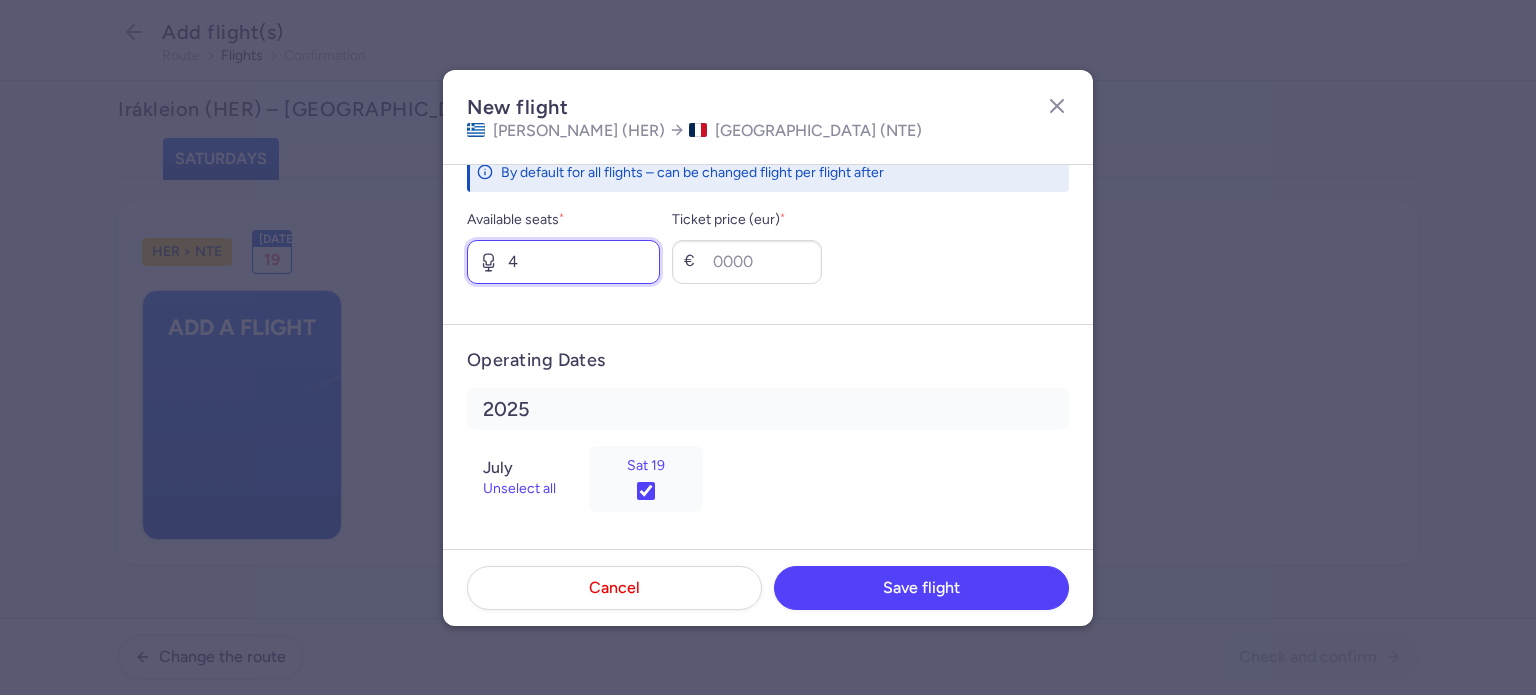 type on "4" 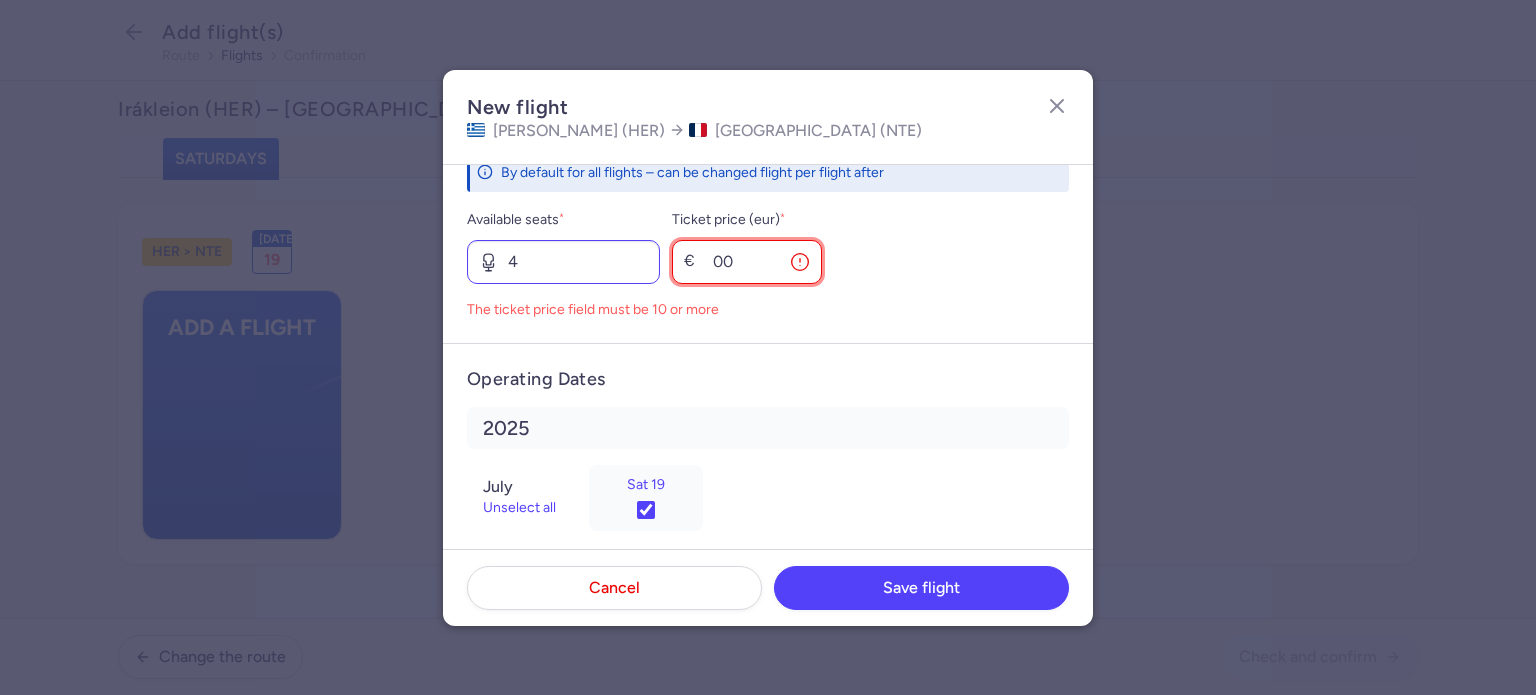 type on "0" 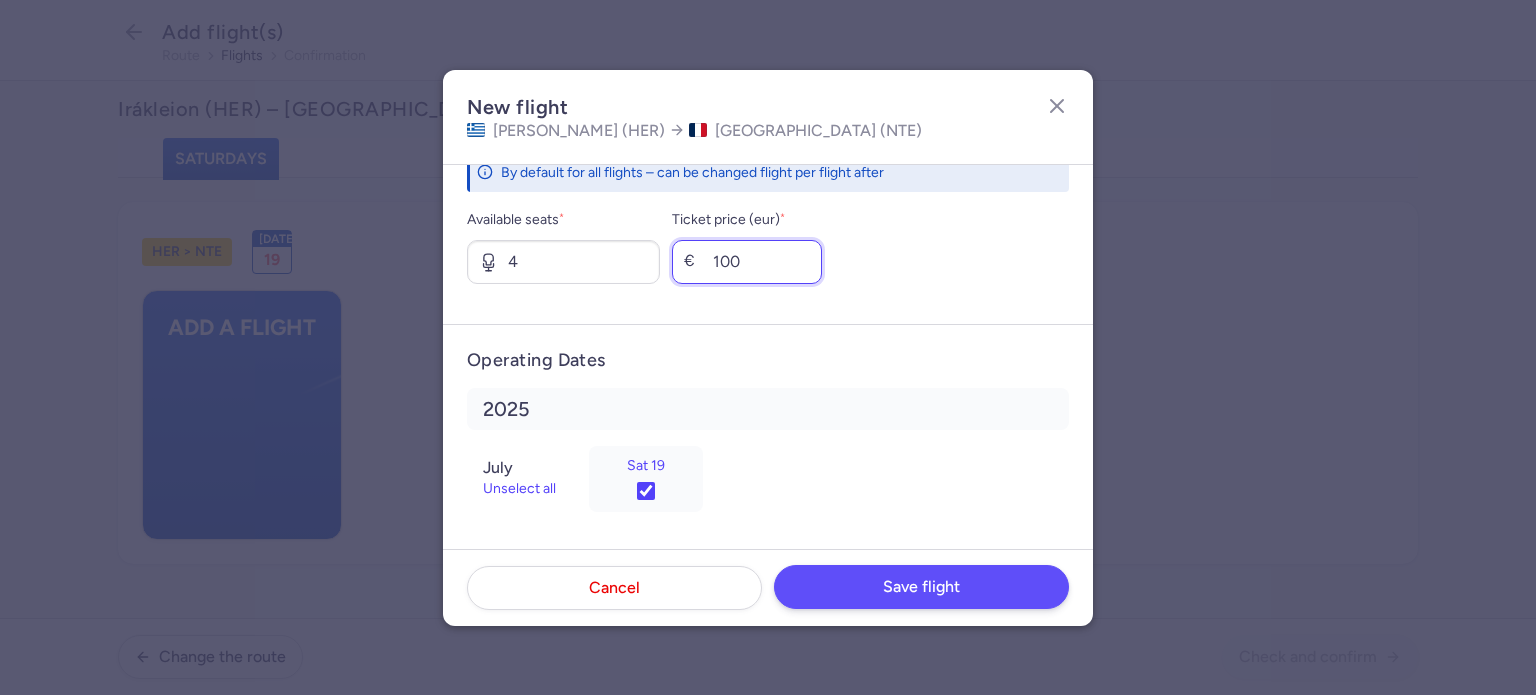 type on "100" 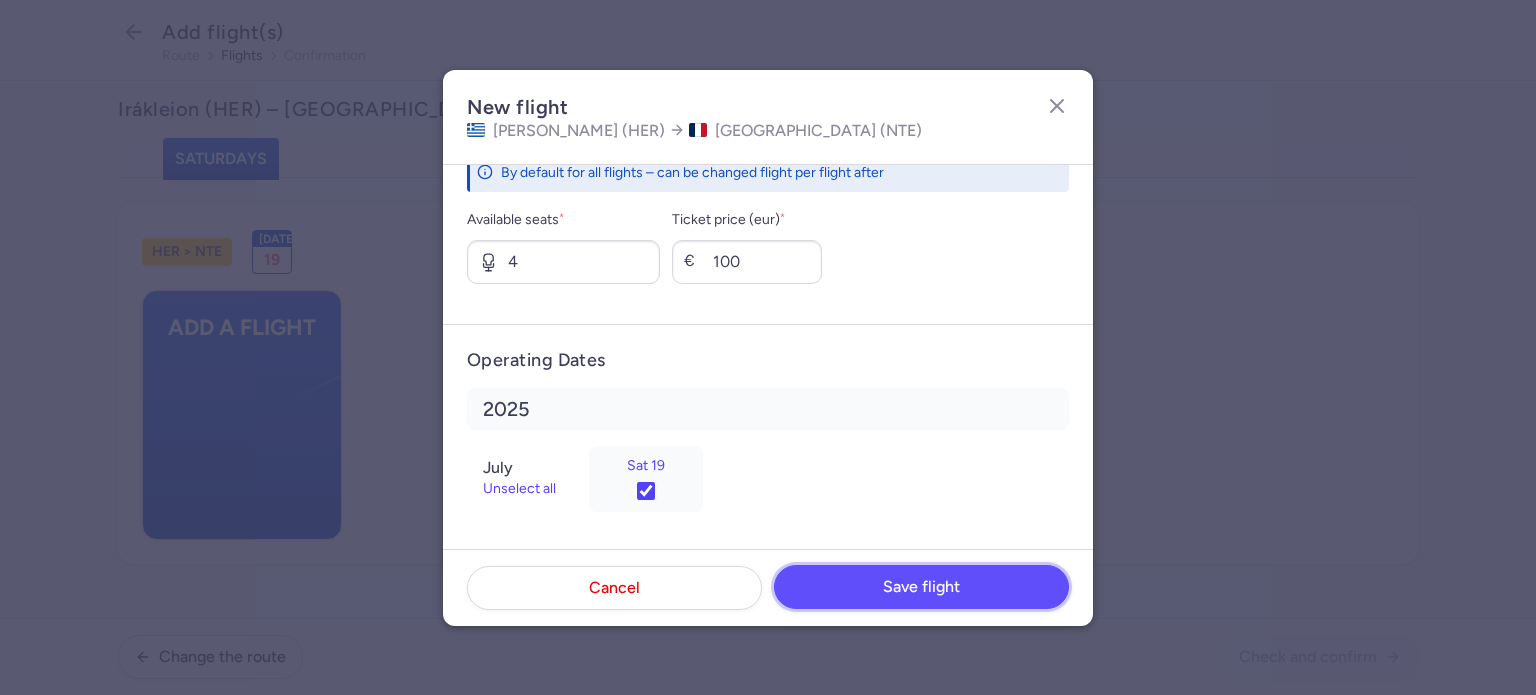 click on "Save flight" at bounding box center (921, 587) 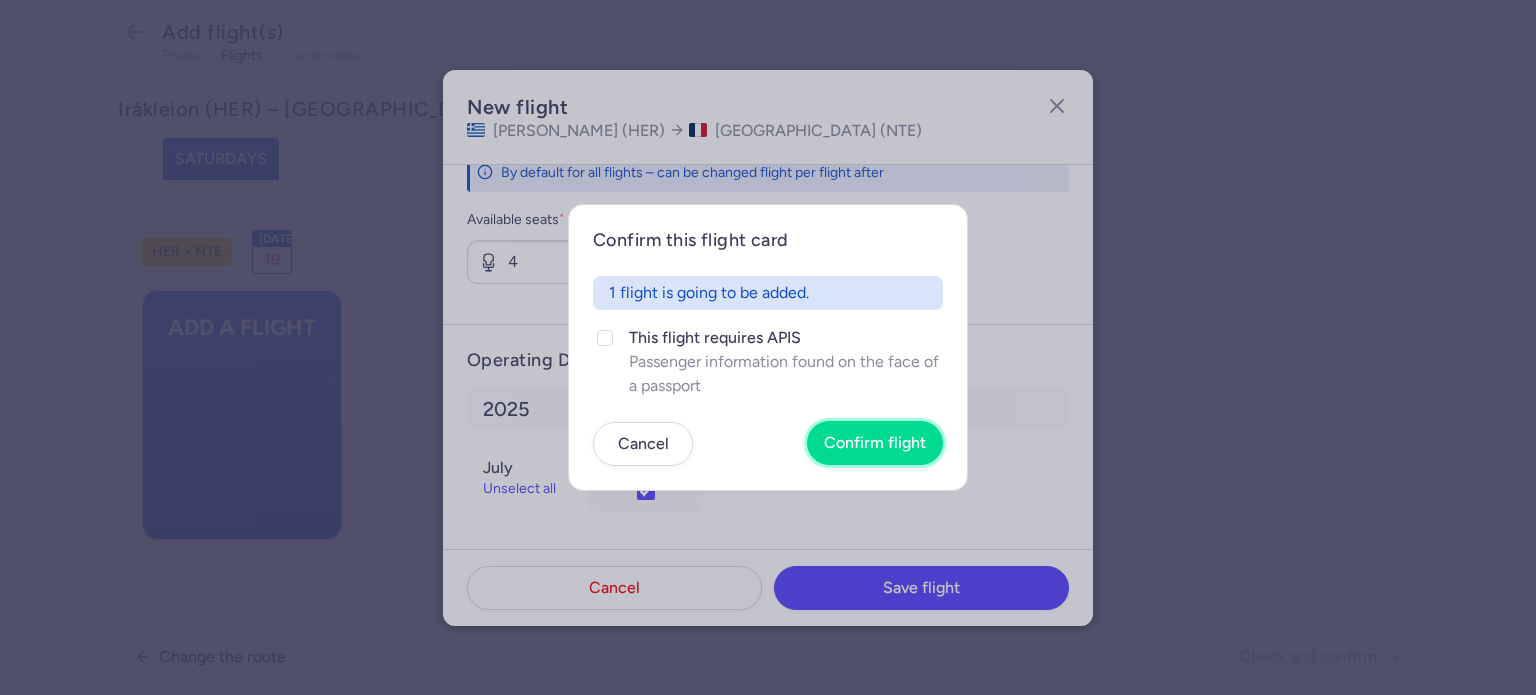 drag, startPoint x: 883, startPoint y: 431, endPoint x: 916, endPoint y: 437, distance: 33.54102 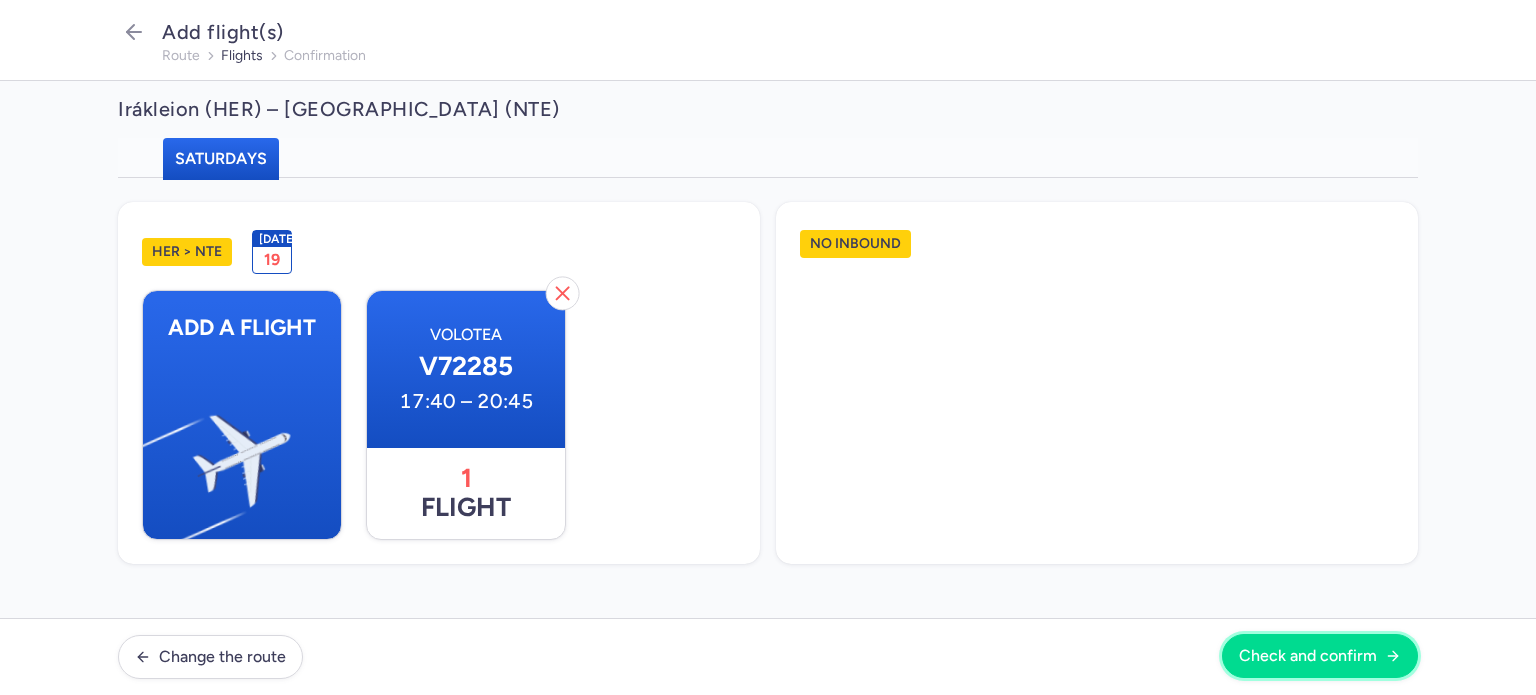 click on "Check and confirm" at bounding box center [1320, 656] 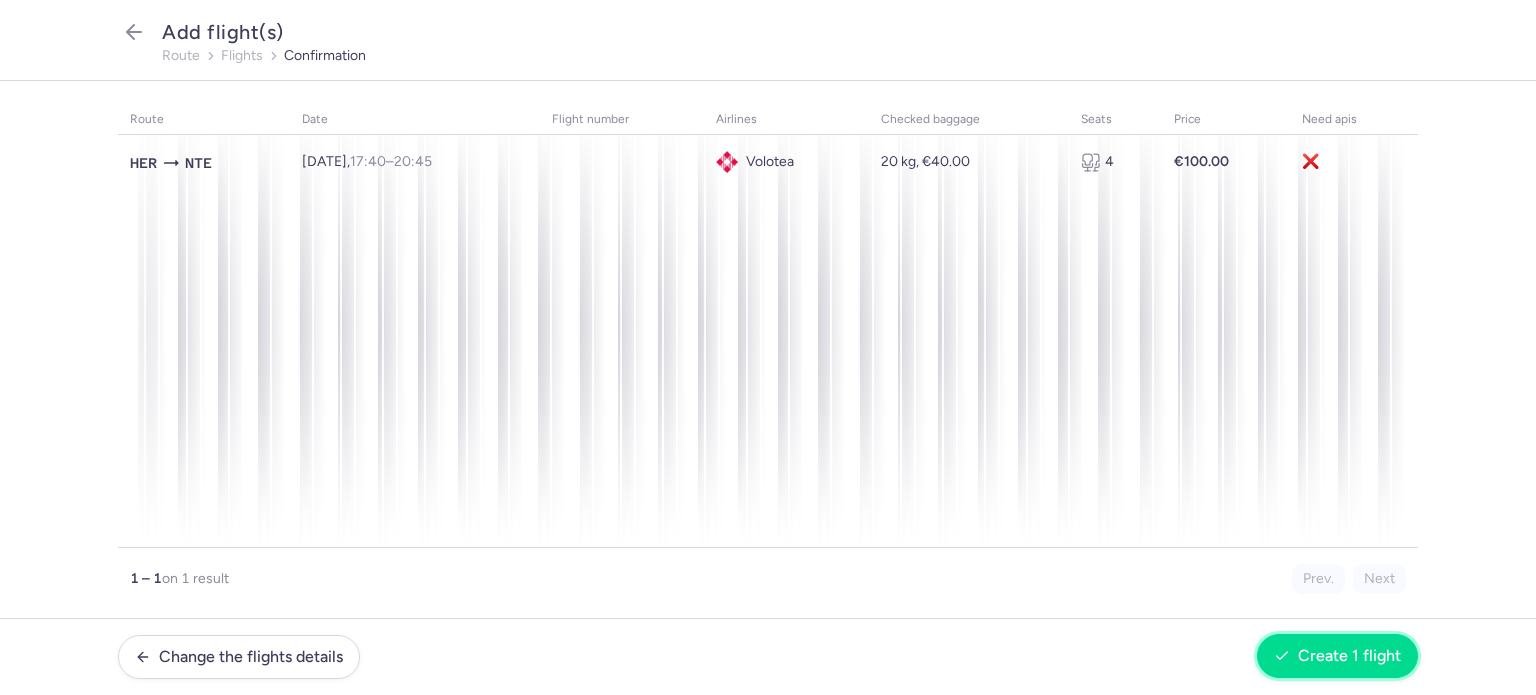click on "Create 1 flight" at bounding box center (1349, 656) 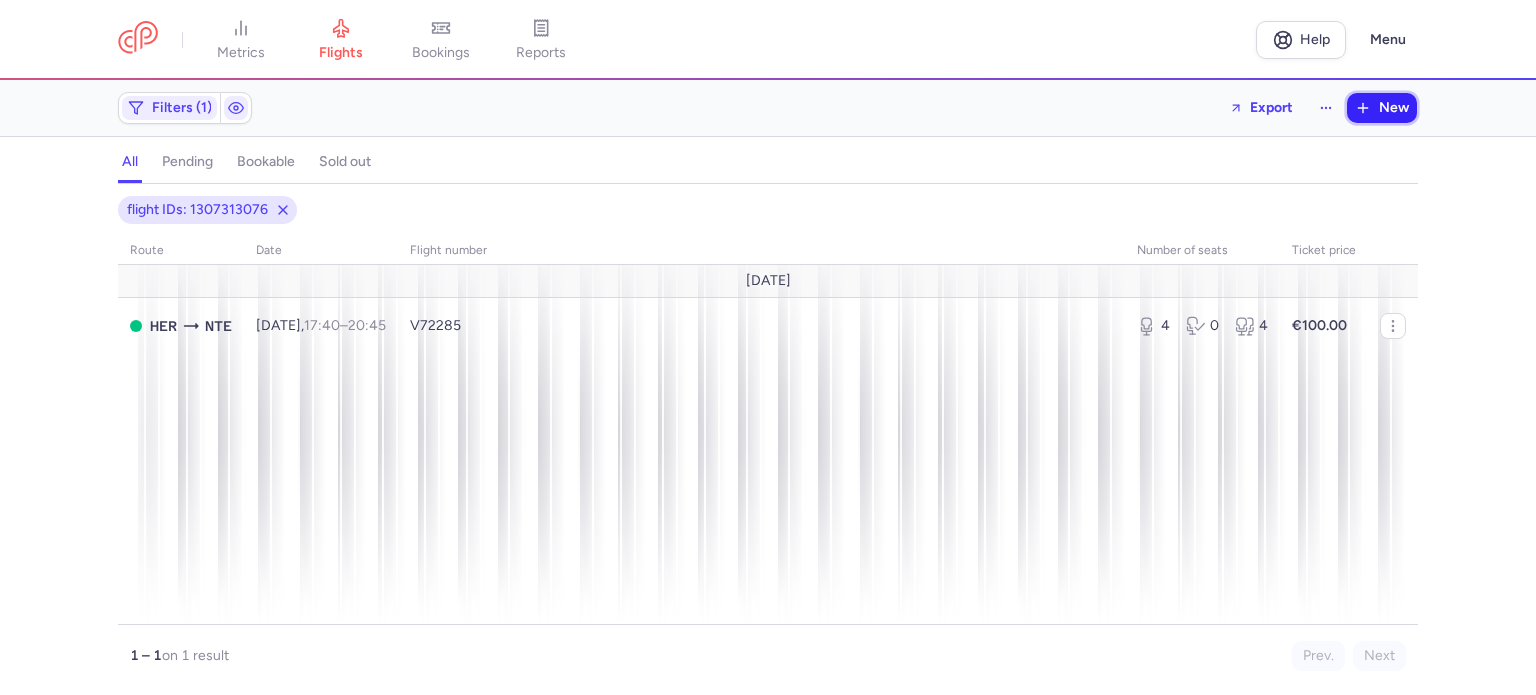 click on "New" at bounding box center (1394, 108) 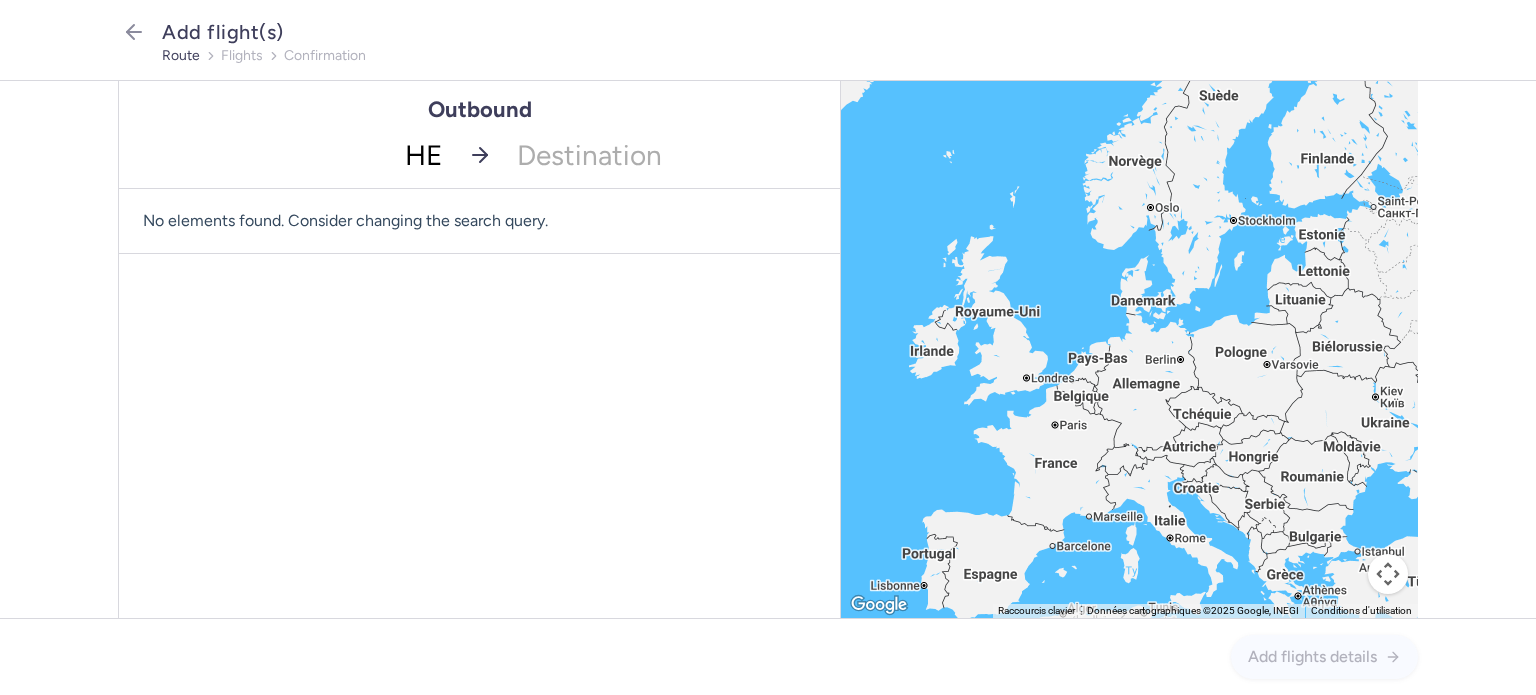 type on "HER" 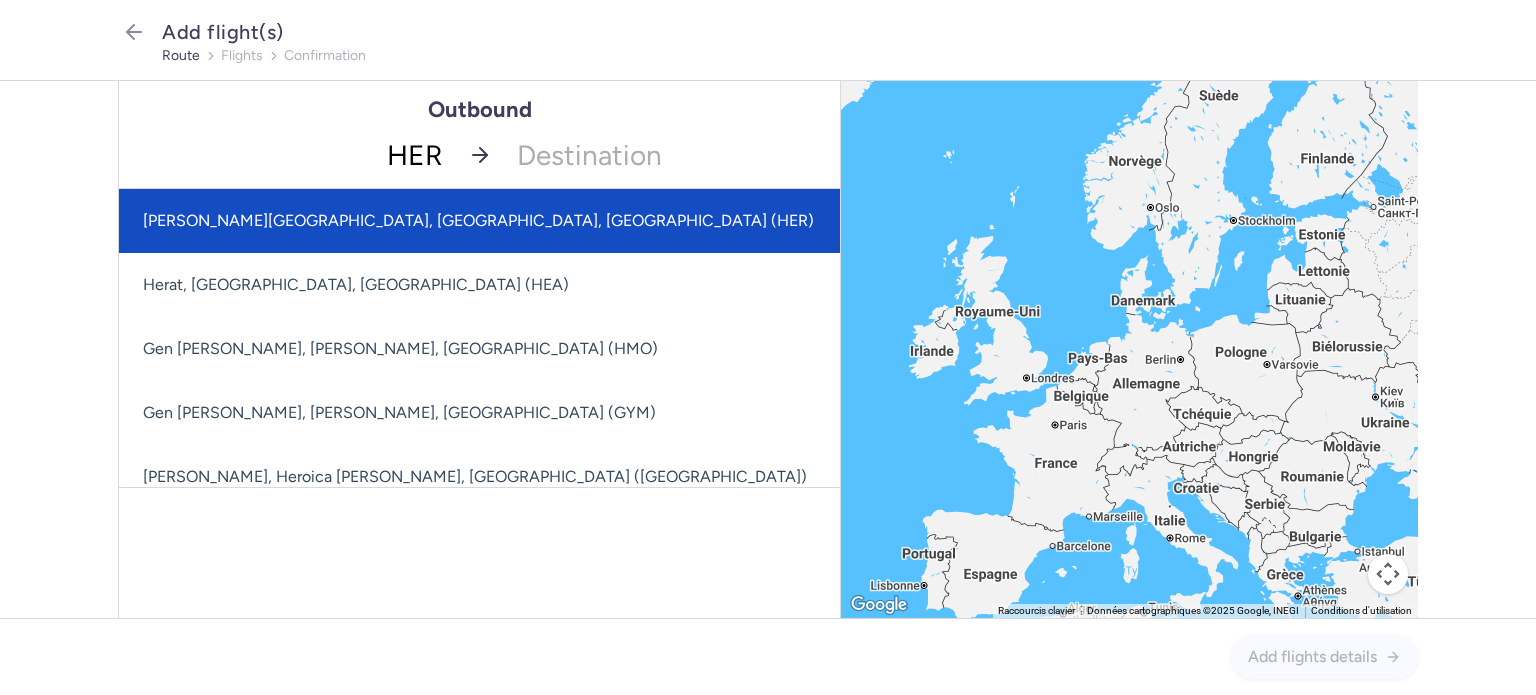 click on "[PERSON_NAME][GEOGRAPHIC_DATA], [GEOGRAPHIC_DATA], [GEOGRAPHIC_DATA] (HER)" 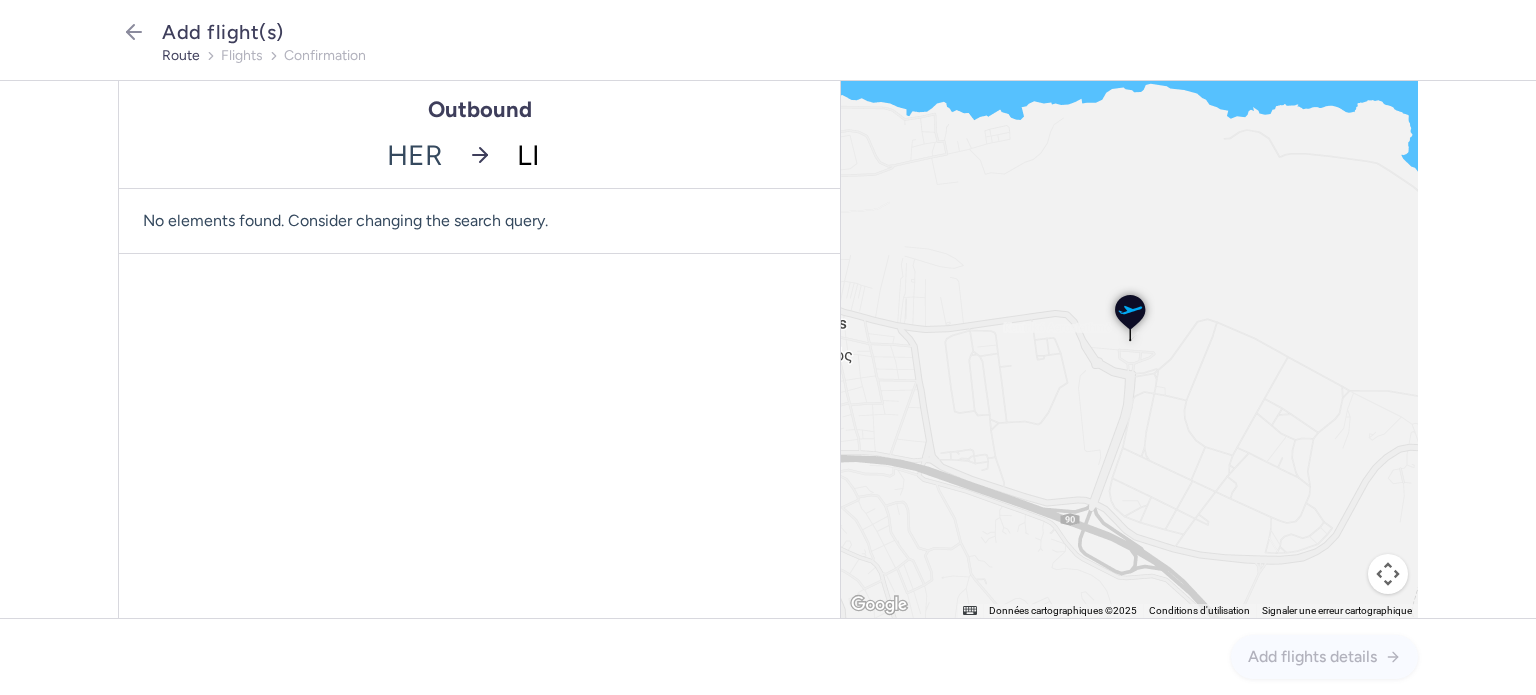 type on "LIL" 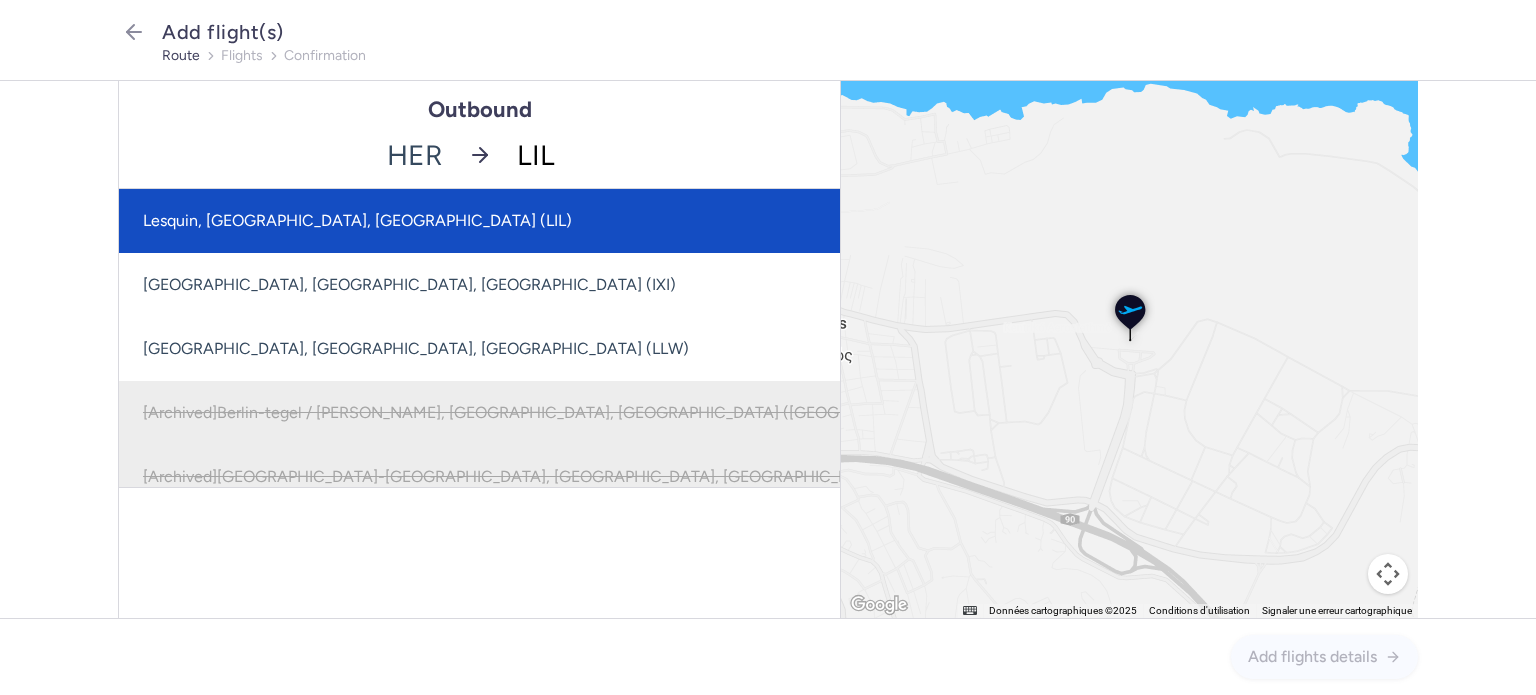 click on "Lesquin, [GEOGRAPHIC_DATA], [GEOGRAPHIC_DATA] (LIL)" at bounding box center [549, 221] 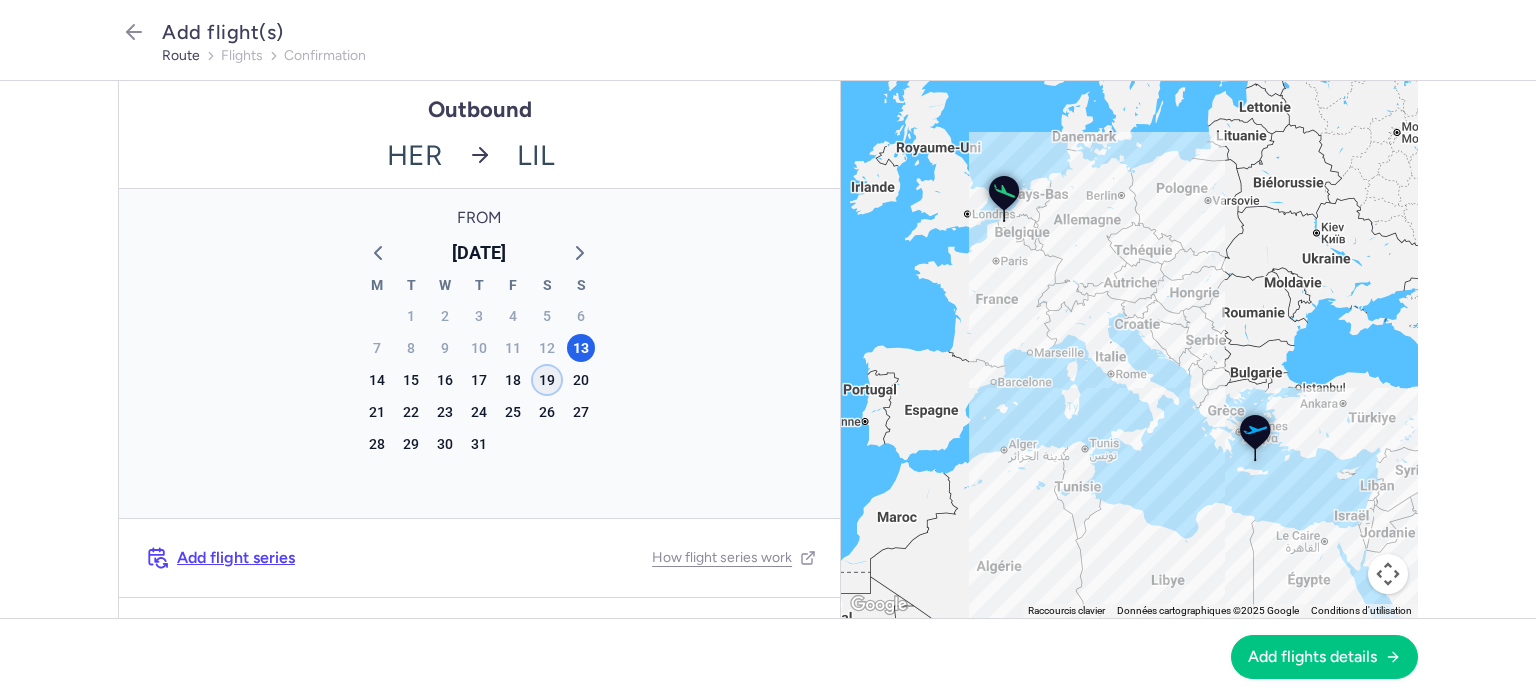 click on "19" 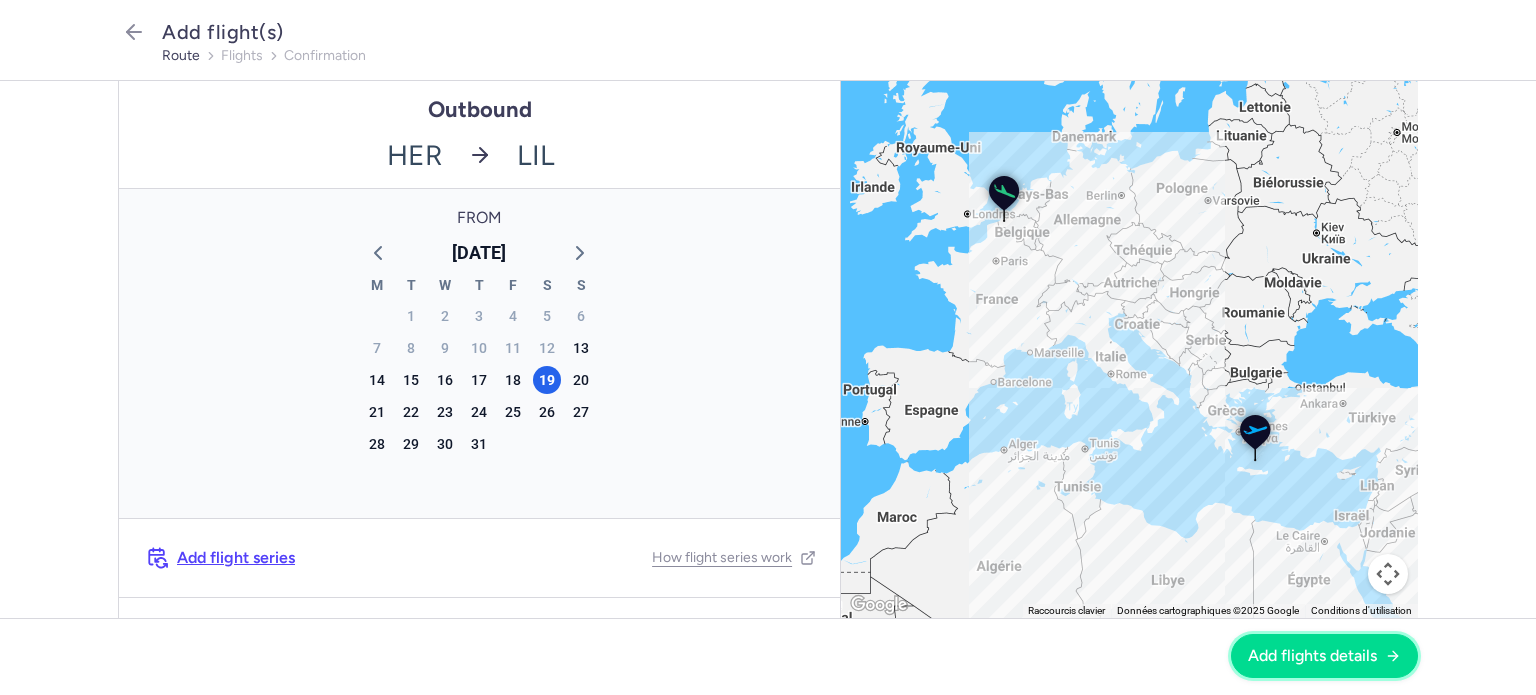 click on "Add flights details" at bounding box center (1312, 656) 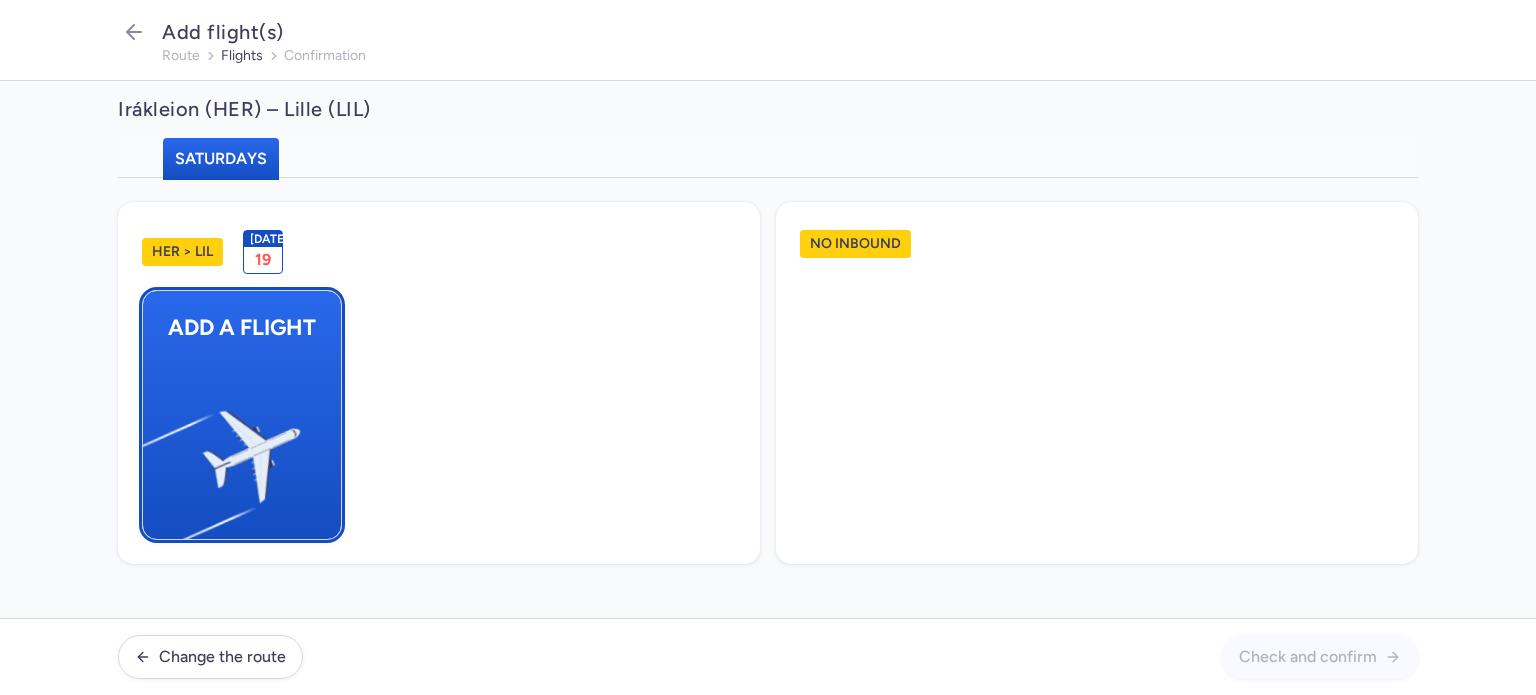 click at bounding box center (153, 448) 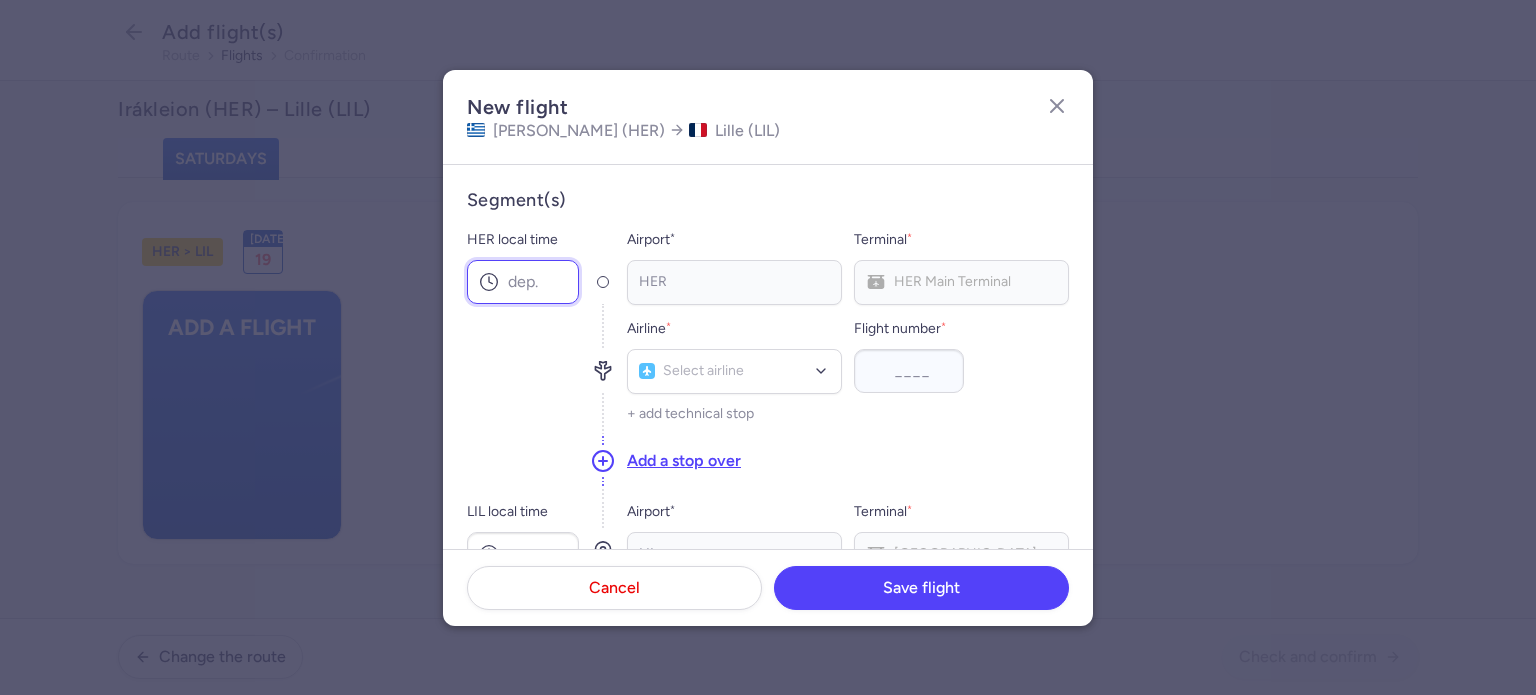 click on "HER local time" at bounding box center (523, 282) 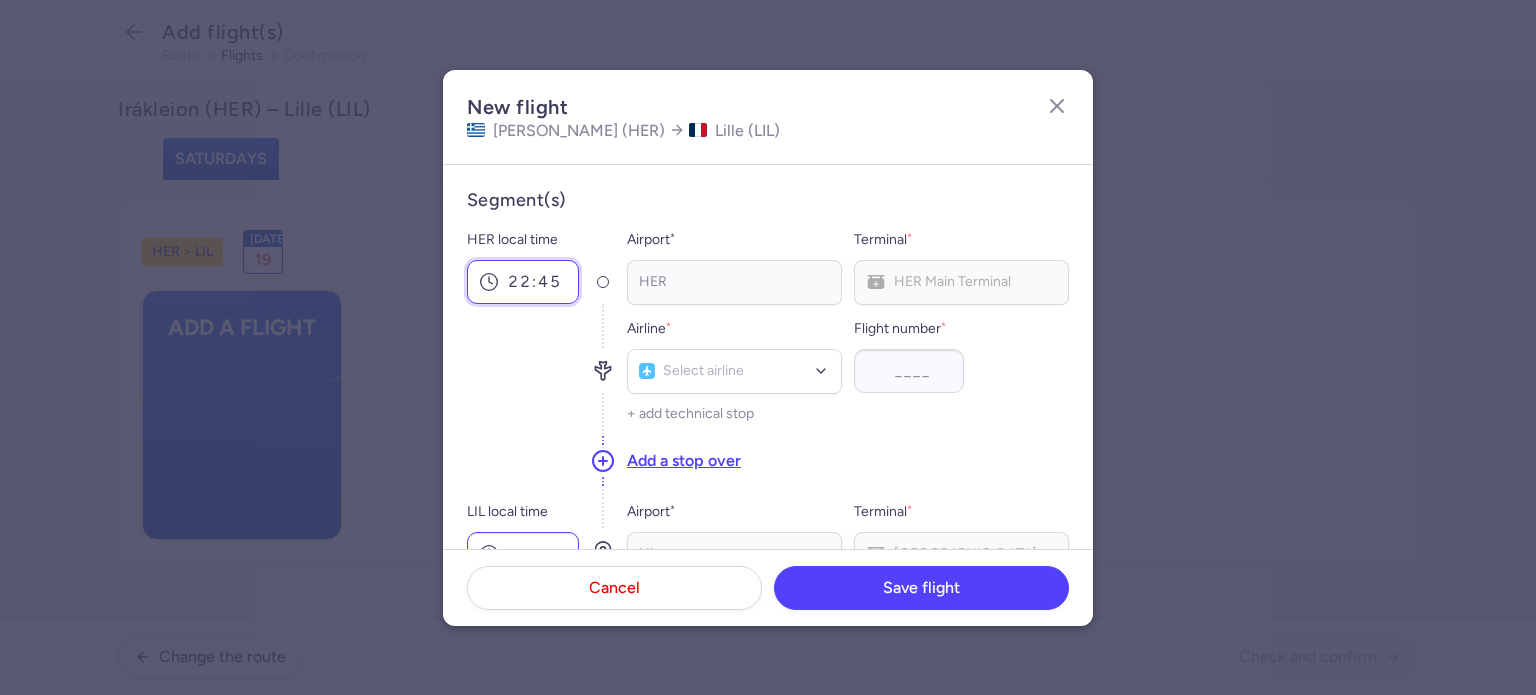 type on "22:45" 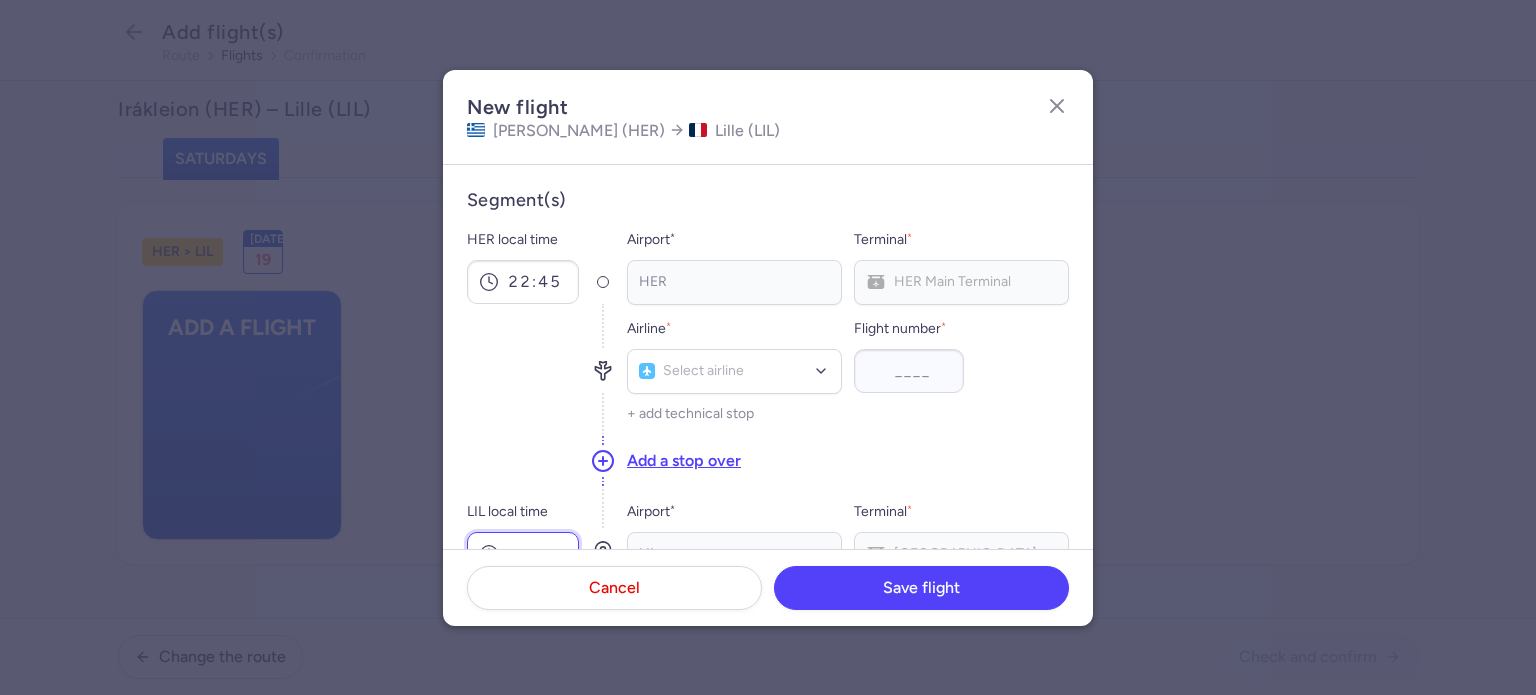 click on "LIL local time" at bounding box center (523, 554) 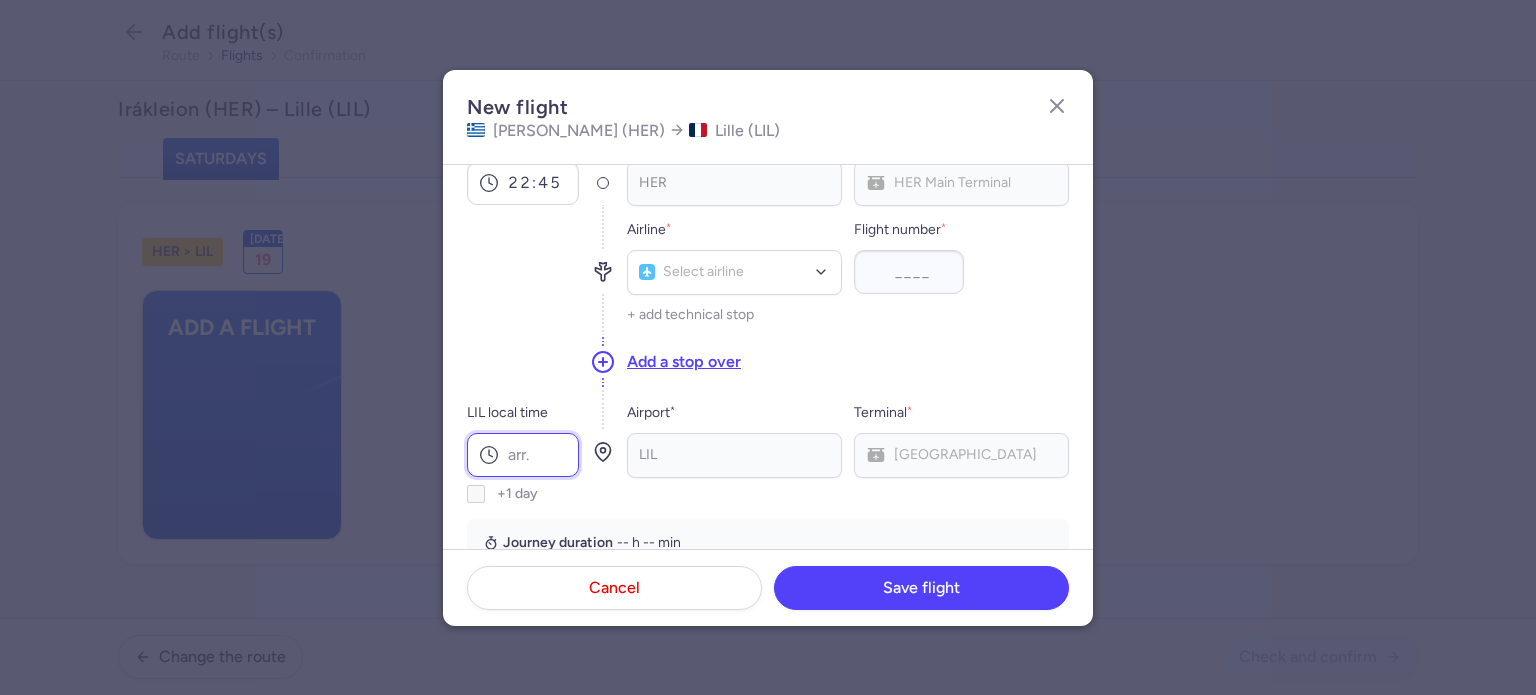 scroll, scrollTop: 200, scrollLeft: 0, axis: vertical 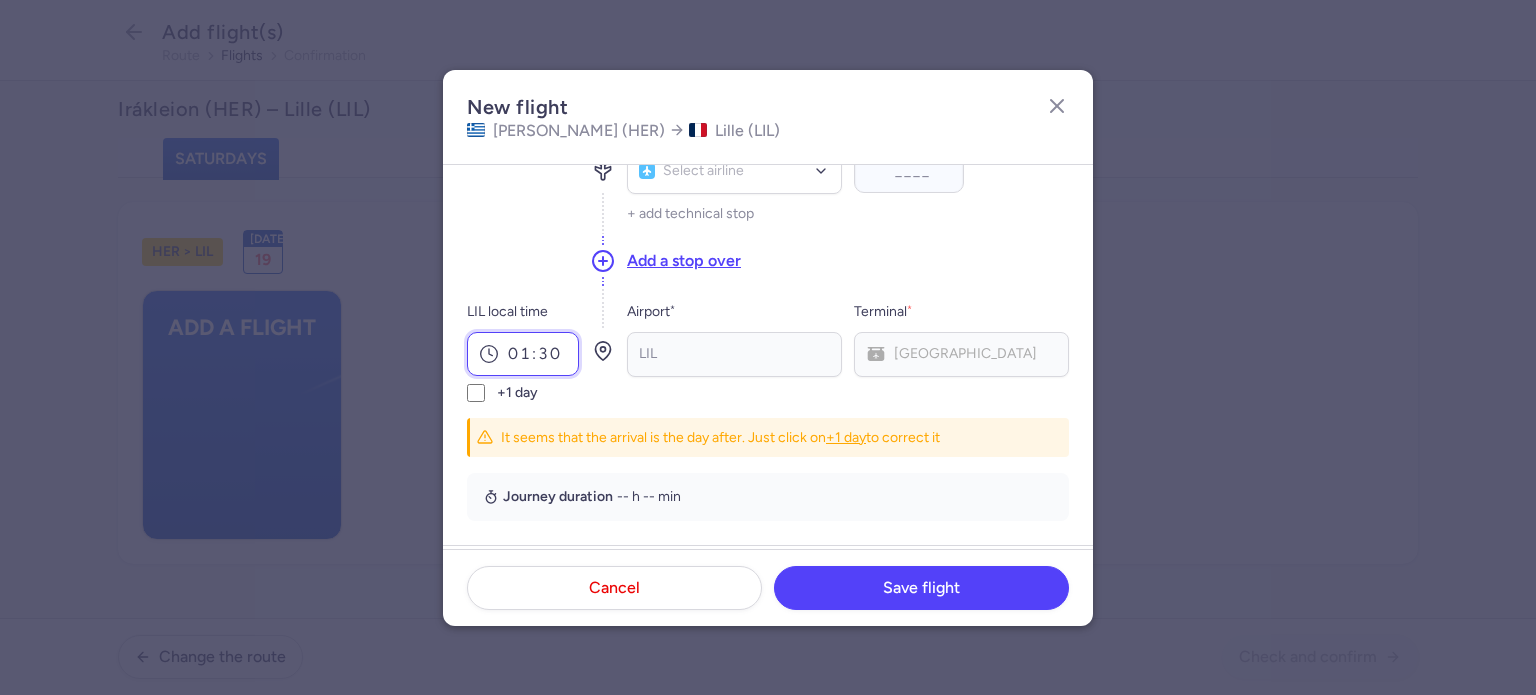 type on "01:30" 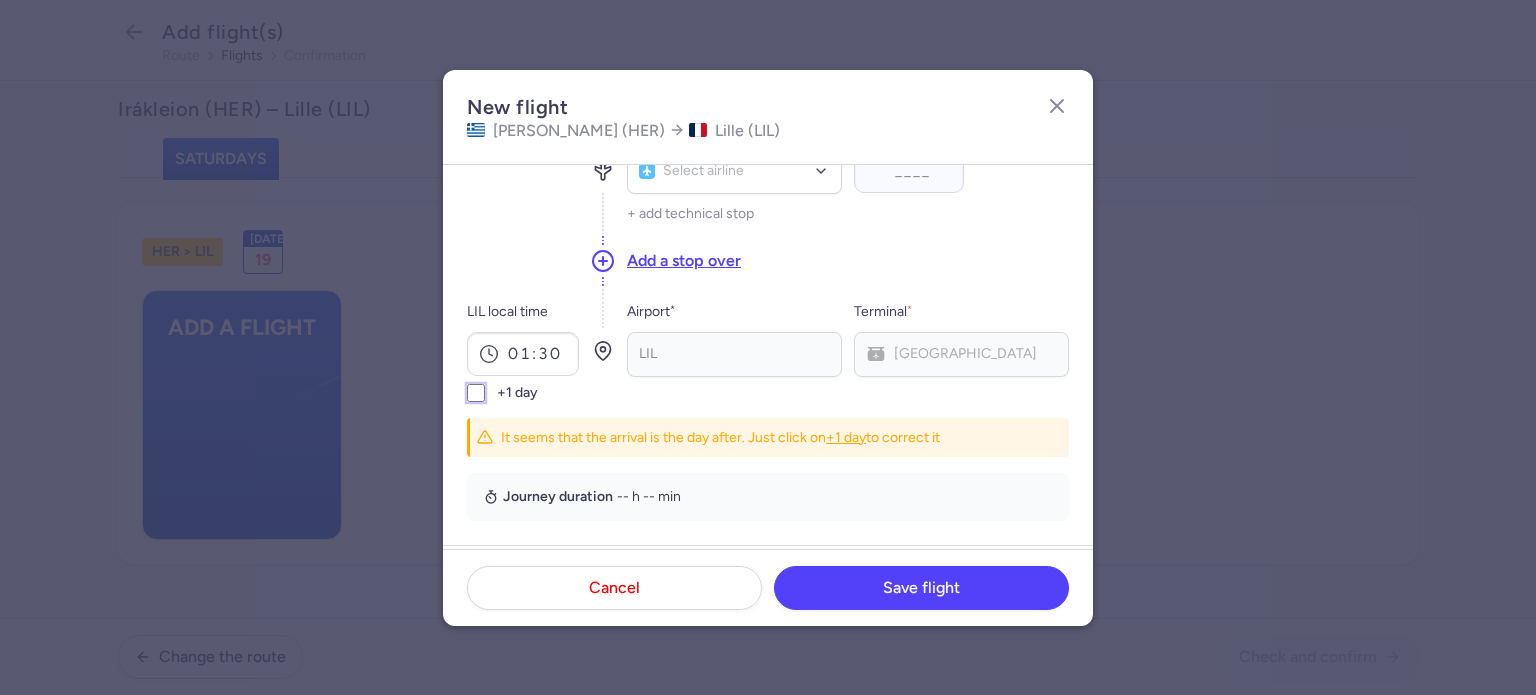 drag, startPoint x: 481, startPoint y: 398, endPoint x: 632, endPoint y: 374, distance: 152.89539 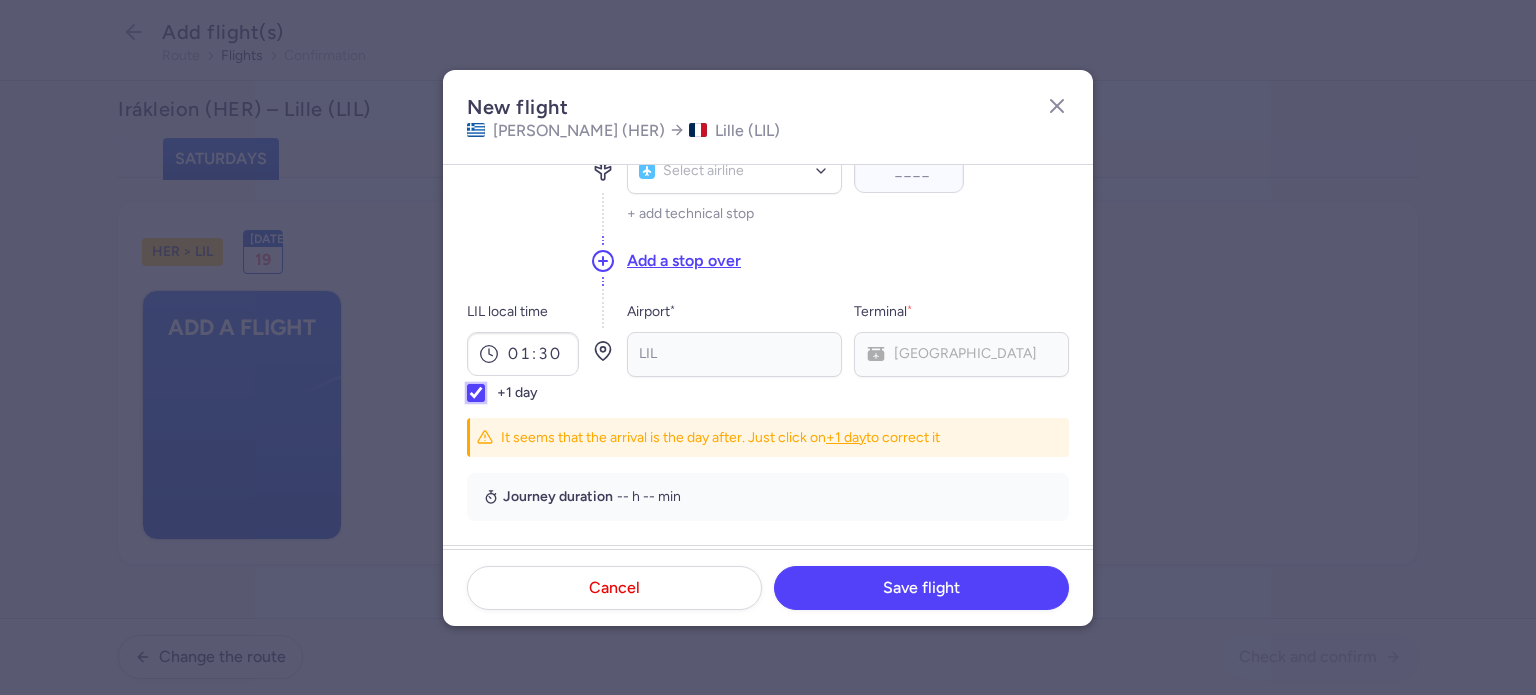 checkbox on "true" 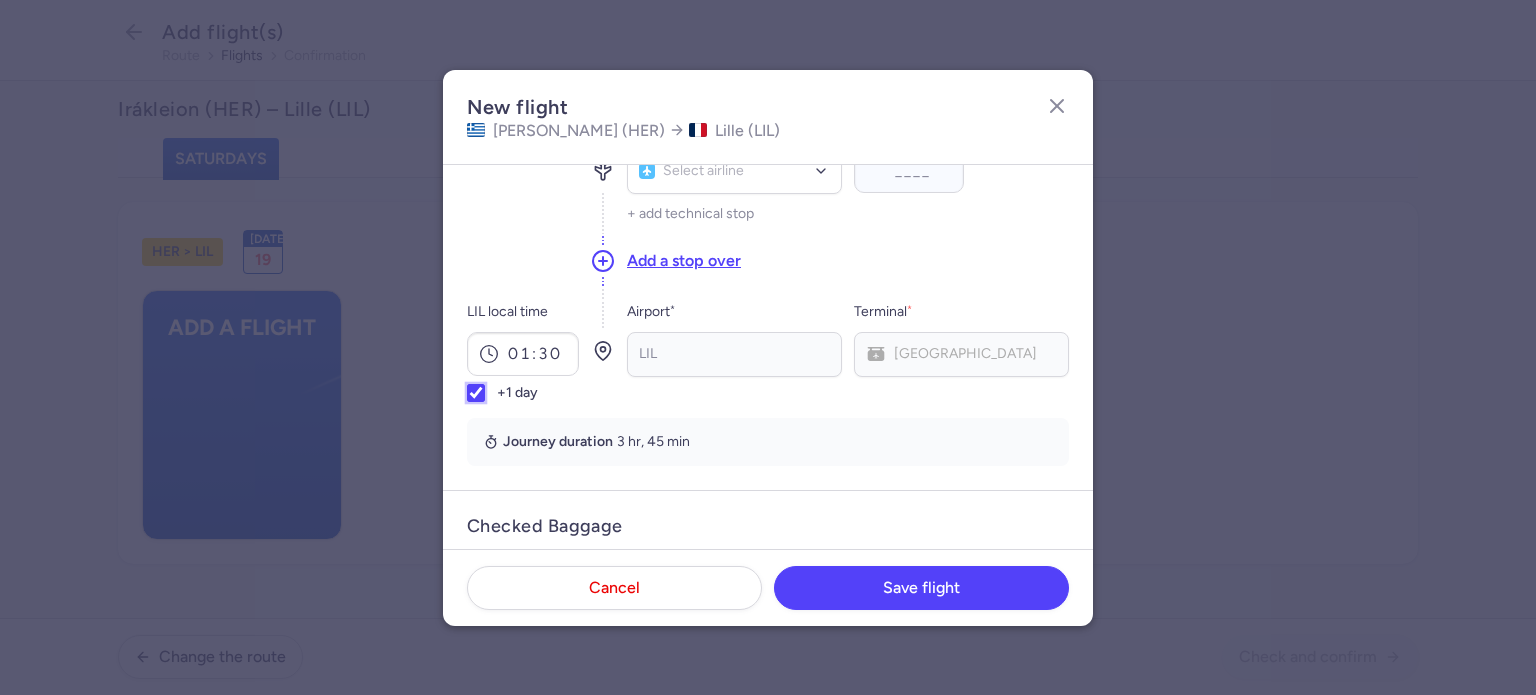 scroll, scrollTop: 0, scrollLeft: 0, axis: both 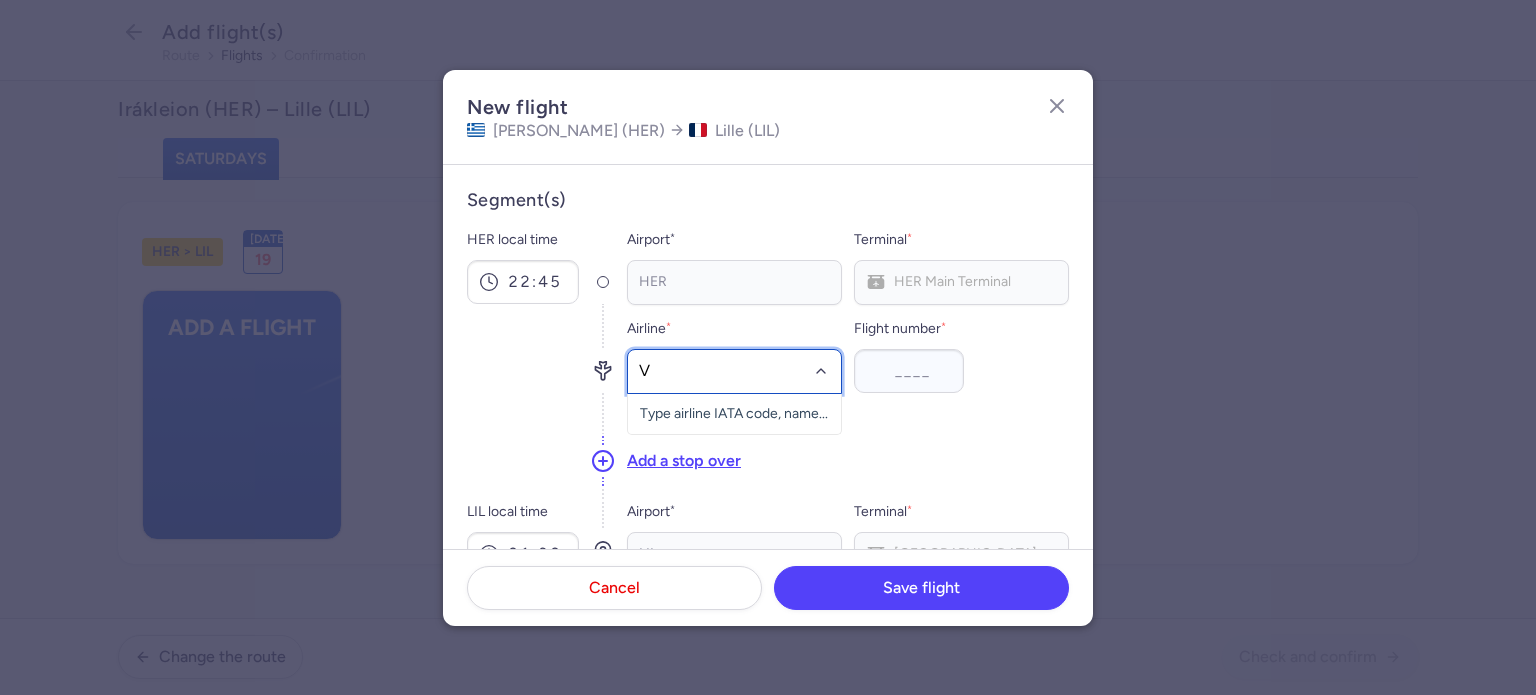 type on "V7" 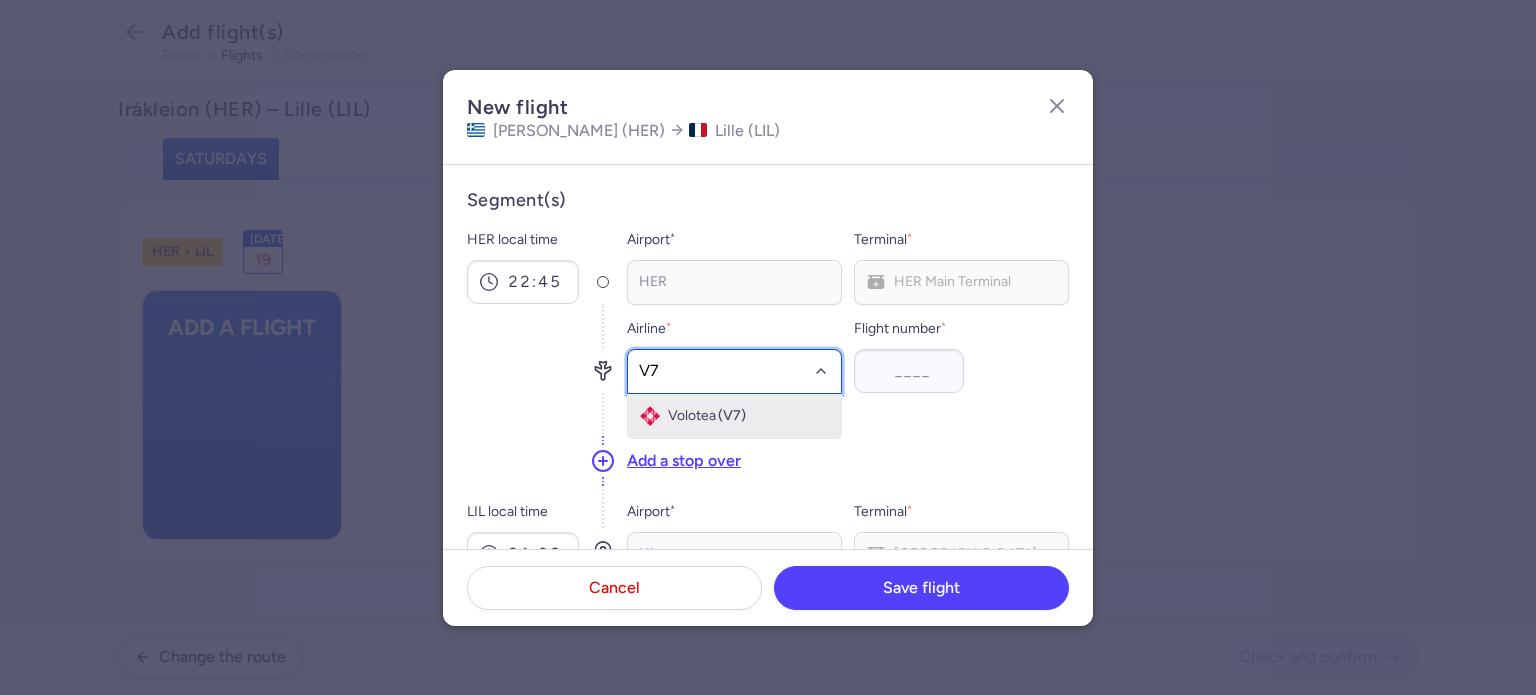 click on "(V7)" at bounding box center [732, 416] 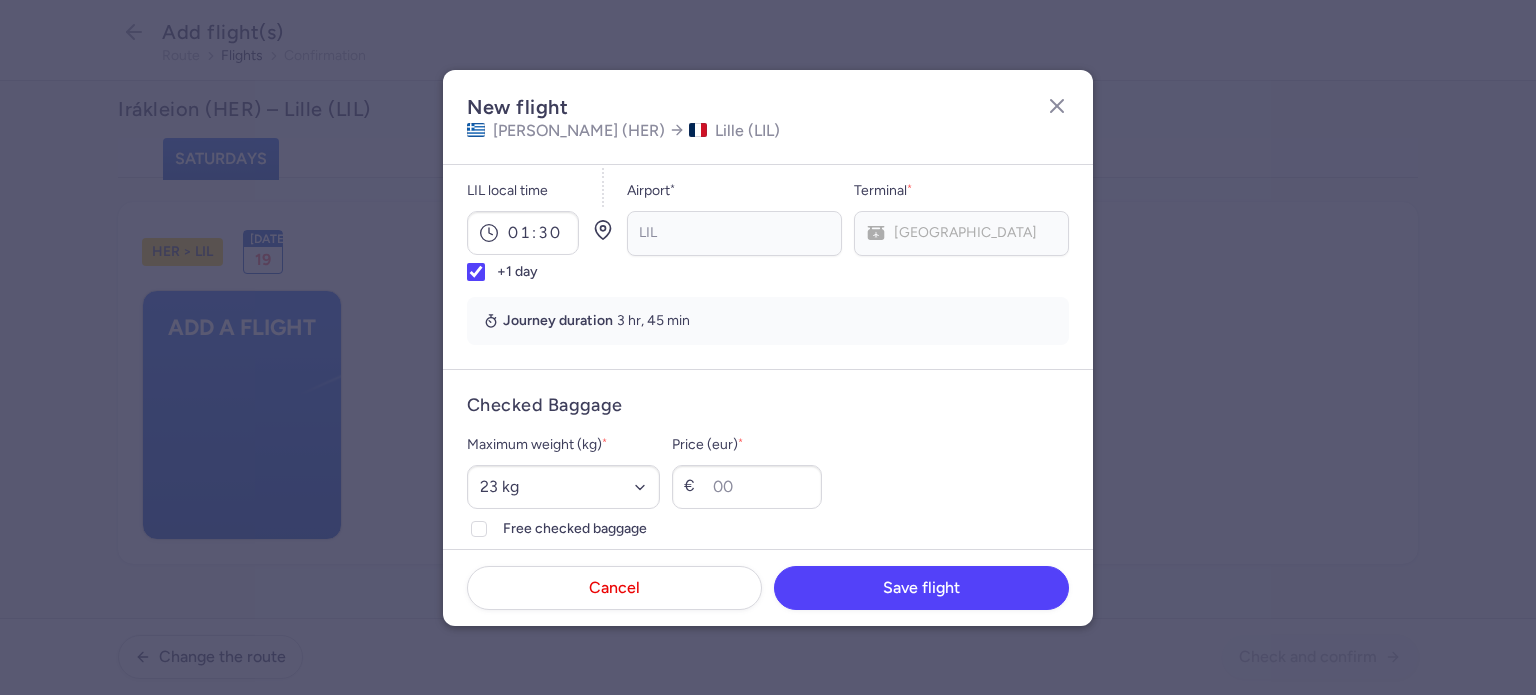 scroll, scrollTop: 500, scrollLeft: 0, axis: vertical 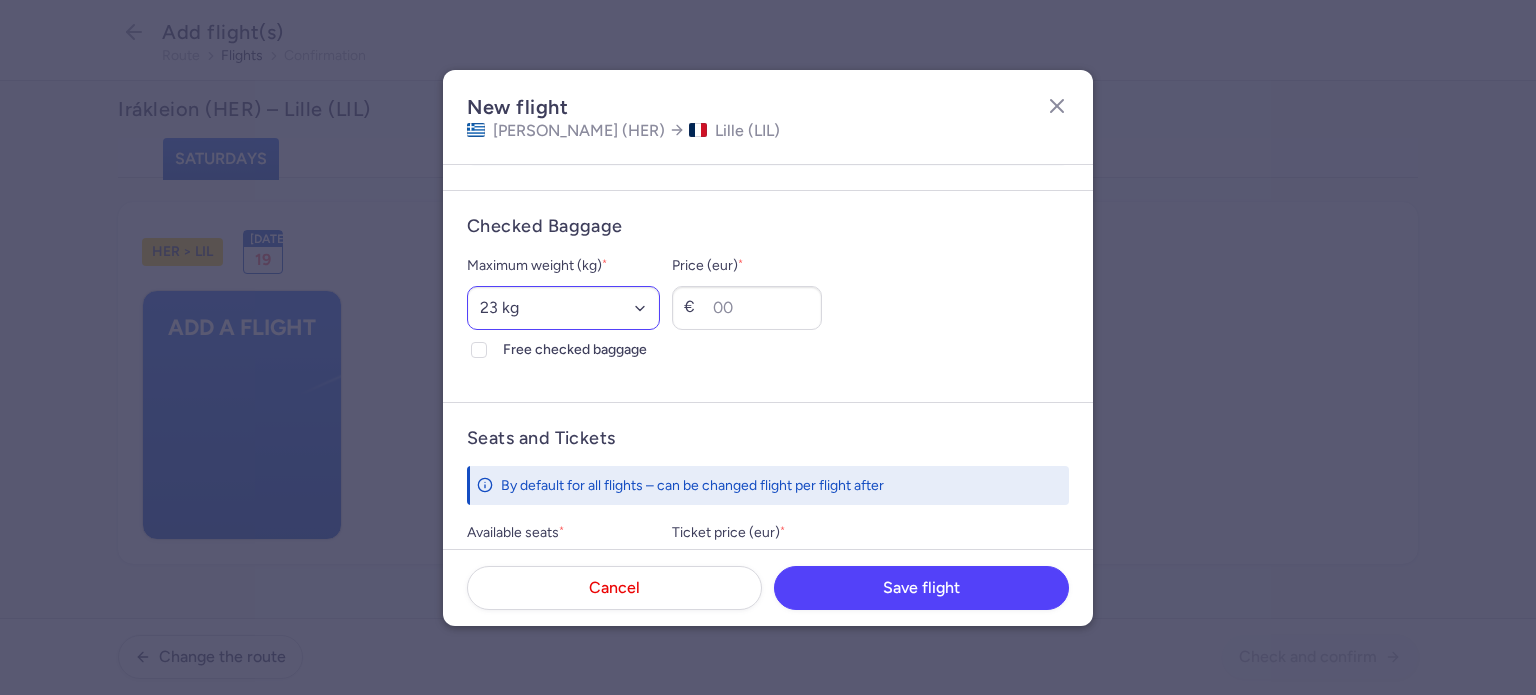 type on "2015" 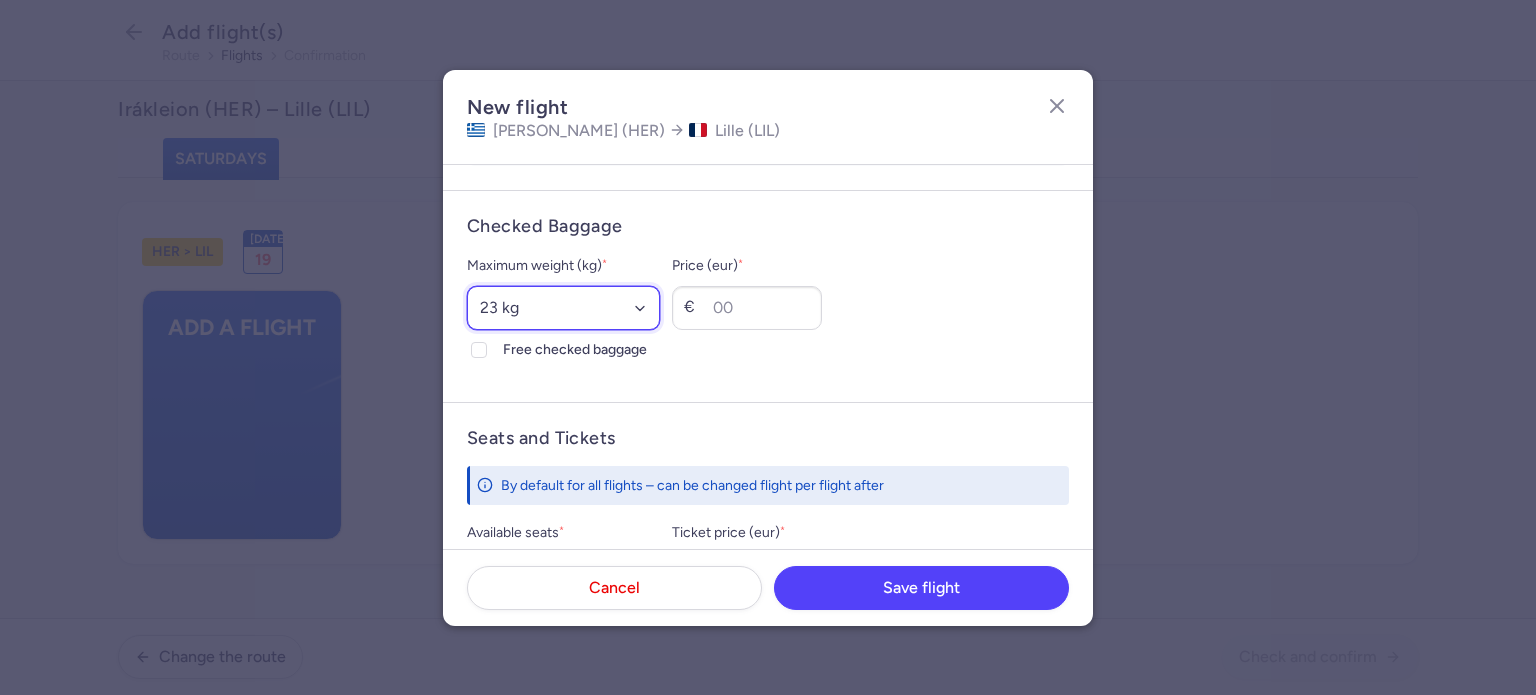 click on "Select an option 15 kg 16 kg 17 kg 18 kg 19 kg 20 kg 21 kg 22 kg 23 kg 24 kg 25 kg 26 kg 27 kg 28 kg 29 kg 30 kg 31 kg 32 kg 33 kg 34 kg 35 kg" at bounding box center (563, 308) 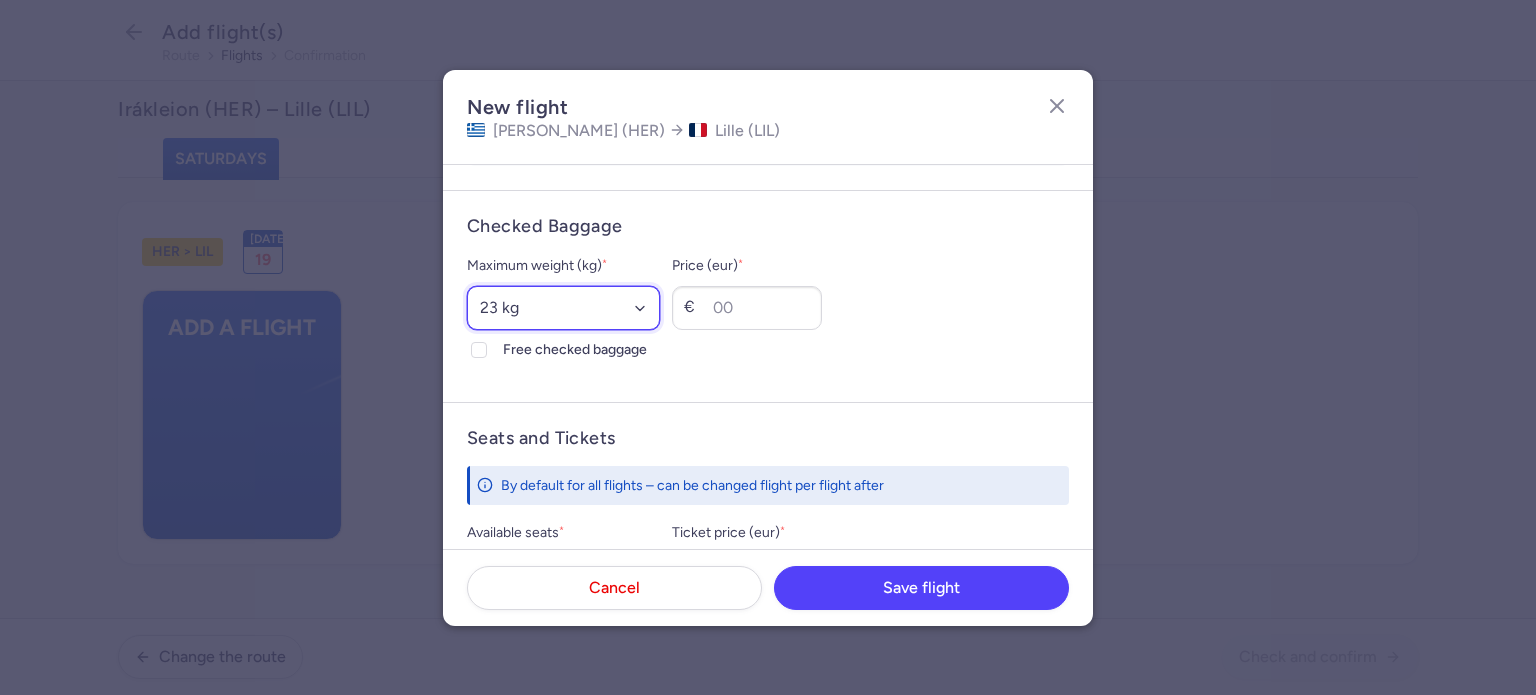 select on "20" 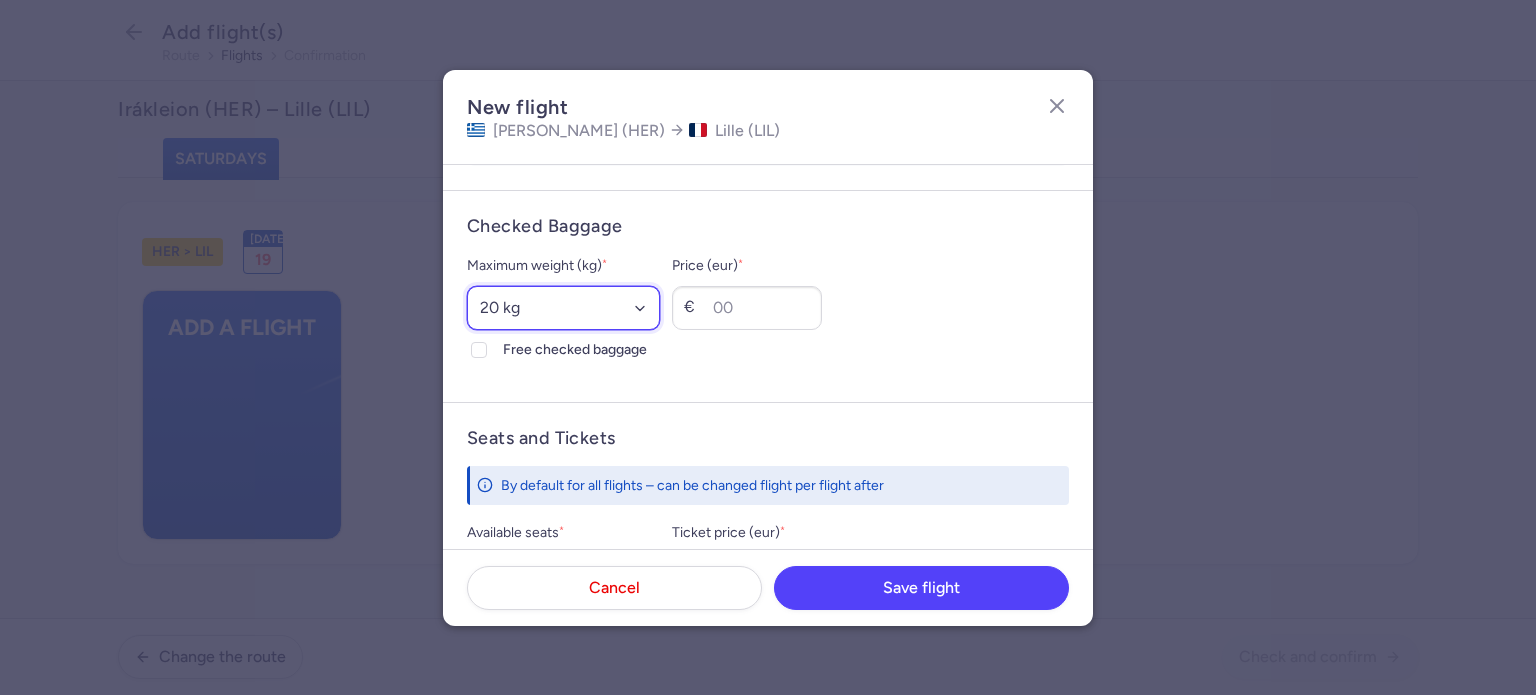 click on "Select an option 15 kg 16 kg 17 kg 18 kg 19 kg 20 kg 21 kg 22 kg 23 kg 24 kg 25 kg 26 kg 27 kg 28 kg 29 kg 30 kg 31 kg 32 kg 33 kg 34 kg 35 kg" at bounding box center (563, 308) 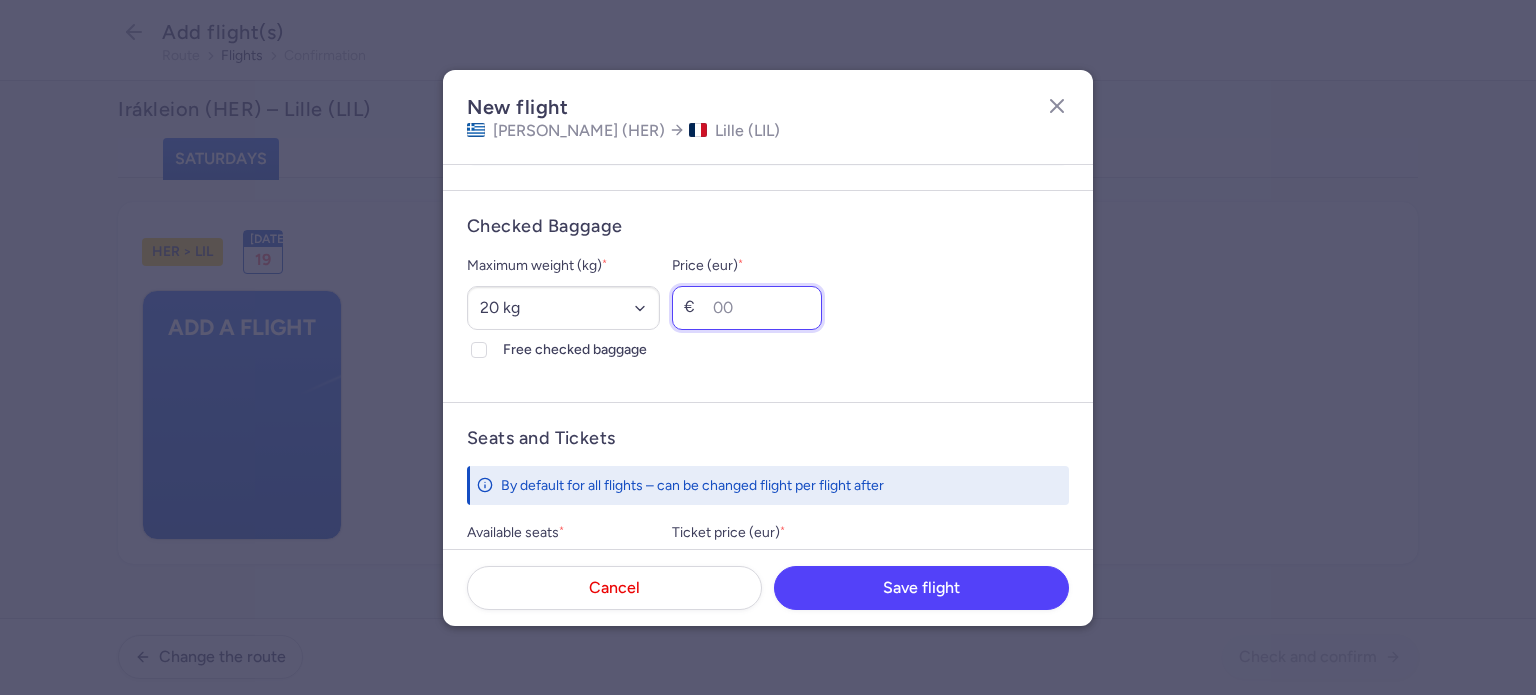 click on "Price (eur)  *" at bounding box center [747, 308] 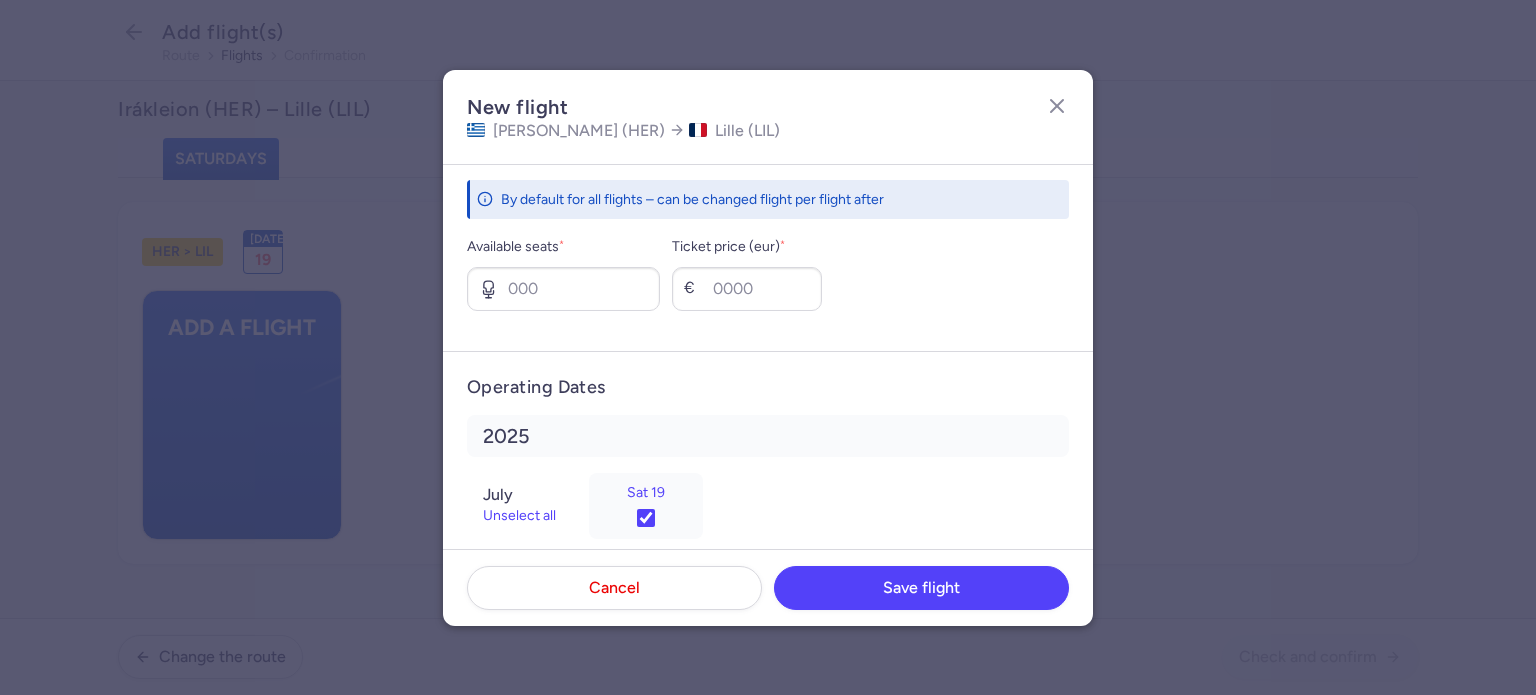 scroll, scrollTop: 800, scrollLeft: 0, axis: vertical 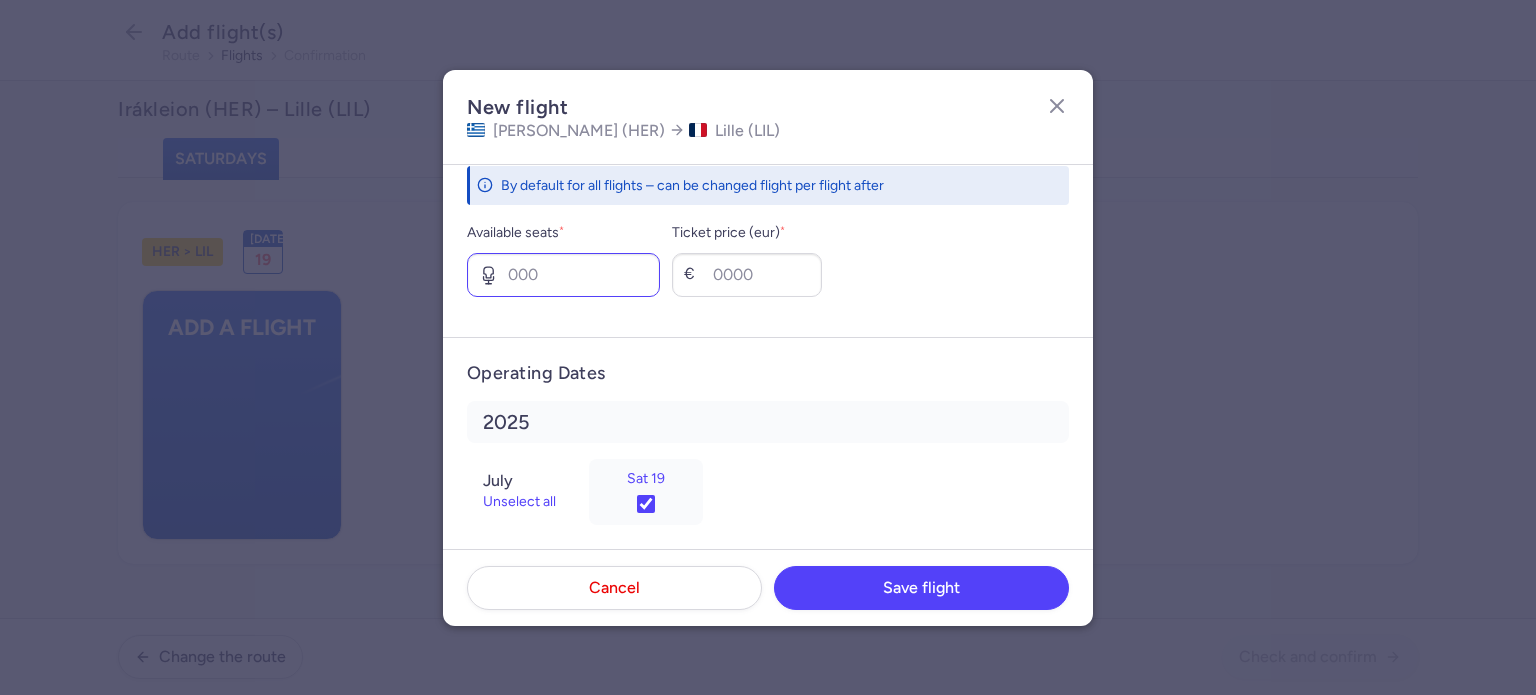type on "40" 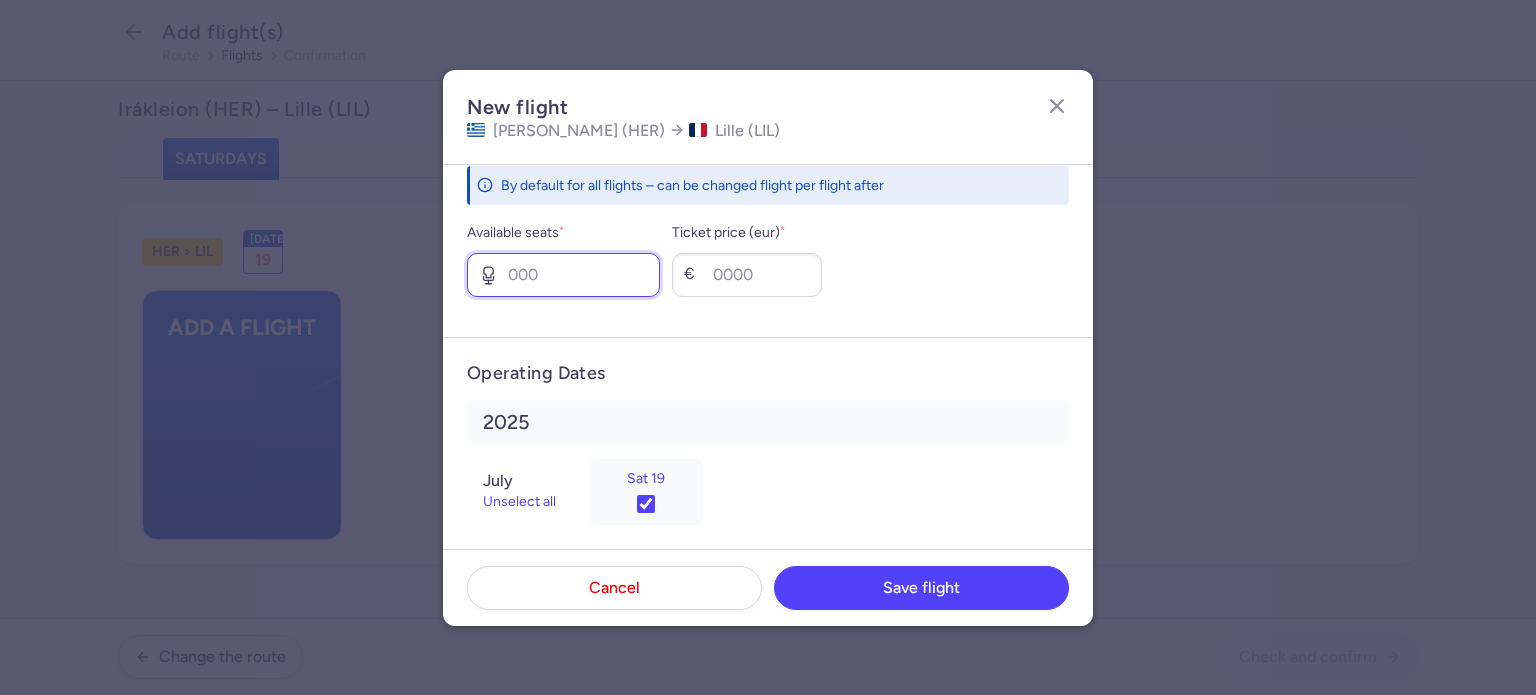click on "Available seats  *" at bounding box center [563, 275] 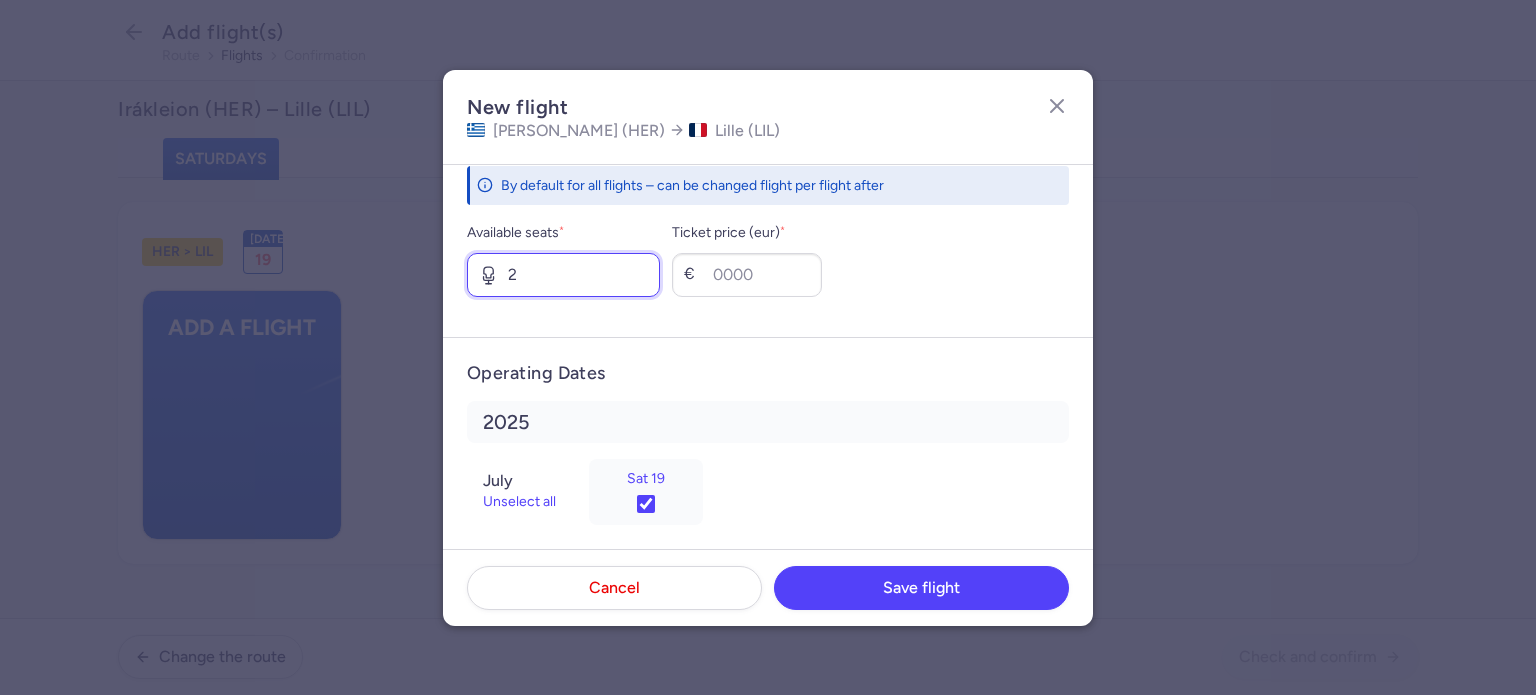 type on "2" 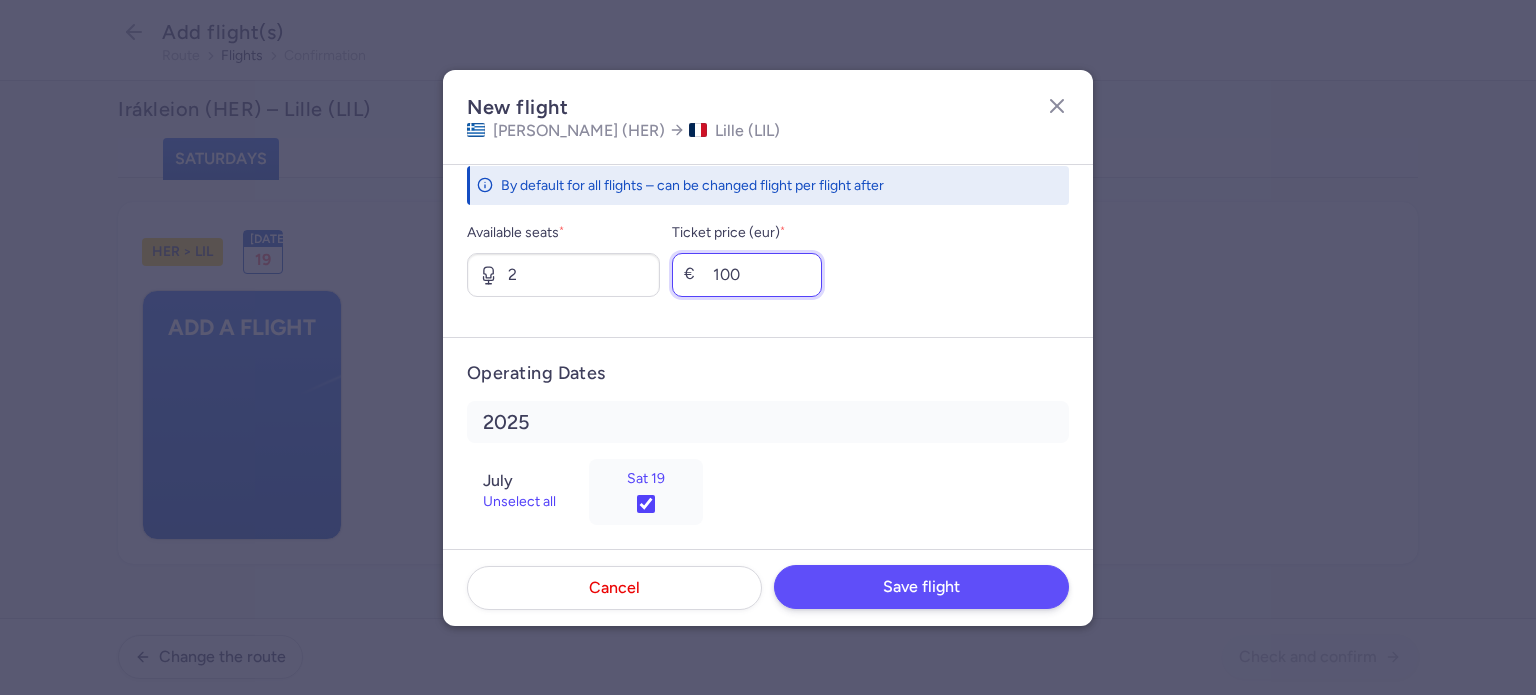 type on "100" 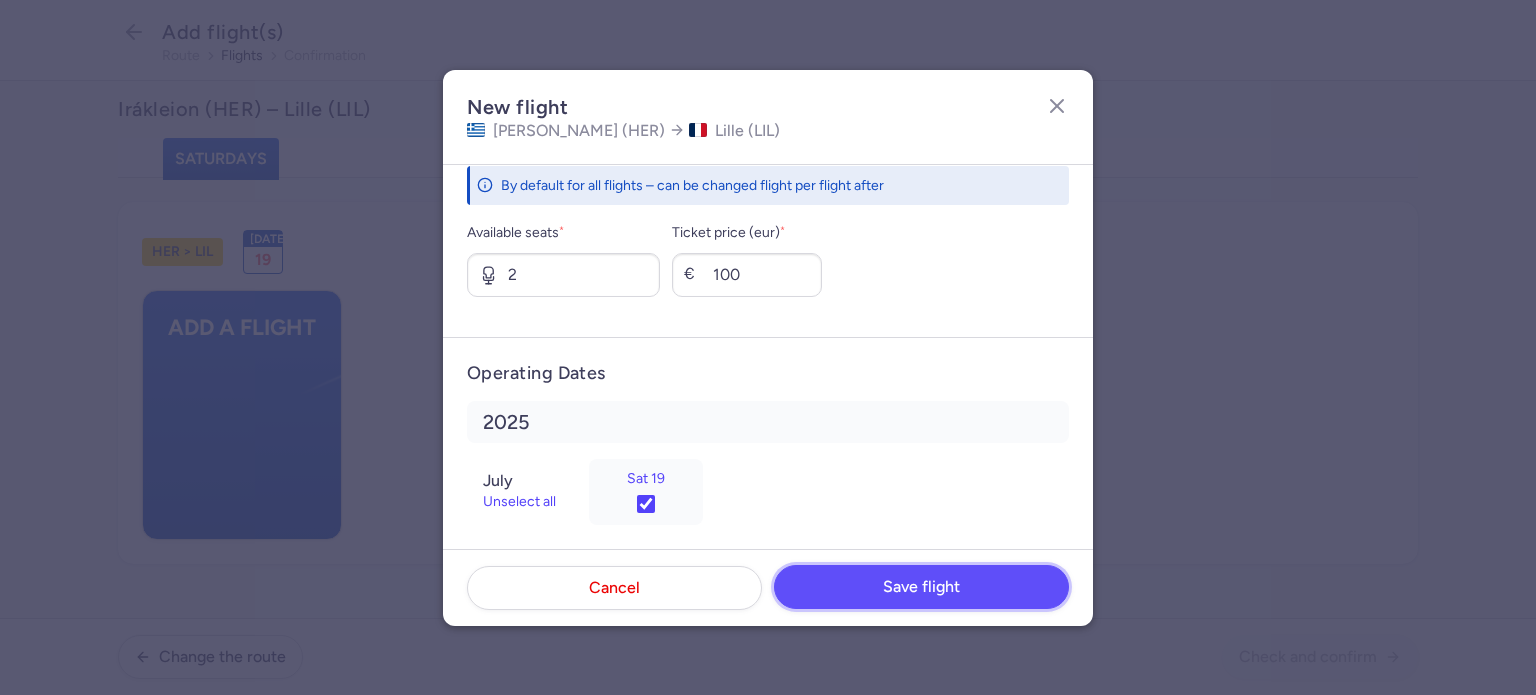 click on "Save flight" at bounding box center (921, 587) 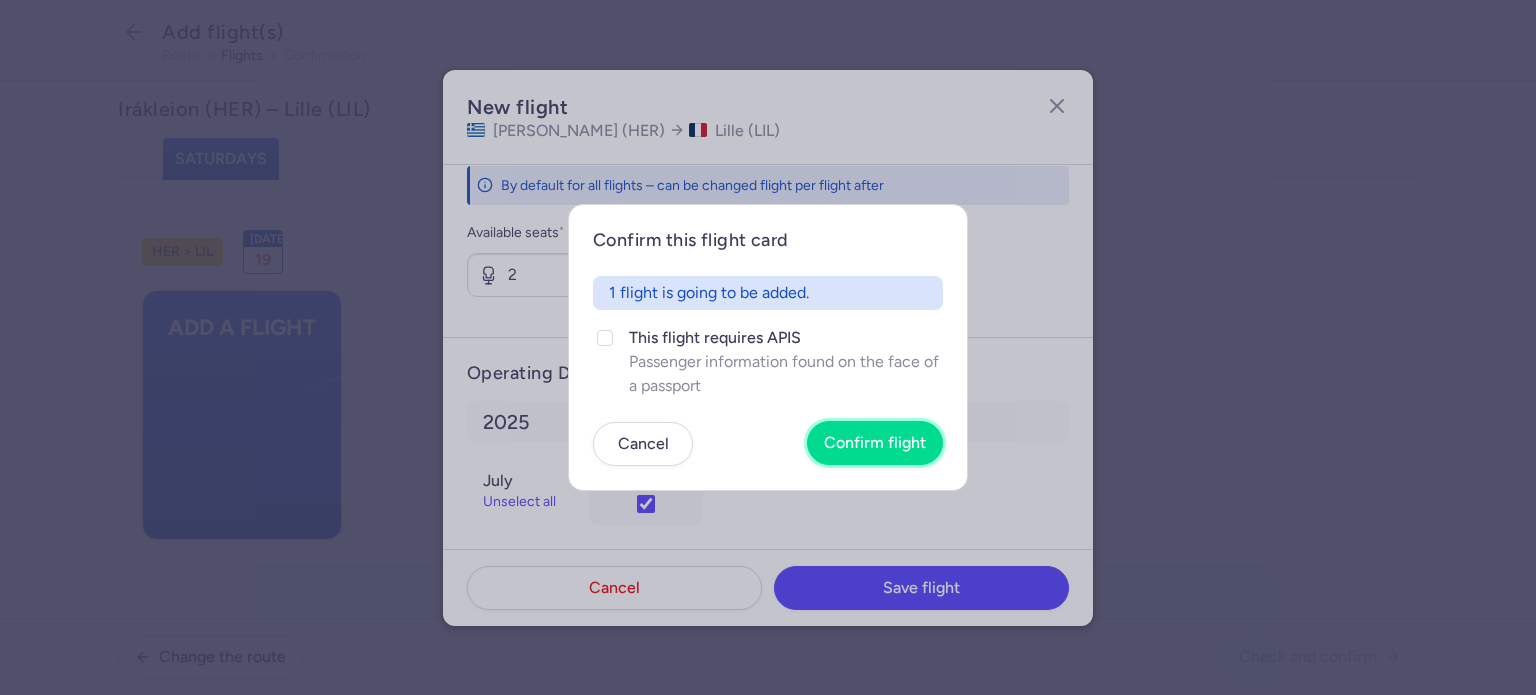 click on "Confirm flight" at bounding box center (875, 443) 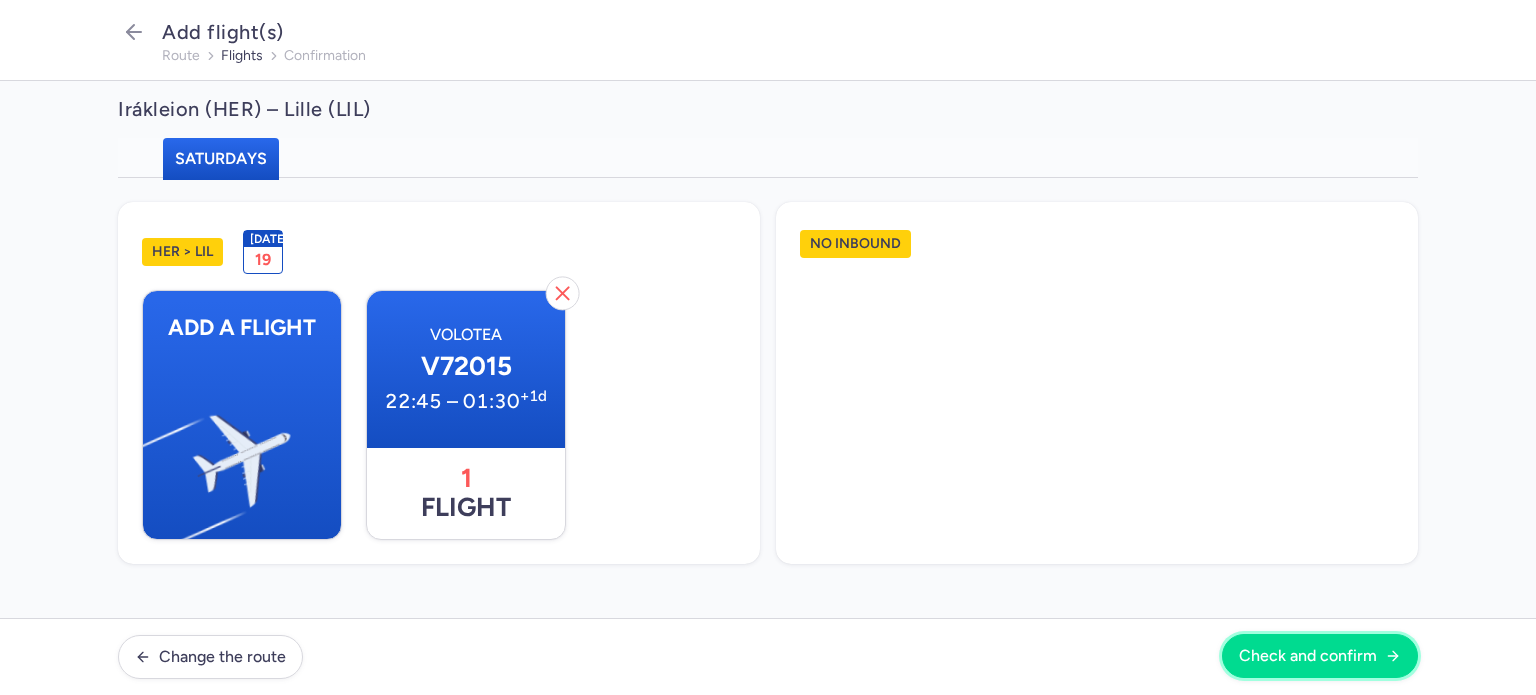 click on "Check and confirm" at bounding box center (1320, 656) 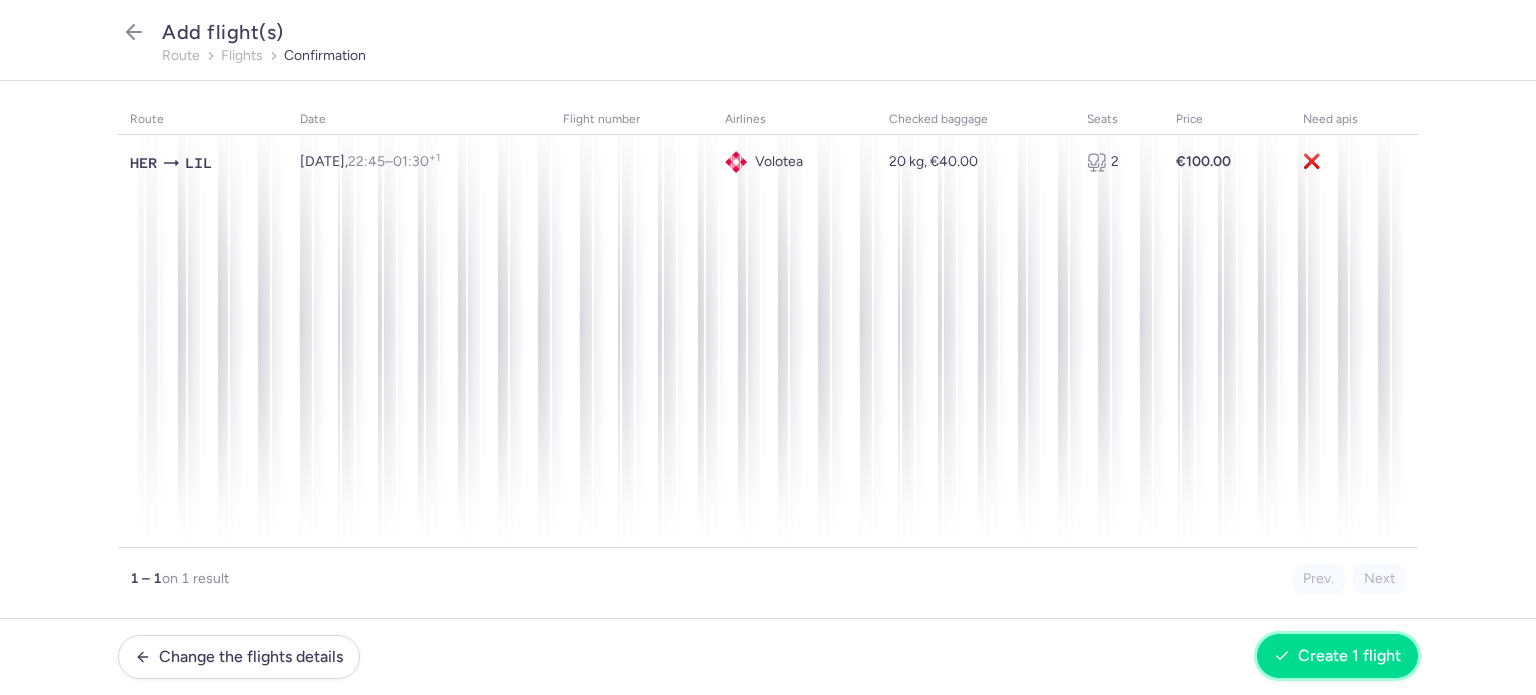 click on "Create 1 flight" at bounding box center (1349, 656) 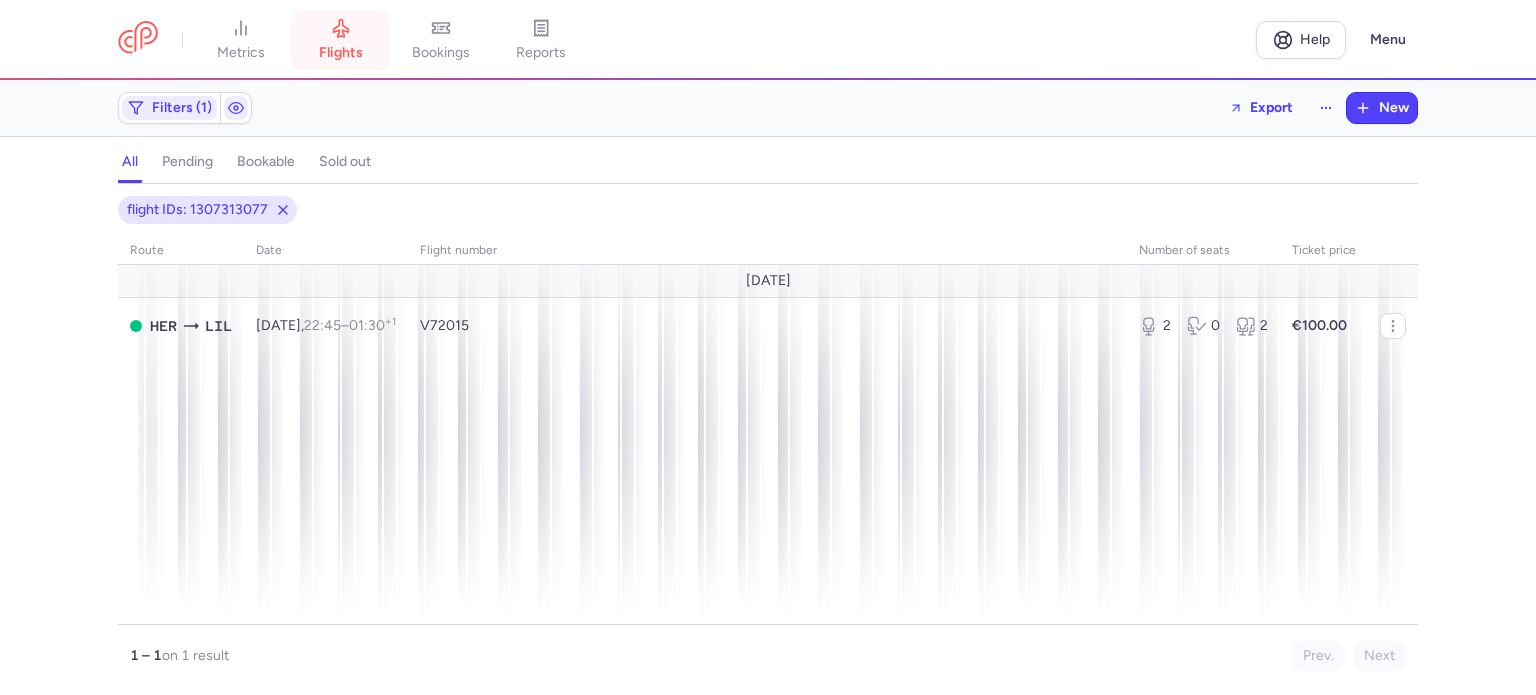 click on "flights" at bounding box center [341, 53] 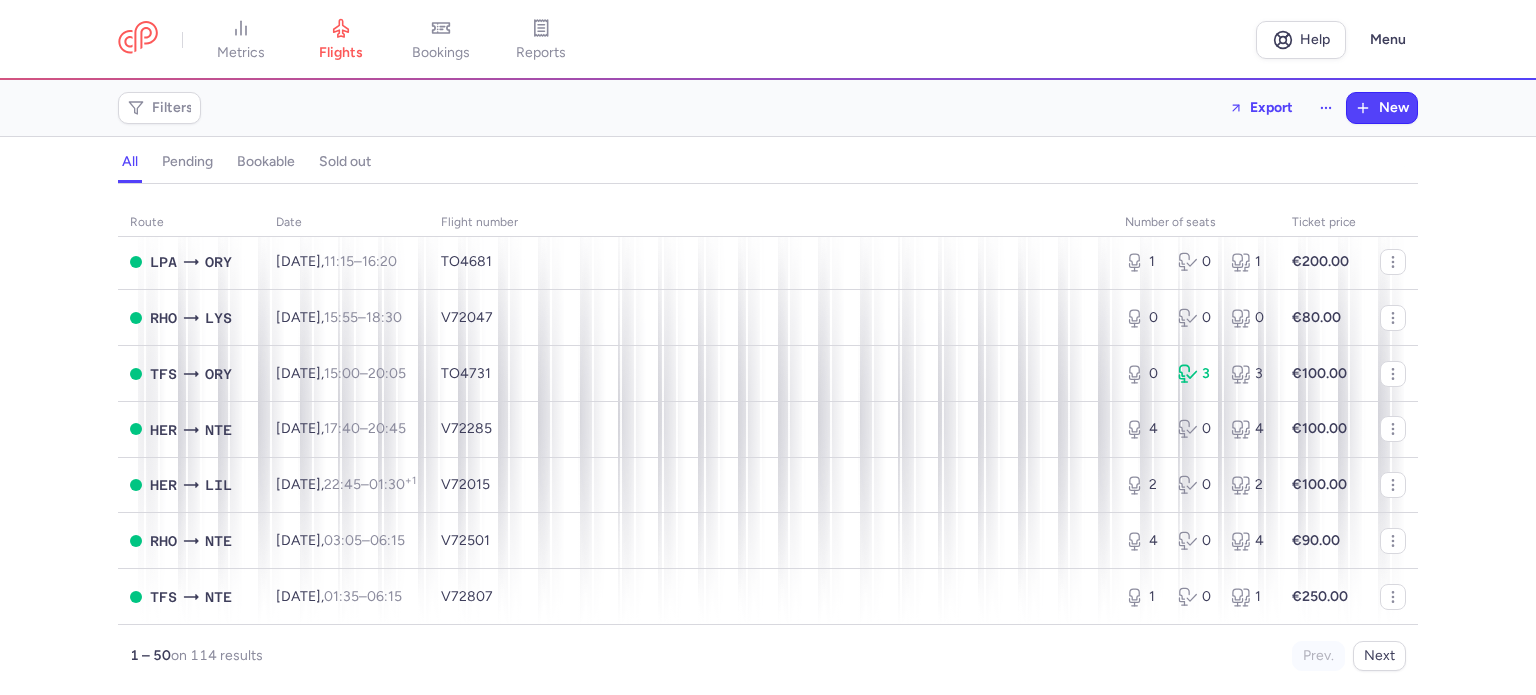 scroll, scrollTop: 2000, scrollLeft: 0, axis: vertical 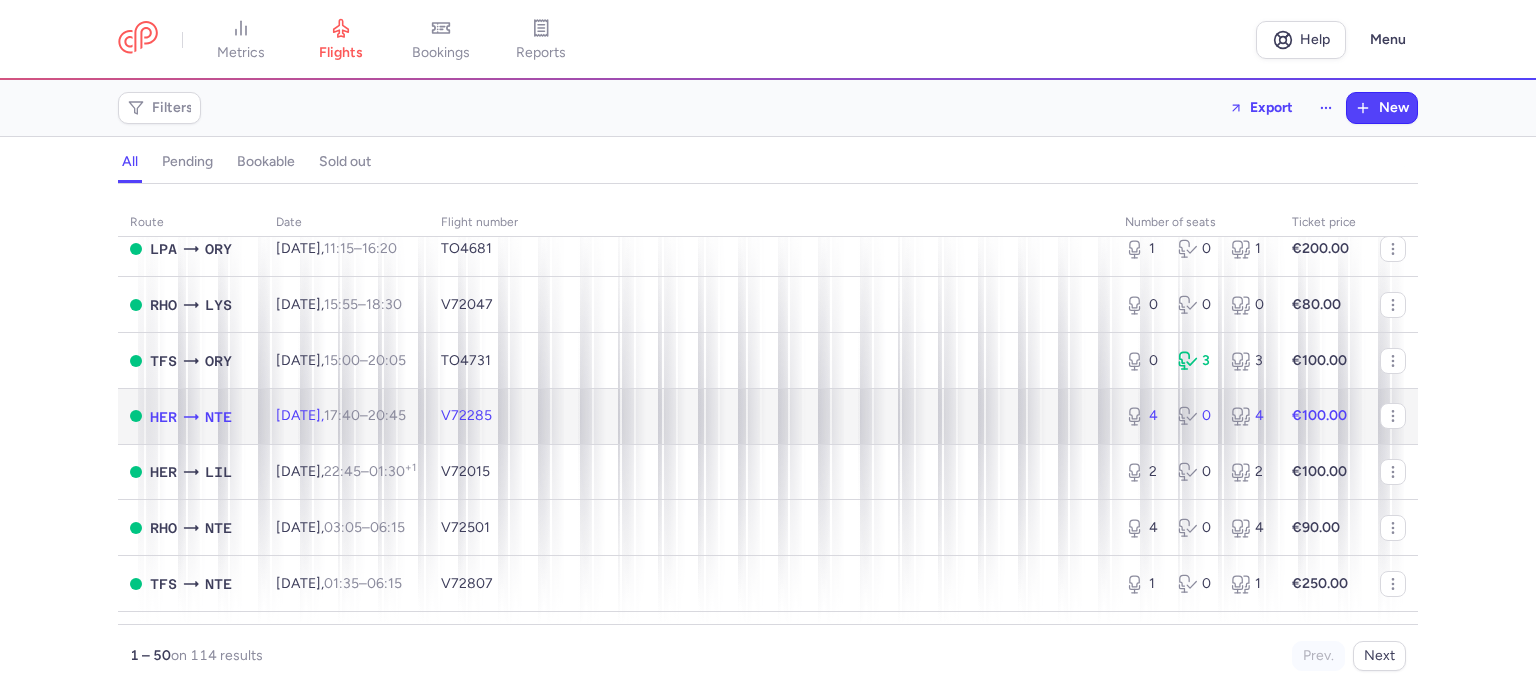 click on "[DATE]  17:40  –  20:45  +0" 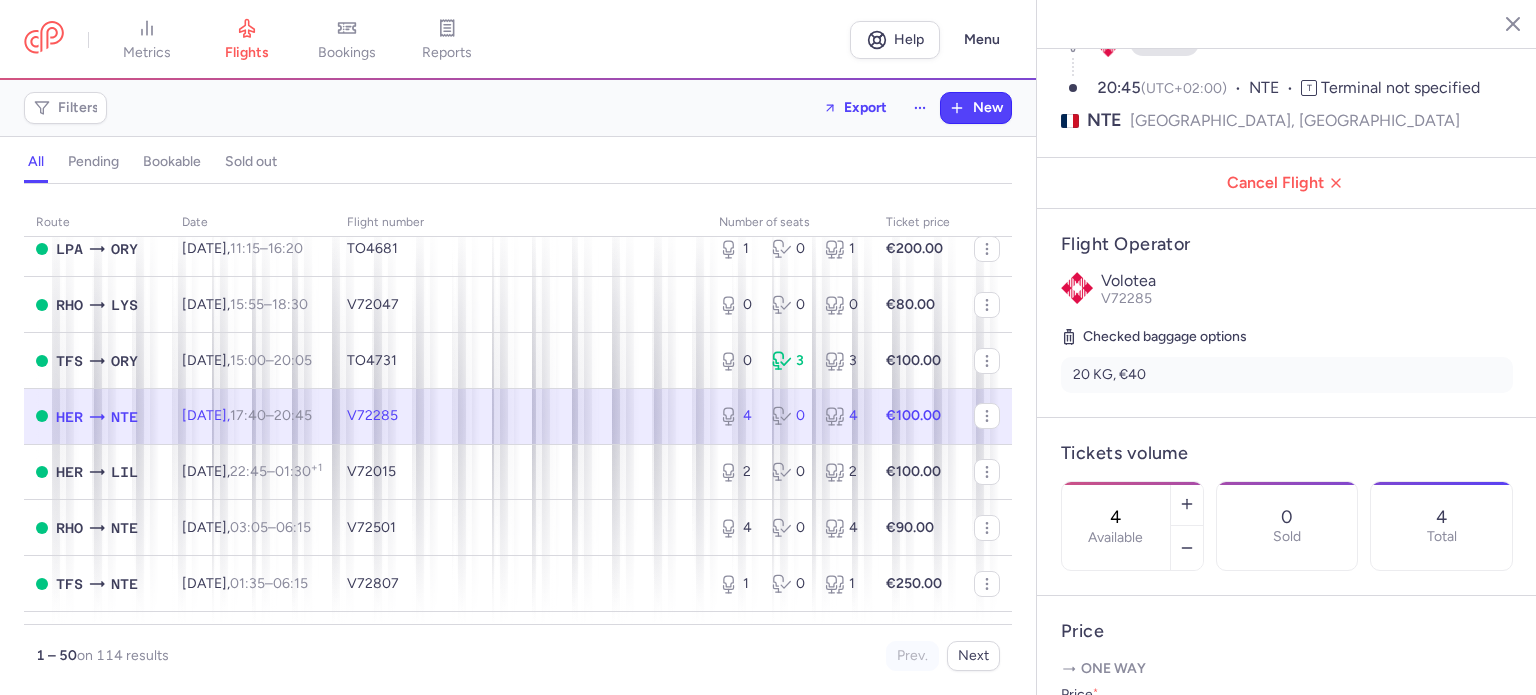 scroll, scrollTop: 500, scrollLeft: 0, axis: vertical 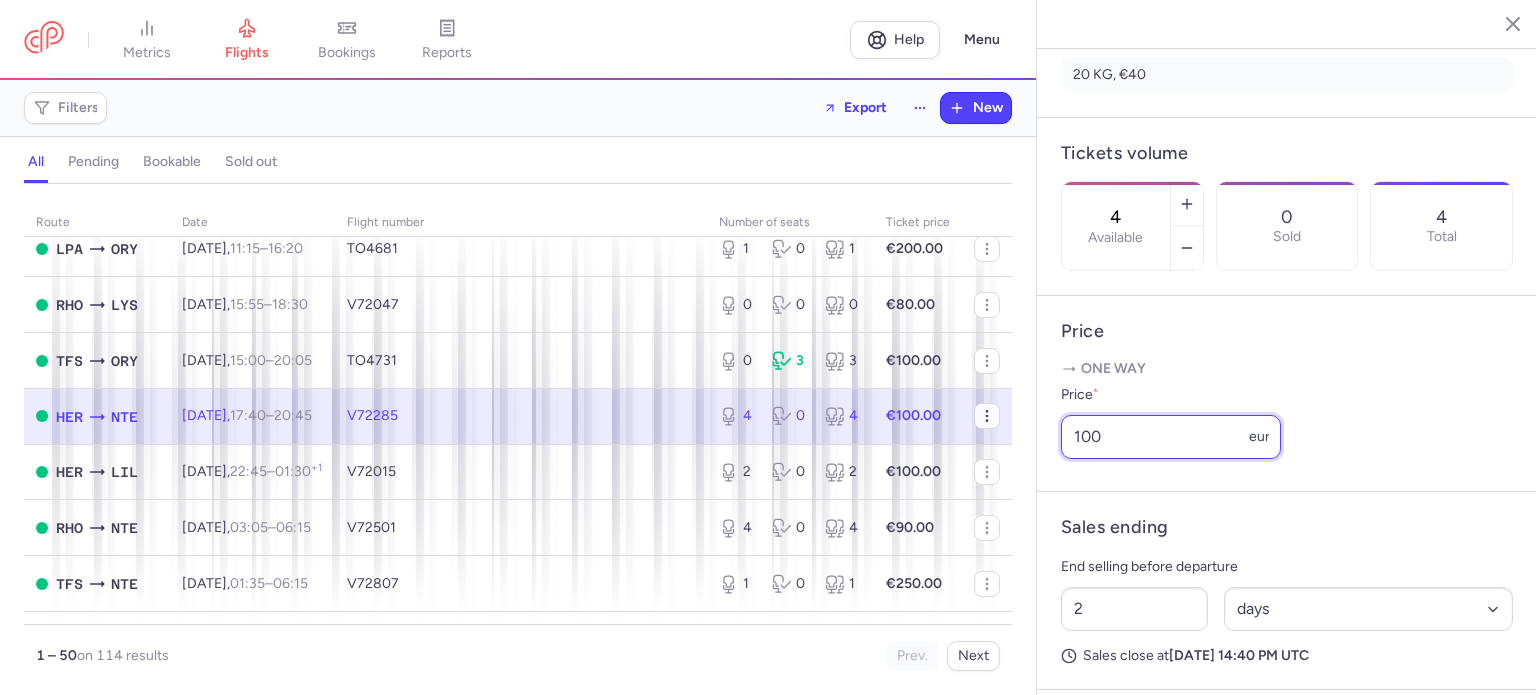 drag, startPoint x: 1141, startPoint y: 496, endPoint x: 970, endPoint y: 475, distance: 172.28465 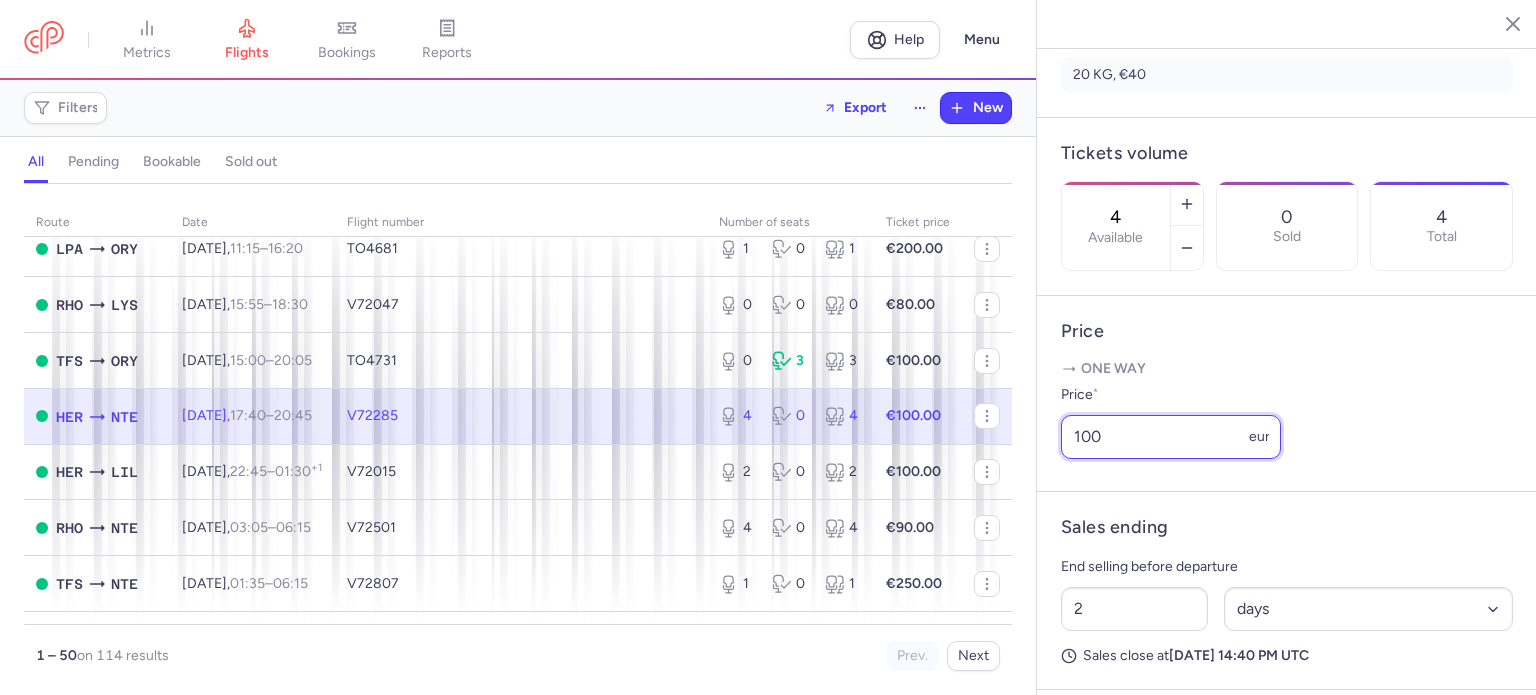 click on "100" at bounding box center [1171, 437] 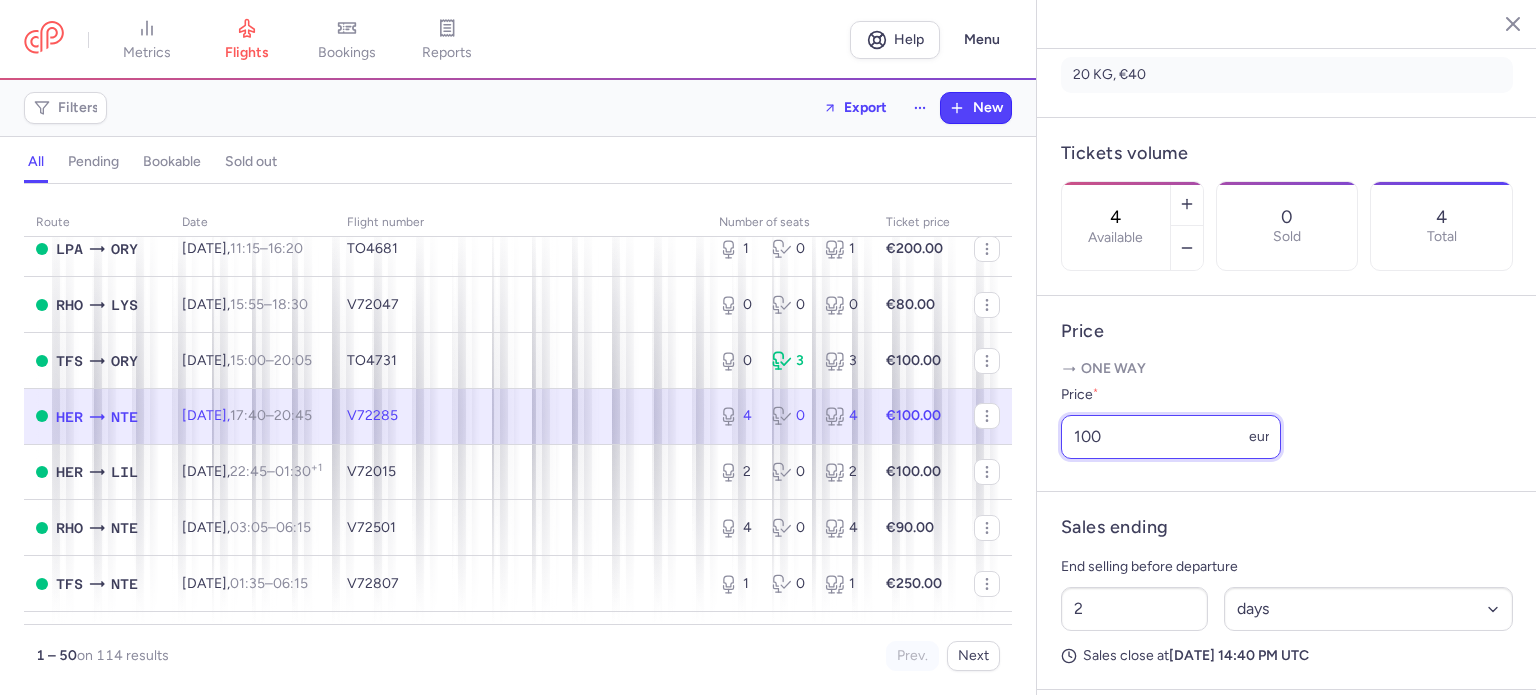 drag, startPoint x: 1160, startPoint y: 479, endPoint x: 1000, endPoint y: 478, distance: 160.00313 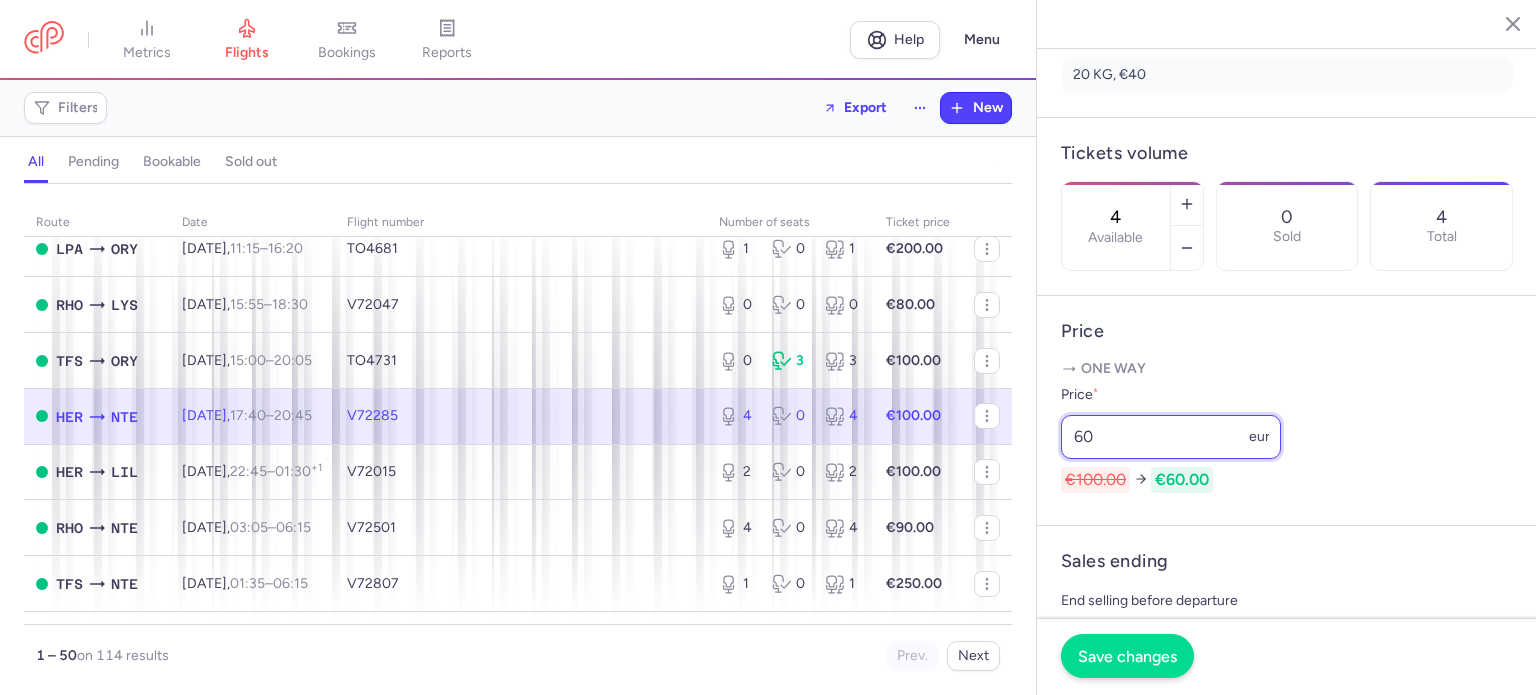 type on "60" 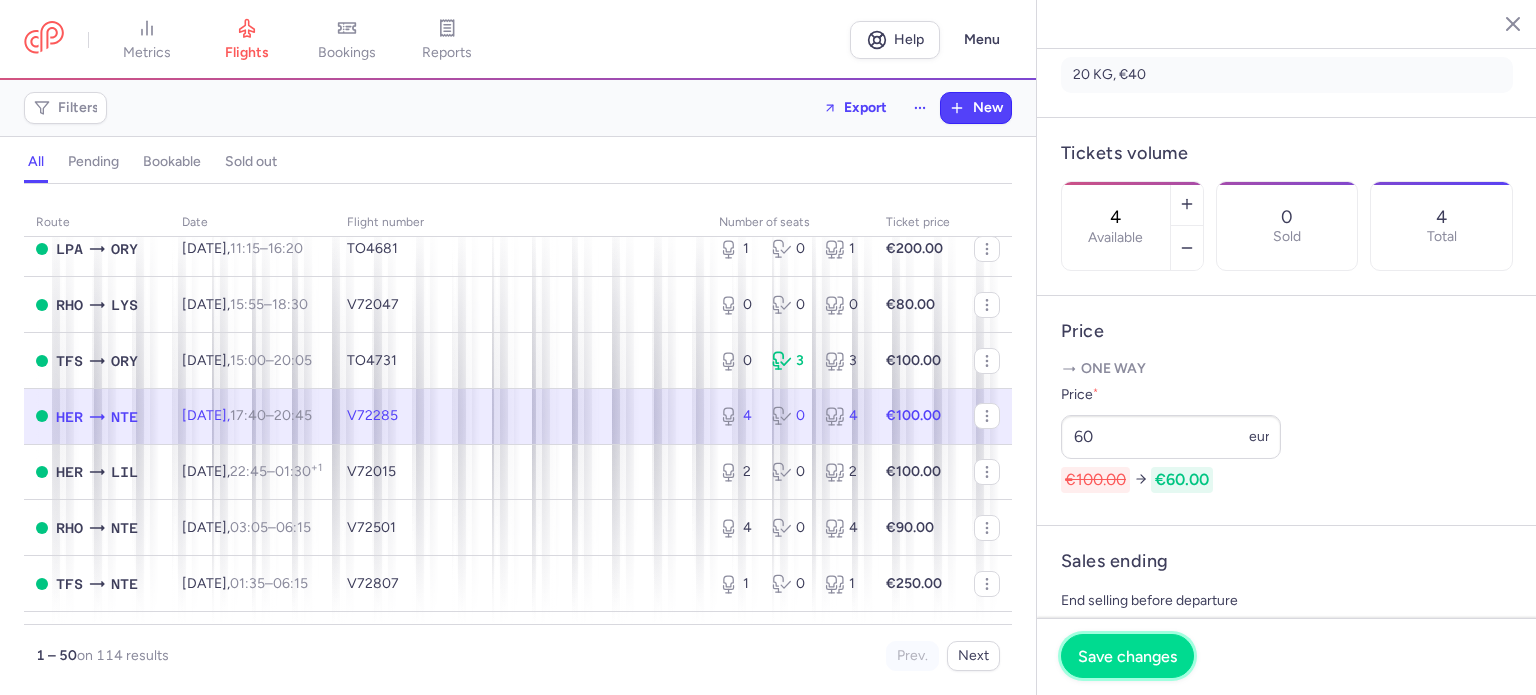 click on "Save changes" at bounding box center [1127, 656] 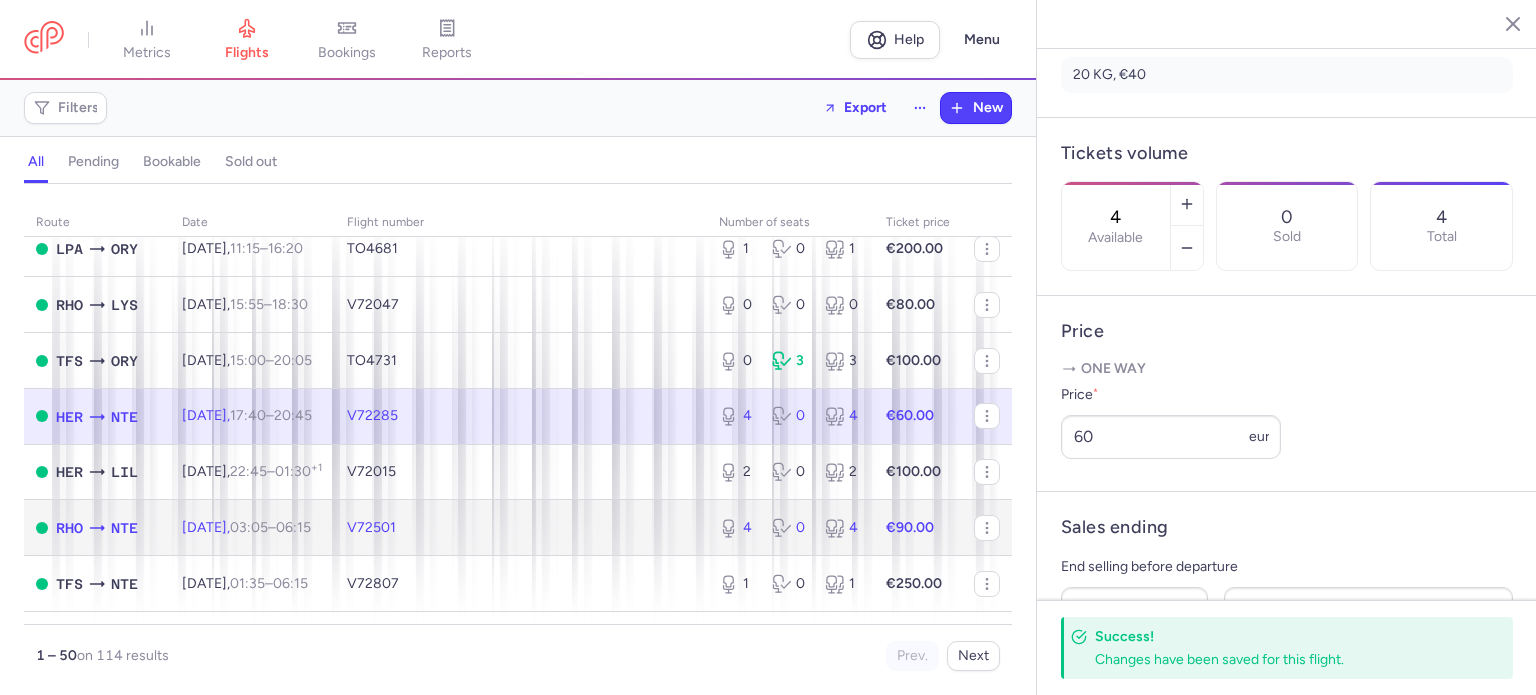 drag, startPoint x: 184, startPoint y: 583, endPoint x: 251, endPoint y: 586, distance: 67.06713 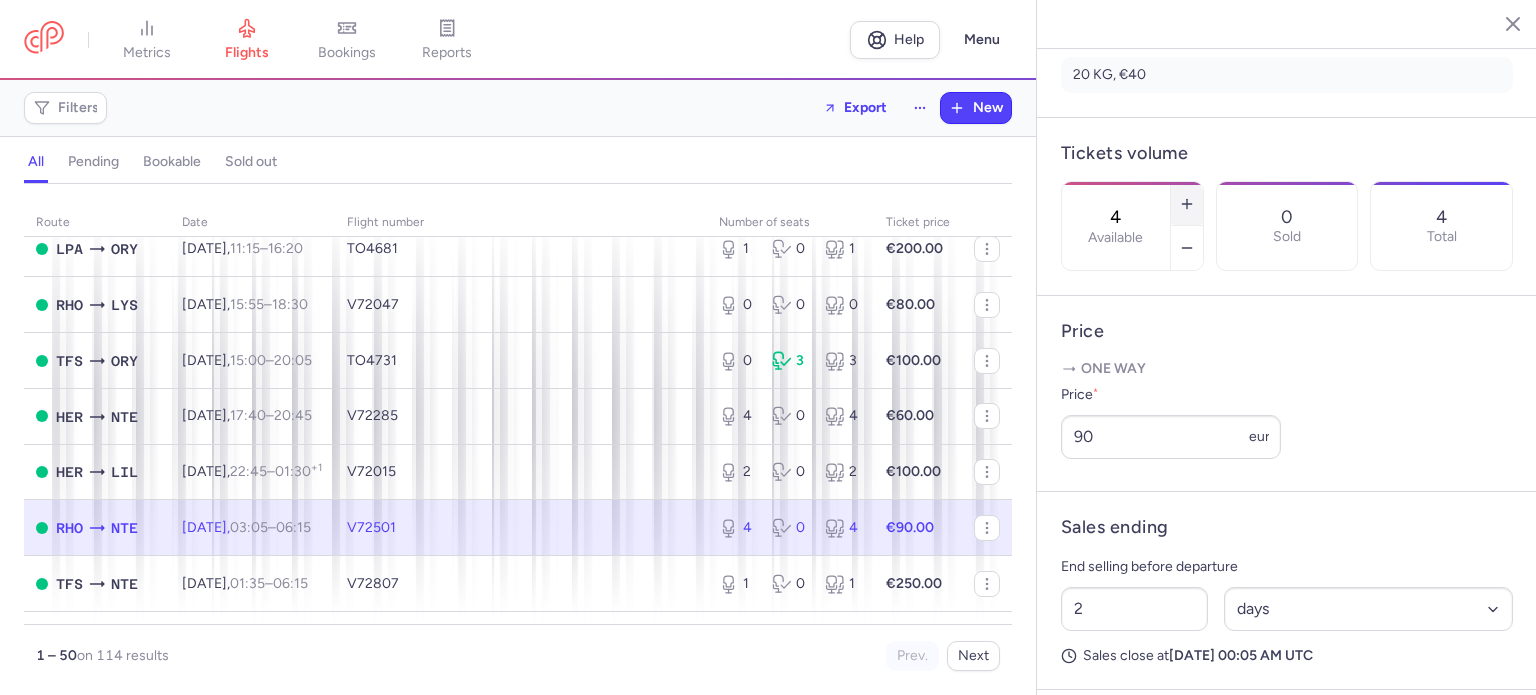 click at bounding box center [1187, 204] 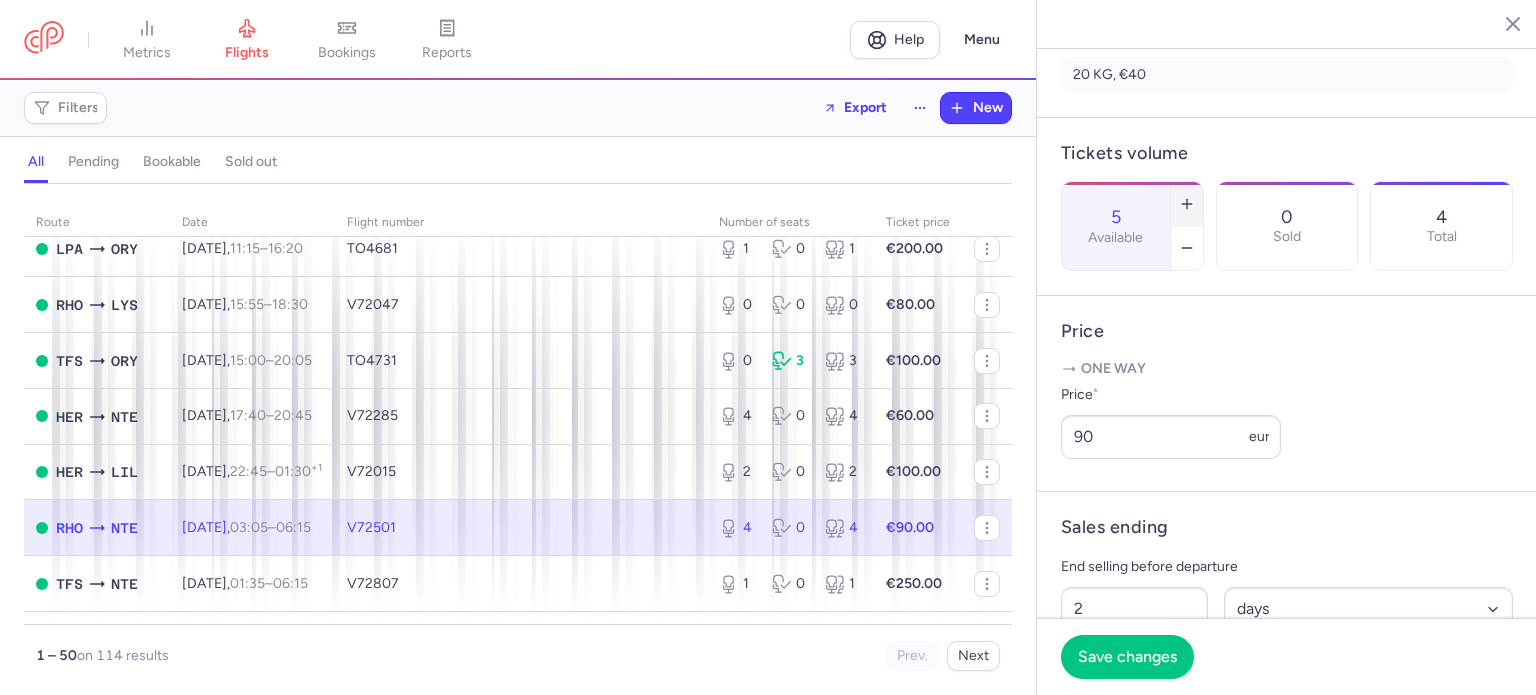 click at bounding box center (1187, 204) 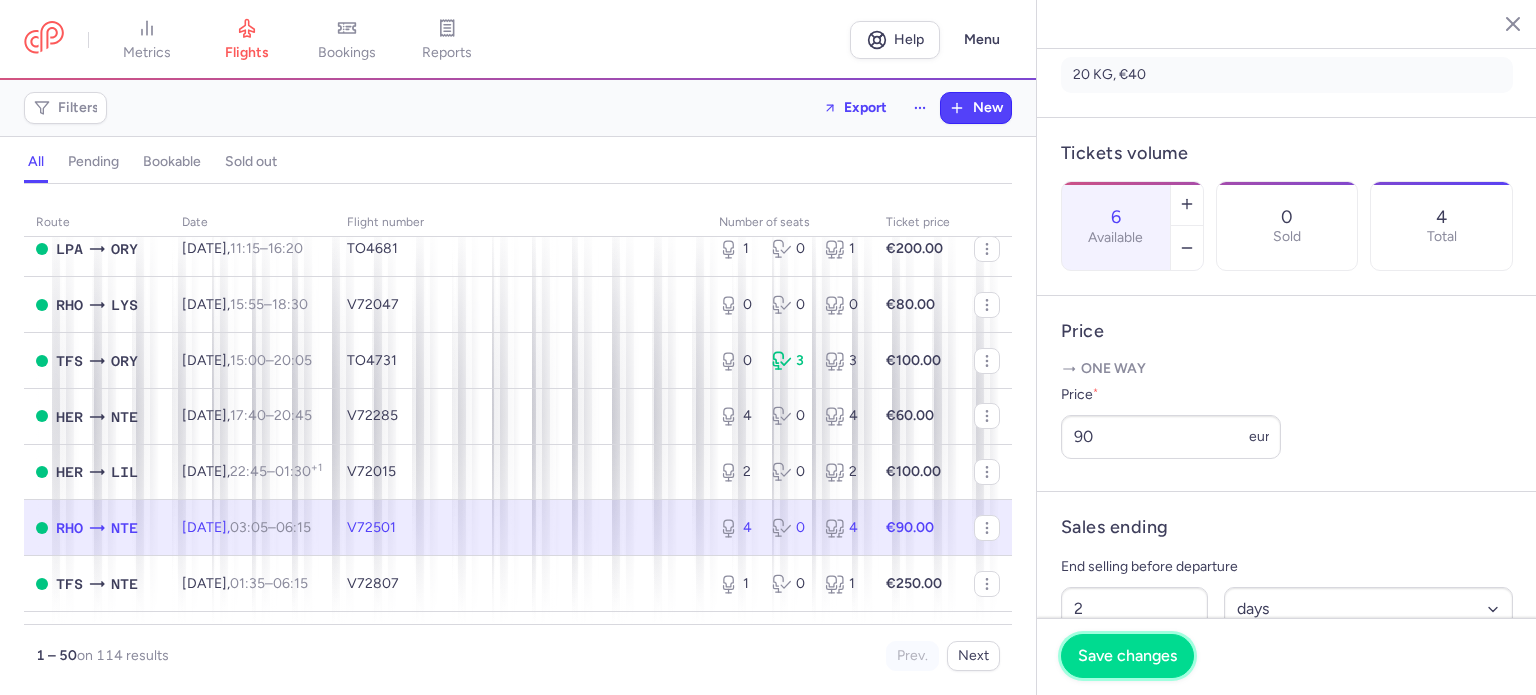 click on "Save changes" at bounding box center [1127, 656] 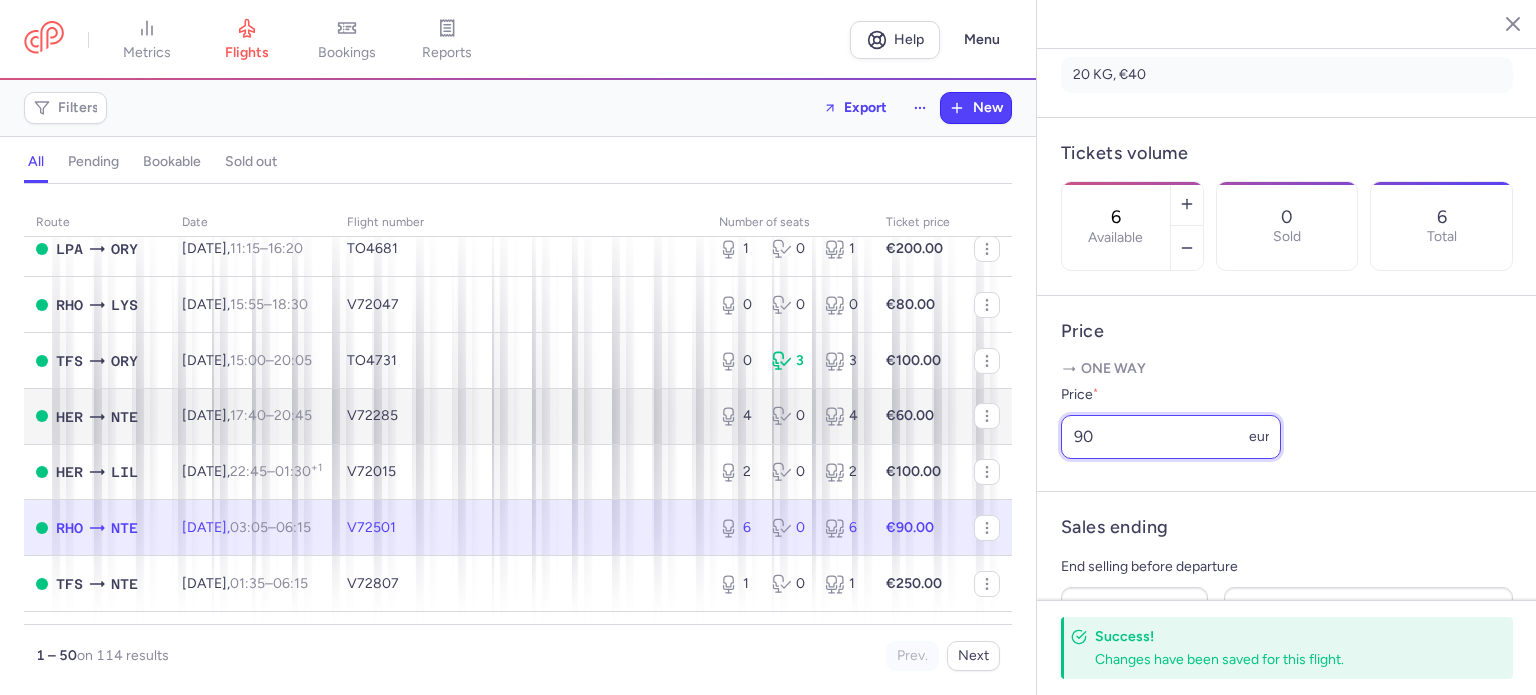 drag, startPoint x: 1133, startPoint y: 498, endPoint x: 984, endPoint y: 475, distance: 150.76472 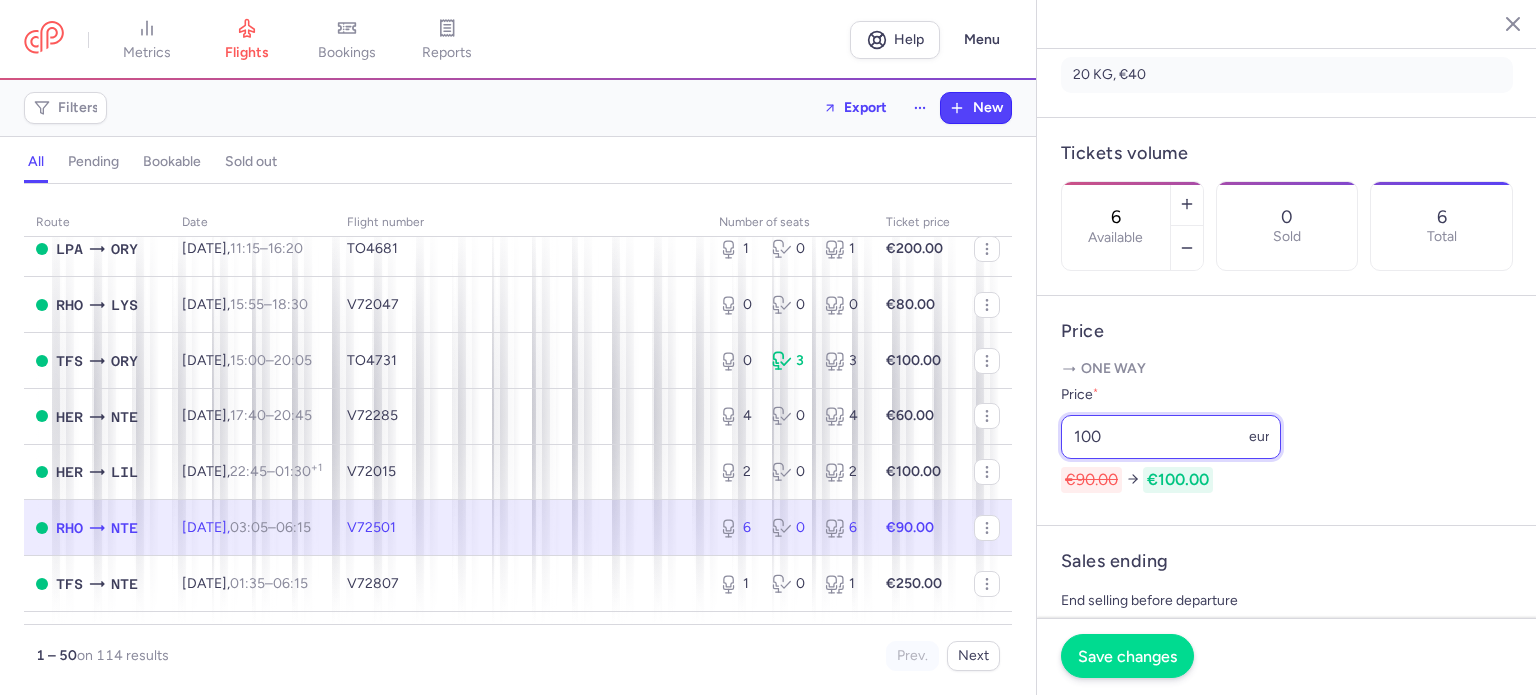 type on "100" 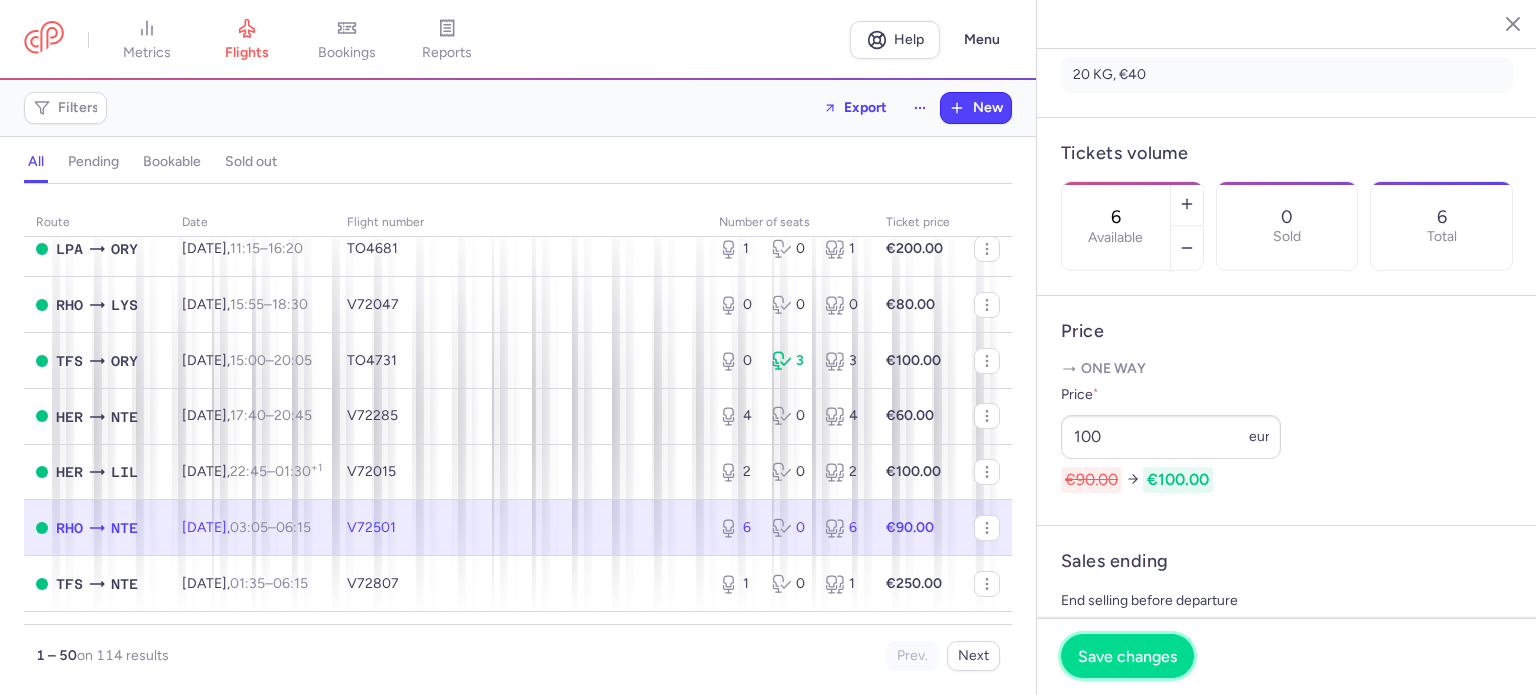 click on "Save changes" at bounding box center (1127, 656) 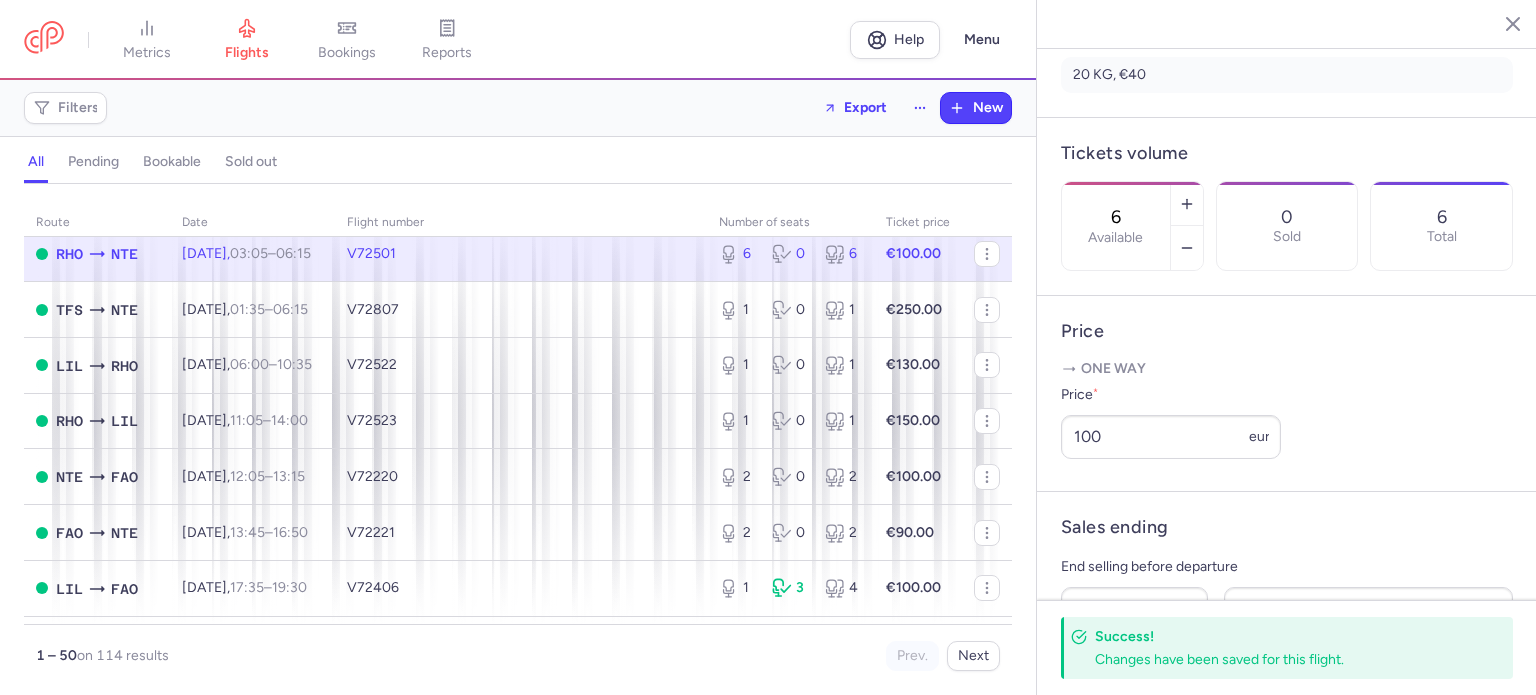 scroll, scrollTop: 2300, scrollLeft: 0, axis: vertical 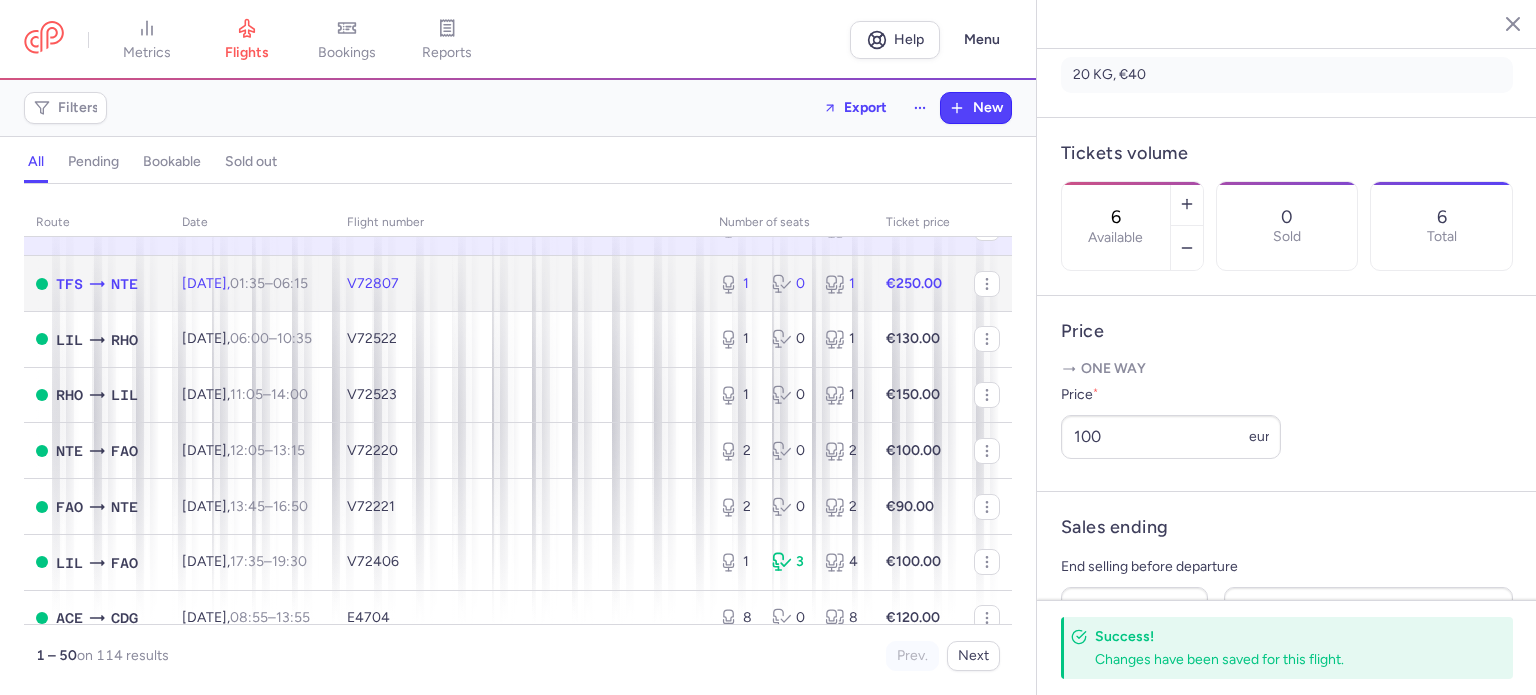 click on "1 0 1" 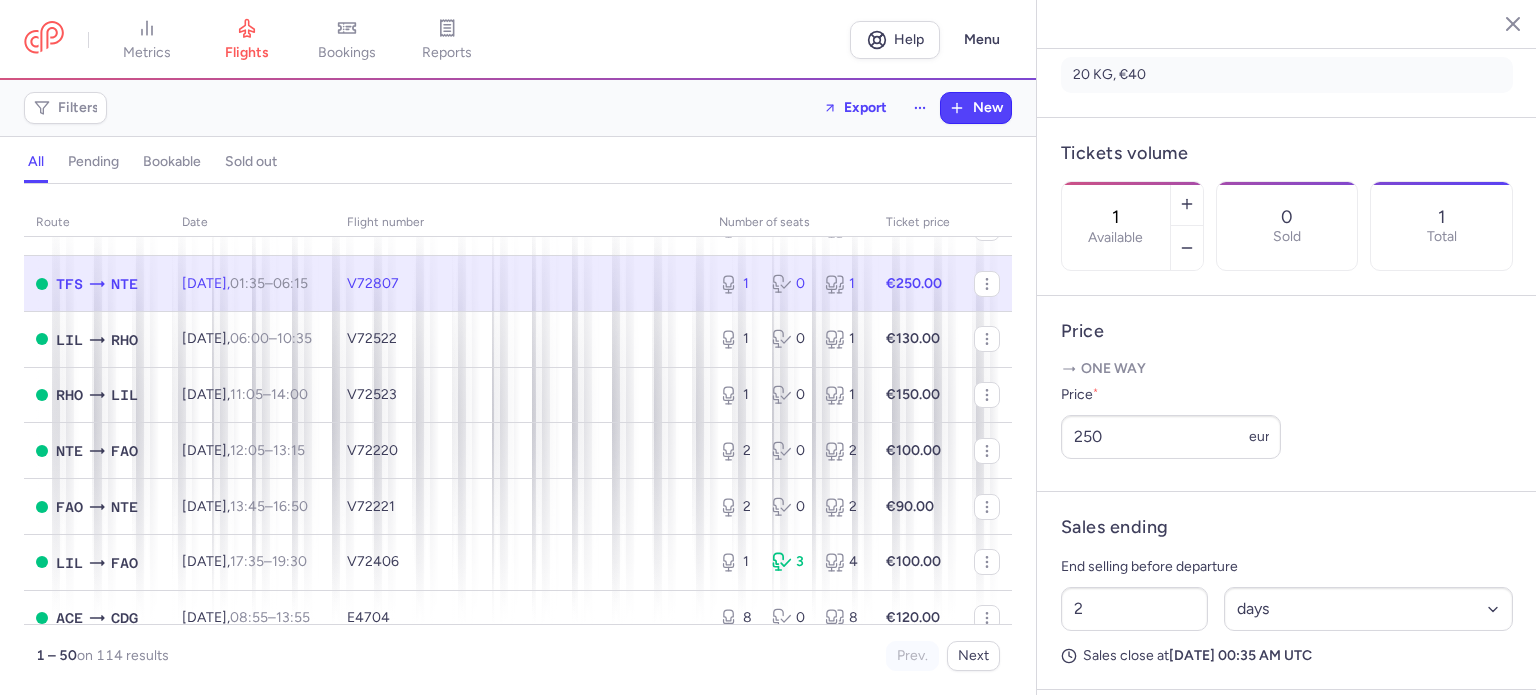 click on "€250.00" 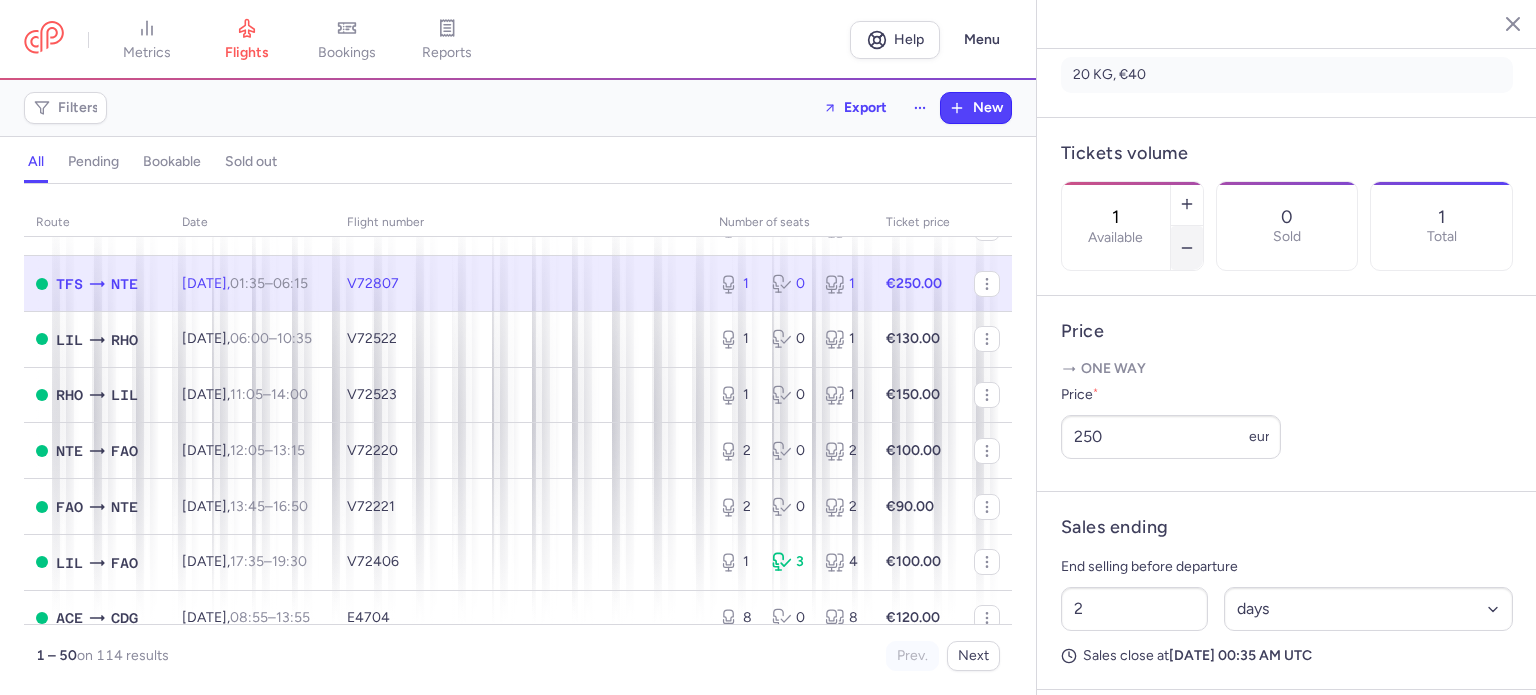 click 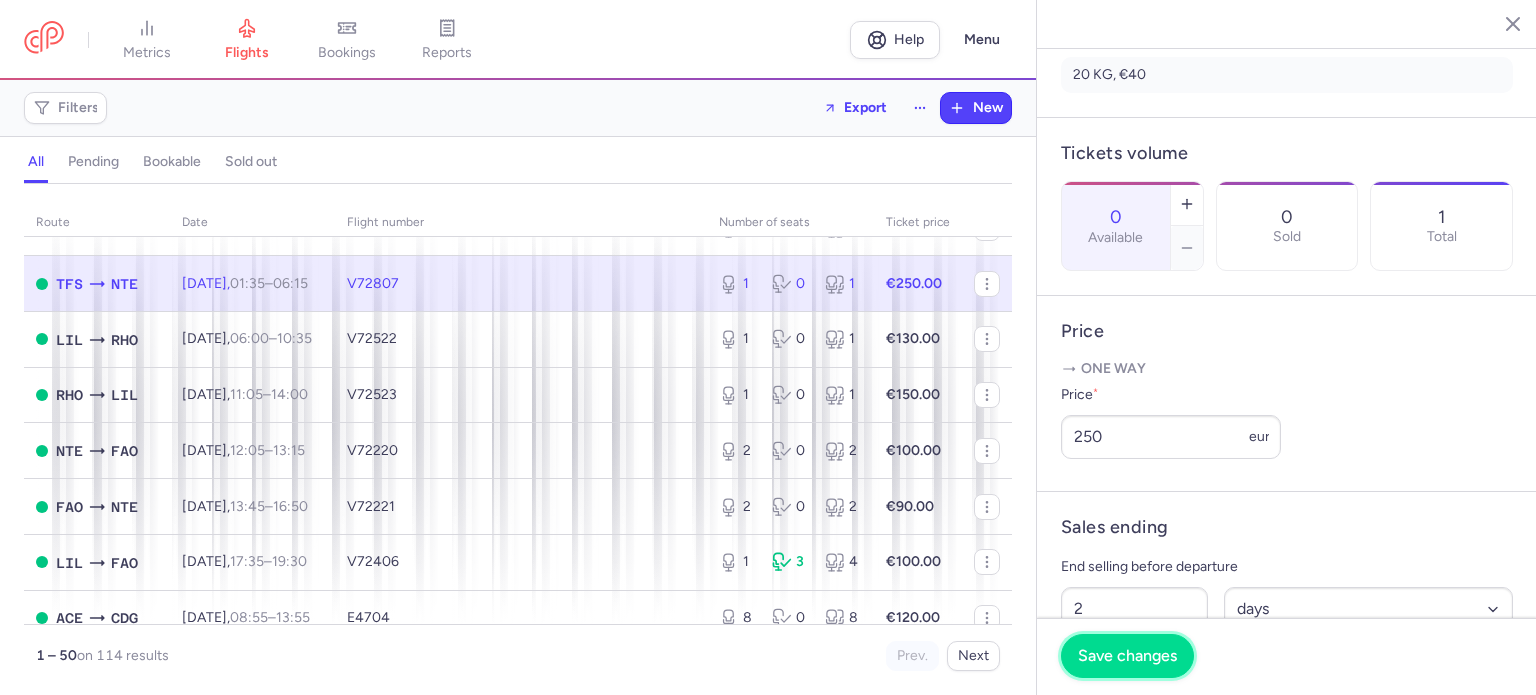 click on "Save changes" at bounding box center (1127, 656) 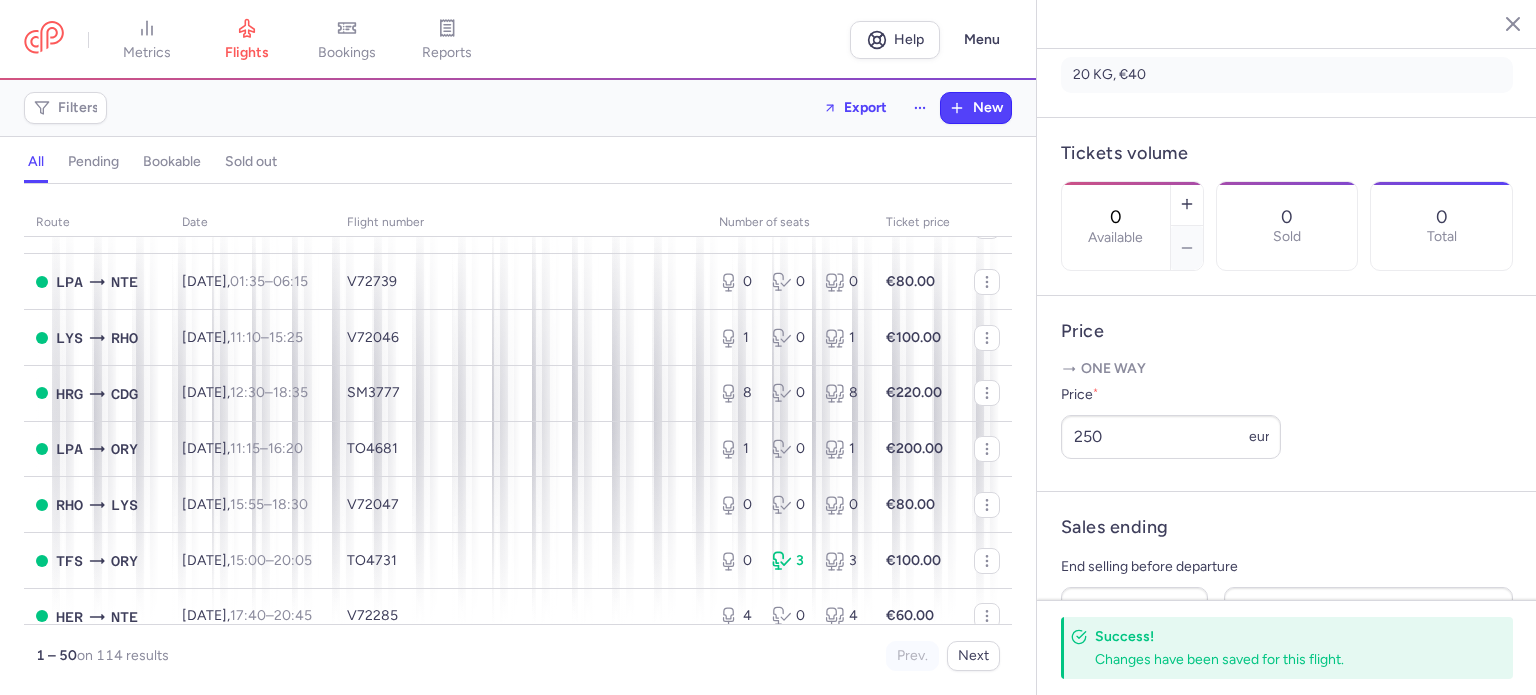 scroll, scrollTop: 2400, scrollLeft: 0, axis: vertical 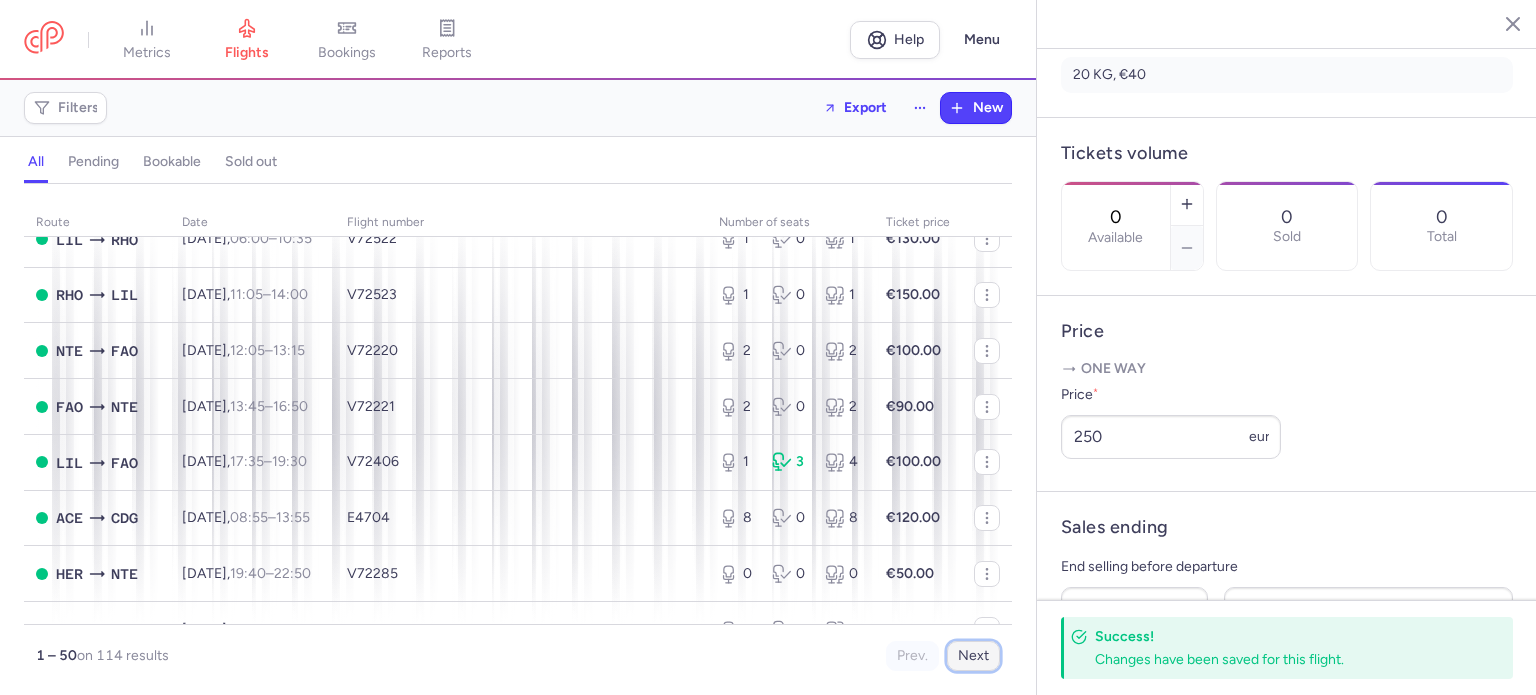 click on "Next" at bounding box center [973, 656] 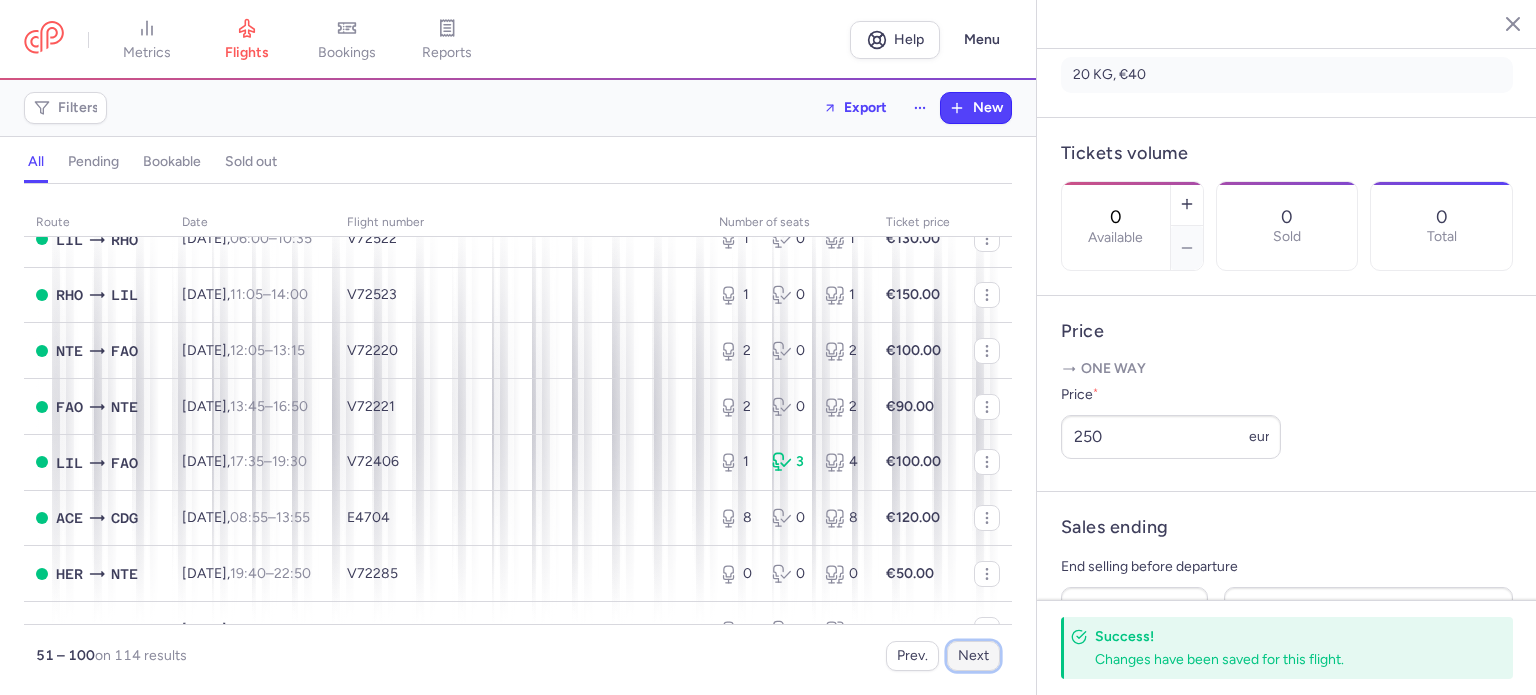 scroll, scrollTop: 0, scrollLeft: 0, axis: both 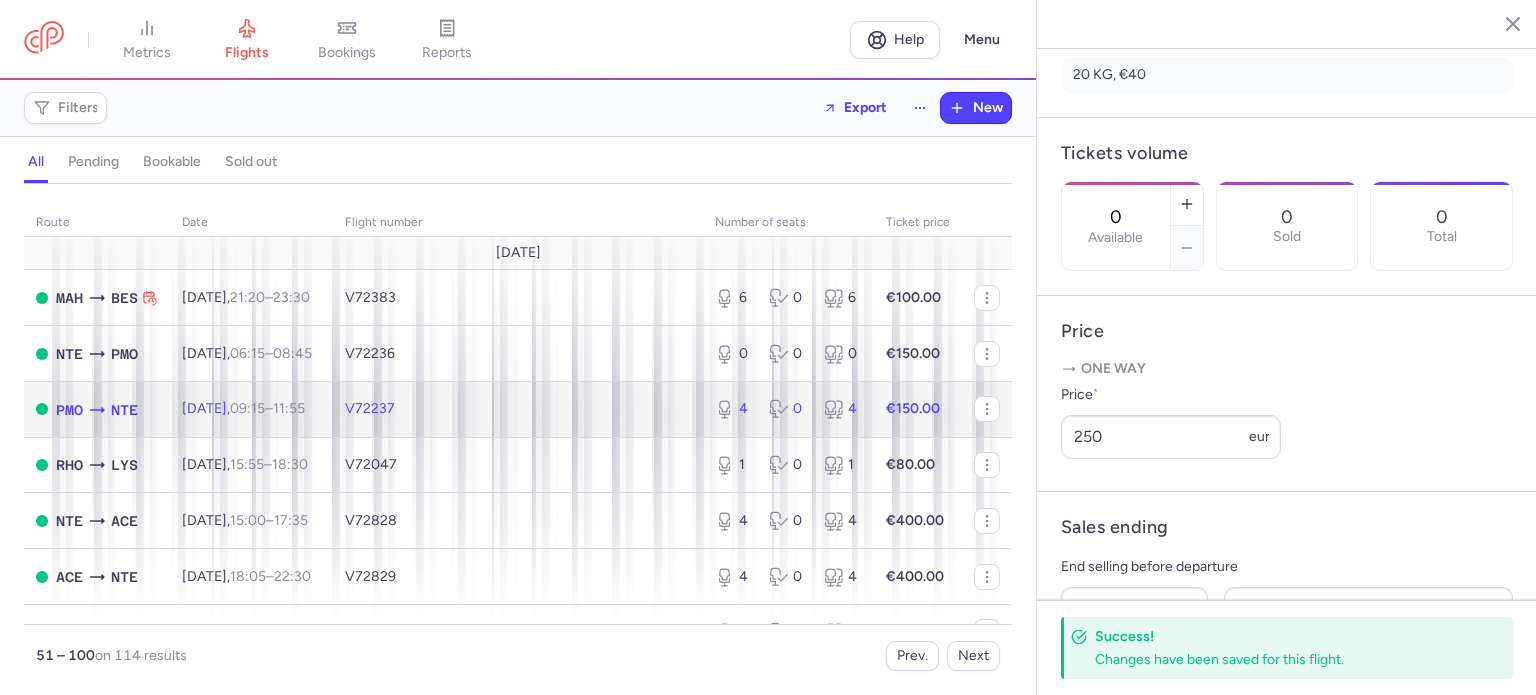 click on "V72237" 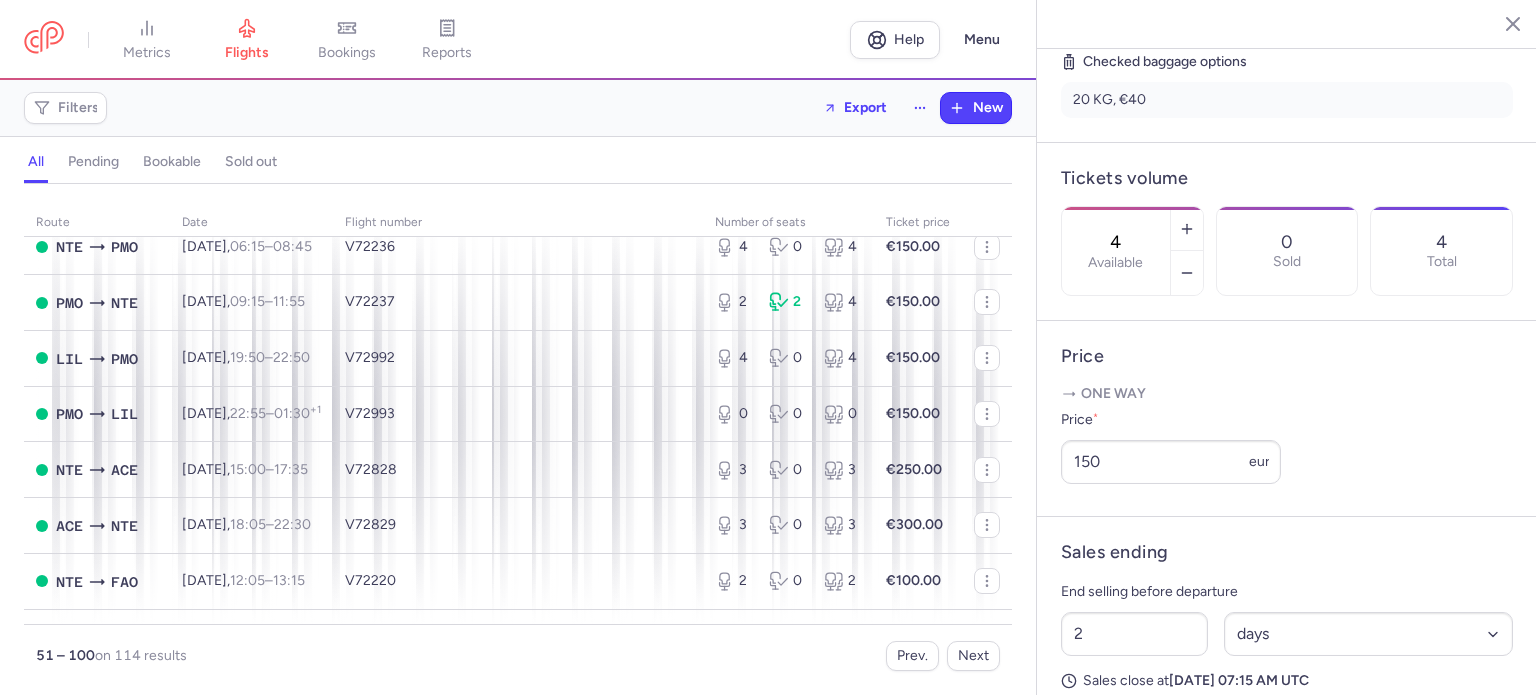 scroll, scrollTop: 2200, scrollLeft: 0, axis: vertical 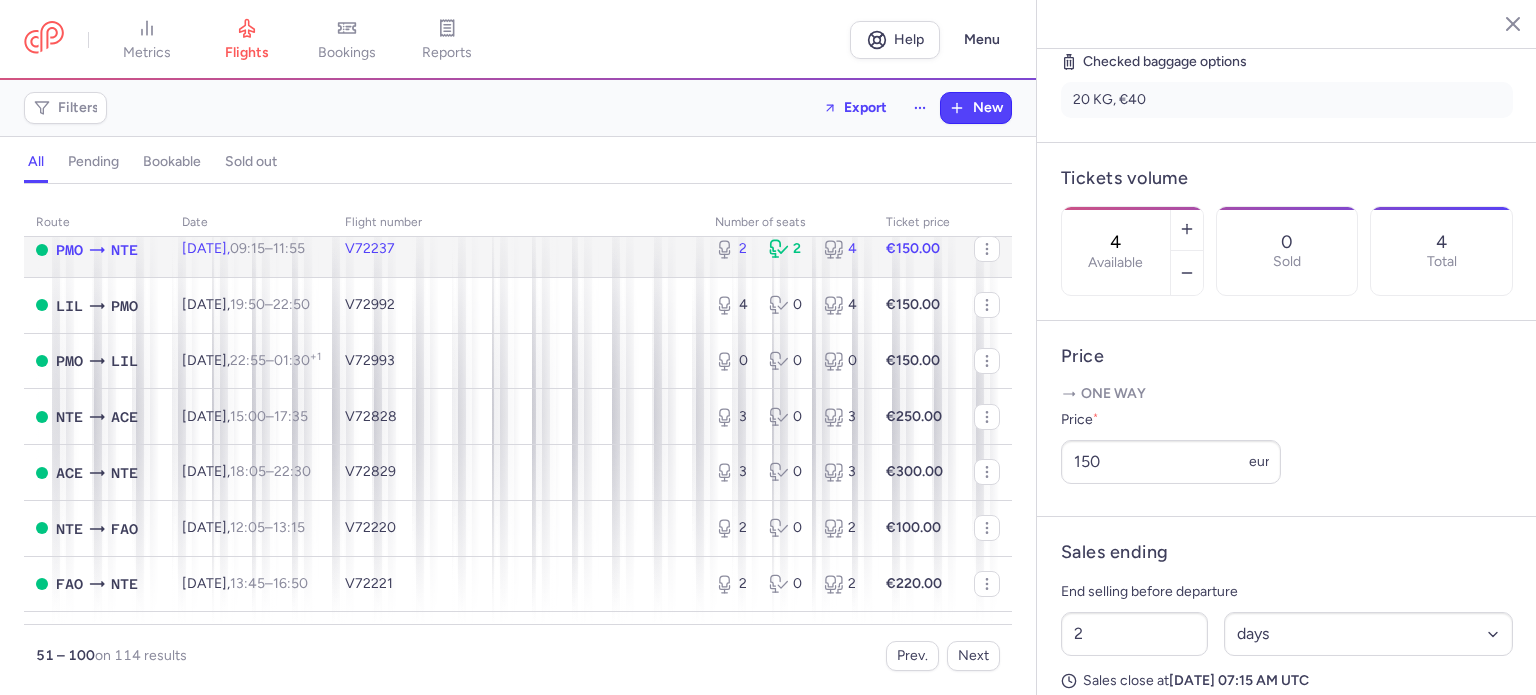 click on "V72237" 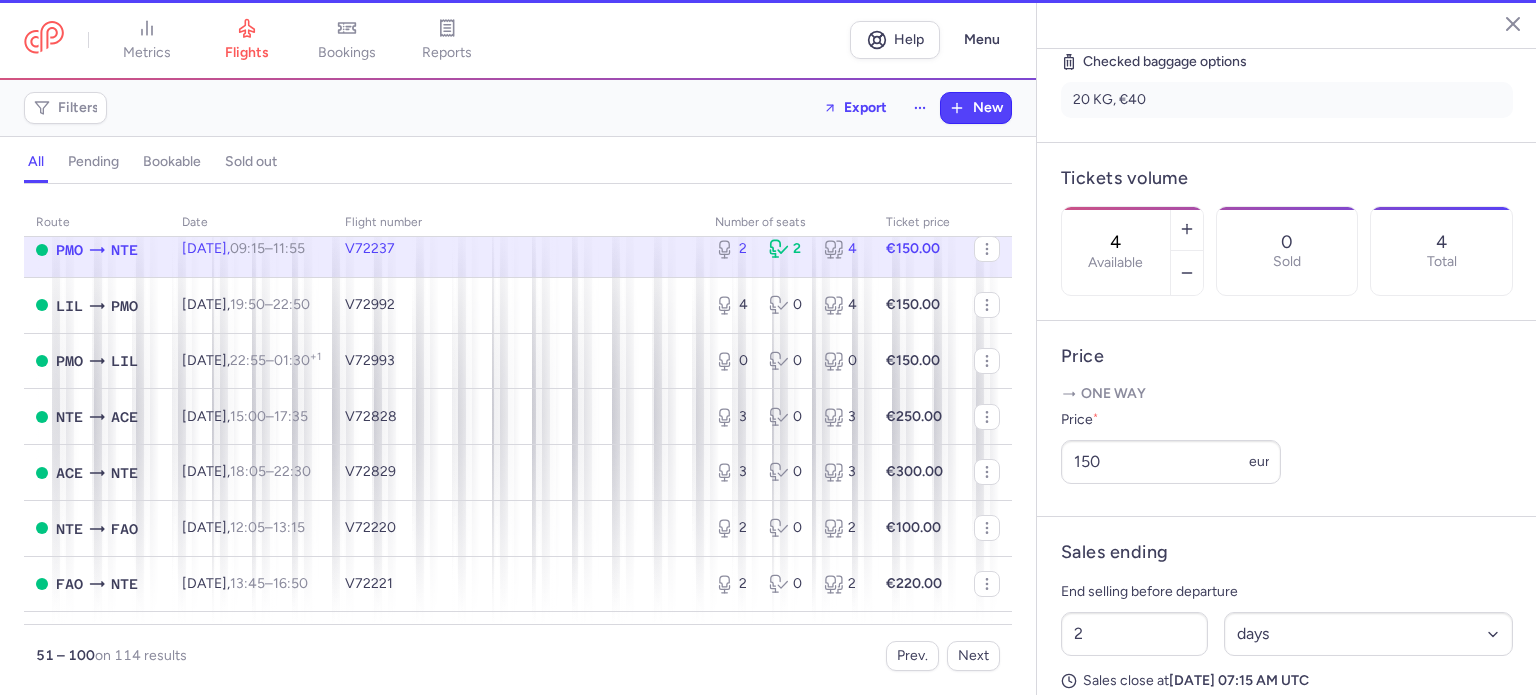type on "2" 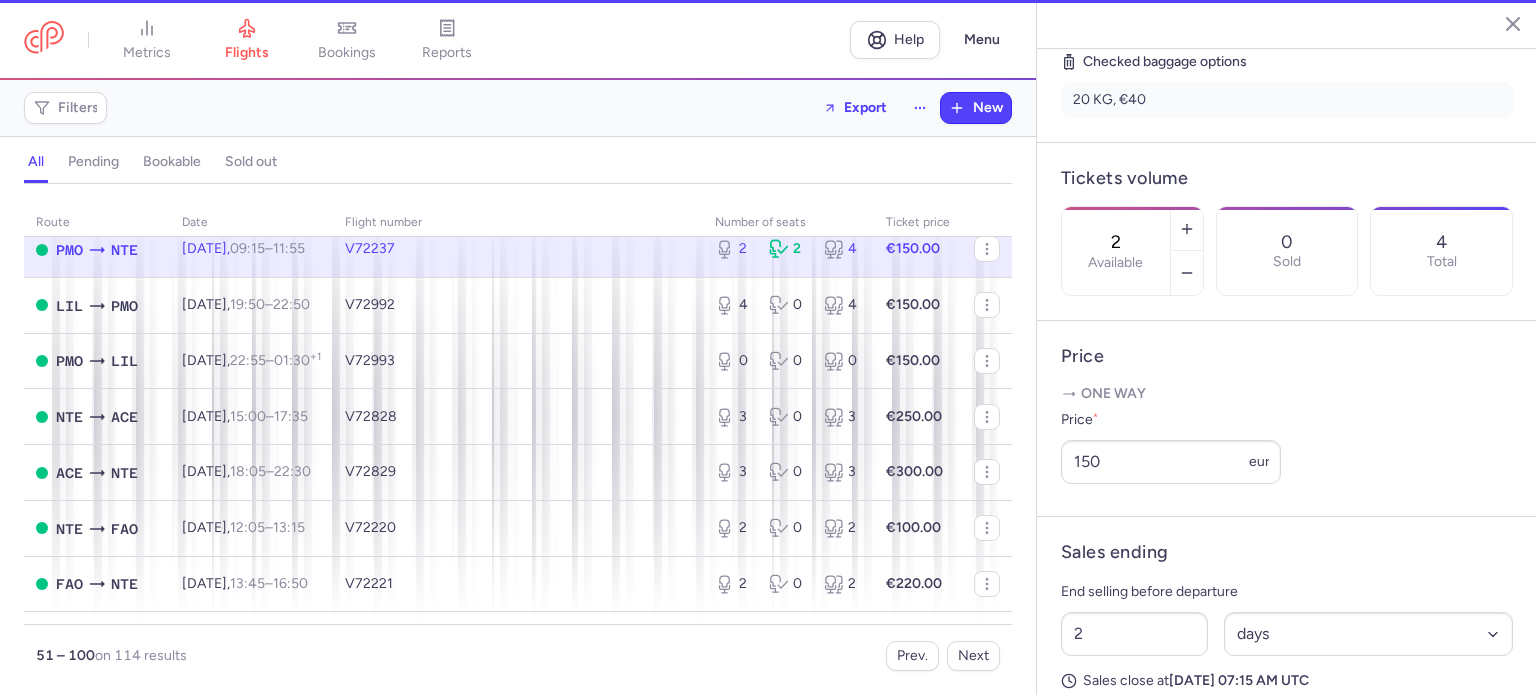 scroll, scrollTop: 516, scrollLeft: 0, axis: vertical 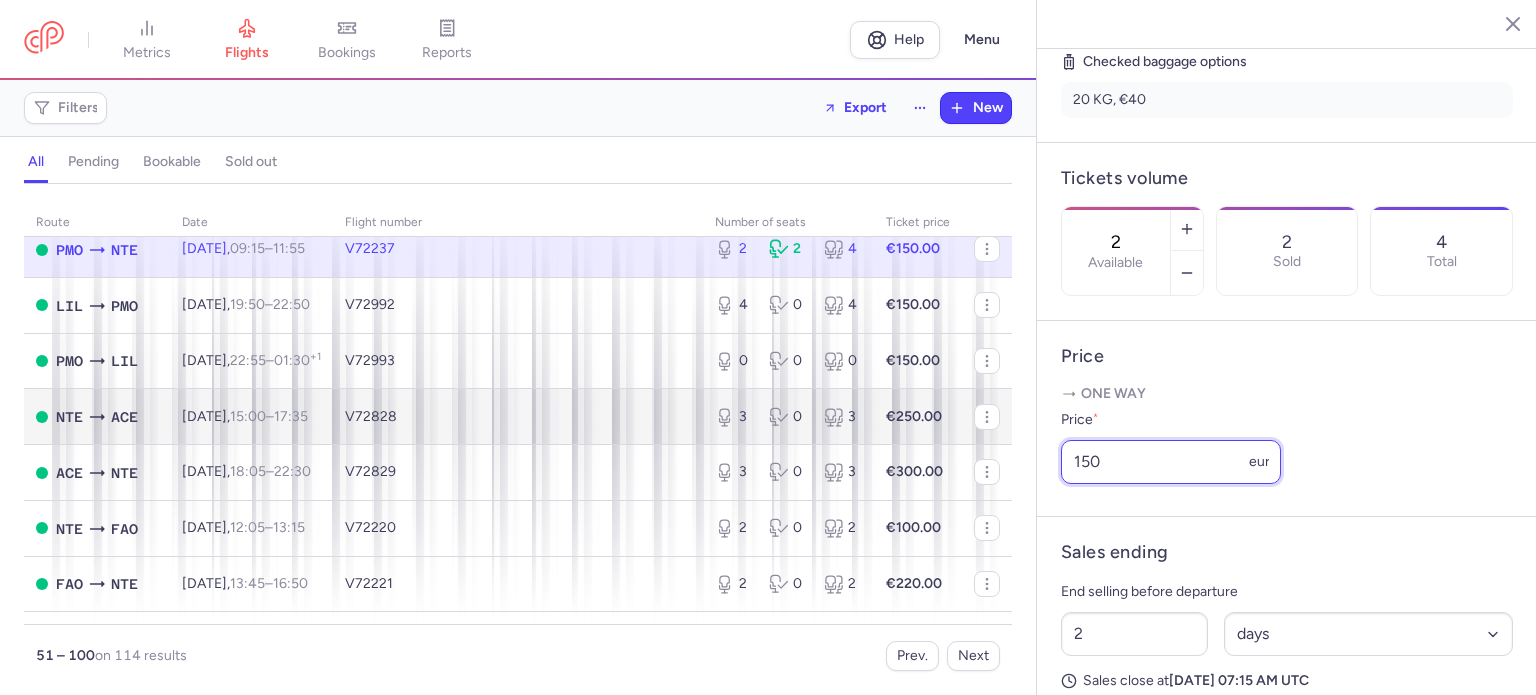 drag, startPoint x: 1140, startPoint y: 495, endPoint x: 986, endPoint y: 474, distance: 155.42522 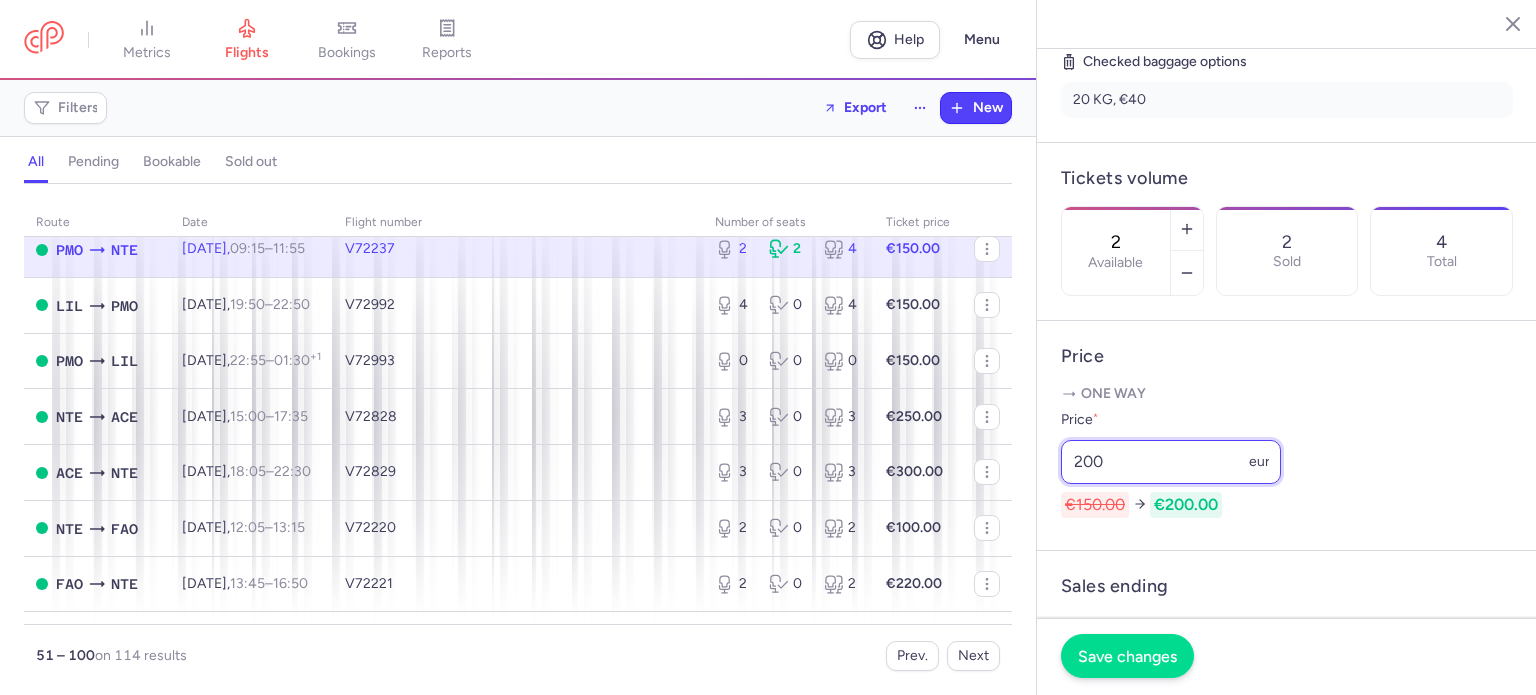 type on "200" 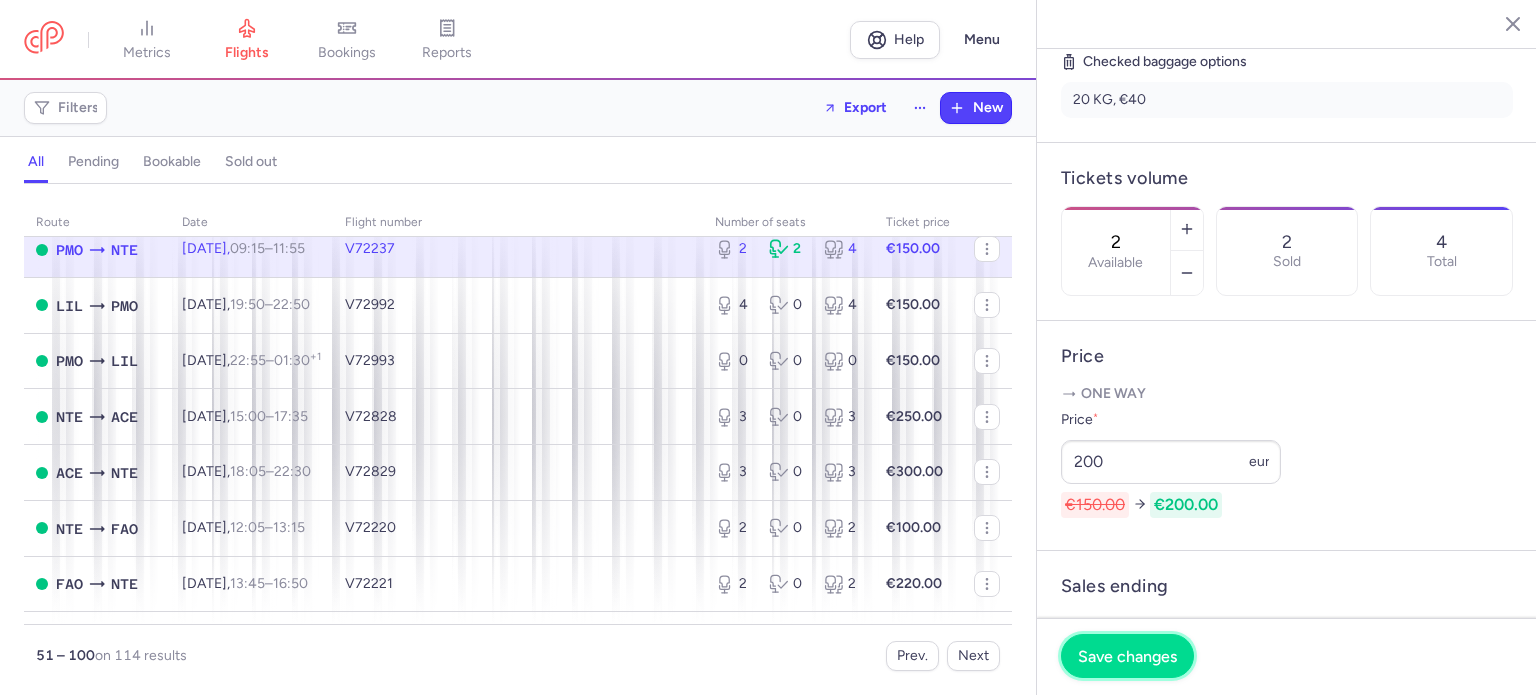 drag, startPoint x: 1112, startPoint y: 644, endPoint x: 1154, endPoint y: 649, distance: 42.296574 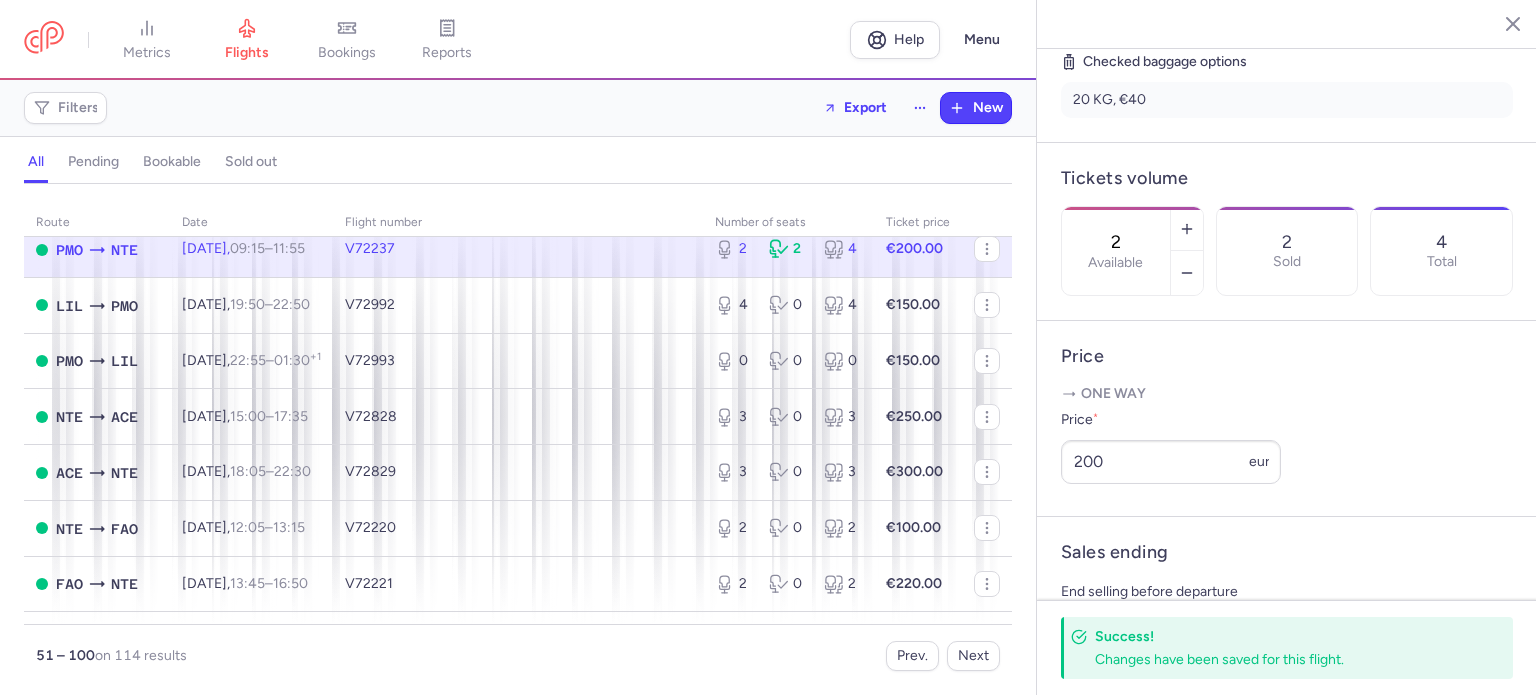 scroll, scrollTop: 830, scrollLeft: 0, axis: vertical 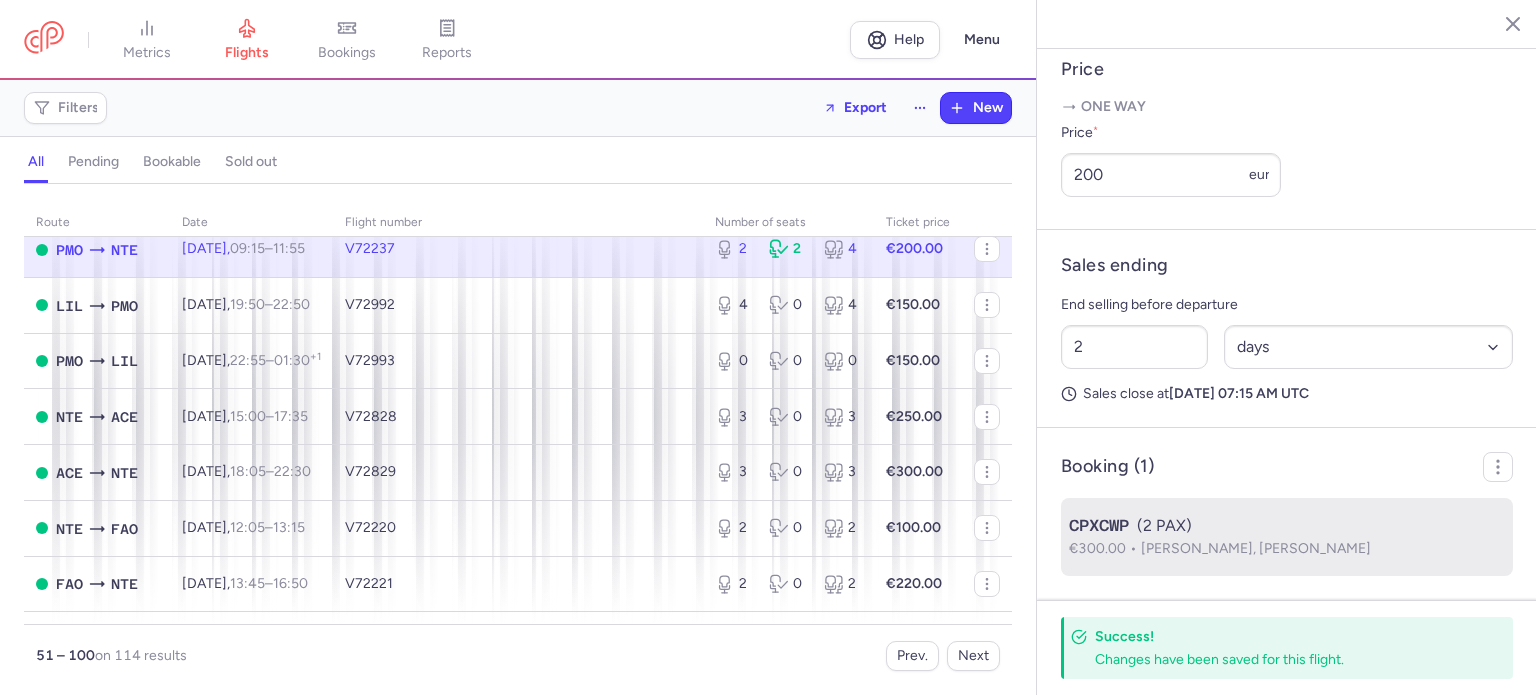 click on "CPXCWP  (2 PAX)" at bounding box center (1287, 526) 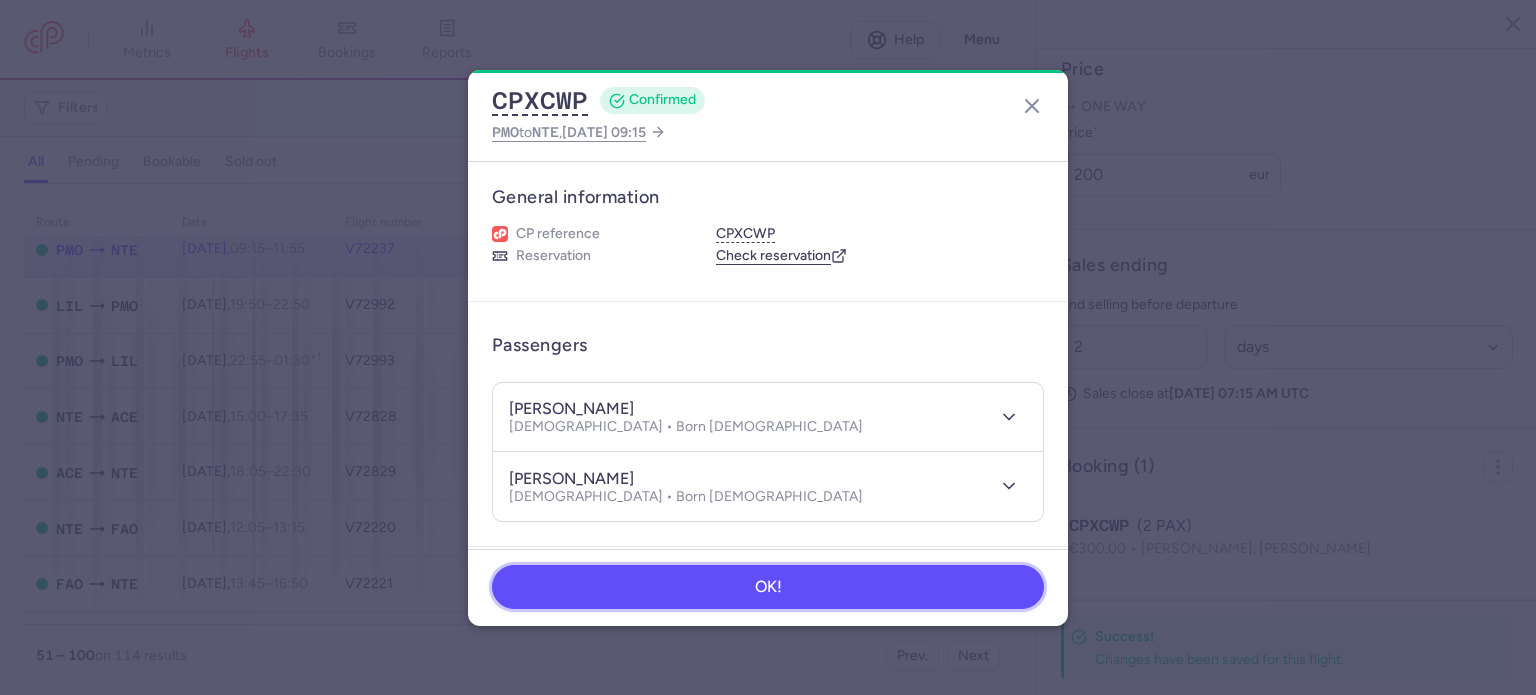 click on "OK!" at bounding box center [768, 587] 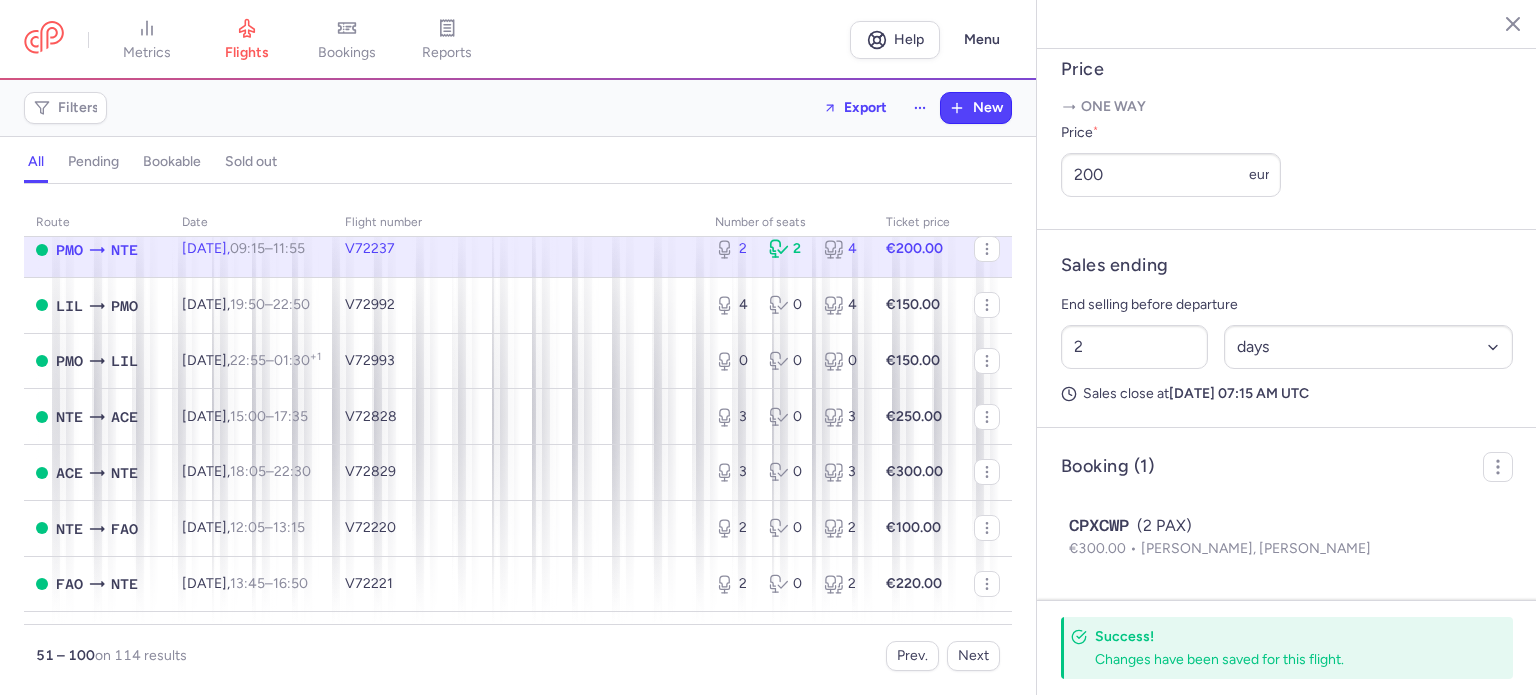 click on "[DATE]  09:15  –  11:55  +0" 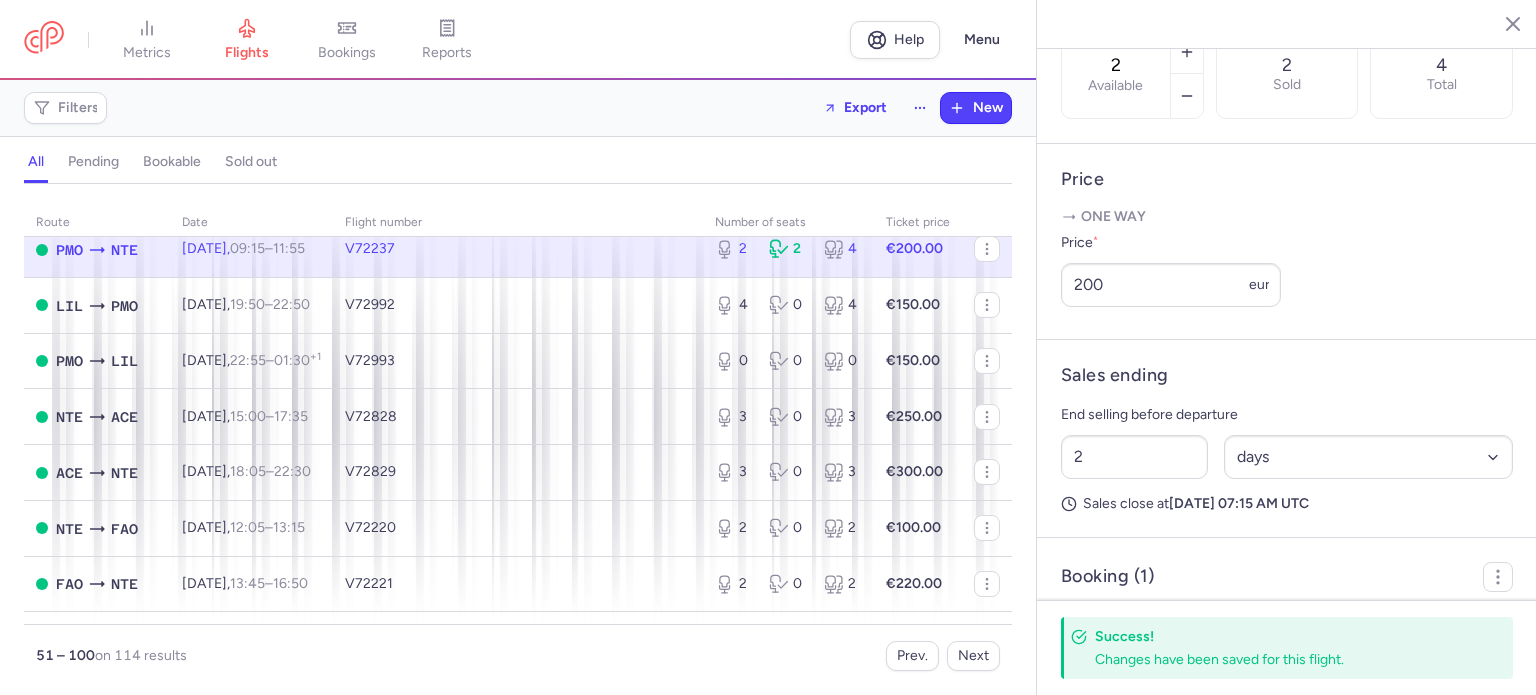 scroll, scrollTop: 530, scrollLeft: 0, axis: vertical 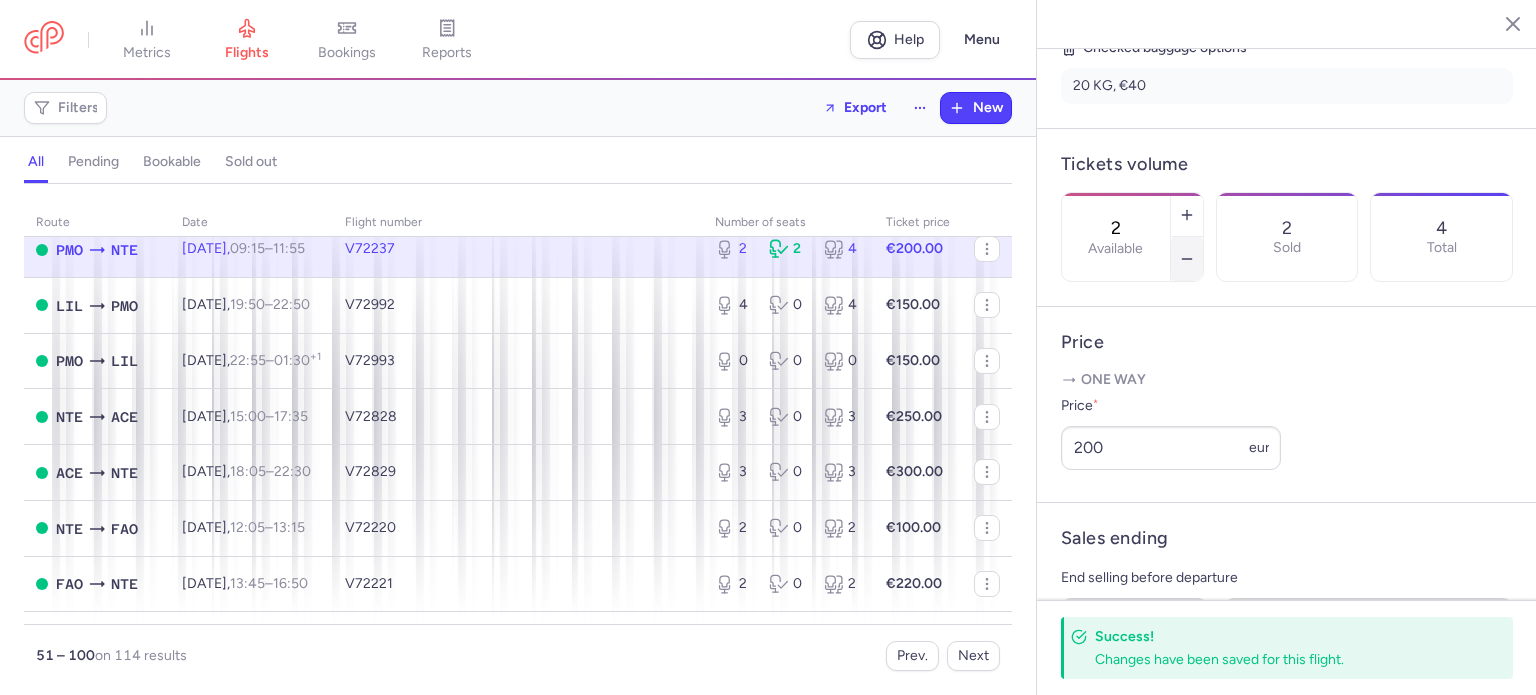 click at bounding box center (1187, 259) 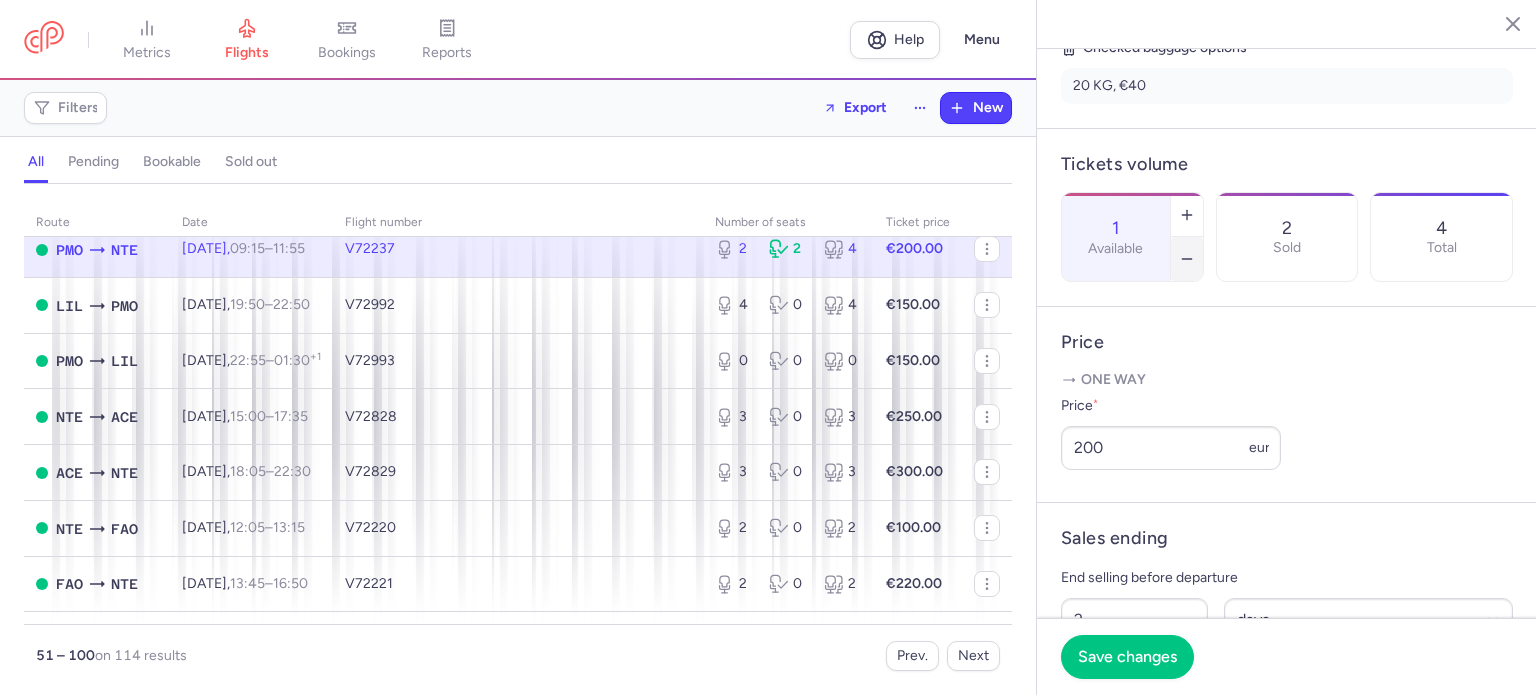 click at bounding box center [1187, 259] 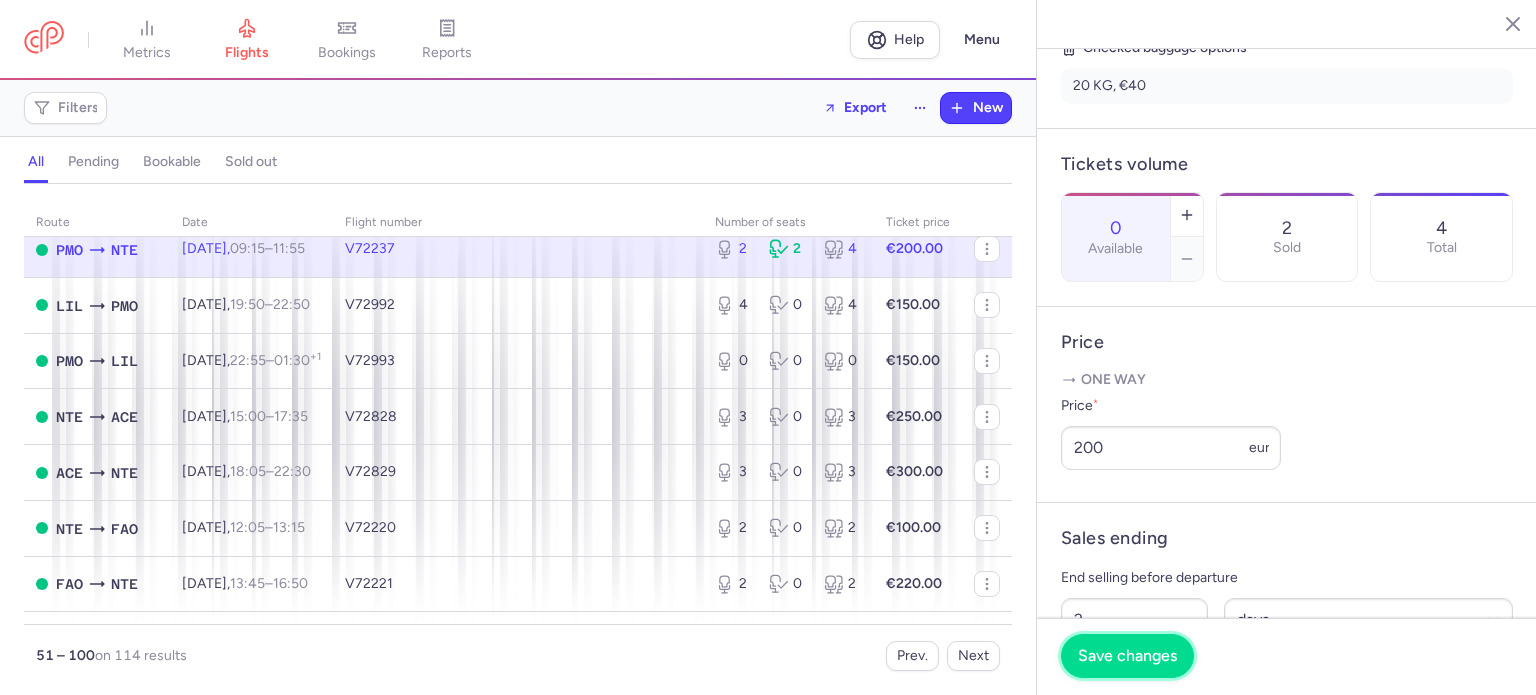 click on "Save changes" at bounding box center (1127, 656) 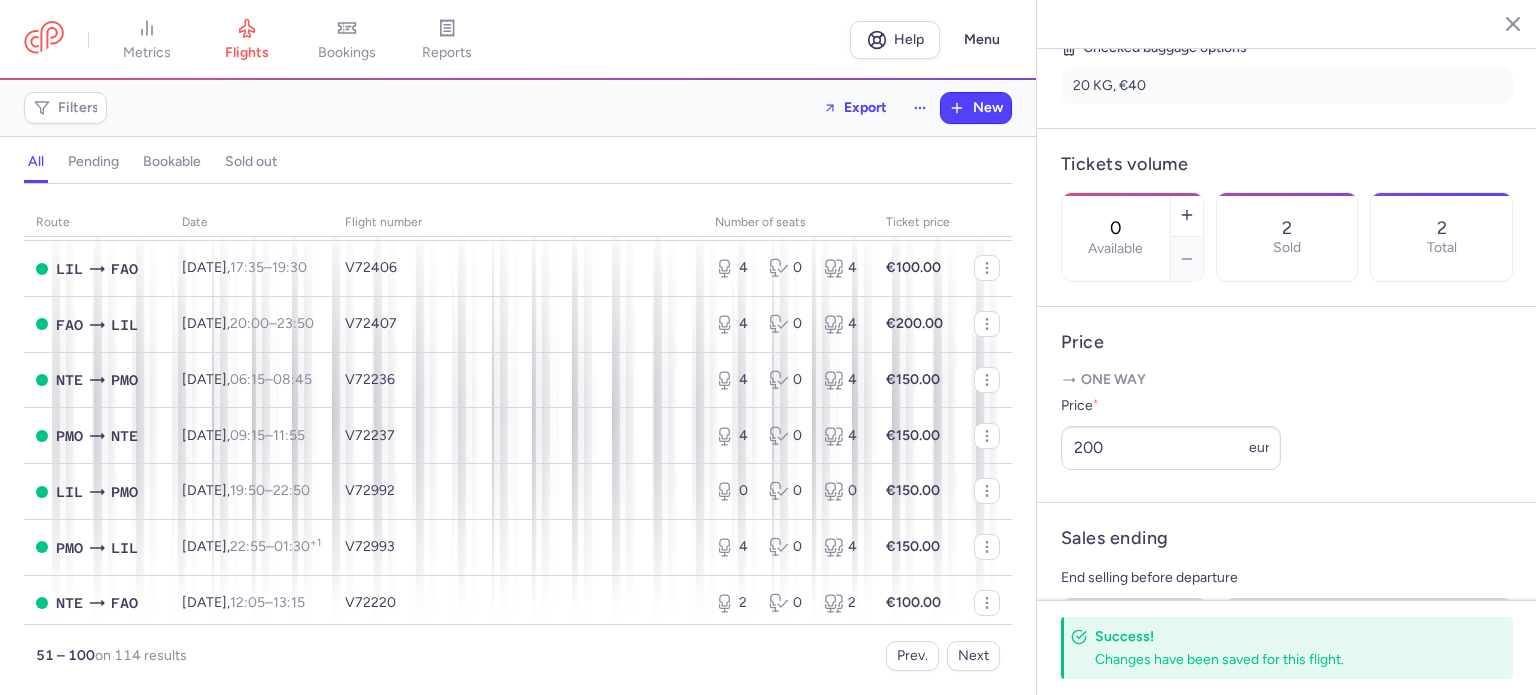 scroll, scrollTop: 1500, scrollLeft: 0, axis: vertical 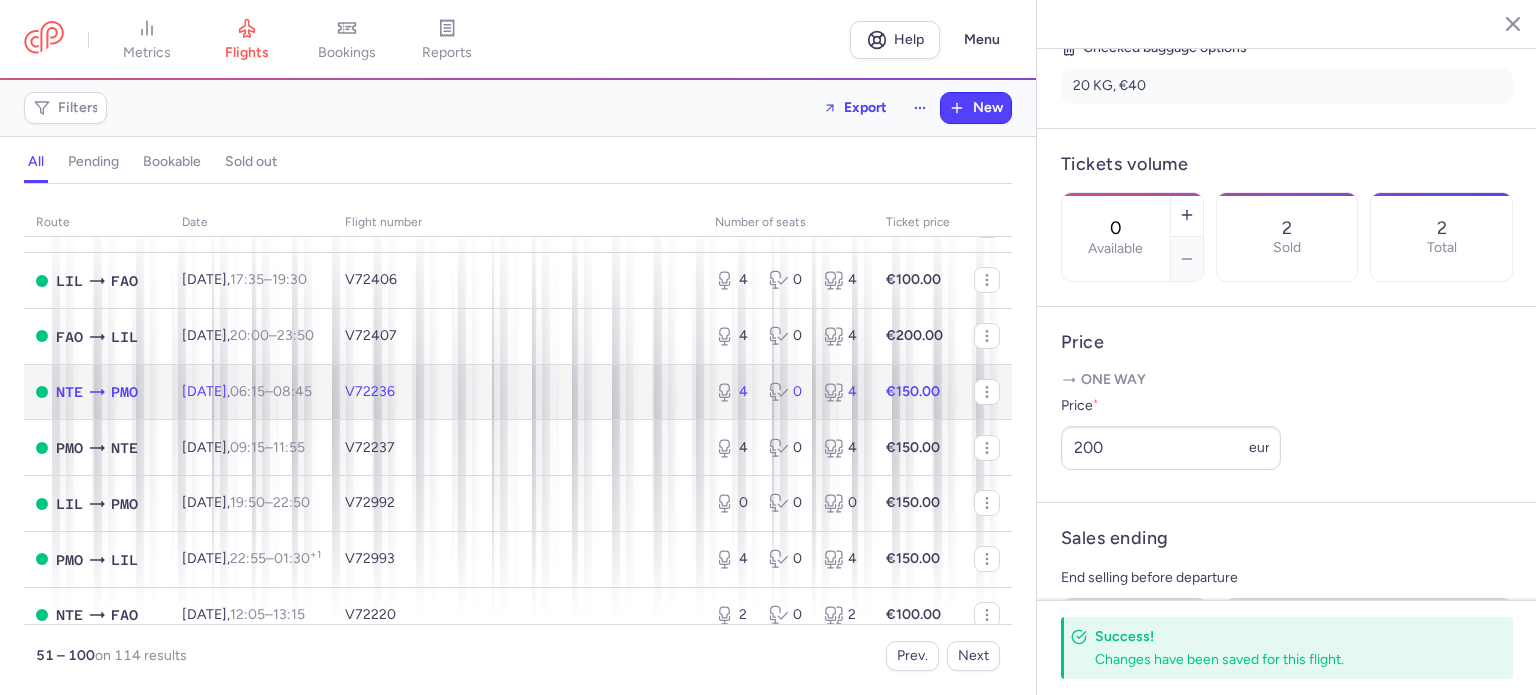 click on "4 0 4" 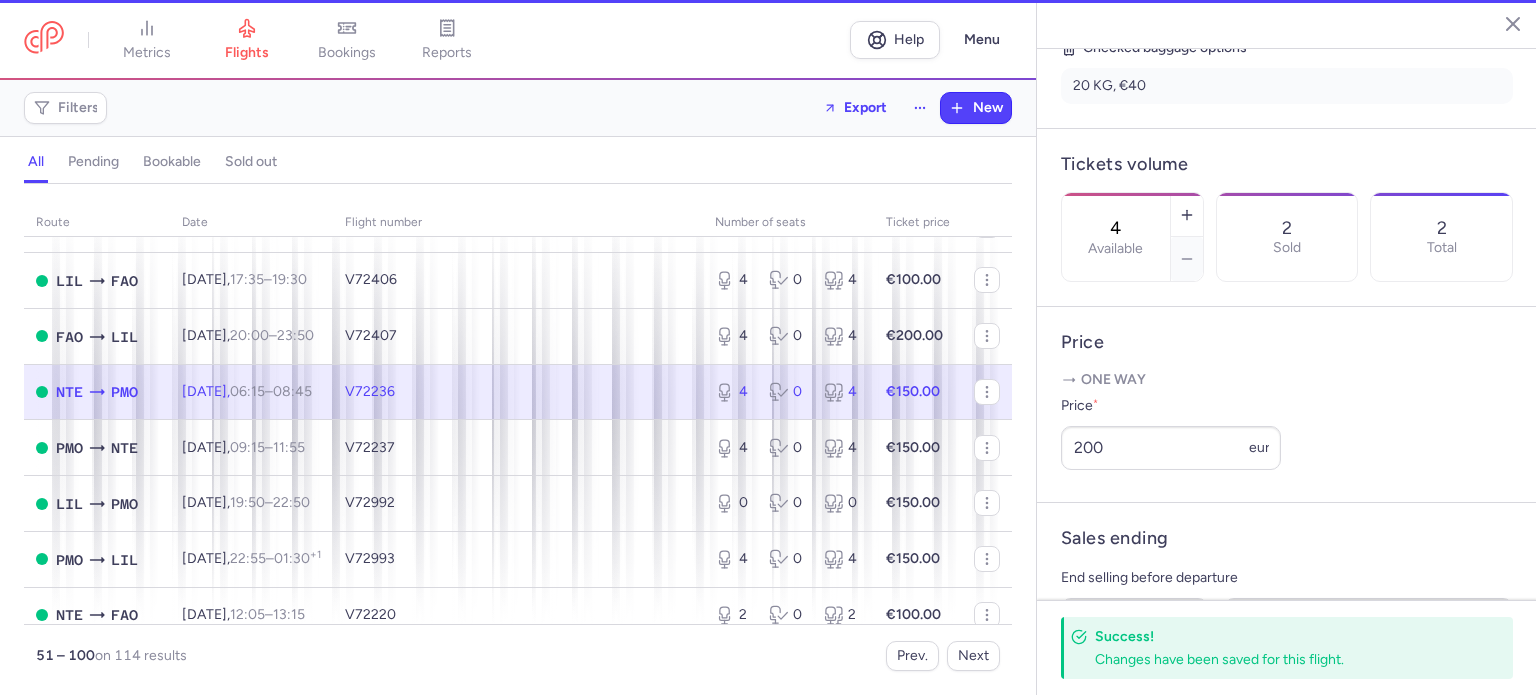 scroll, scrollTop: 514, scrollLeft: 0, axis: vertical 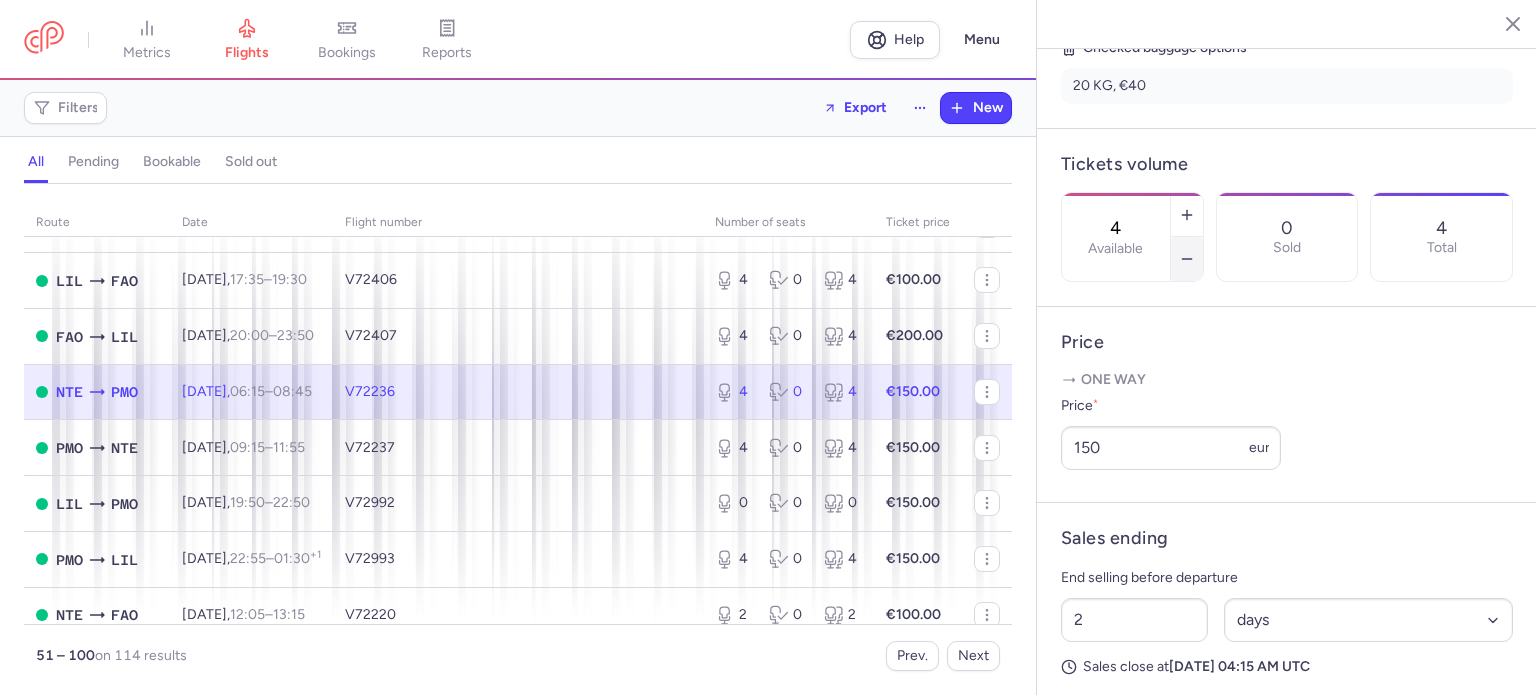 click at bounding box center (1187, 259) 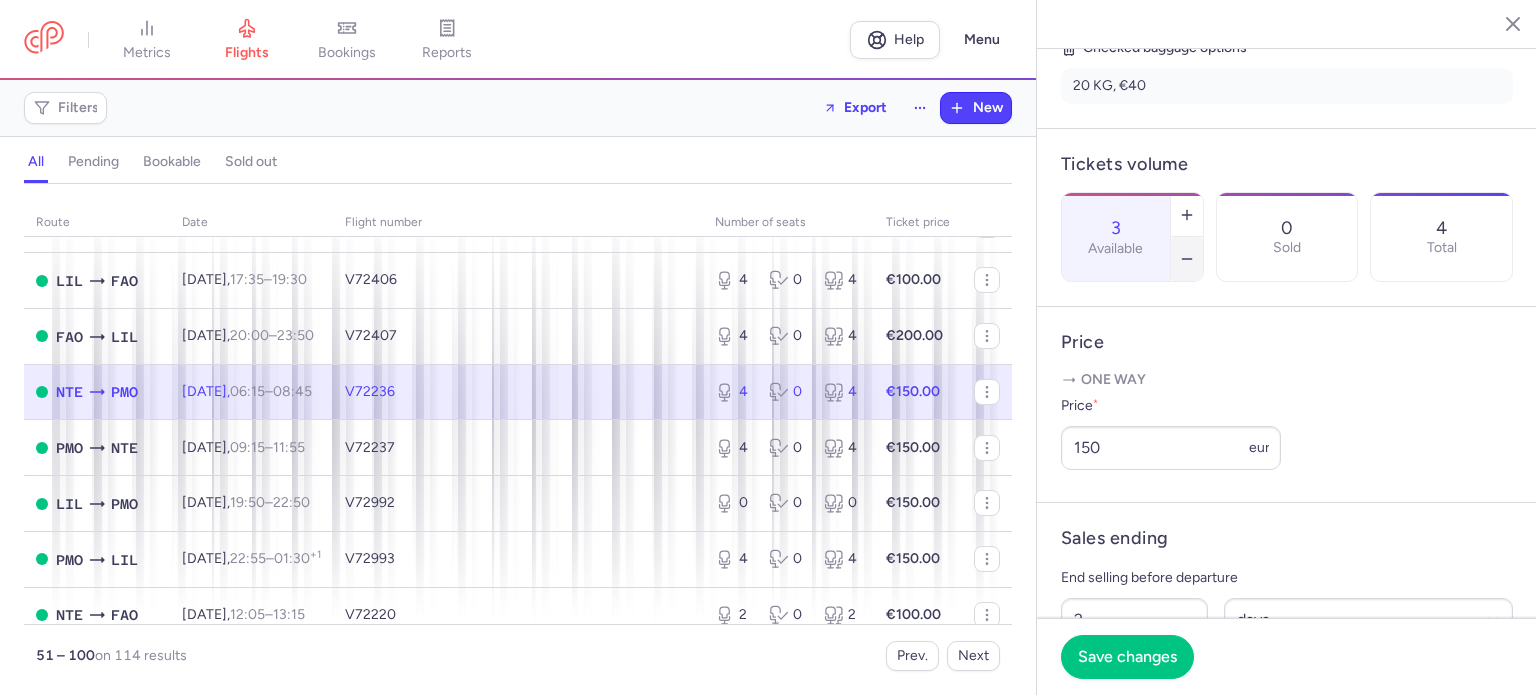 click at bounding box center (1187, 259) 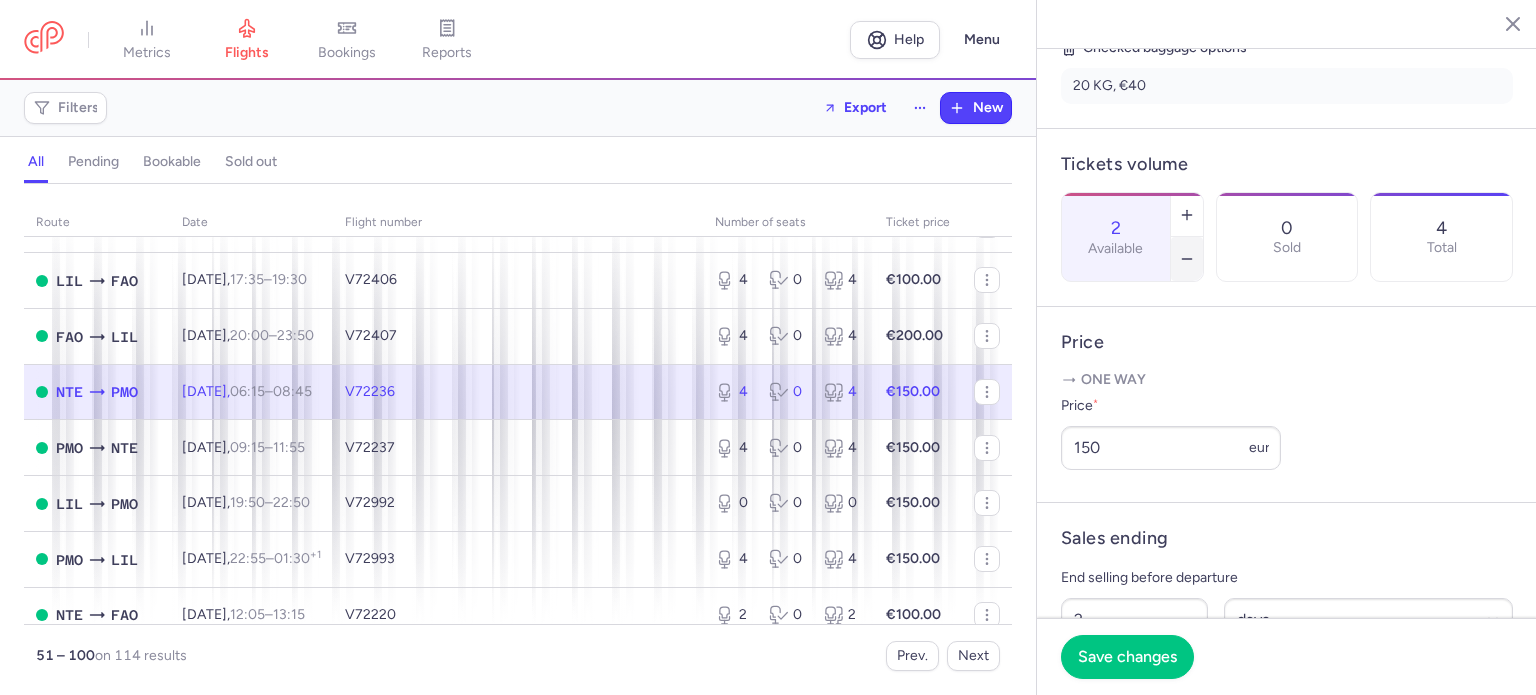 click at bounding box center [1187, 259] 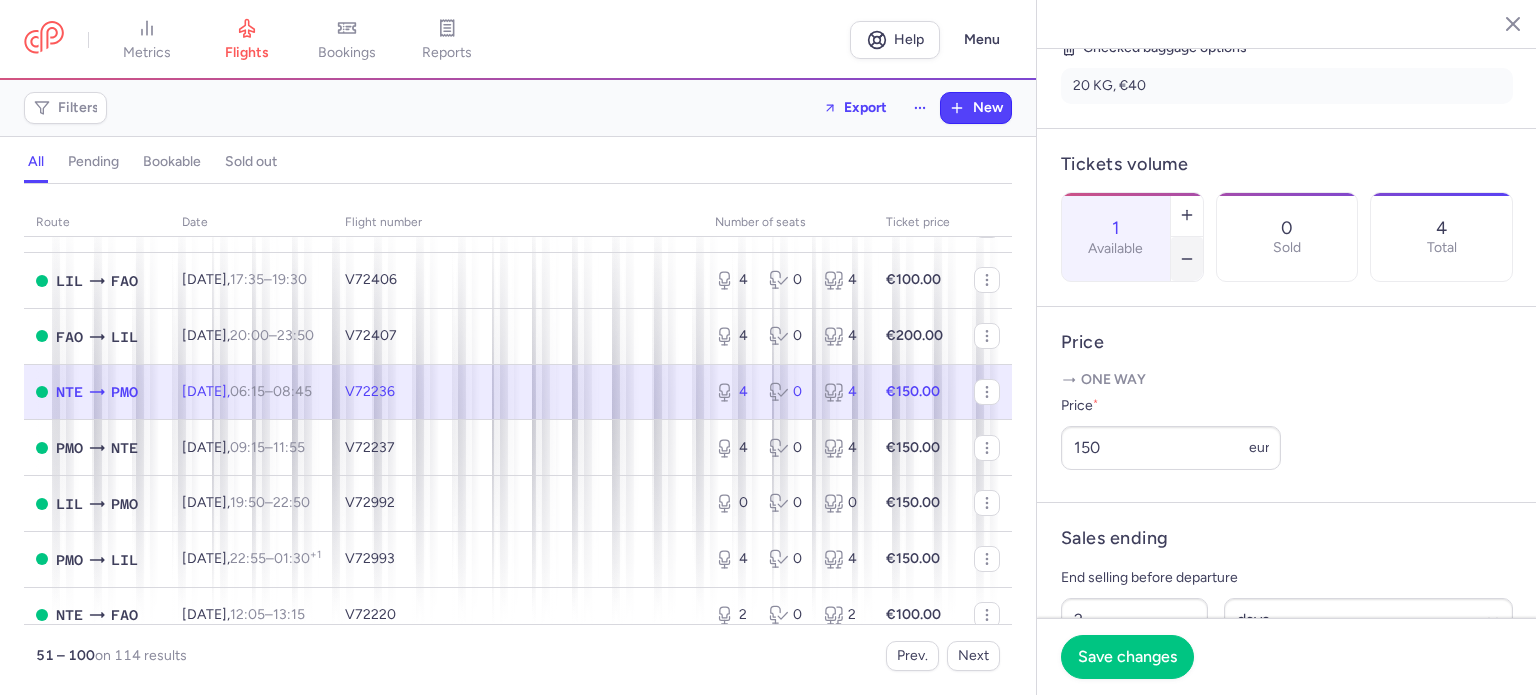 click at bounding box center [1187, 259] 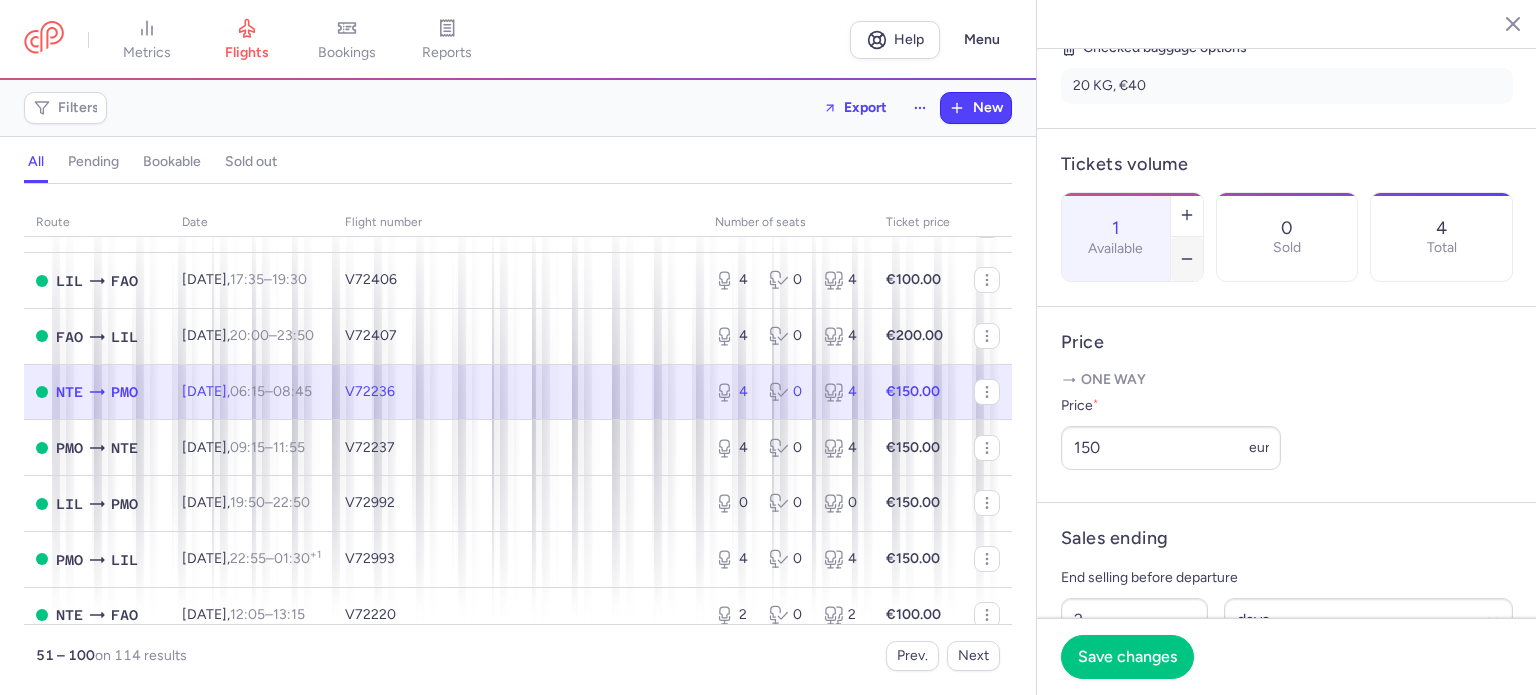type on "0" 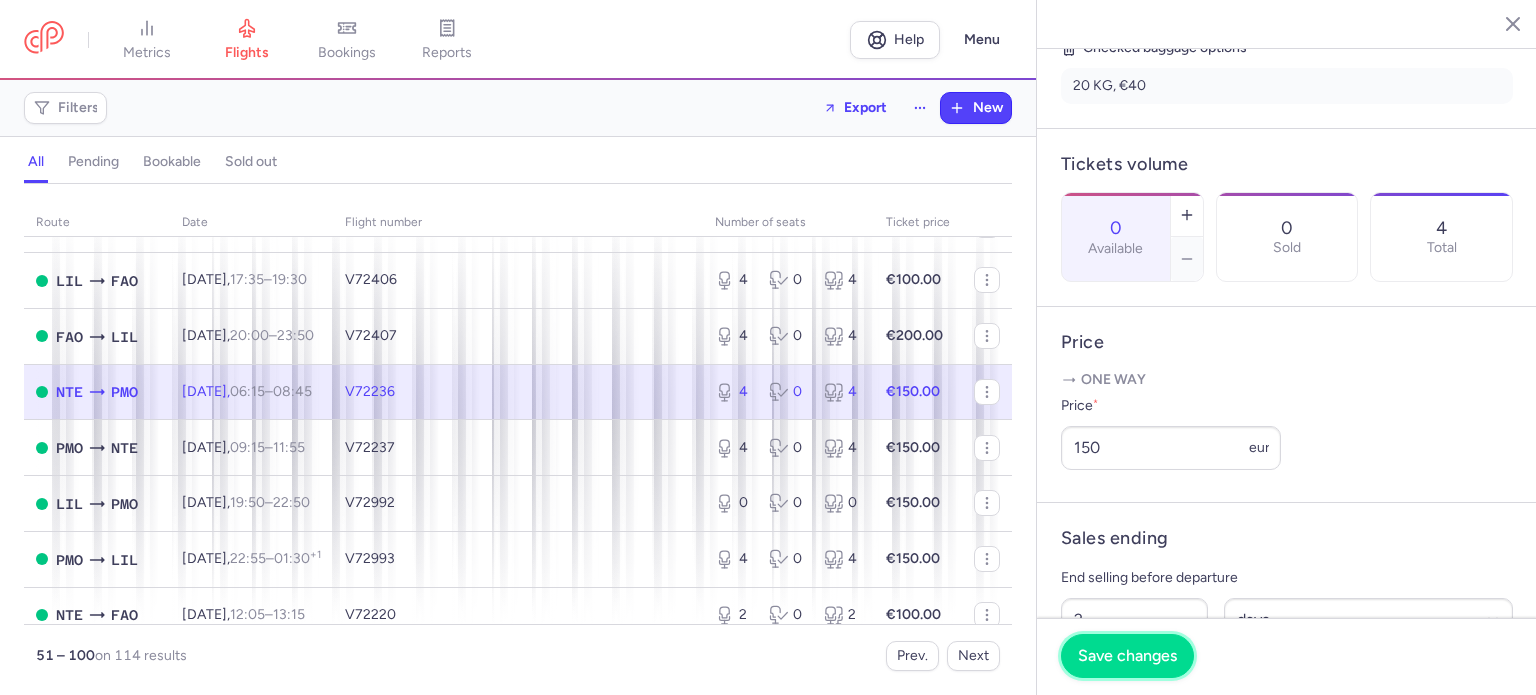 click on "Save changes" at bounding box center (1127, 656) 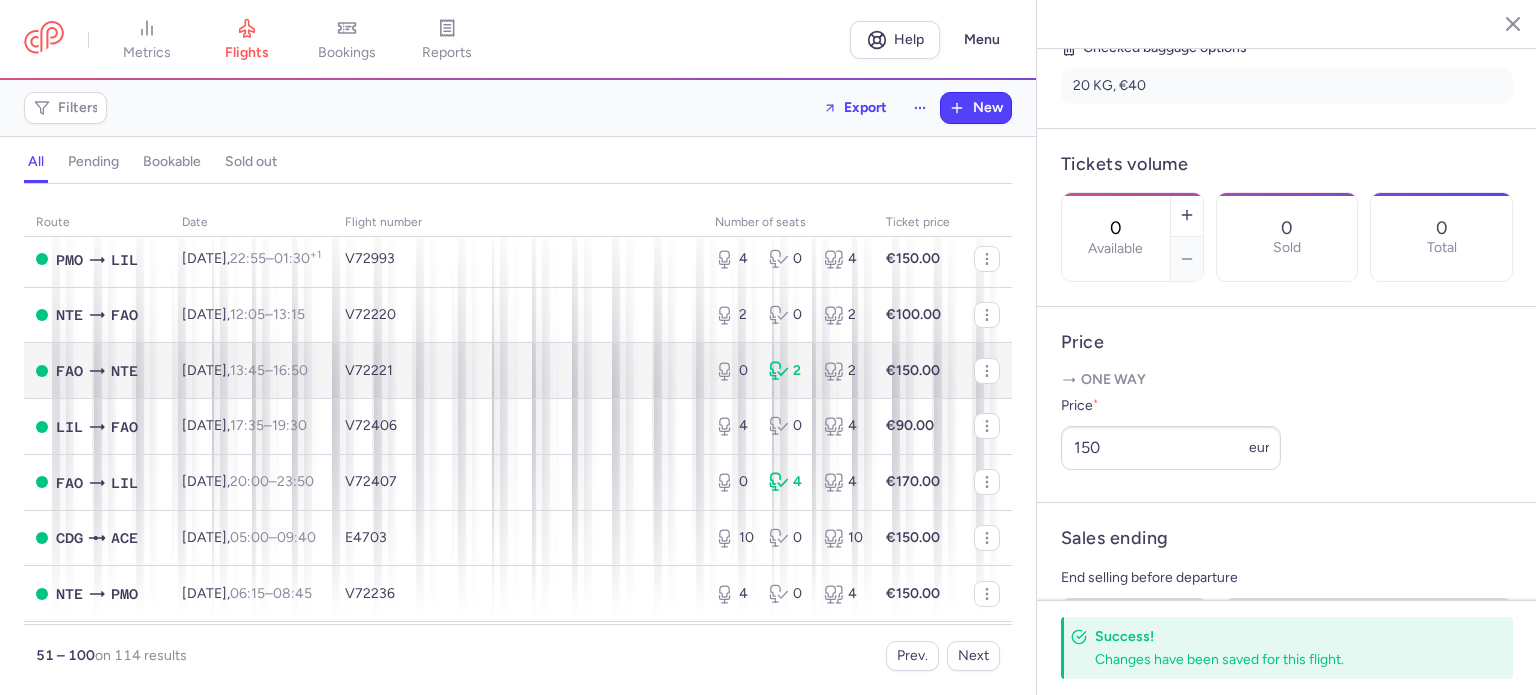scroll, scrollTop: 2100, scrollLeft: 0, axis: vertical 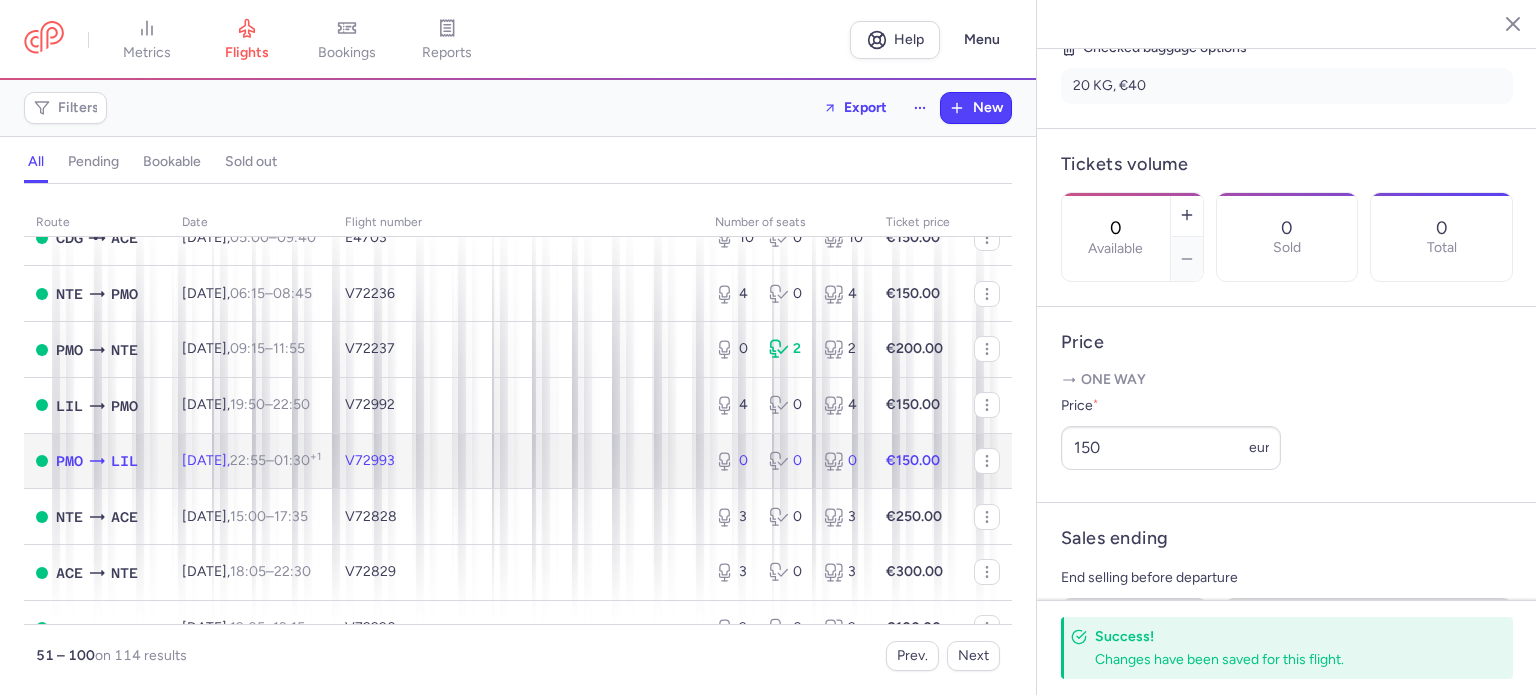 click on "0 0 0" 